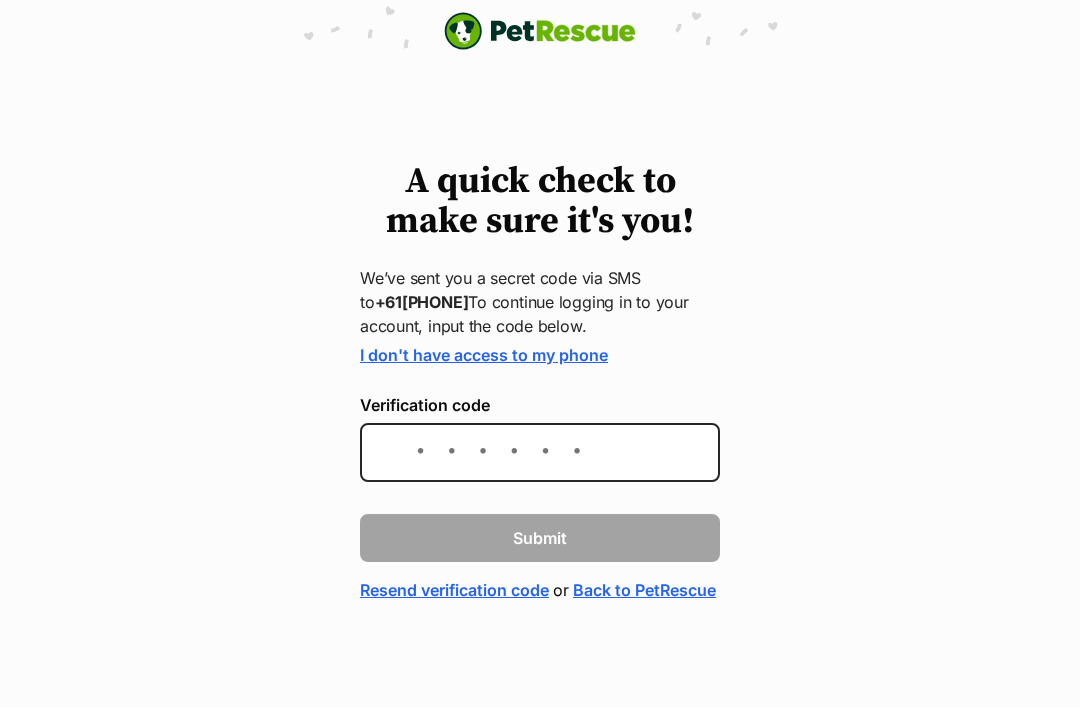 scroll, scrollTop: 302, scrollLeft: 0, axis: vertical 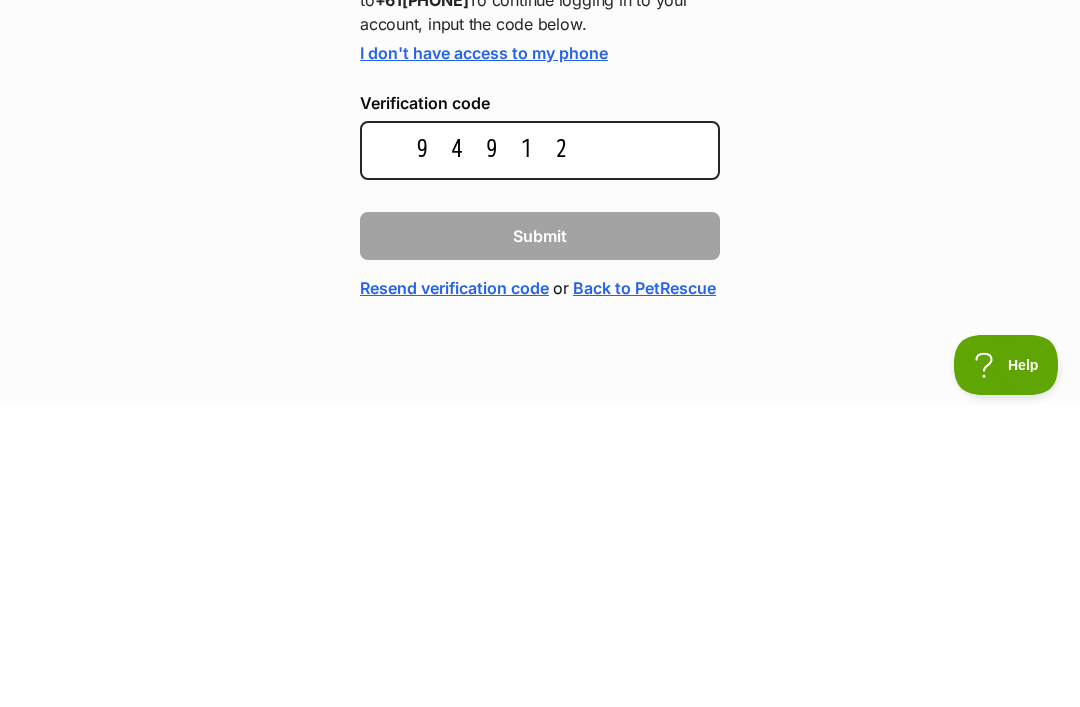 type on "949129" 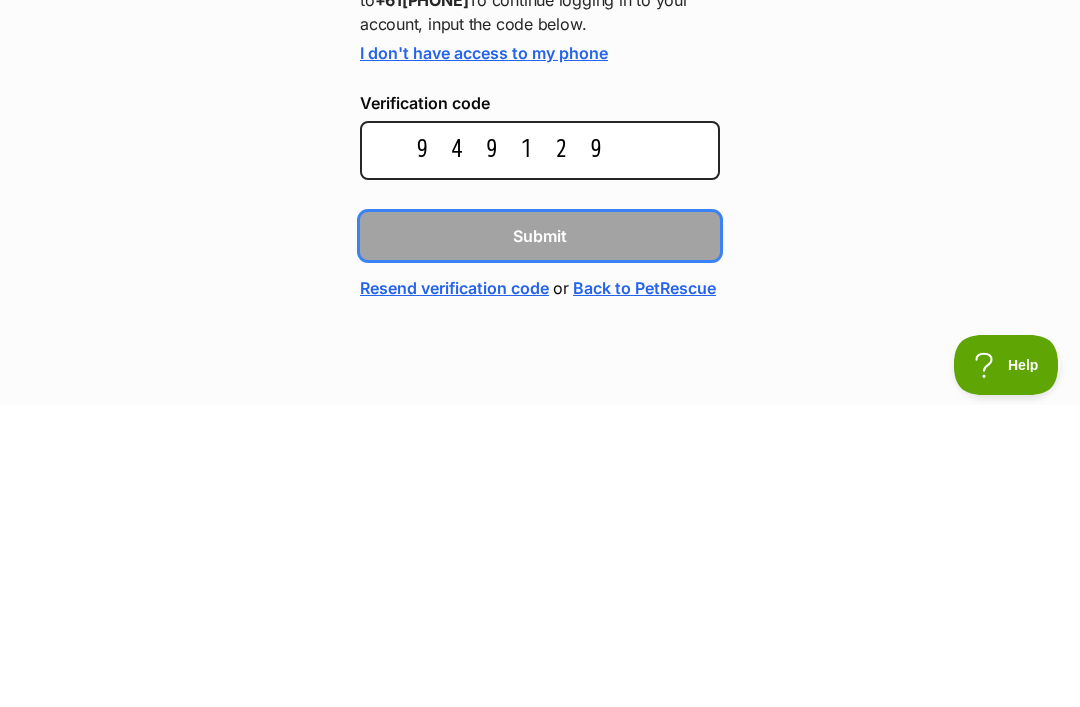 type 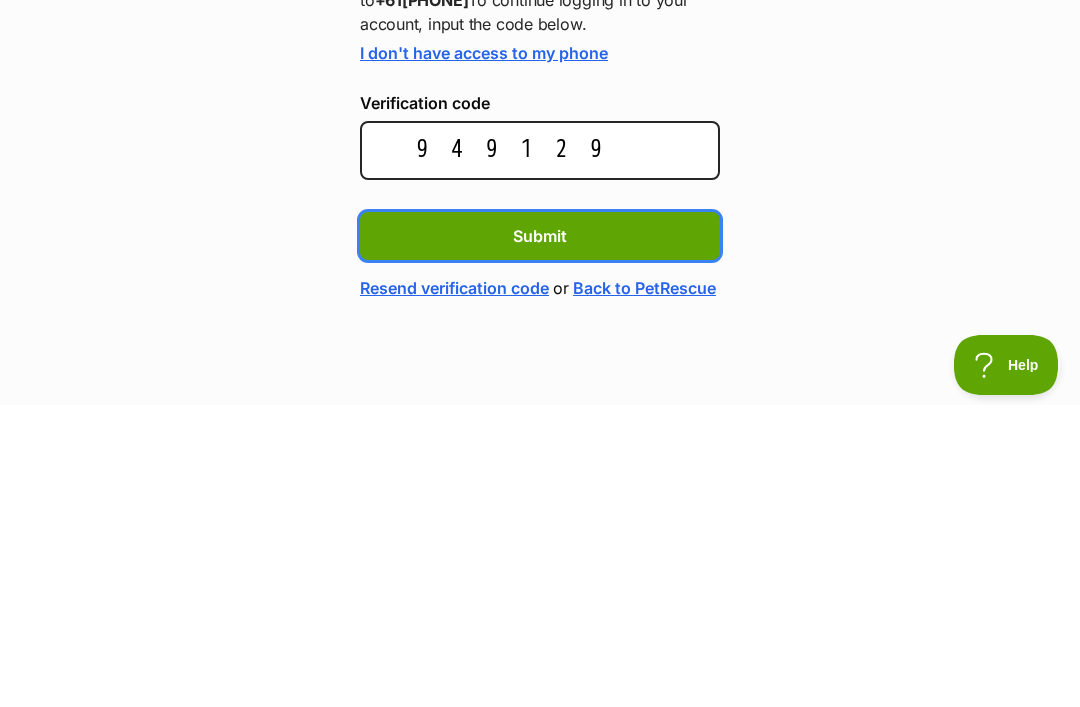 scroll, scrollTop: 26, scrollLeft: 0, axis: vertical 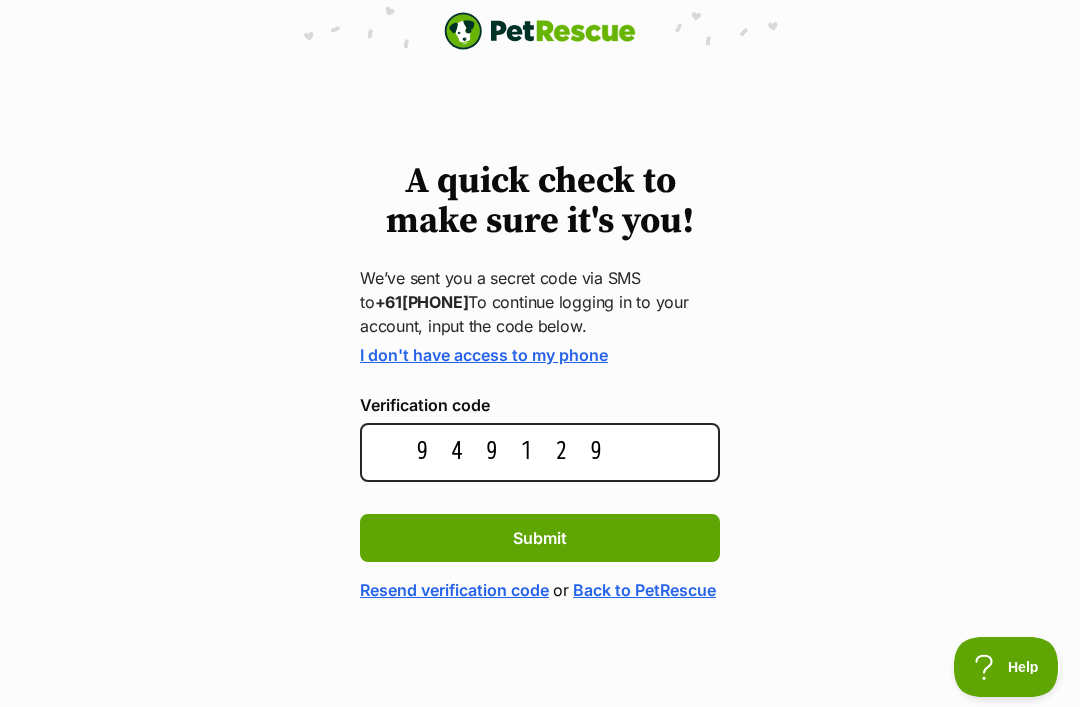 click on "Submit" at bounding box center [540, 538] 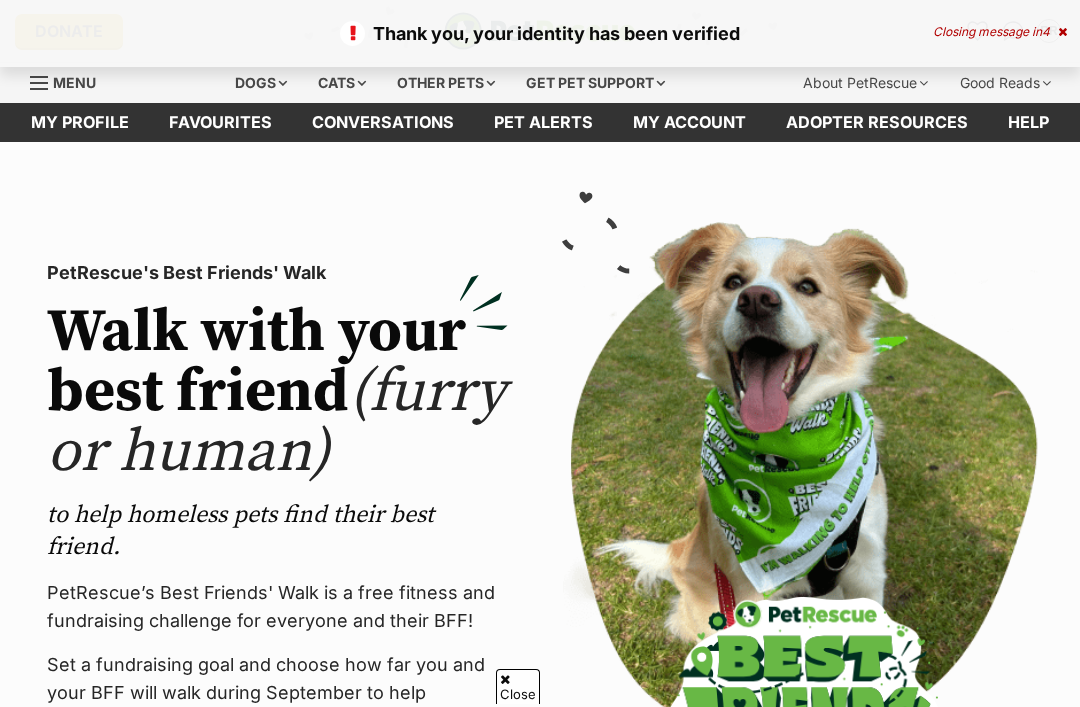scroll, scrollTop: 712, scrollLeft: 0, axis: vertical 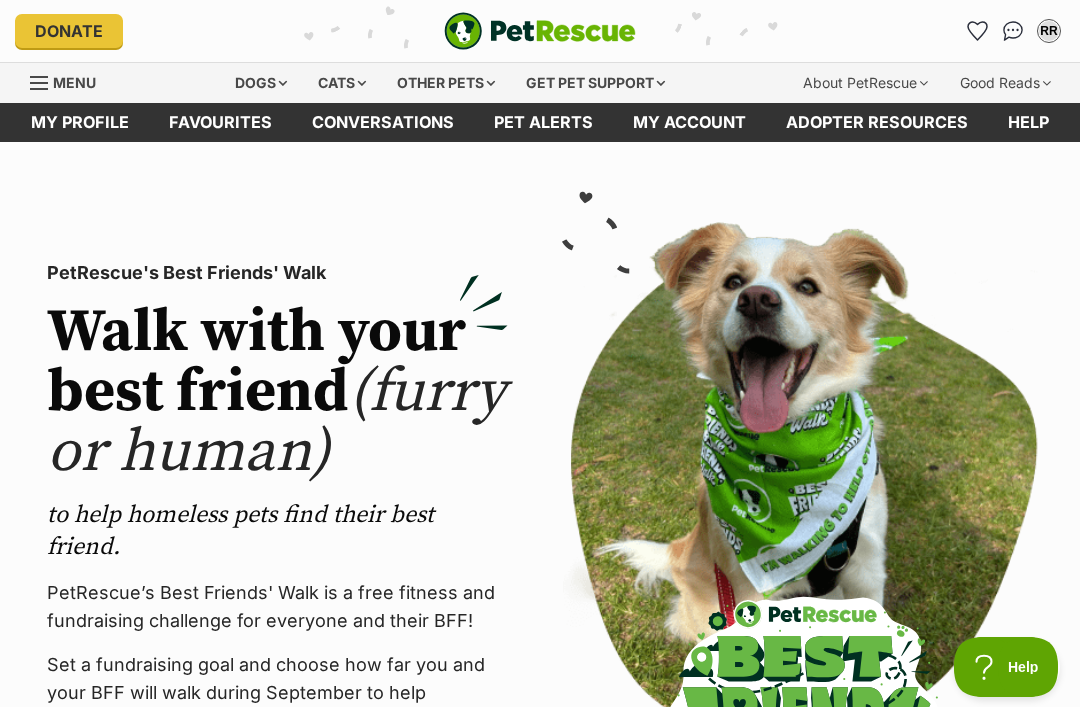 click on "Dogs" at bounding box center [261, 83] 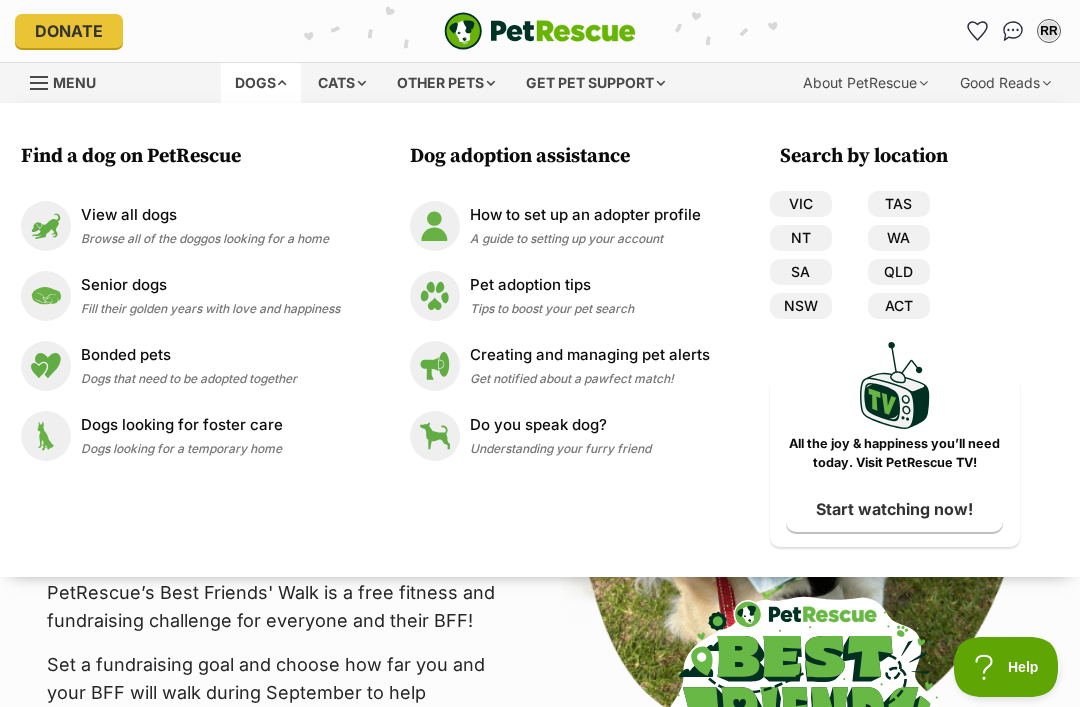 click on "NSW" at bounding box center (801, 306) 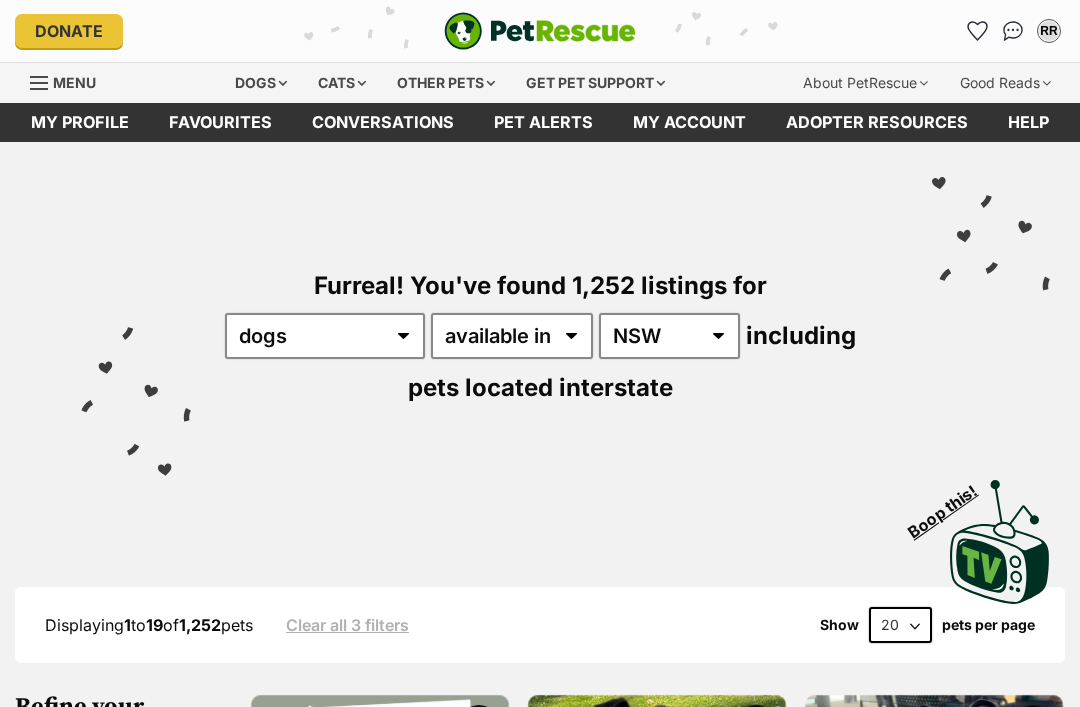 scroll, scrollTop: 0, scrollLeft: 0, axis: both 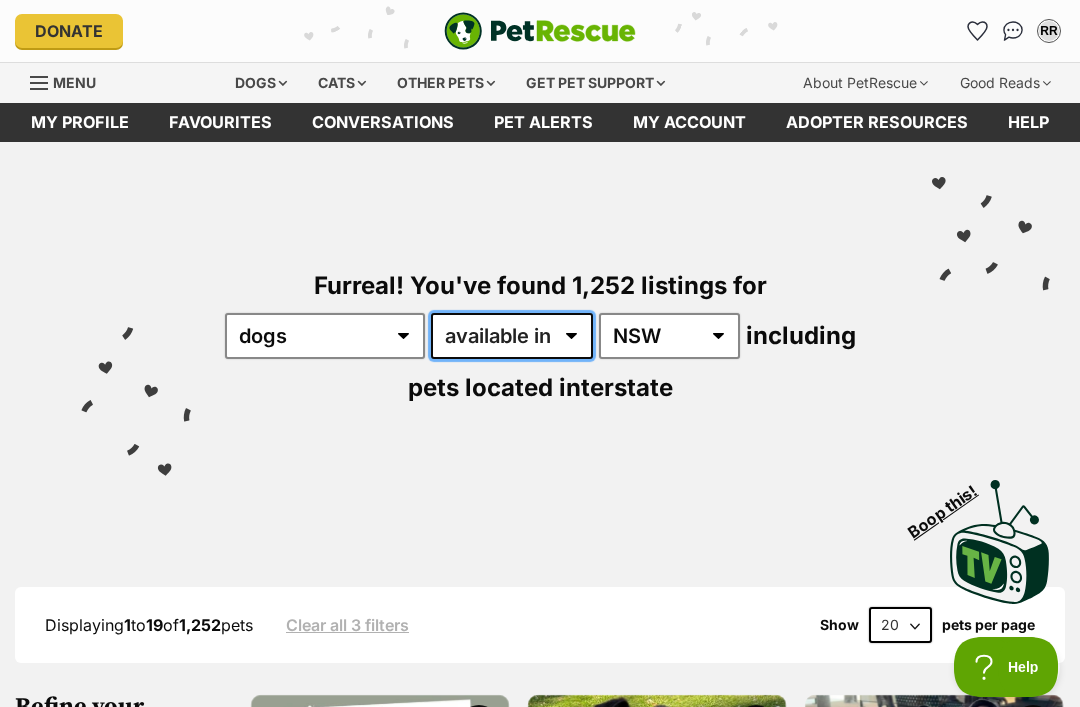 click on "available in
located in" at bounding box center (512, 336) 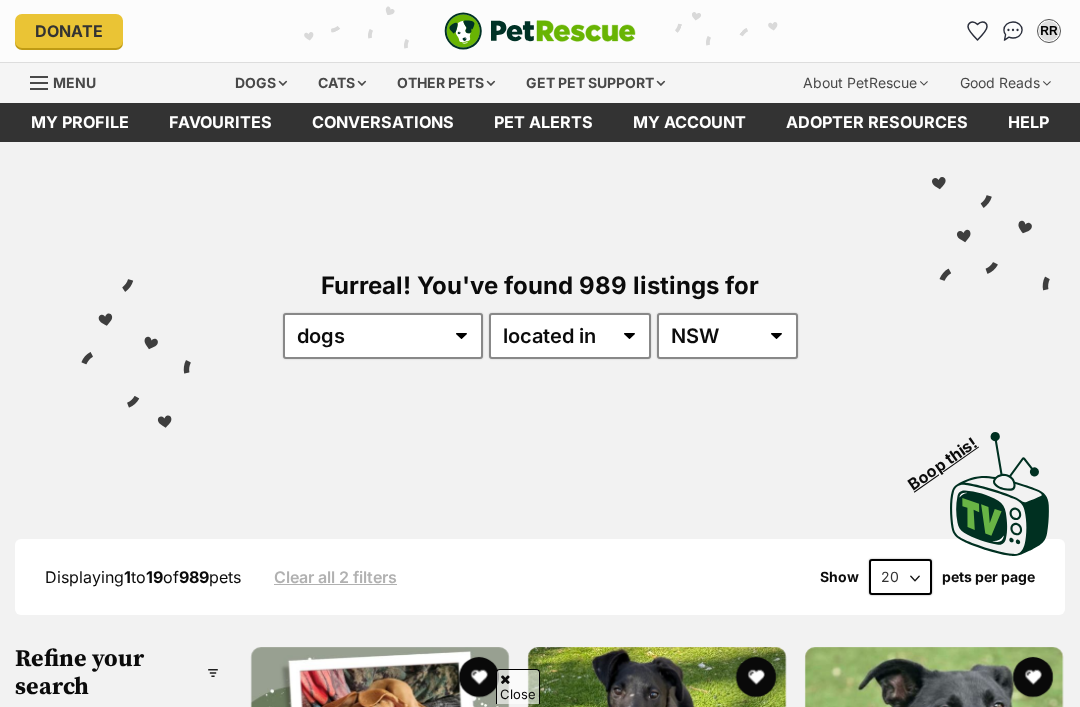 scroll, scrollTop: 557, scrollLeft: 0, axis: vertical 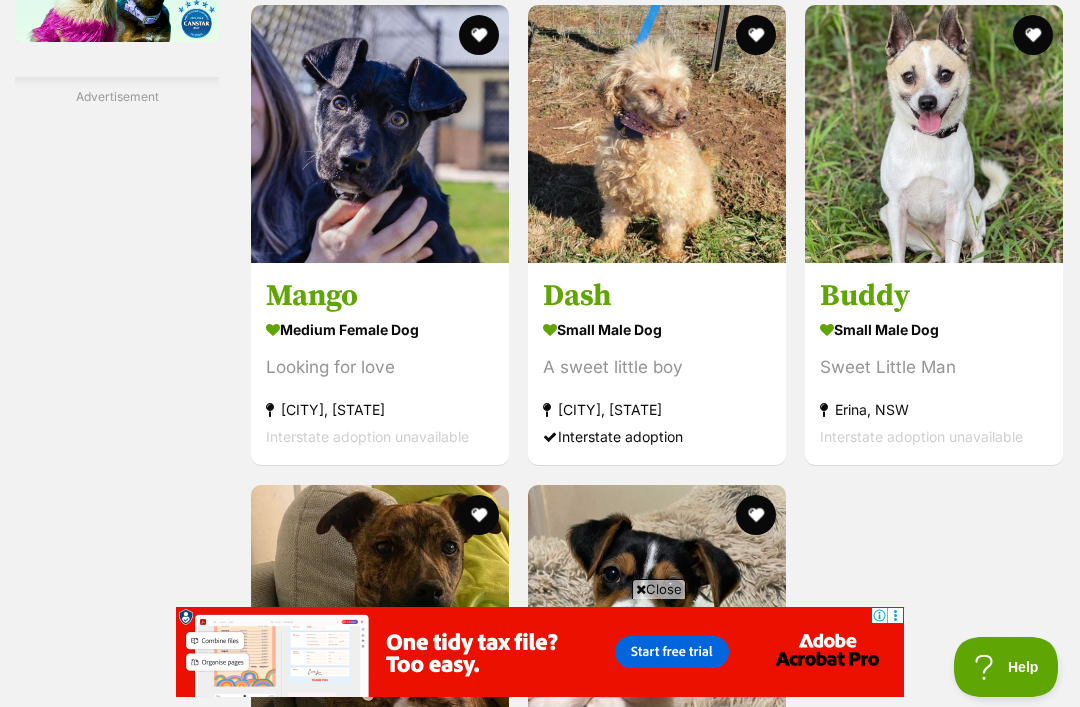 click on "small male Dog
A sweet little boy
[CITY], [STATE]
Interstate adoption" at bounding box center [657, 383] 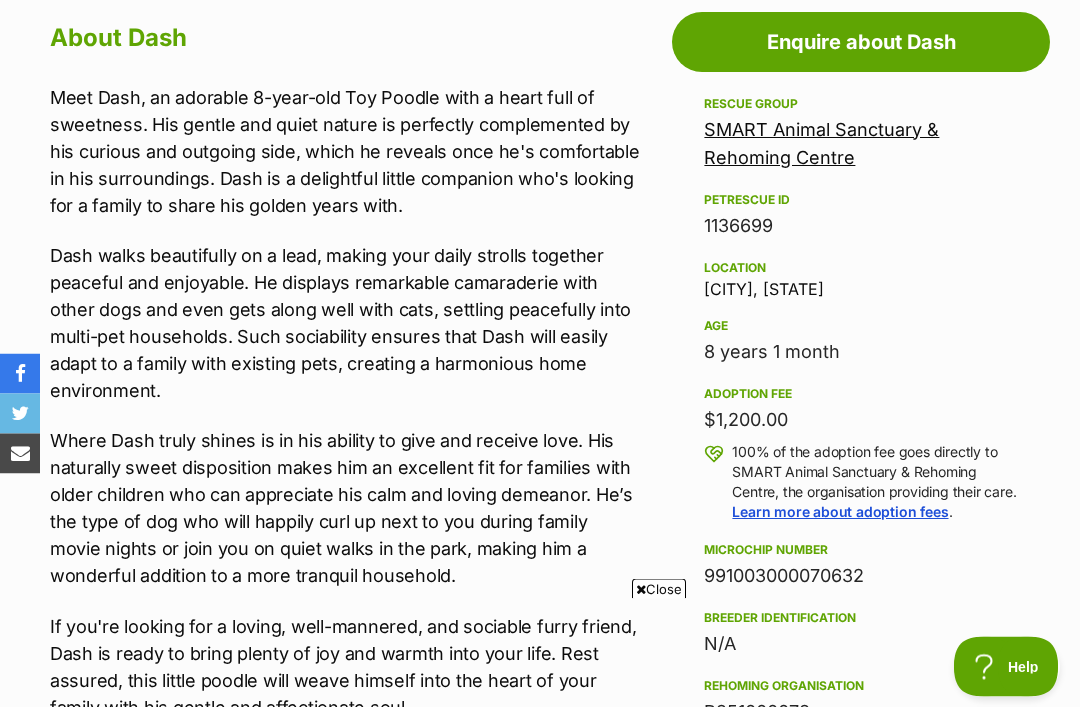 scroll, scrollTop: 1156, scrollLeft: 0, axis: vertical 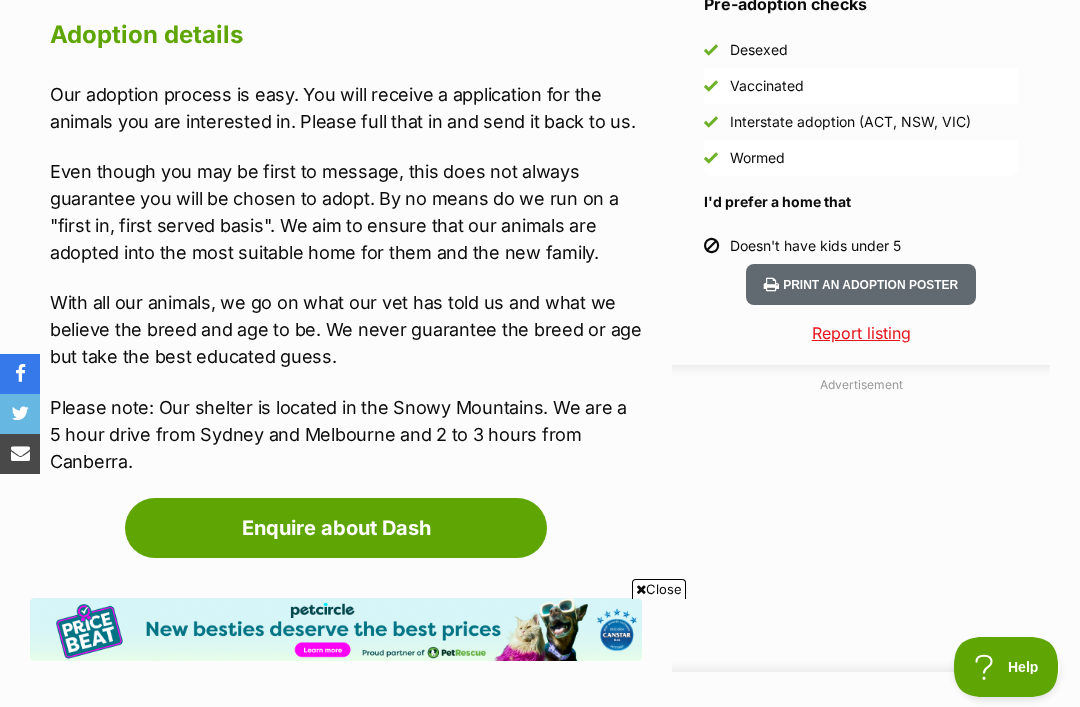 click on "Enquire about Dash" at bounding box center (336, 528) 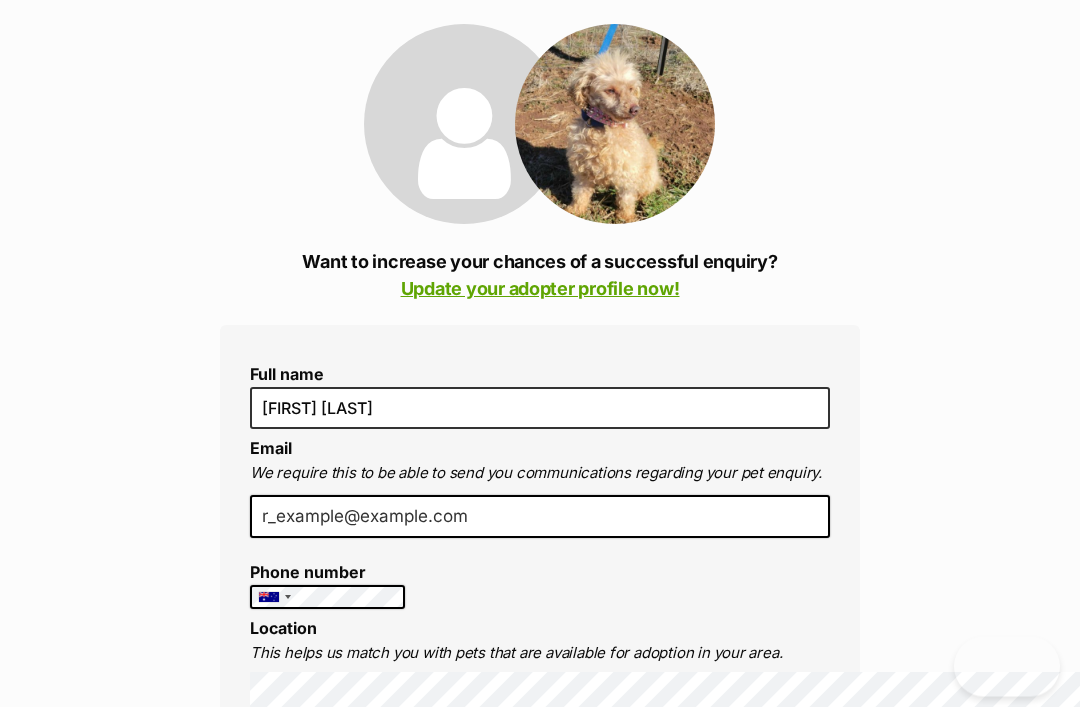 scroll, scrollTop: 25, scrollLeft: 0, axis: vertical 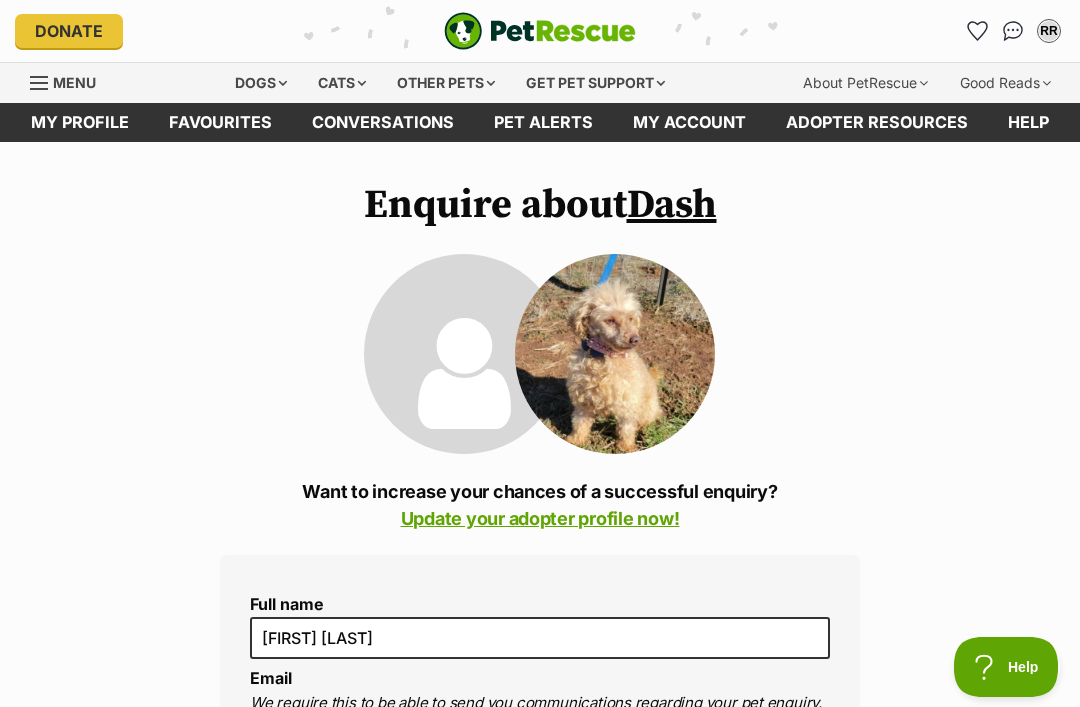 click on "Skip to main content" at bounding box center (-999, 0) 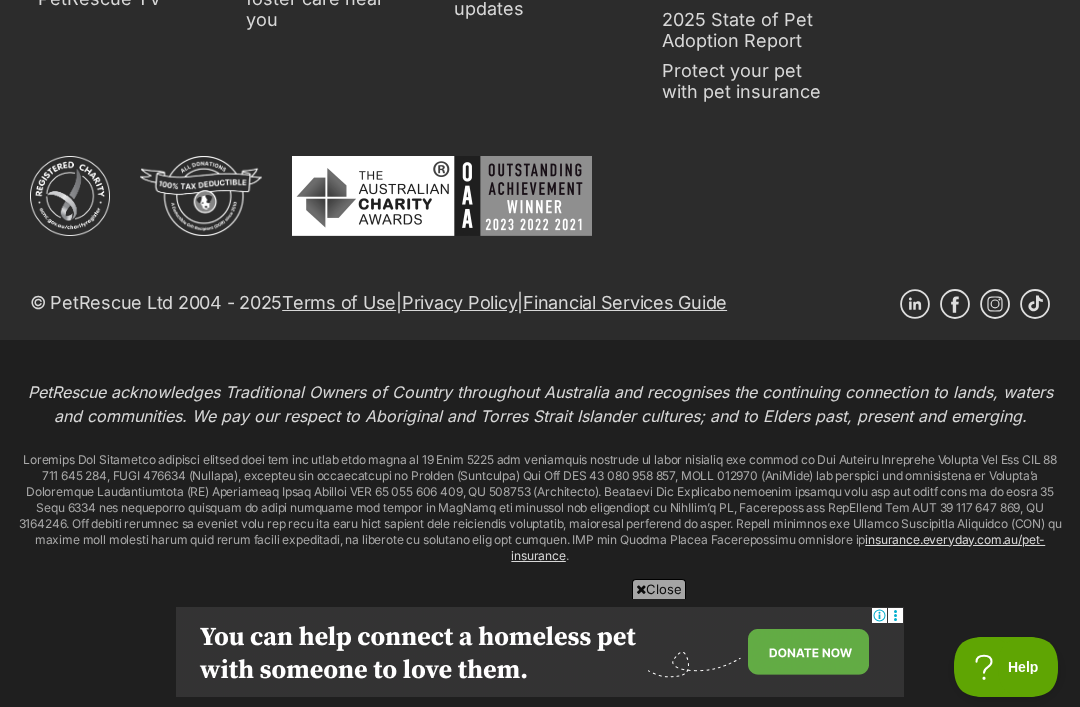 scroll, scrollTop: 0, scrollLeft: 0, axis: both 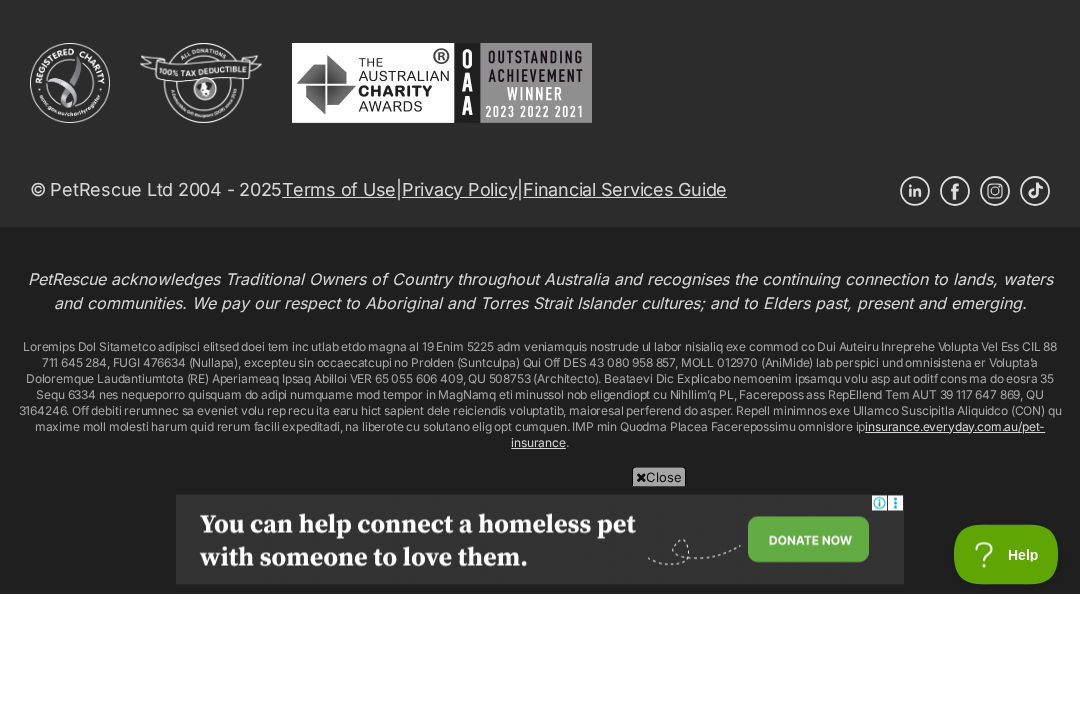 click on "Location
This helps us match you with pets that are available for adoption in your area." at bounding box center [540, -2006] 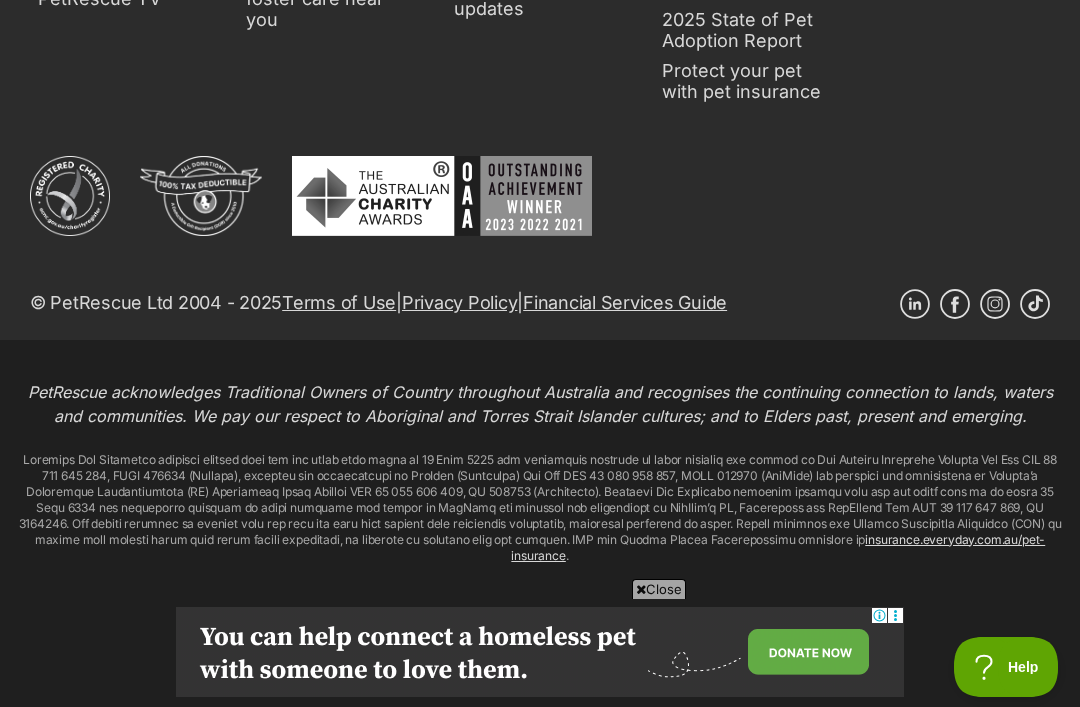 scroll, scrollTop: 9934, scrollLeft: 0, axis: vertical 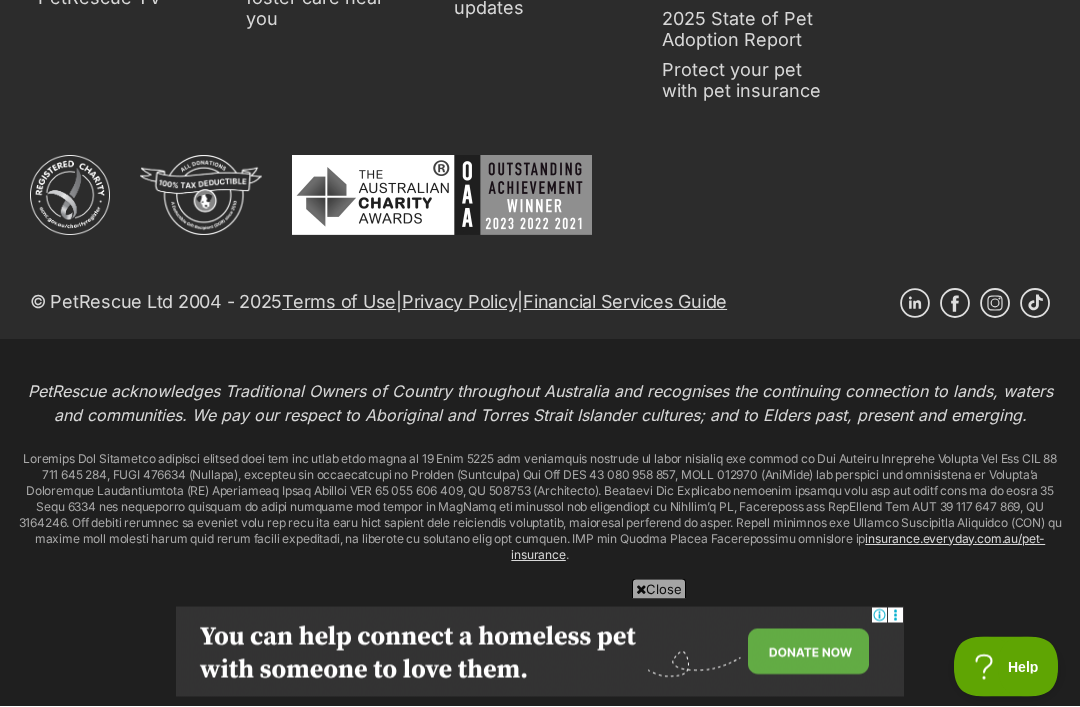 click on "I'd like to receive email updates from PetRescue. (optional)" at bounding box center [262, -1138] 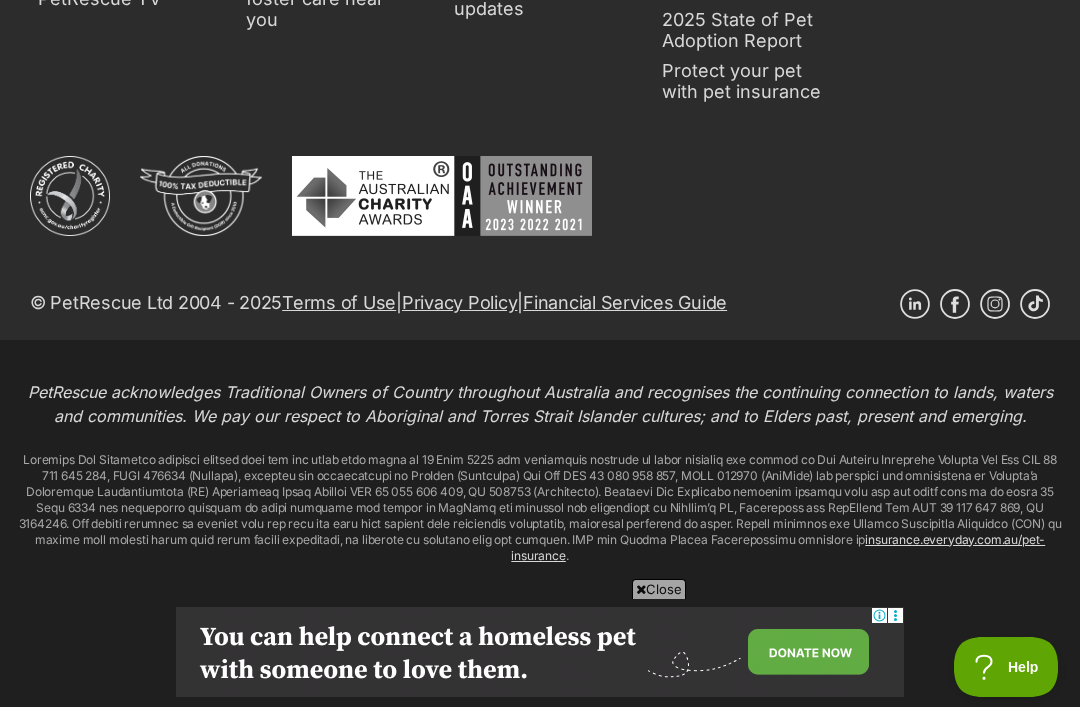 click on "Send enquiry" at bounding box center [540, -946] 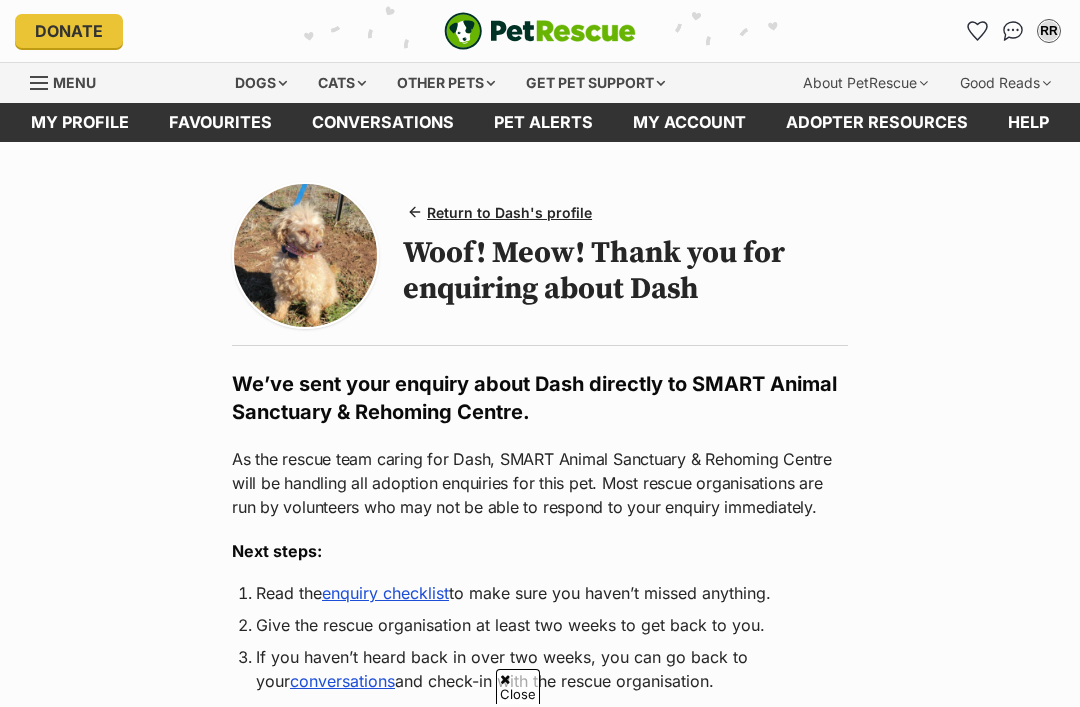 scroll, scrollTop: 87, scrollLeft: 0, axis: vertical 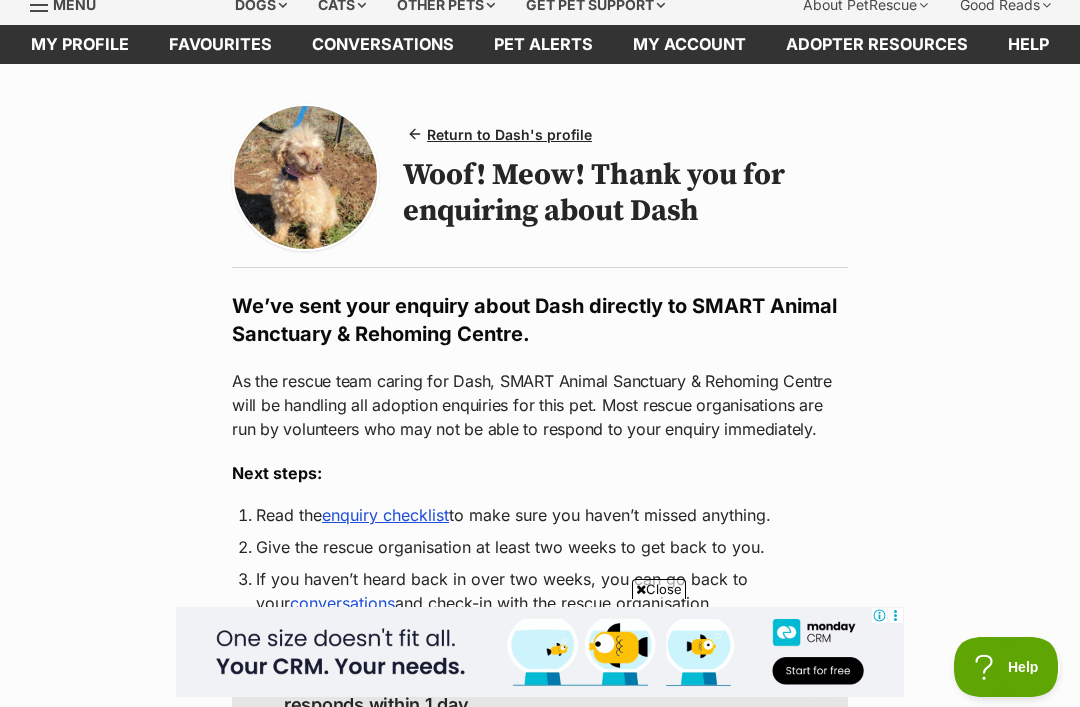 click on "enquiry checklist" at bounding box center (385, 515) 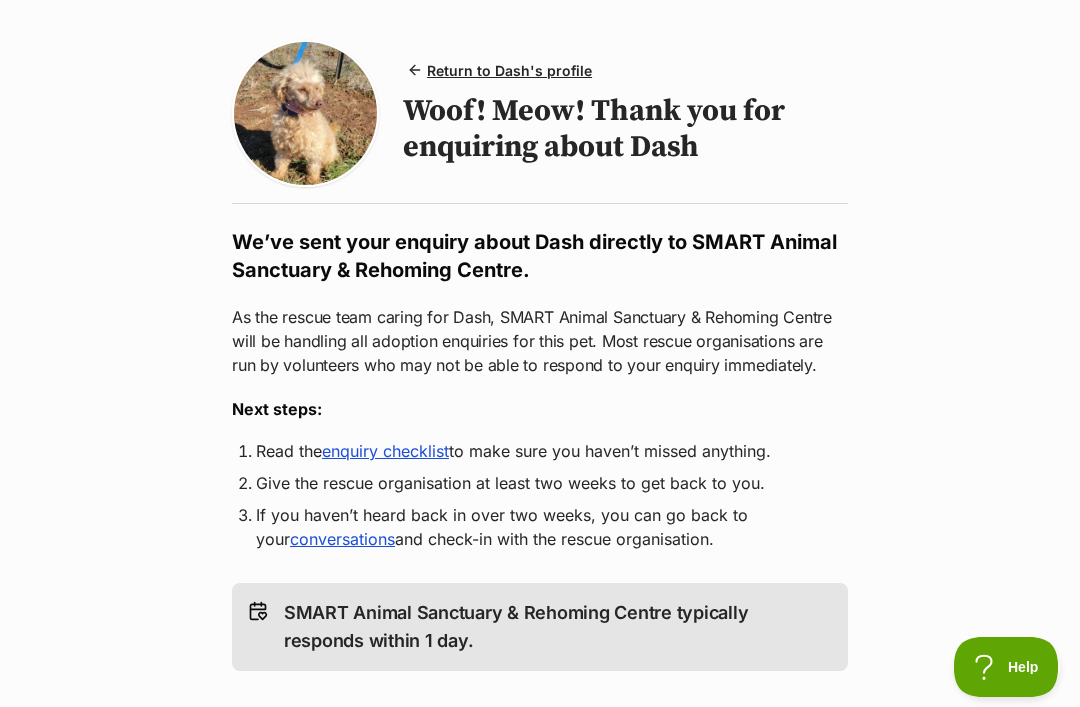 scroll, scrollTop: 0, scrollLeft: 0, axis: both 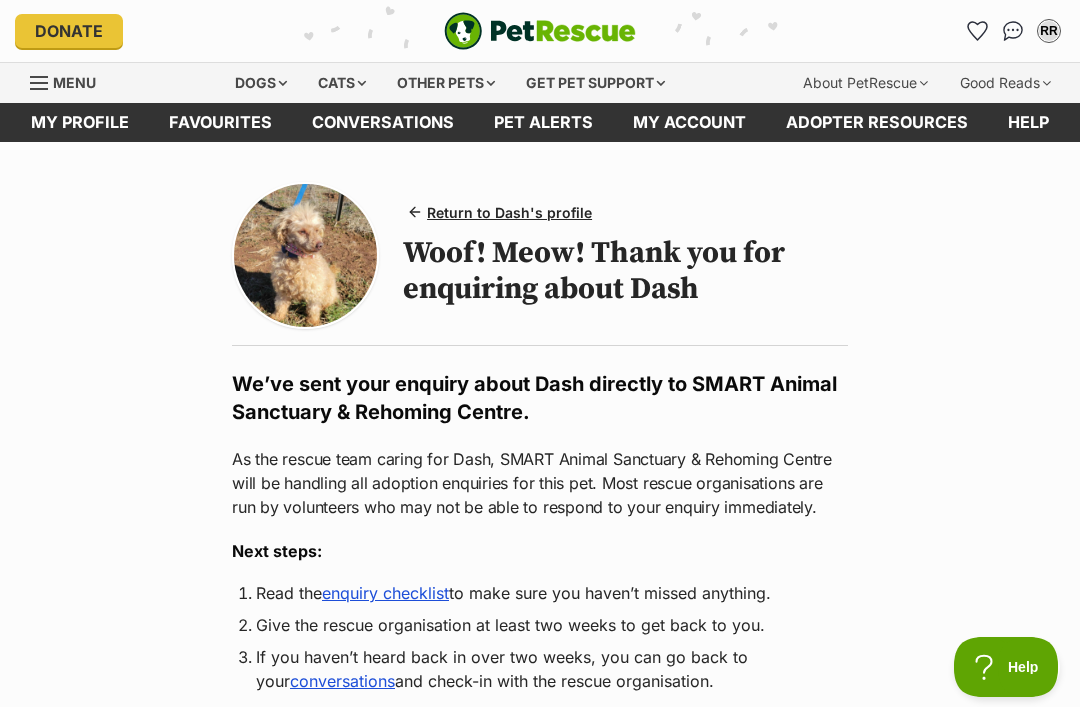 click on "RR" at bounding box center (1049, 31) 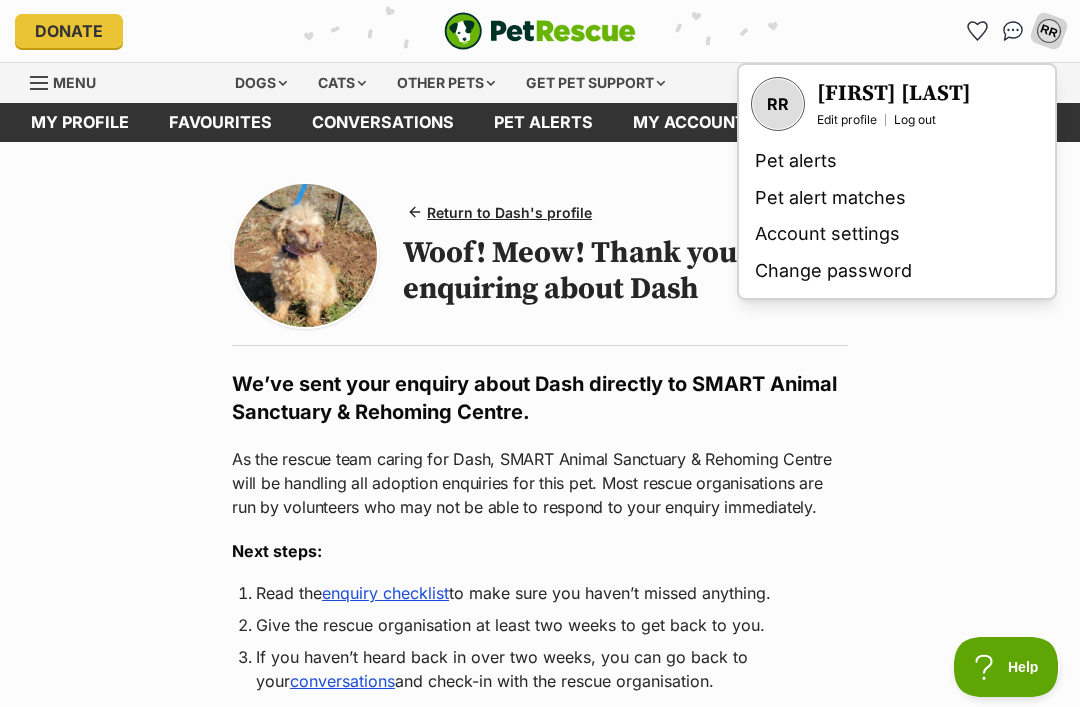 scroll, scrollTop: 0, scrollLeft: 0, axis: both 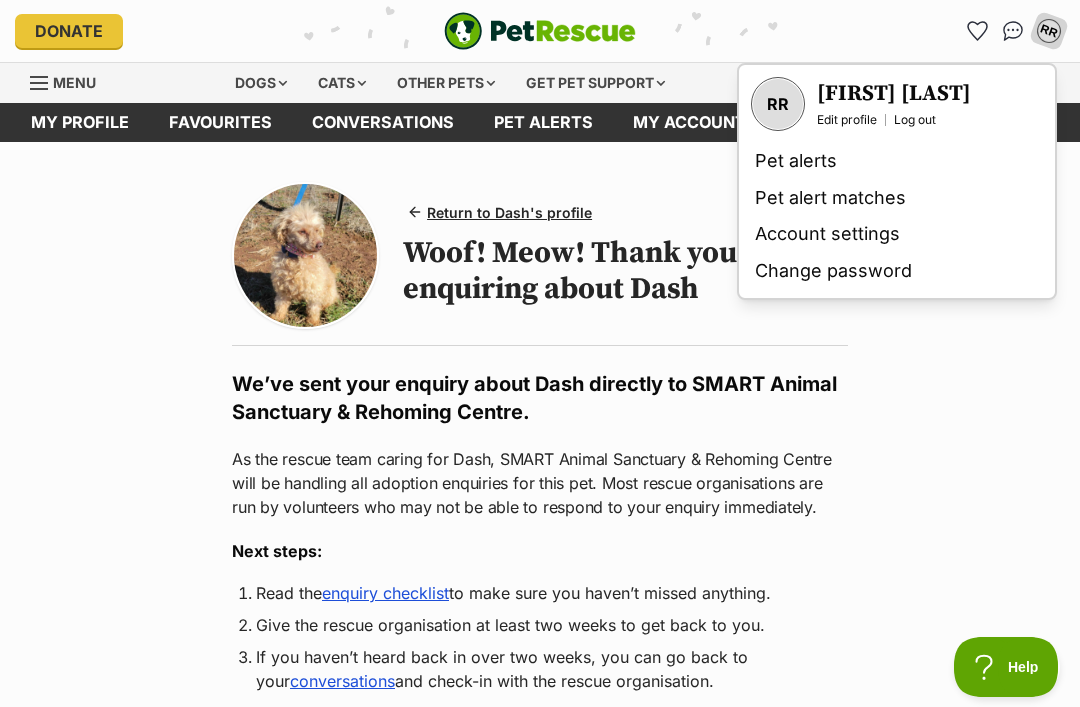 click on "Edit profile" at bounding box center [847, 120] 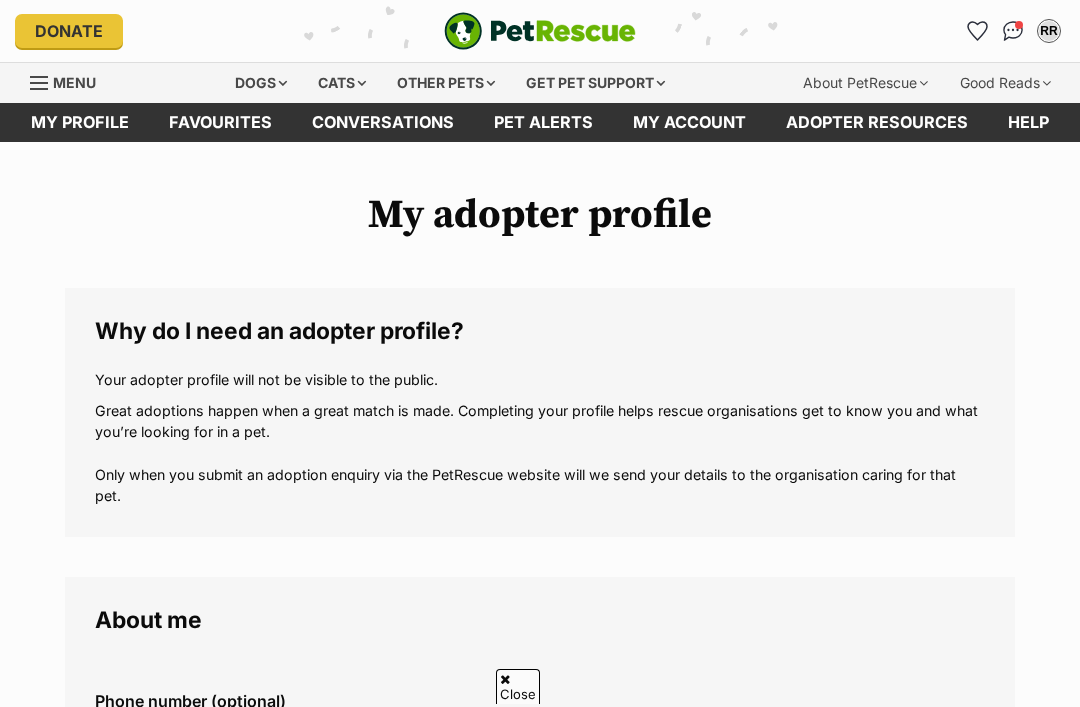 scroll, scrollTop: 298, scrollLeft: 0, axis: vertical 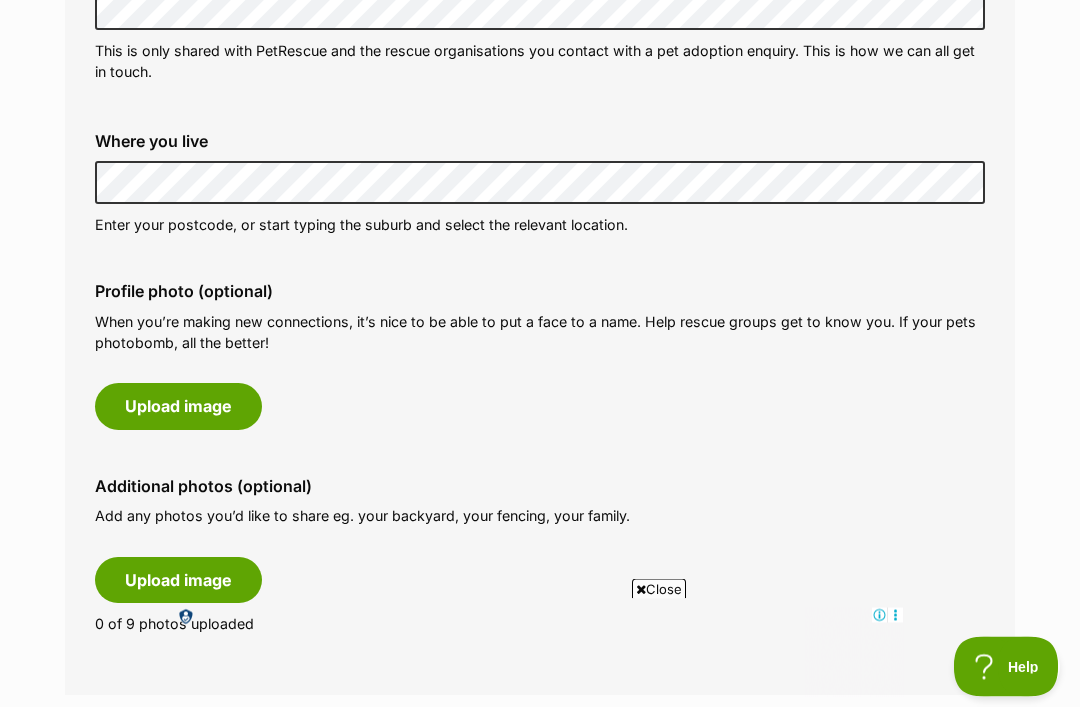 click on "Upload image" at bounding box center (178, 407) 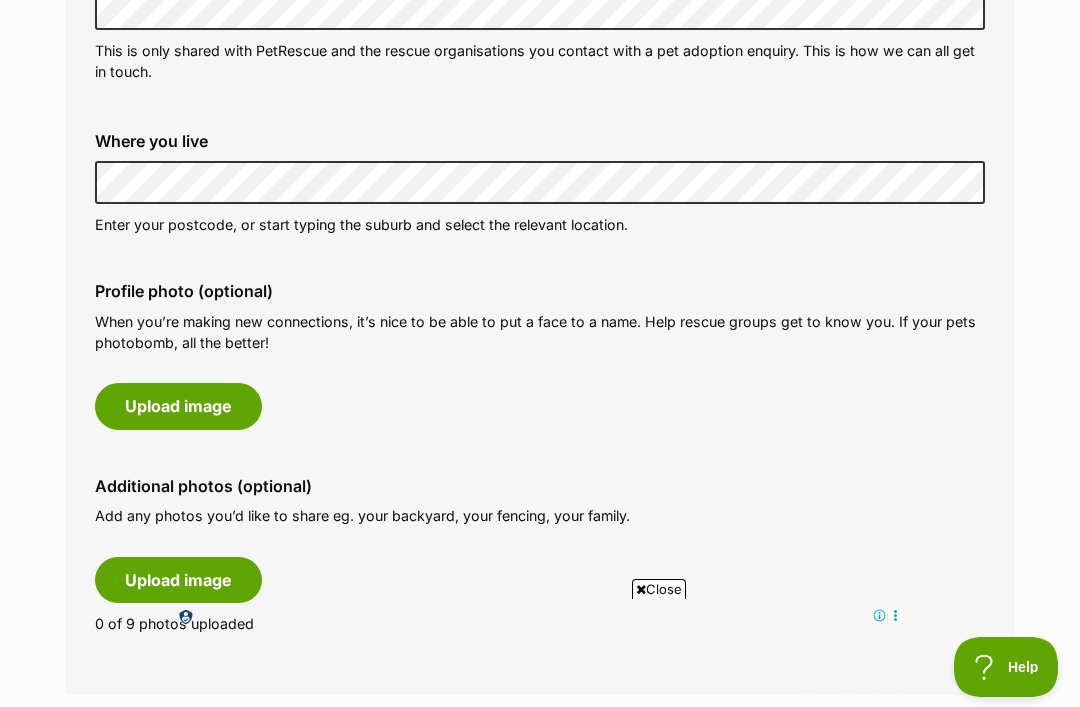 click on "Upload image" at bounding box center [178, 406] 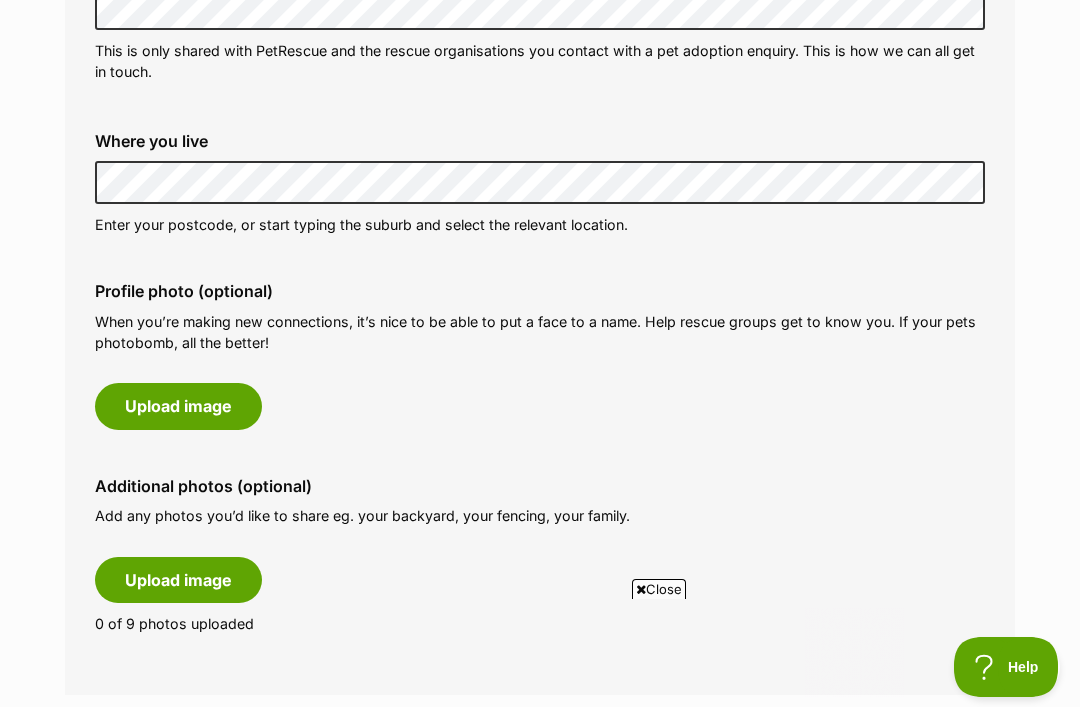 scroll, scrollTop: 0, scrollLeft: 0, axis: both 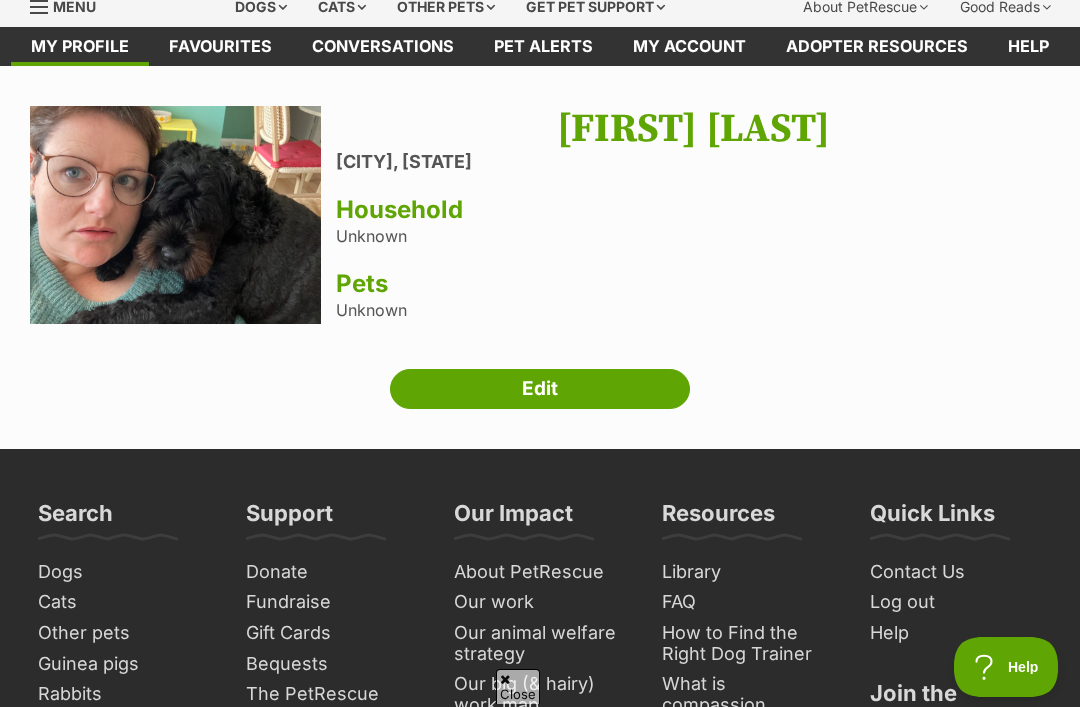 click on "Edit" at bounding box center [540, 389] 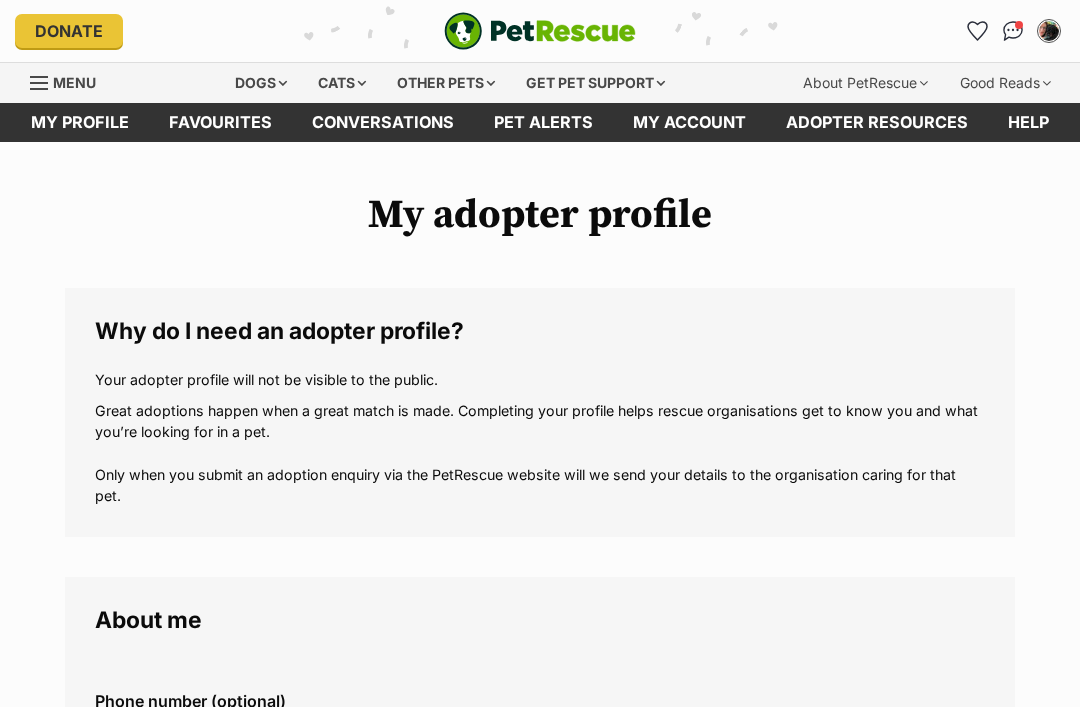 scroll, scrollTop: 640, scrollLeft: 0, axis: vertical 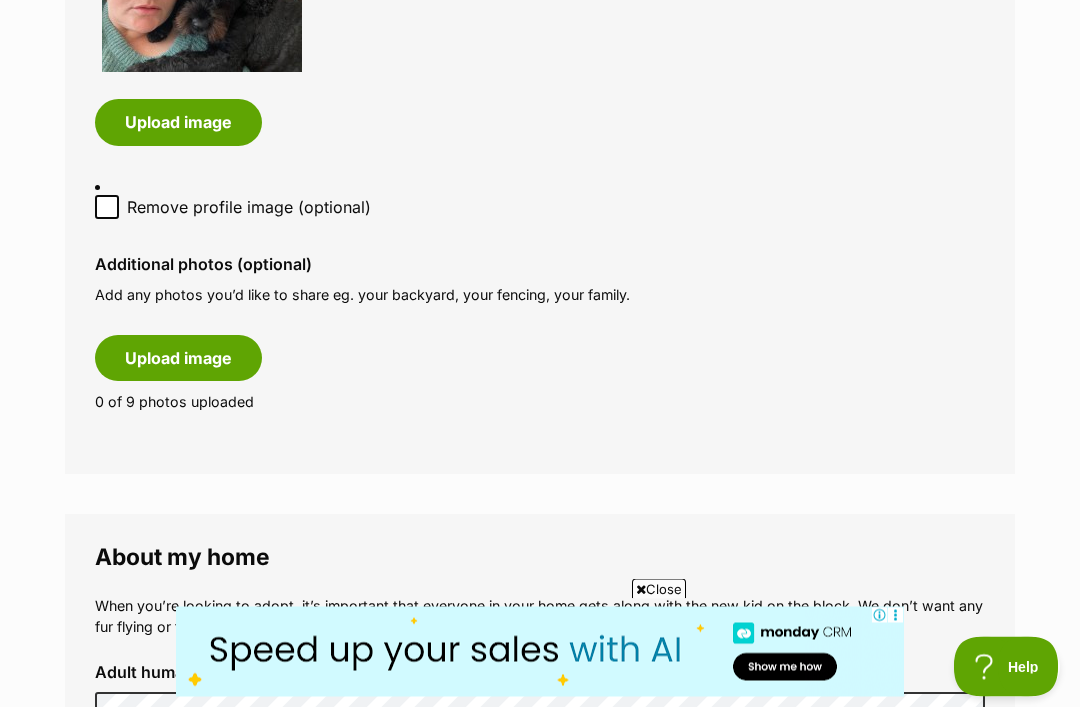 click on "Upload image" at bounding box center (178, 359) 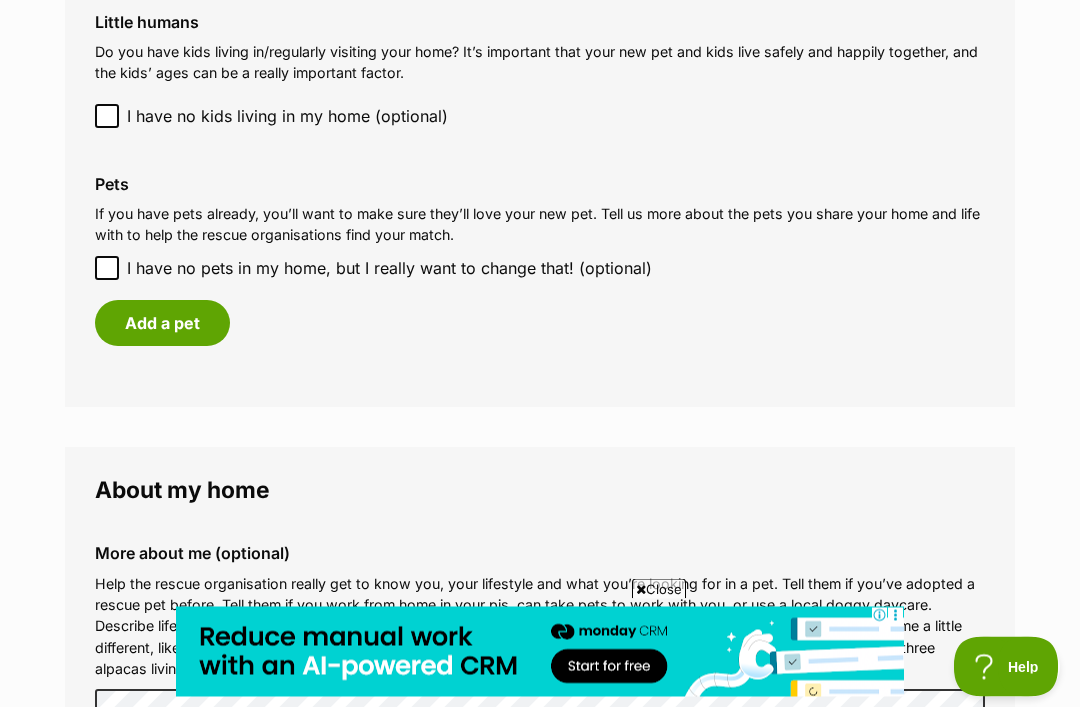 scroll, scrollTop: 2187, scrollLeft: 0, axis: vertical 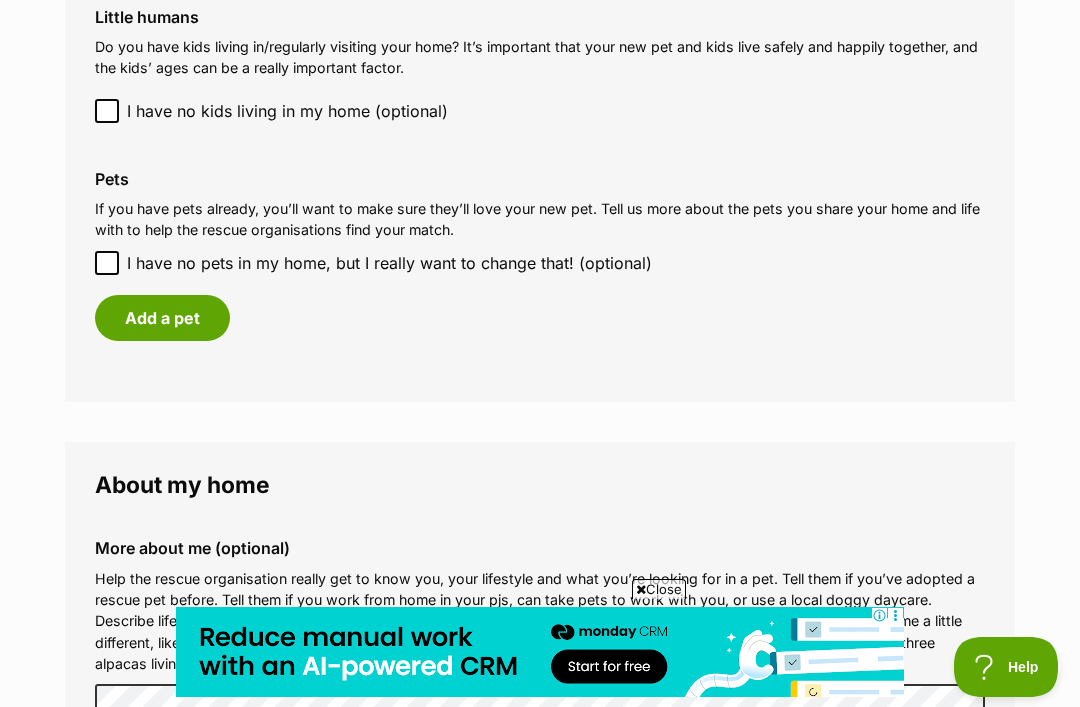 click on "Add a pet" at bounding box center (162, 318) 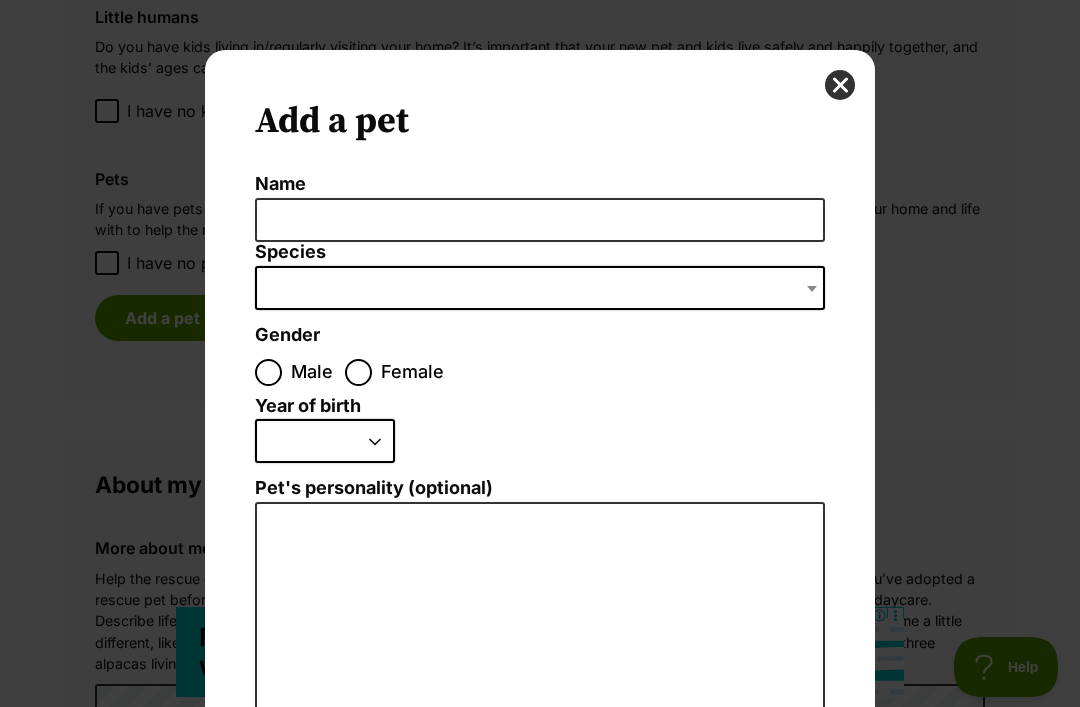 scroll, scrollTop: 0, scrollLeft: 0, axis: both 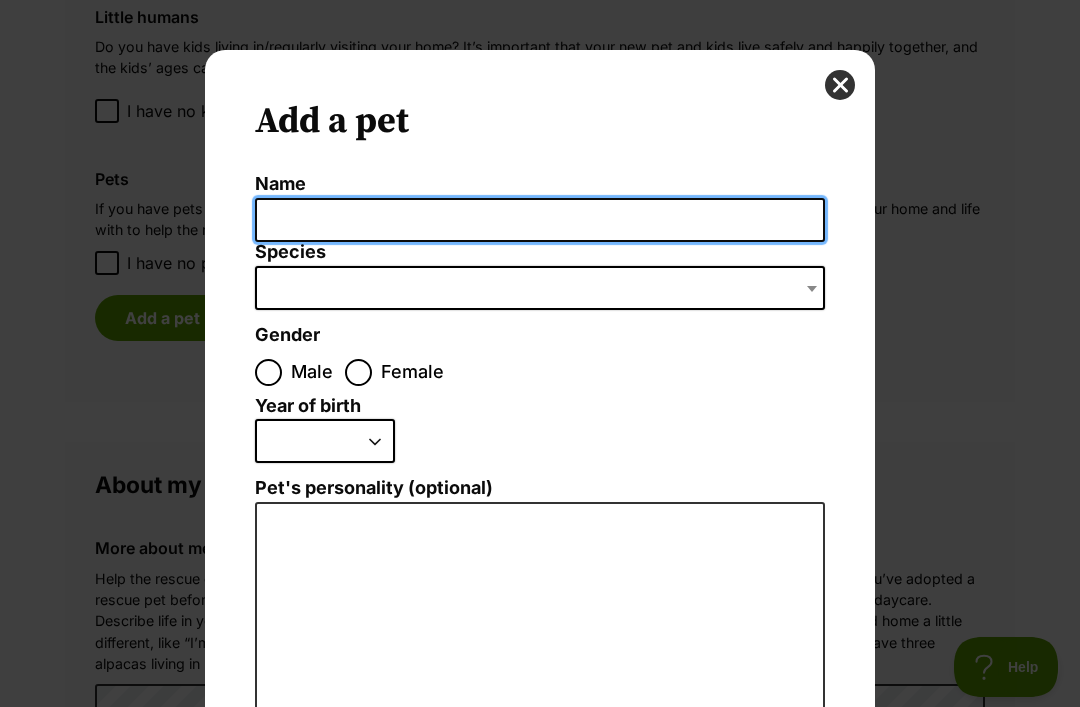 click on "Name" at bounding box center (540, 220) 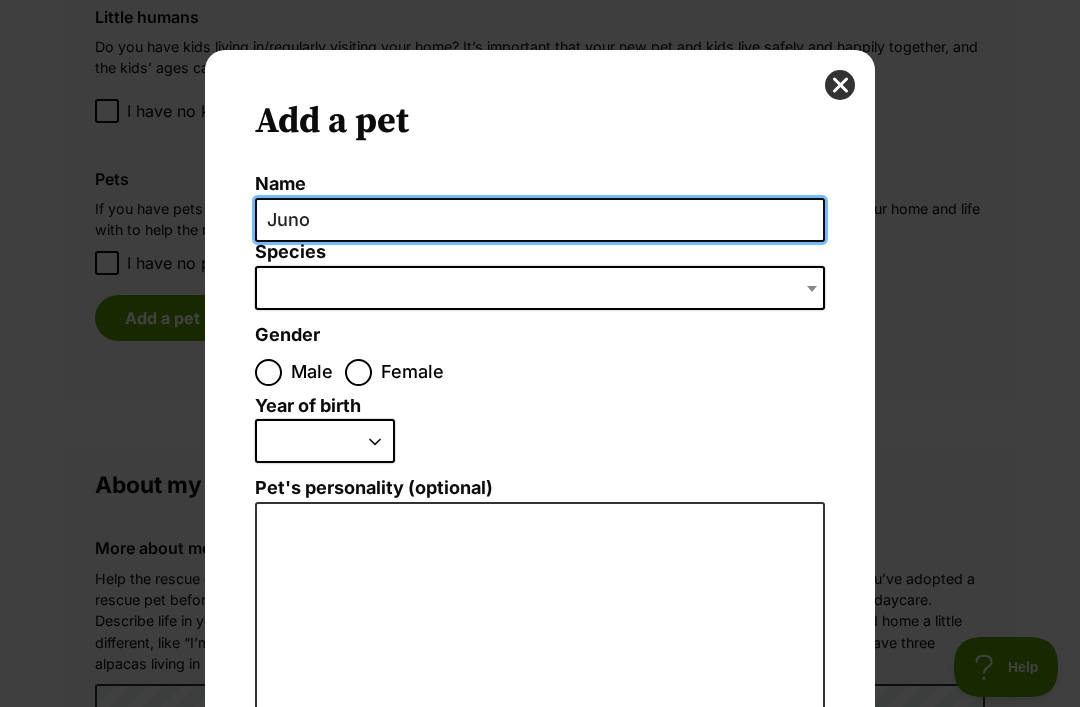 type on "Juno" 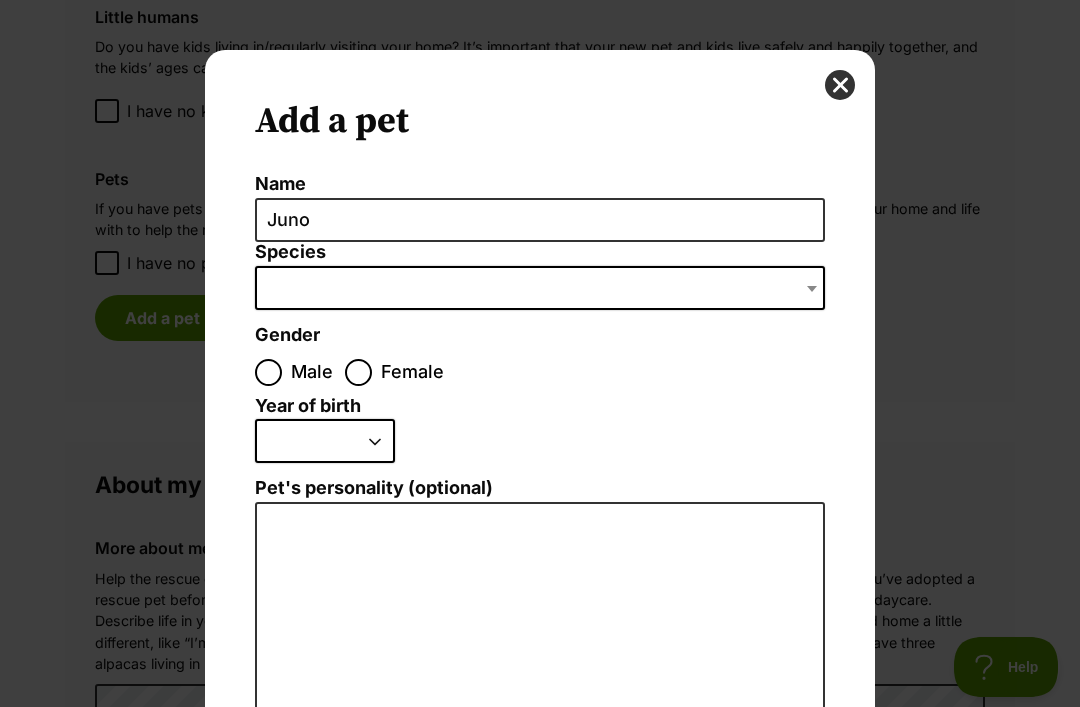 click at bounding box center (540, 288) 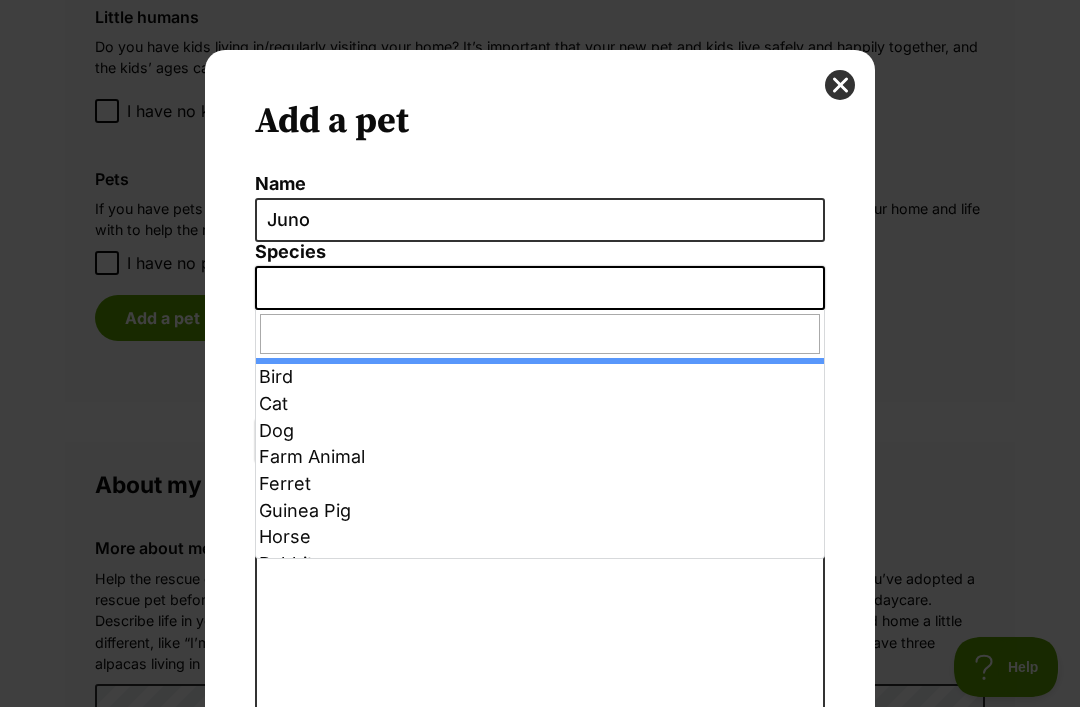select on "2" 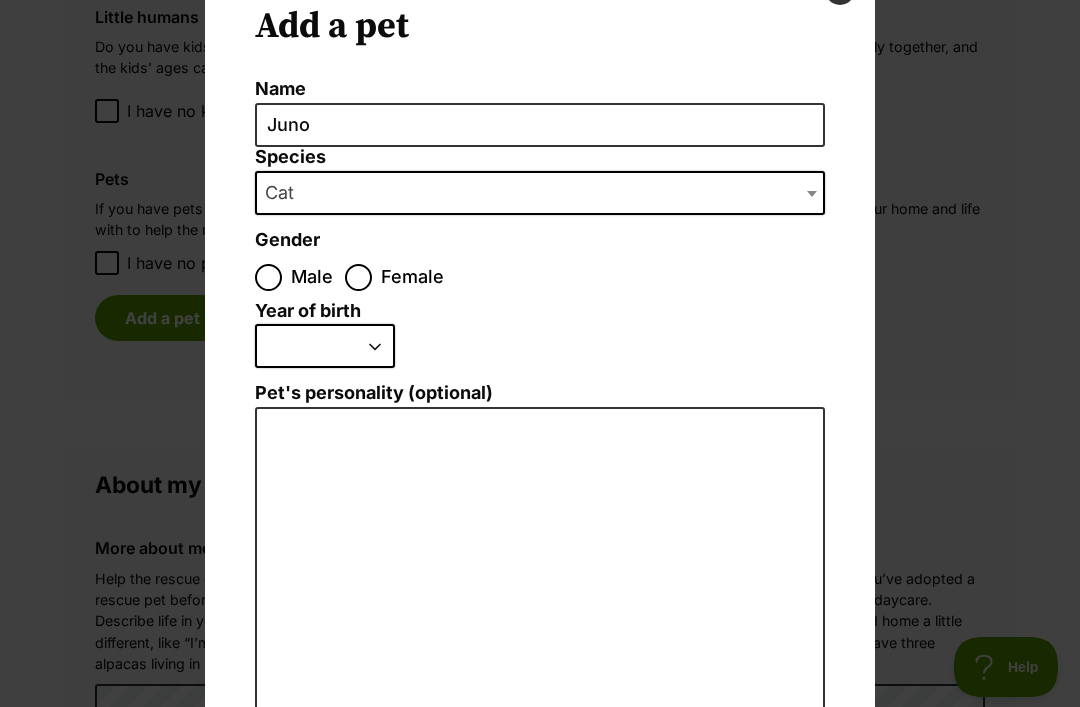 scroll, scrollTop: 96, scrollLeft: 0, axis: vertical 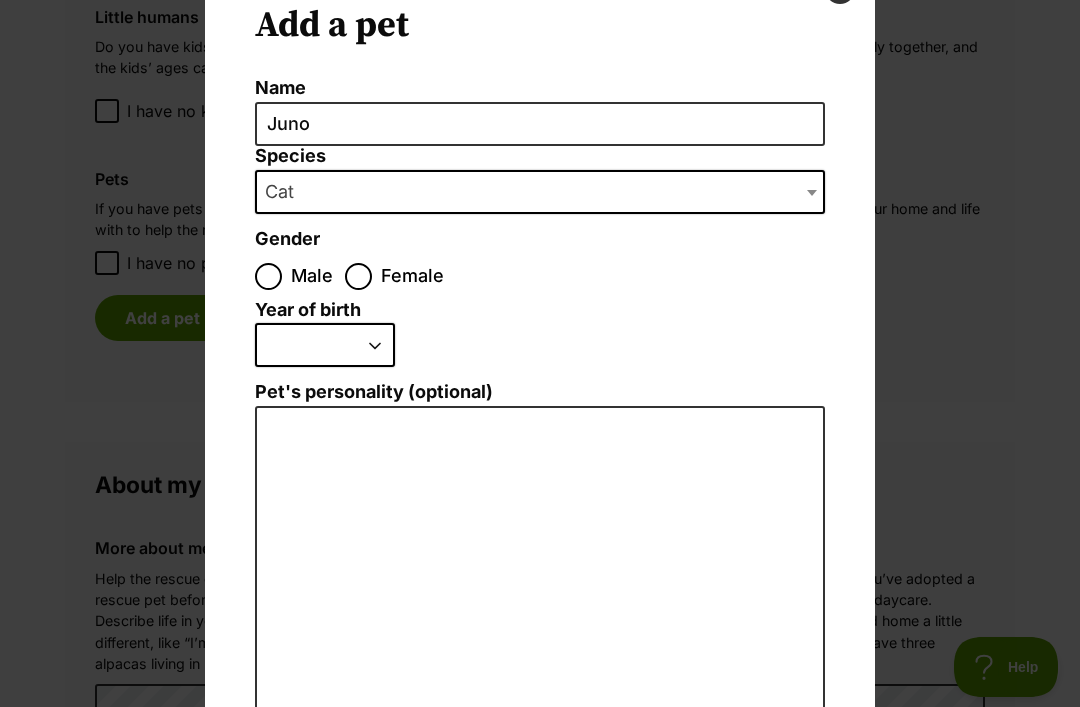 click on "2025
2024
2023
2022
2021
2020
2019
2018
2017
2016
2015
2014
2013
2012
2011
2010
2009
2008
2007
2006
2005
2004
2003
2002
2001
2000
1999
1998
1997
1996
1995" at bounding box center [325, 345] 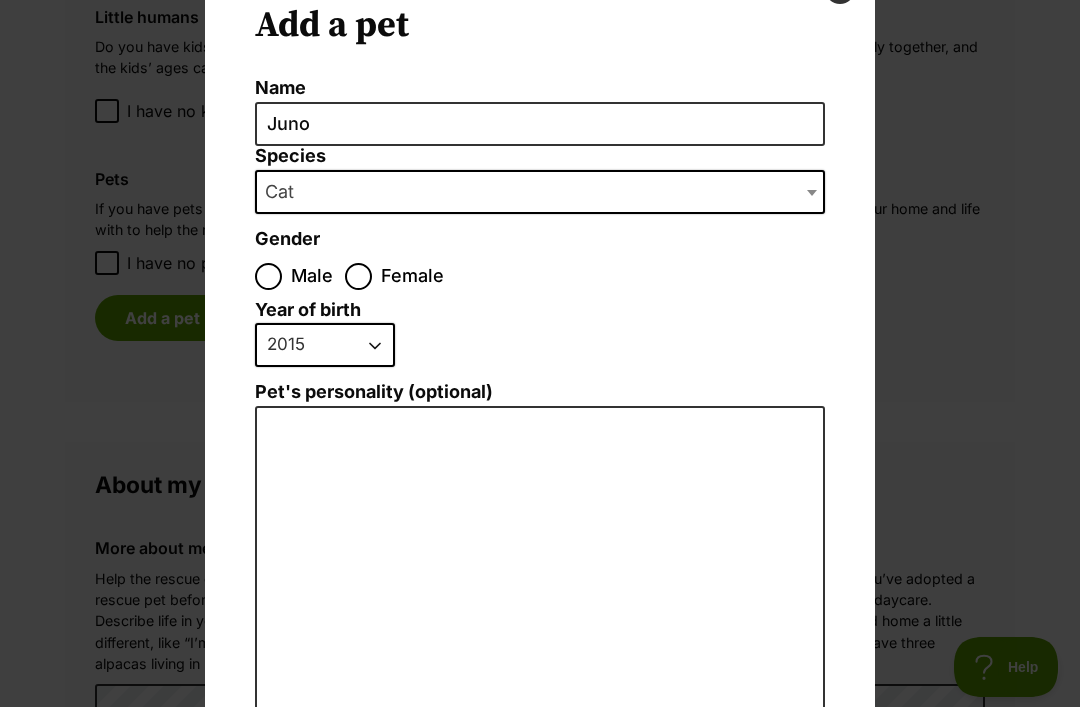 click on "Female" at bounding box center [358, 276] 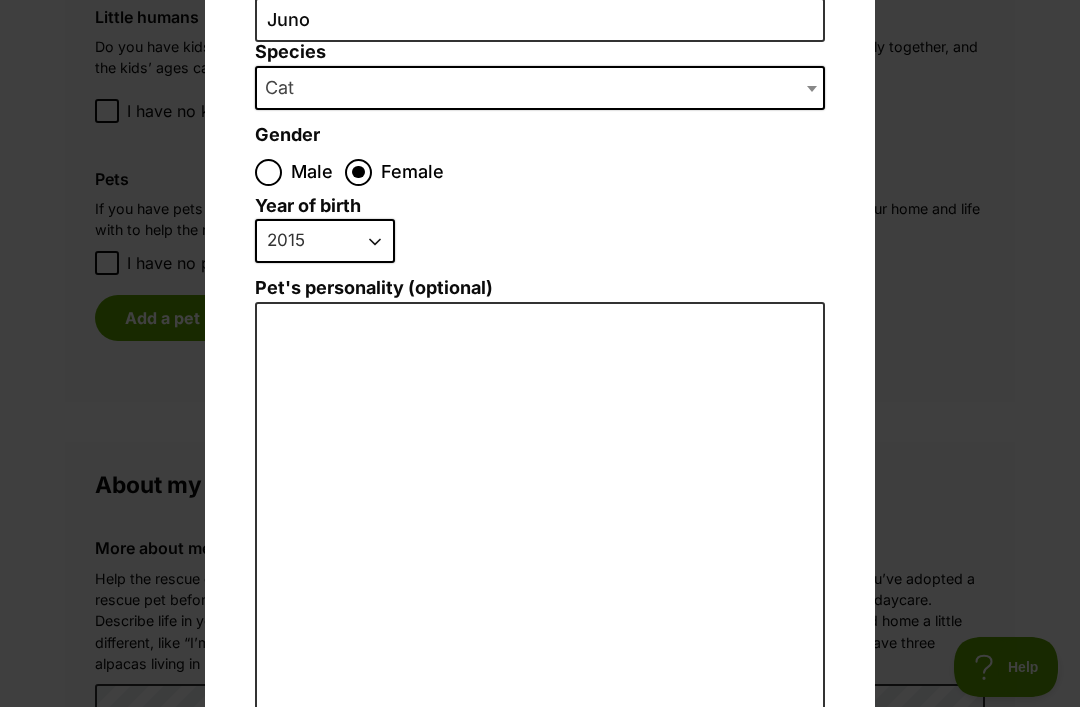 scroll, scrollTop: 205, scrollLeft: 0, axis: vertical 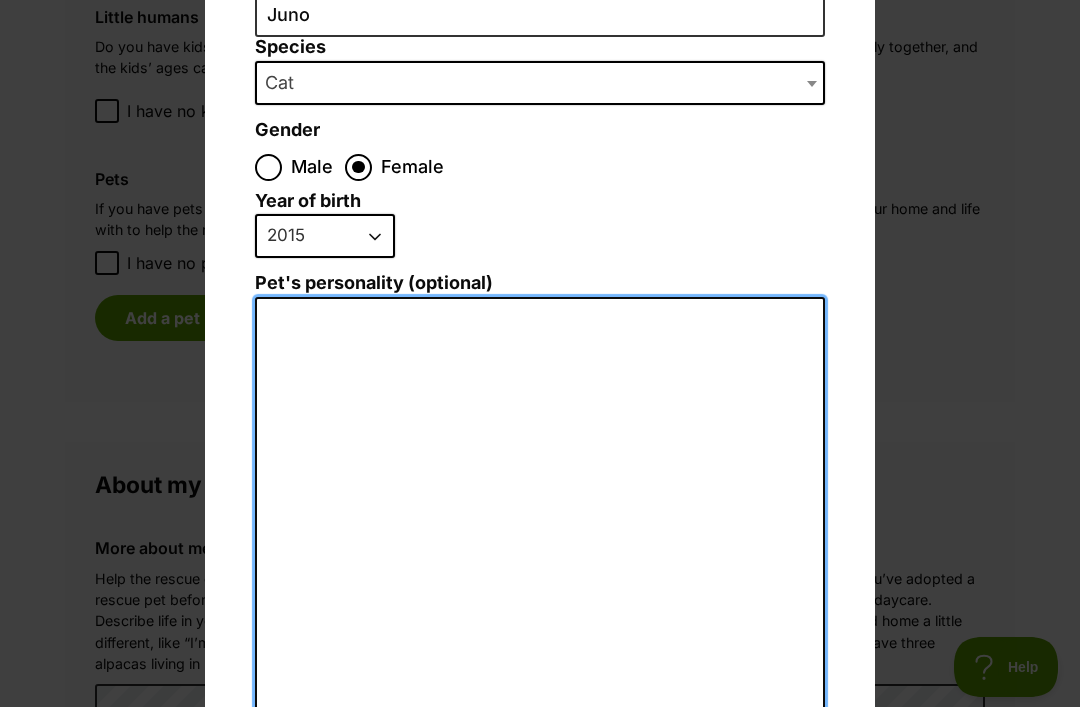 click on "Pet's personality (optional)" at bounding box center (540, 516) 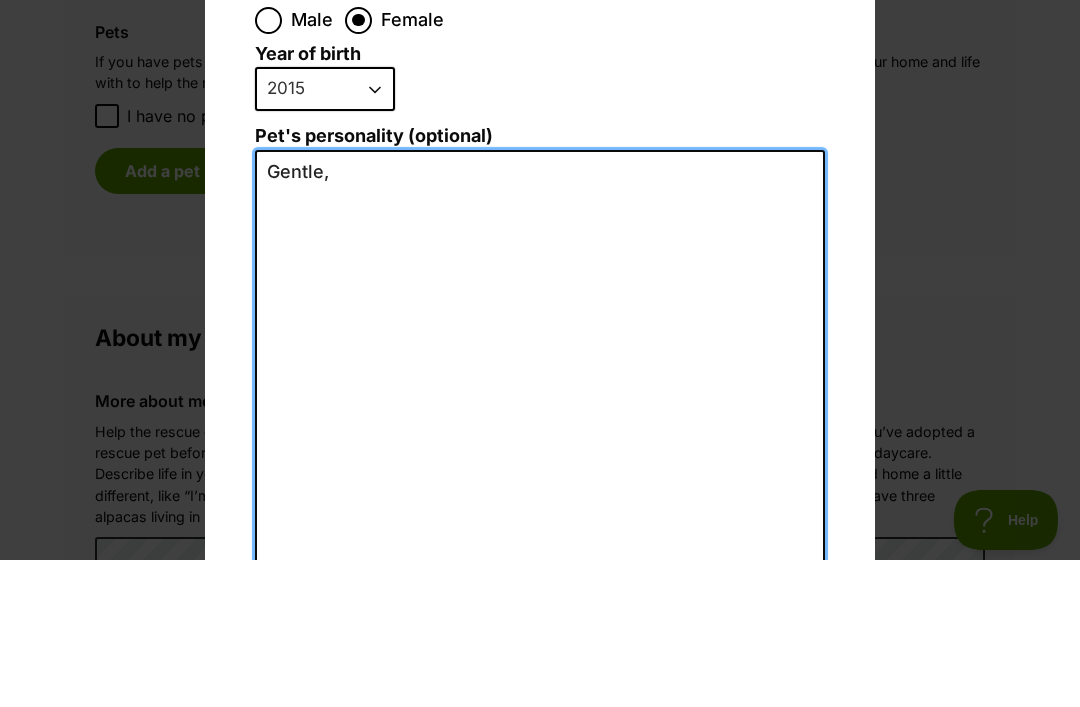 scroll, scrollTop: 0, scrollLeft: 0, axis: both 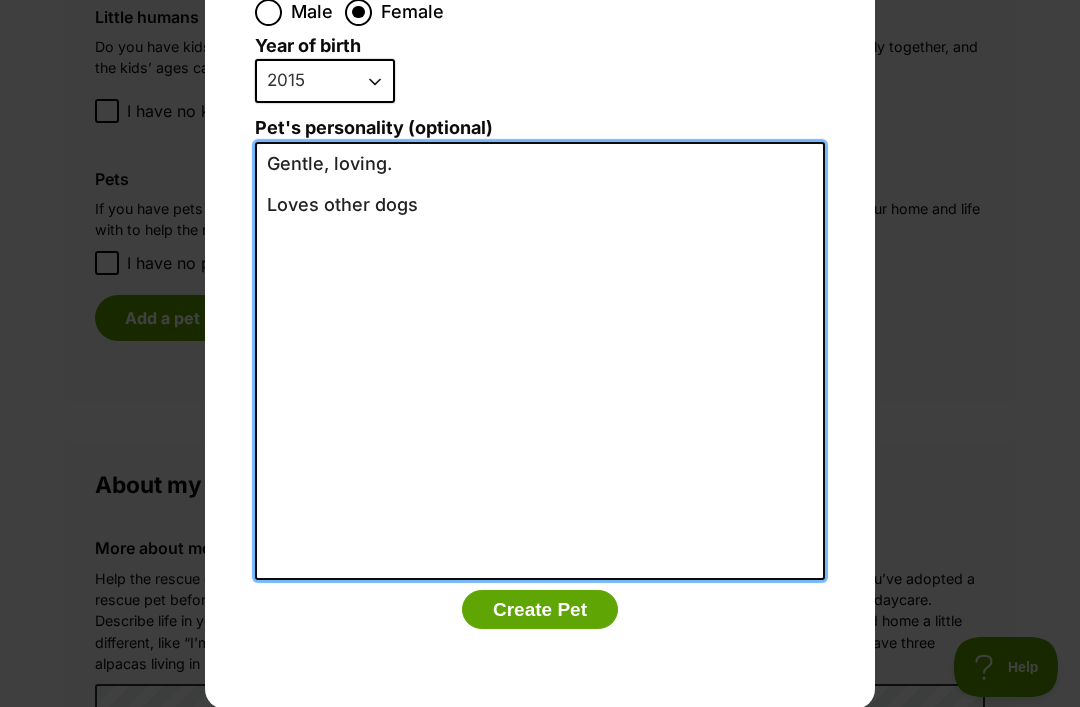 type on "Gentle, loving.
Loves other dogs" 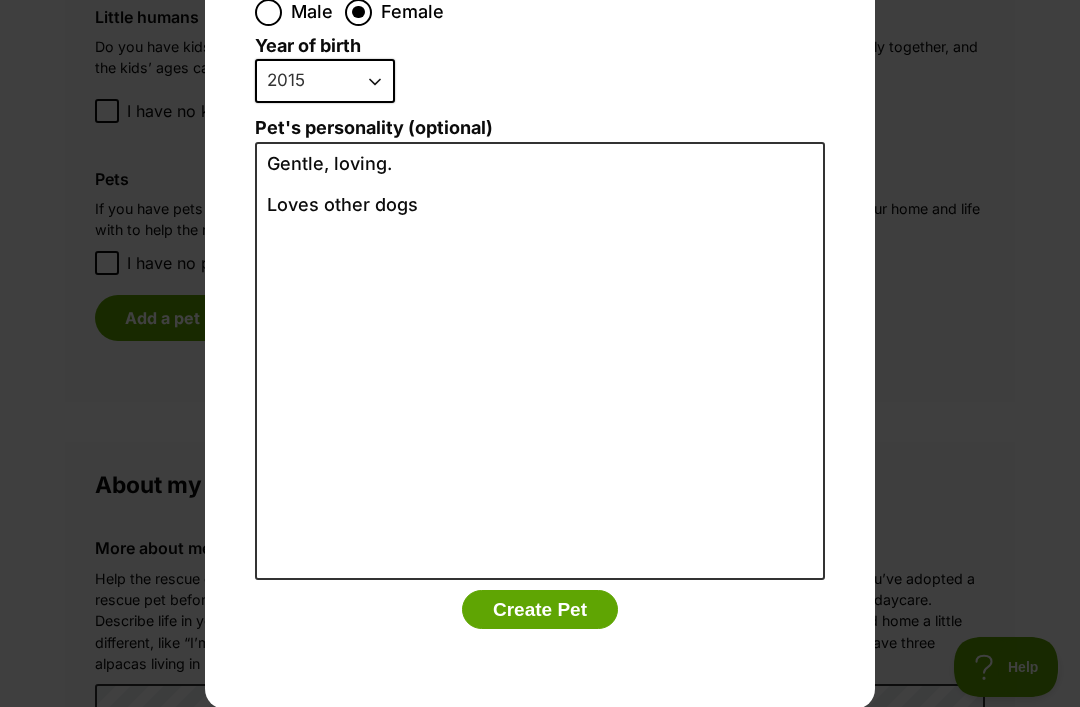 click on "Create Pet" at bounding box center [540, 610] 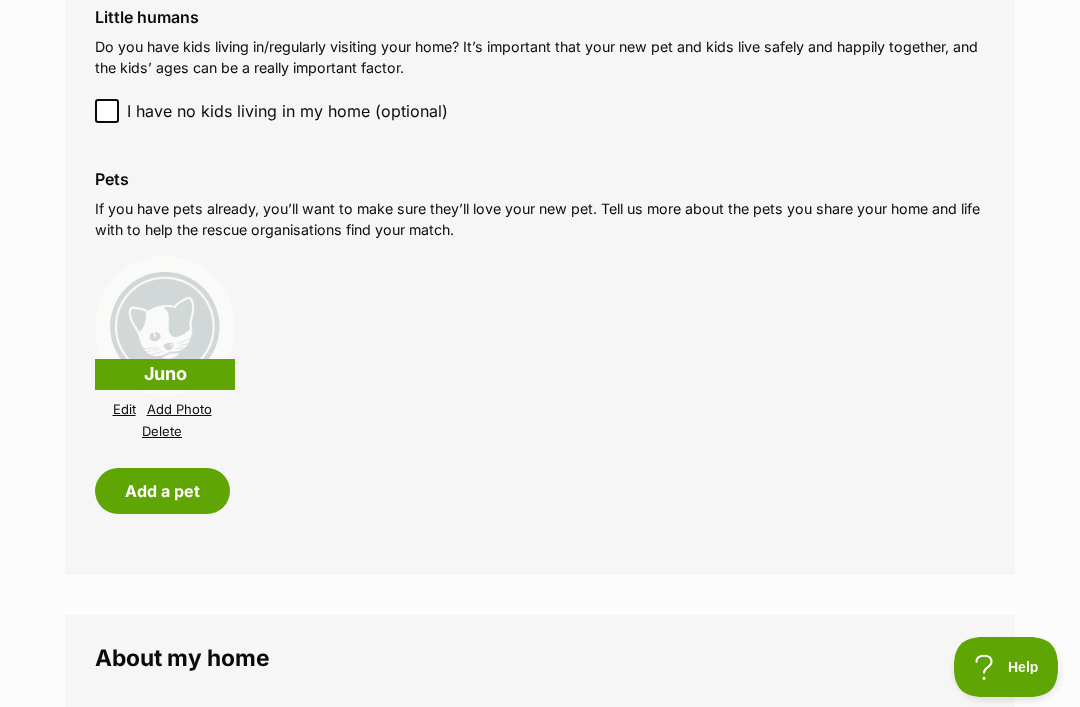 scroll, scrollTop: 2187, scrollLeft: 0, axis: vertical 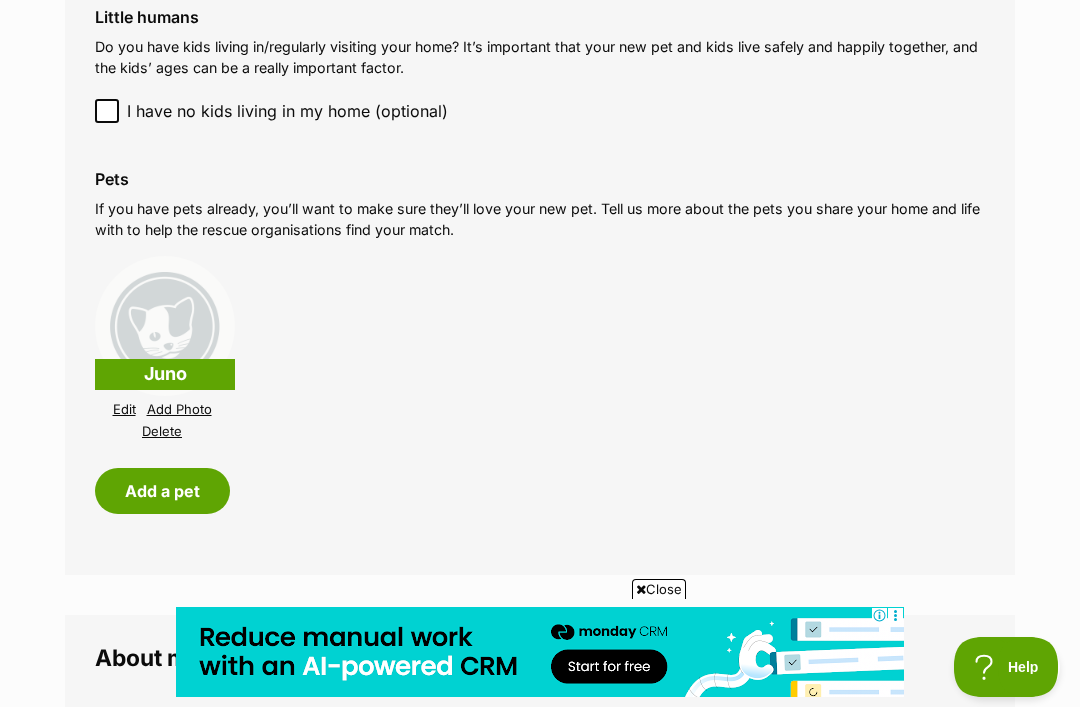 click on "Add a pet" at bounding box center (162, 491) 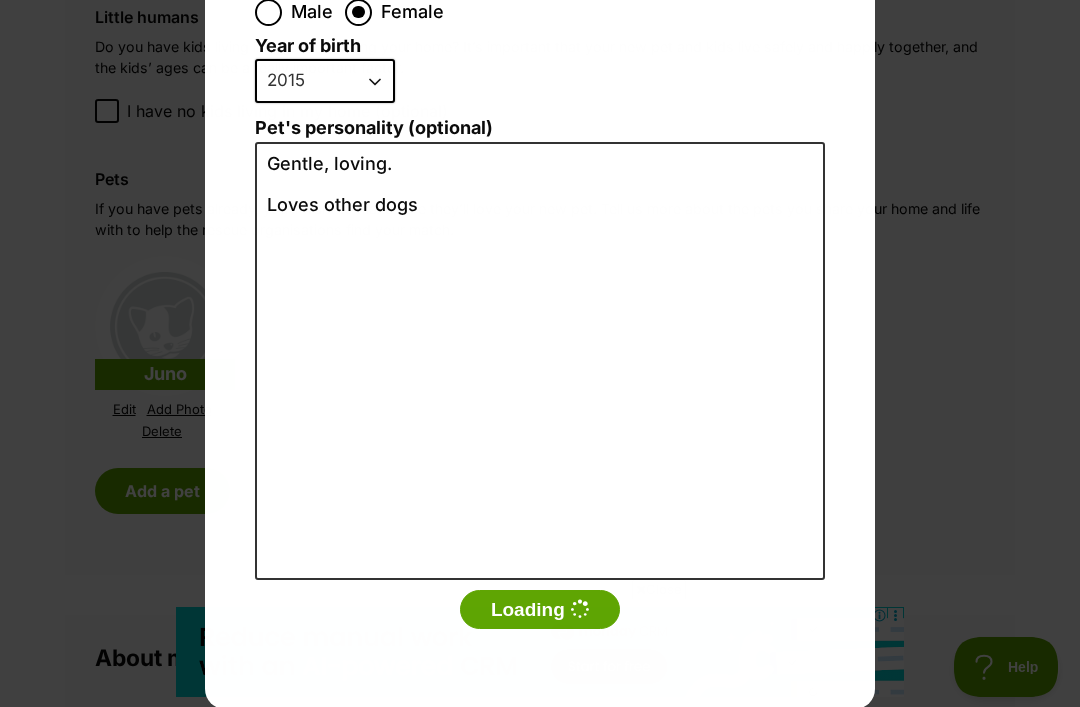 scroll, scrollTop: 0, scrollLeft: 0, axis: both 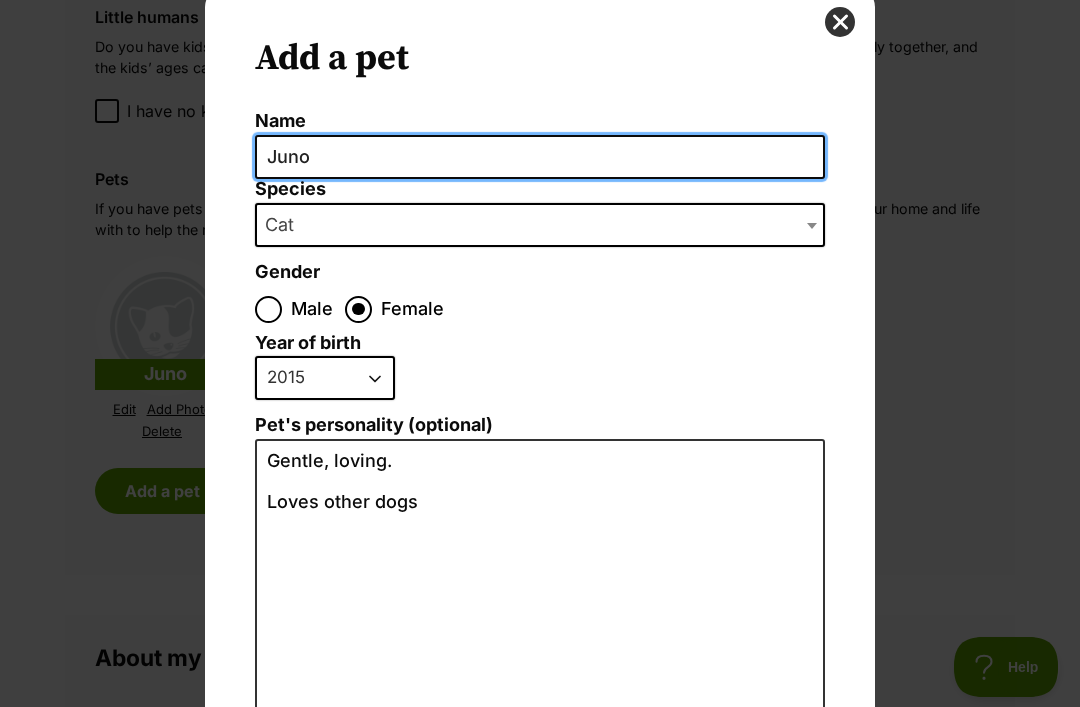 click on "Juno" at bounding box center [540, 157] 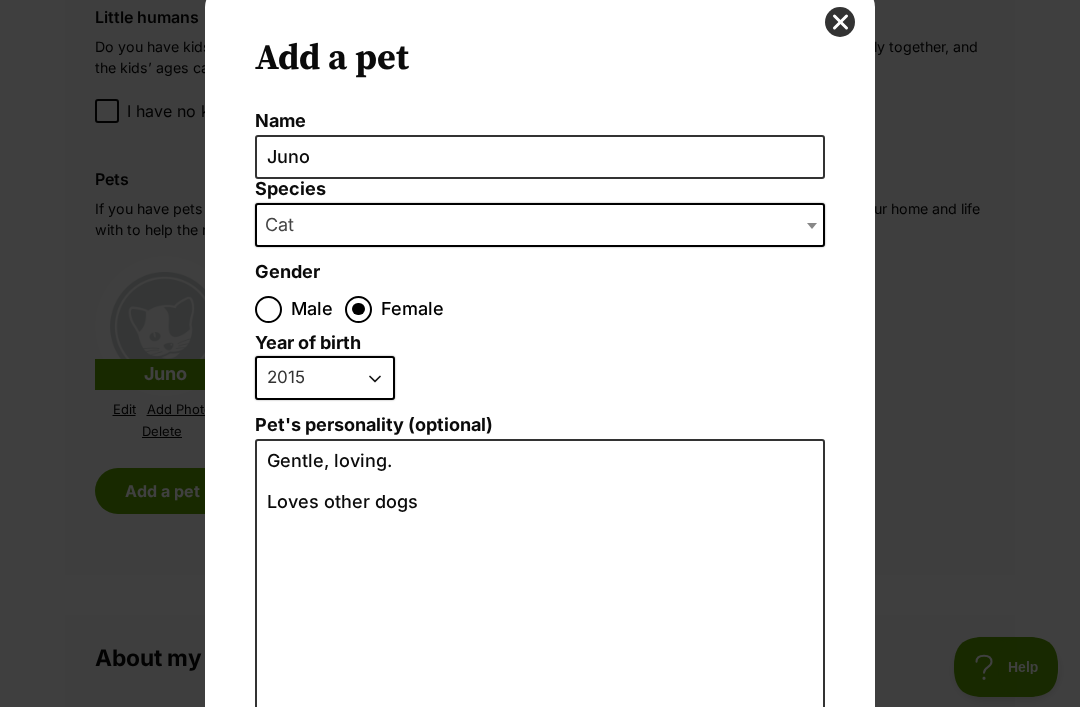 click at bounding box center [840, 22] 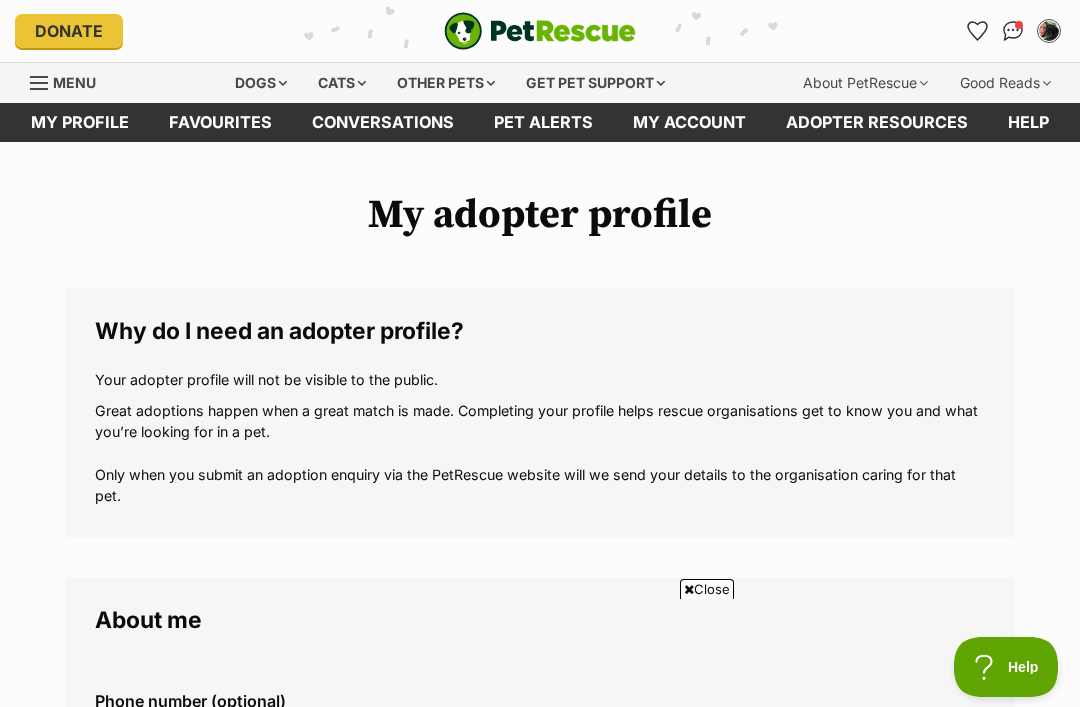 scroll, scrollTop: 2187, scrollLeft: 0, axis: vertical 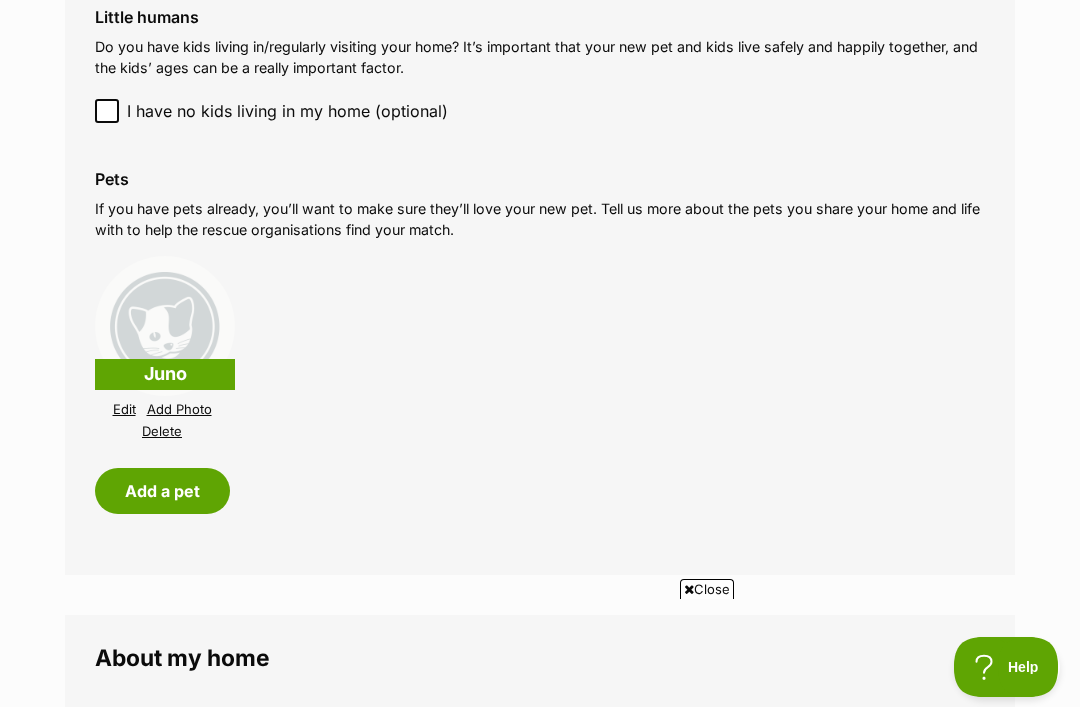 click on "Juno" at bounding box center (165, 374) 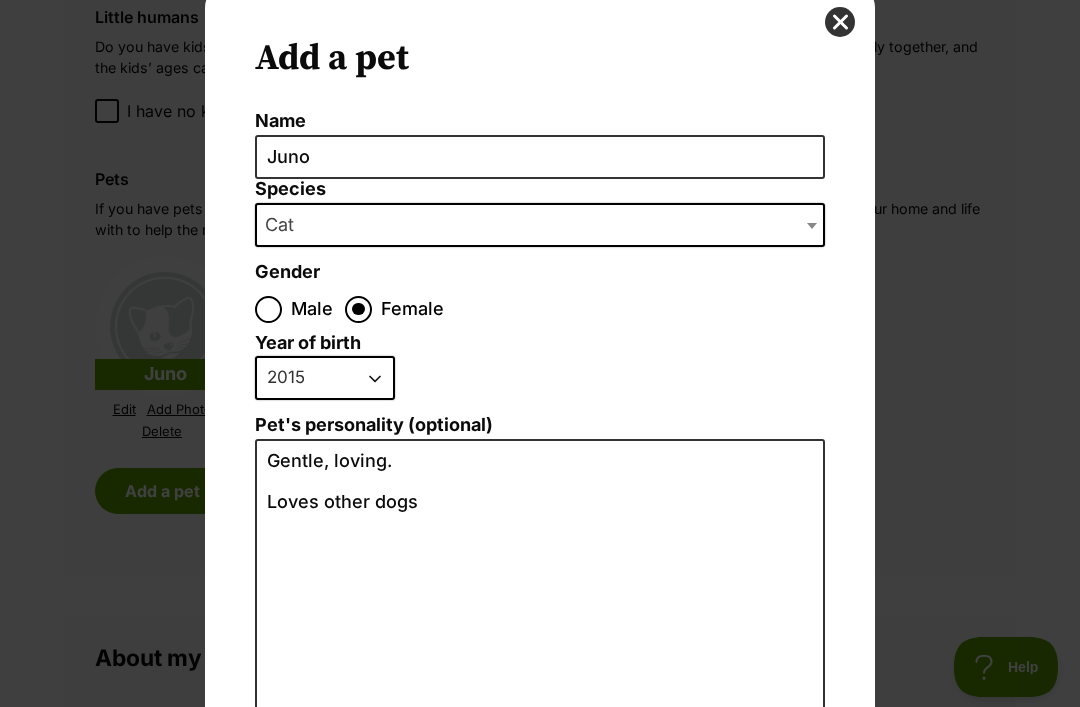 scroll, scrollTop: 0, scrollLeft: 0, axis: both 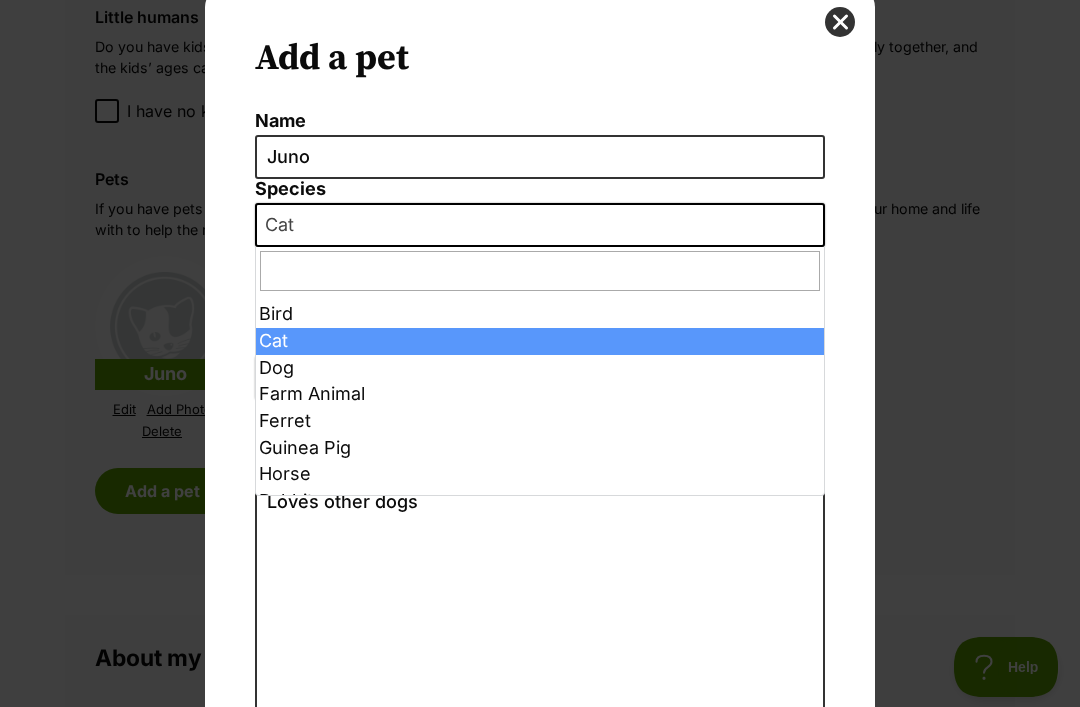 select on "1" 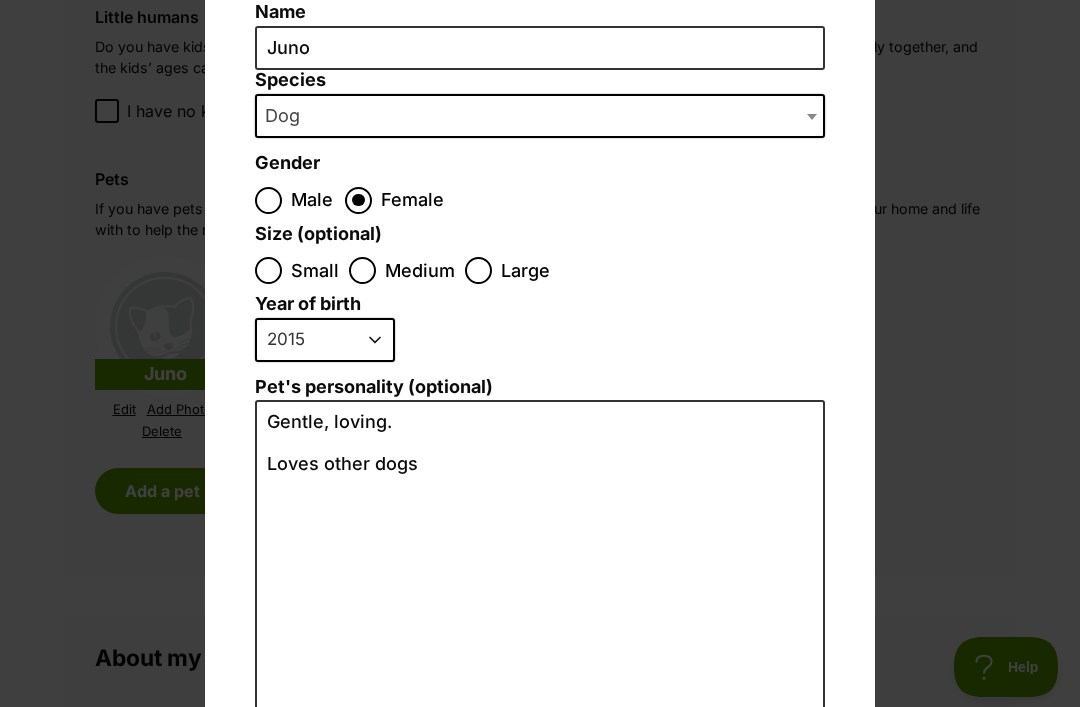 scroll, scrollTop: 173, scrollLeft: 0, axis: vertical 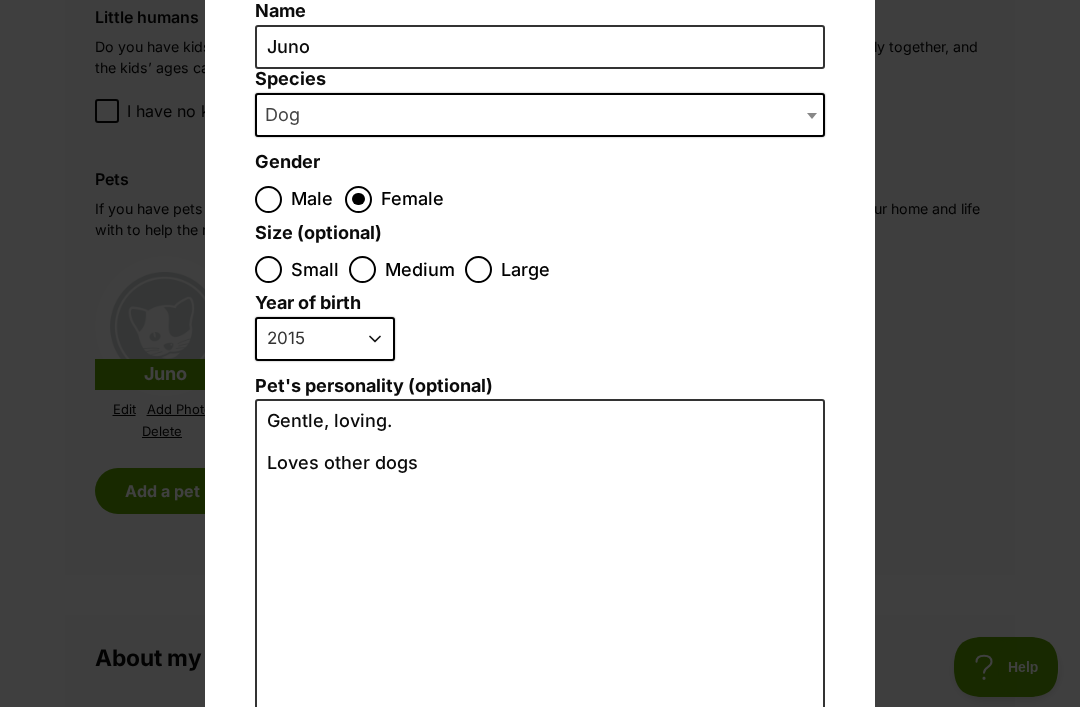 click on "Medium" at bounding box center [362, 269] 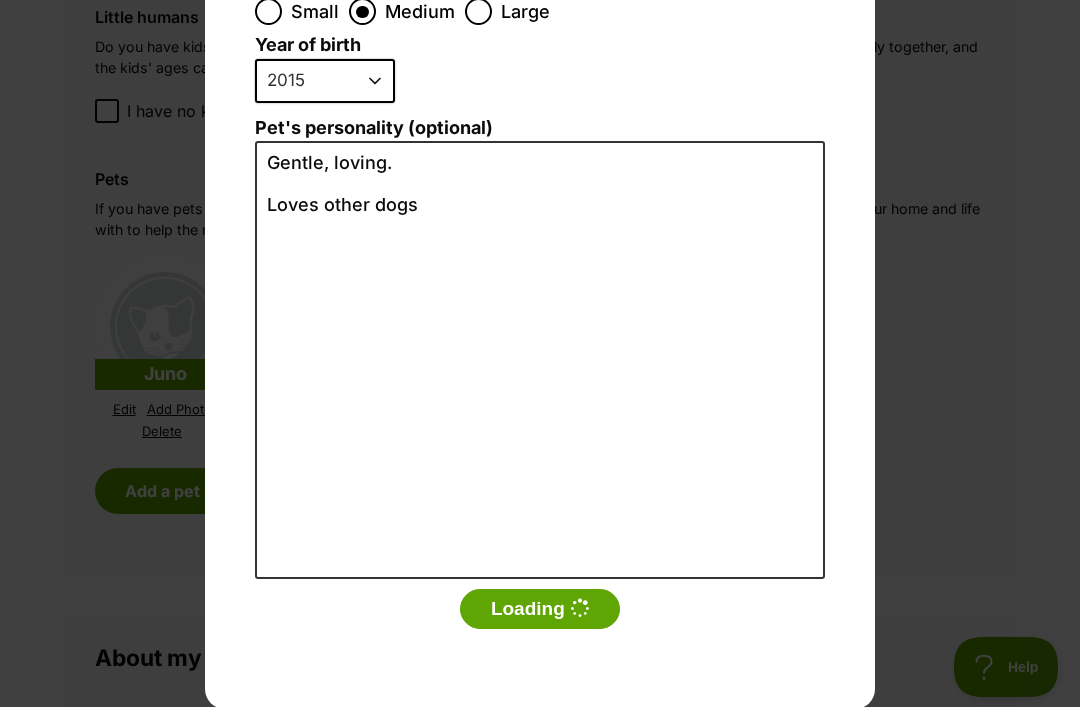 scroll, scrollTop: 430, scrollLeft: 0, axis: vertical 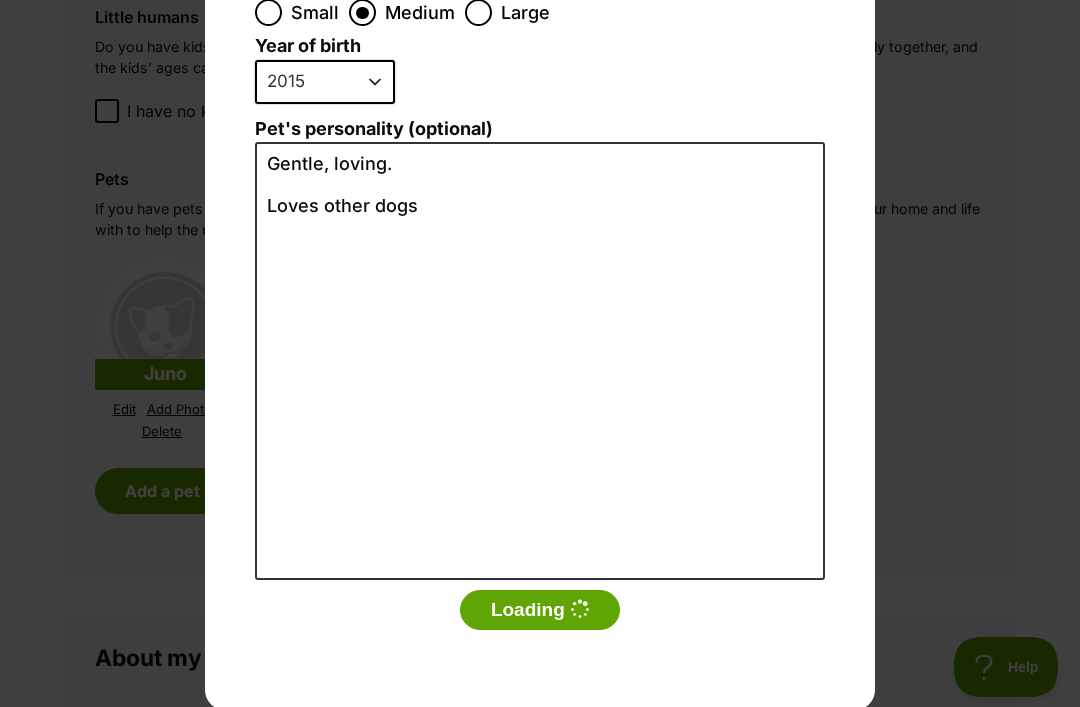 click at bounding box center [579, 609] 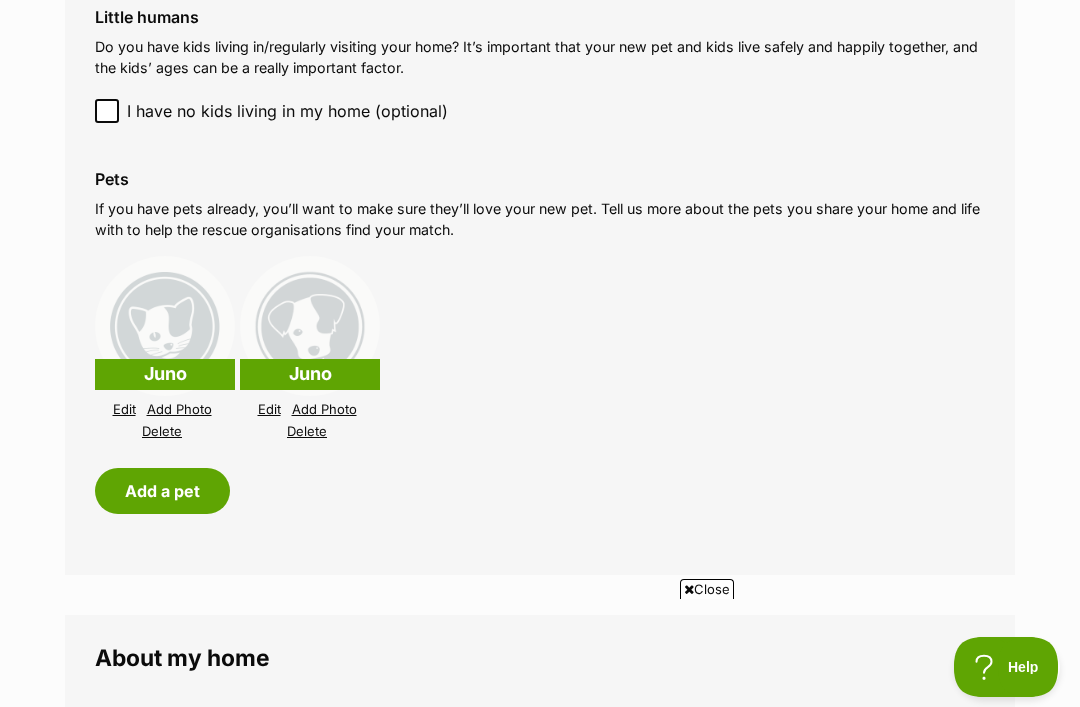 scroll, scrollTop: 2192, scrollLeft: 0, axis: vertical 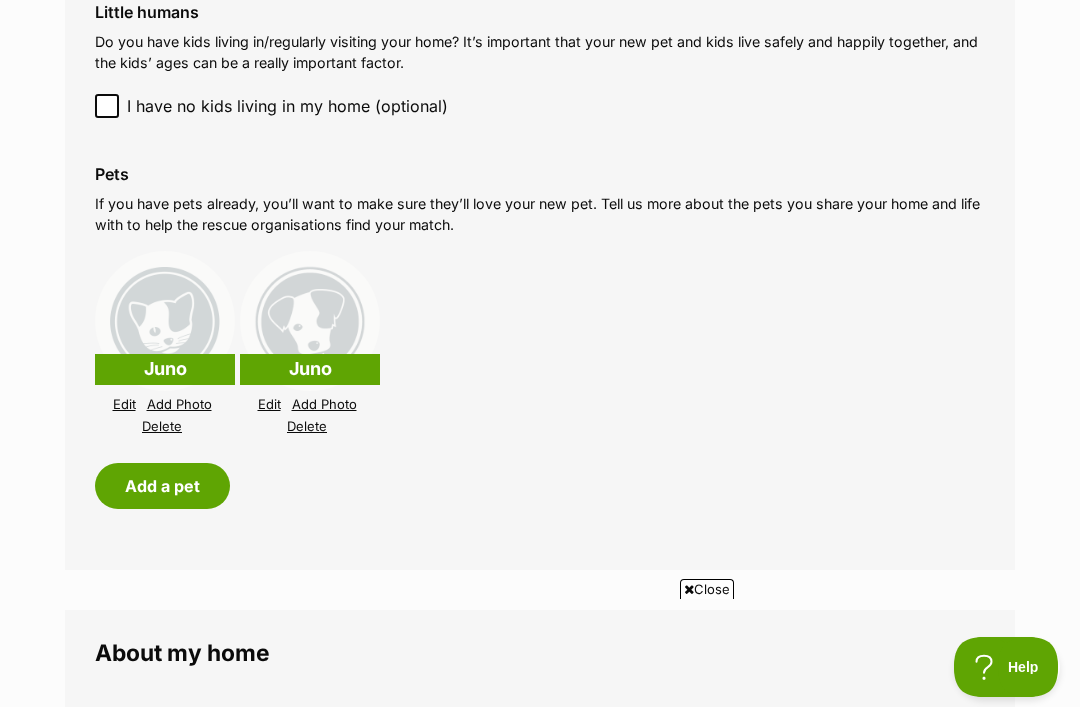 click on "Edit" at bounding box center [124, 404] 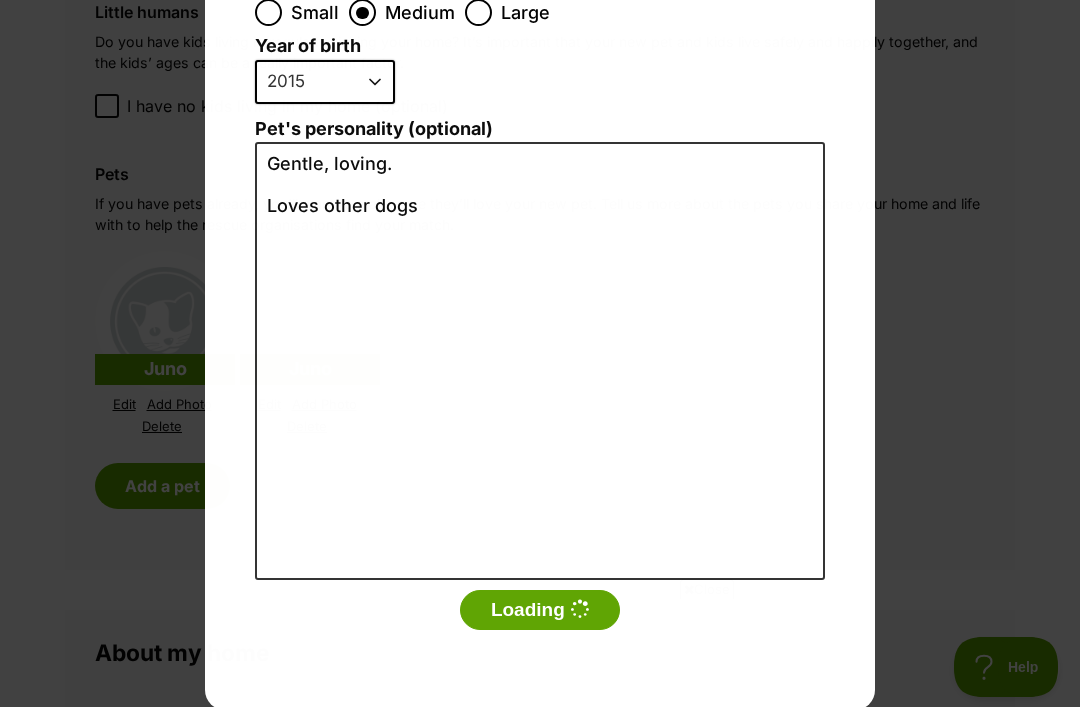 scroll, scrollTop: 0, scrollLeft: 0, axis: both 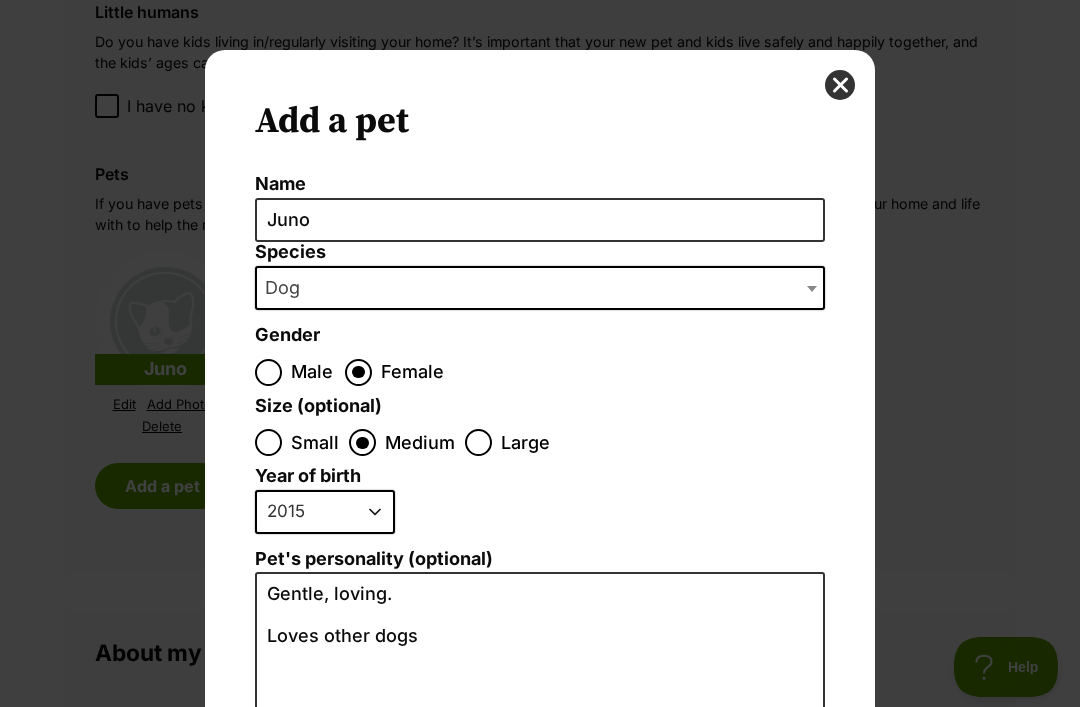 click on "Add a pet
Name Juno
Species
Bird
Cat
Dog
Farm Animal
Ferret
Guinea Pig
Horse
Rabbit
Reptile Dog
Gender
Male
Female
Size (optional)
Small
Medium
Large
Year of birth
2025
2024
2023
2022
2021
2020
2019
2018
2017
2016
2015
2014
2013
2012
2011
2010
2009
2008
2007
2006
2005
2004
2003
2002
2001
2000
1999
1998
1997
1996
1995
Pet's personality (optional) Gentle, loving.
Loves other dogs
Loading" at bounding box center [540, 353] 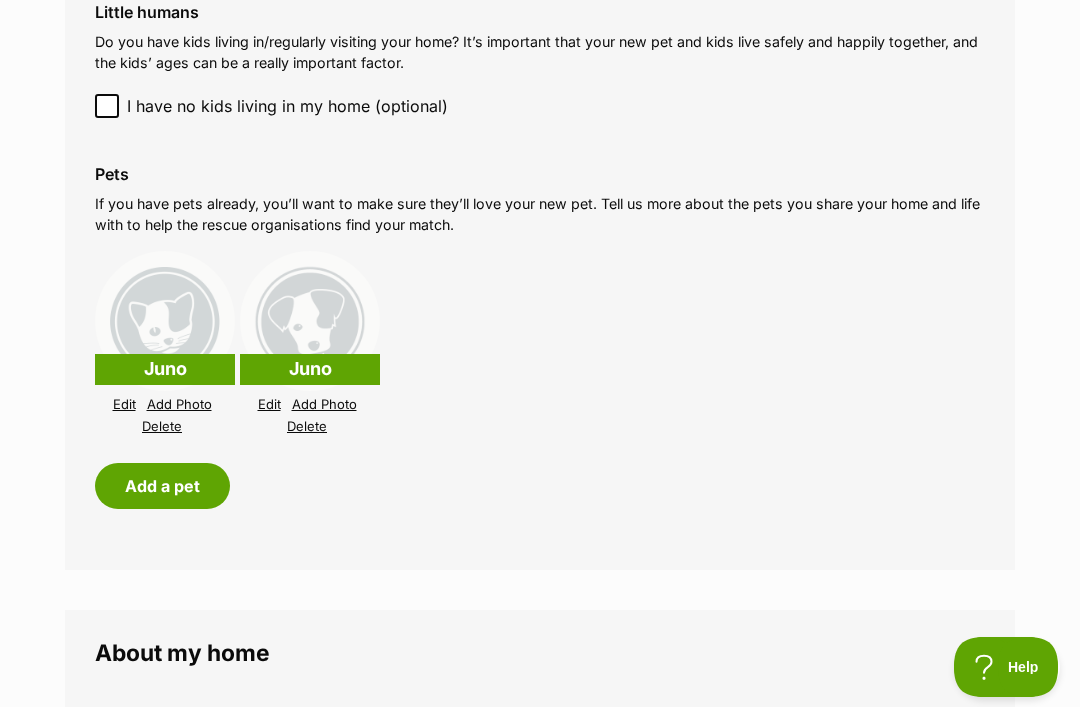 scroll, scrollTop: 2192, scrollLeft: 0, axis: vertical 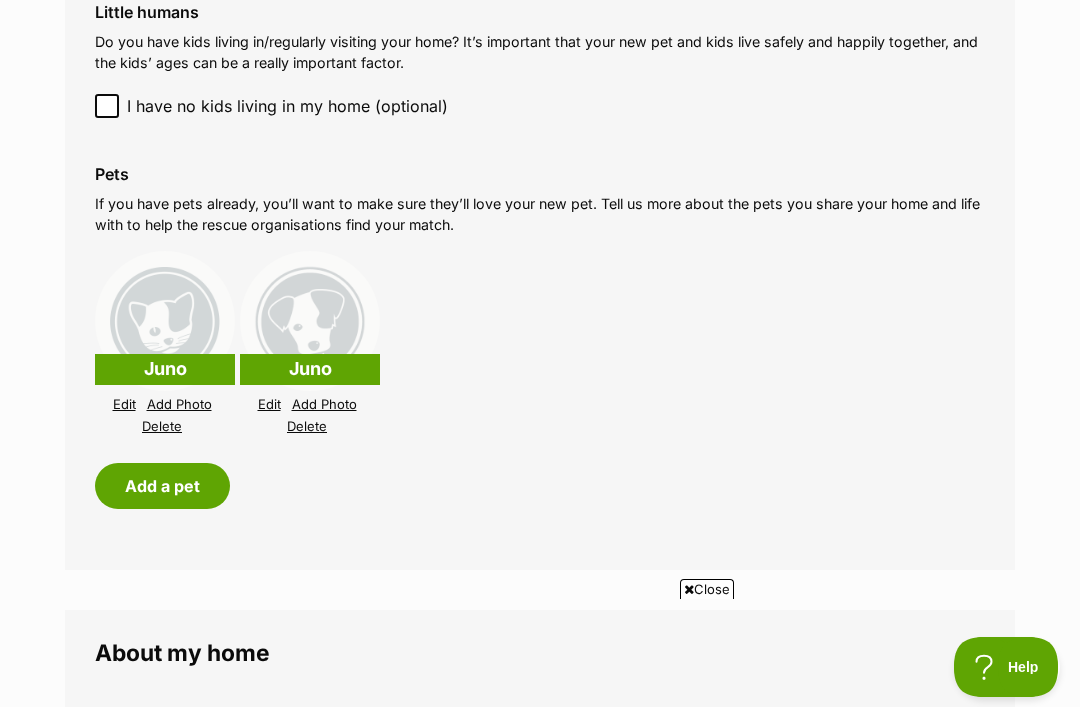 click on "Edit" at bounding box center (124, 404) 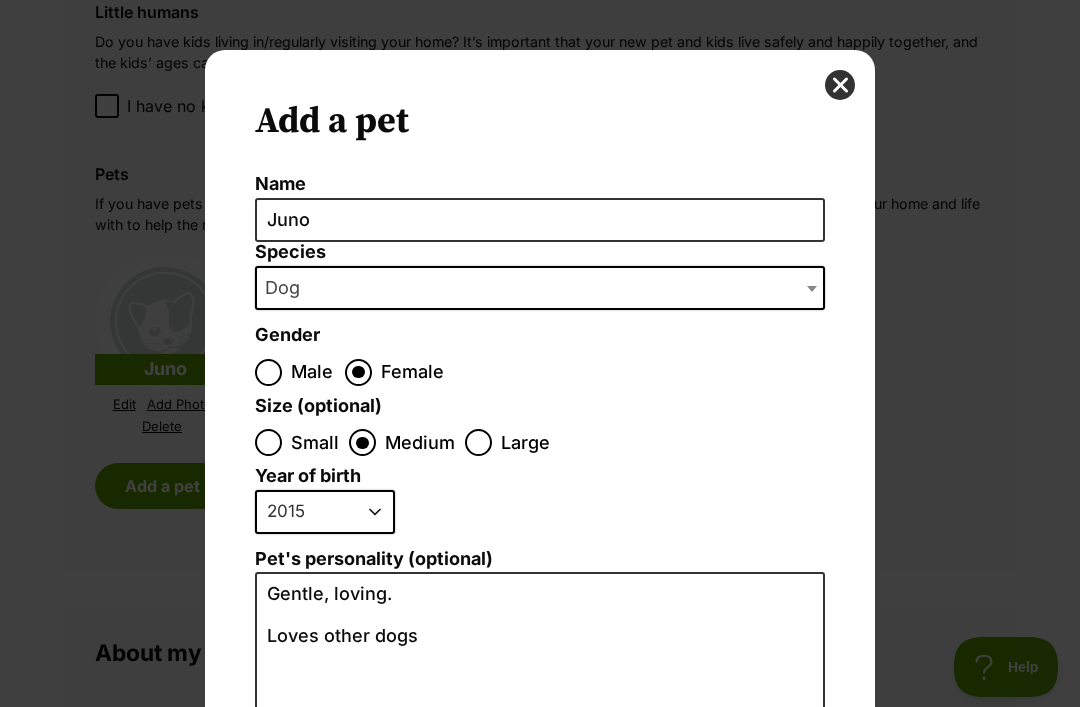 scroll, scrollTop: 0, scrollLeft: 0, axis: both 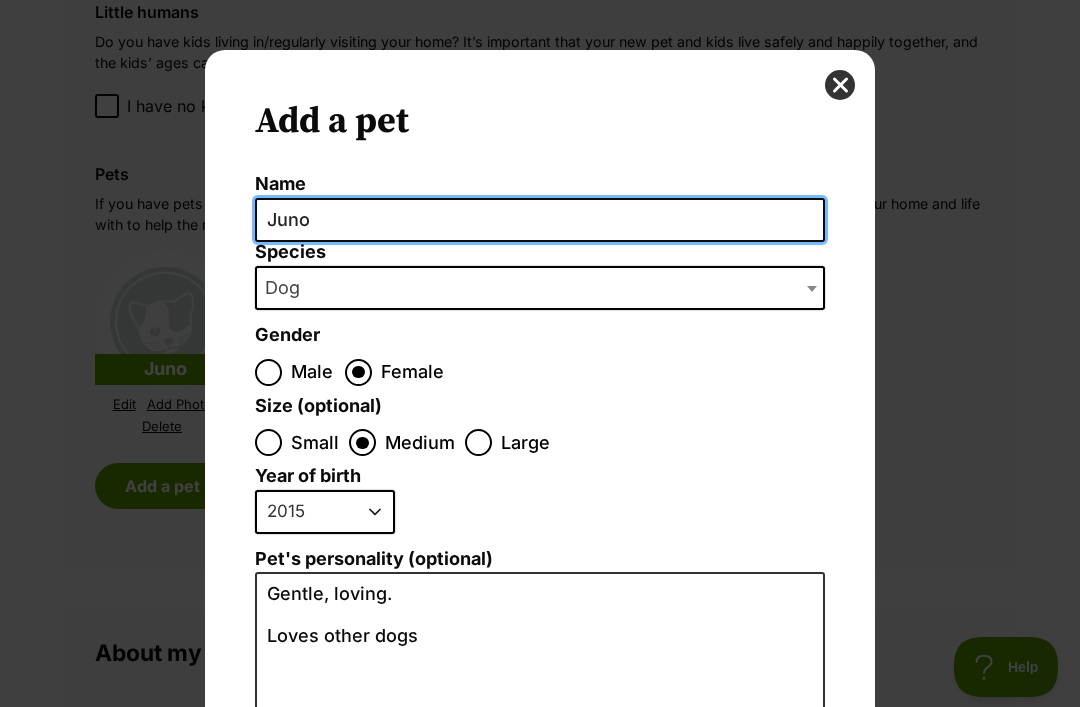 click on "Juno" at bounding box center [540, 220] 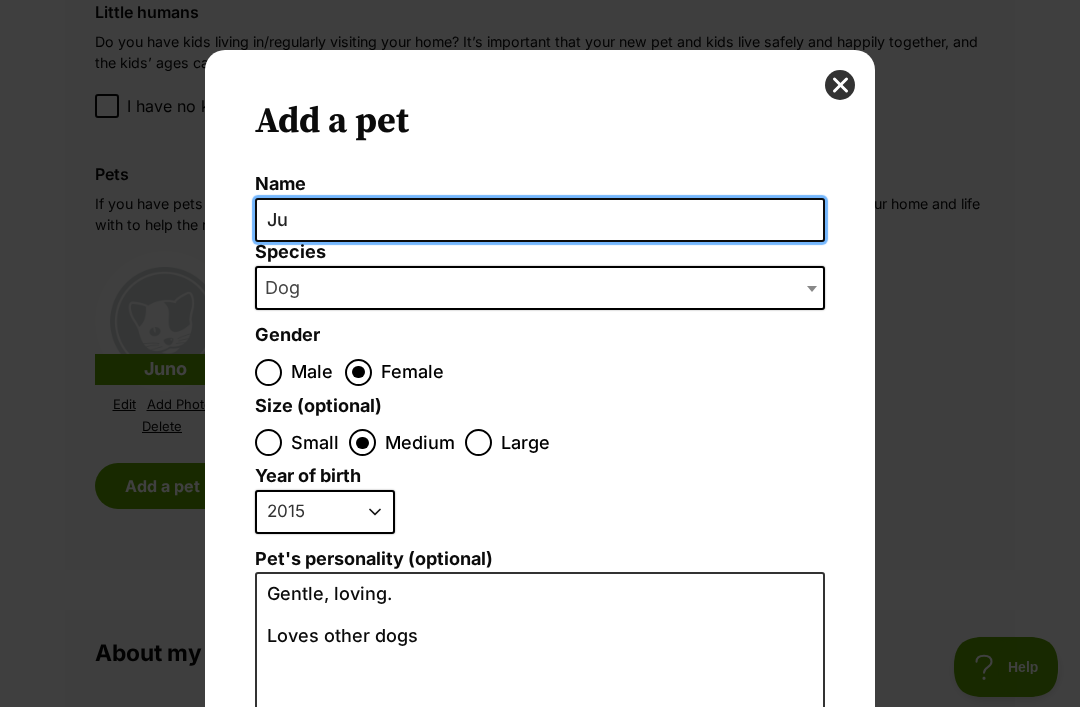 type on "J" 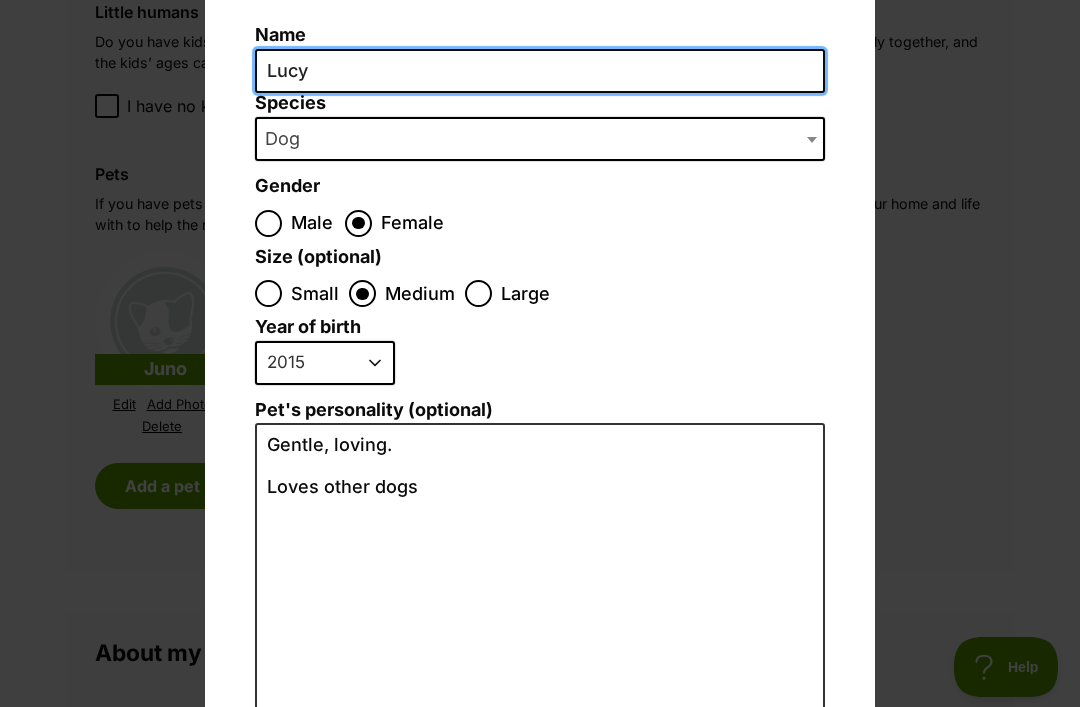 scroll, scrollTop: 148, scrollLeft: 0, axis: vertical 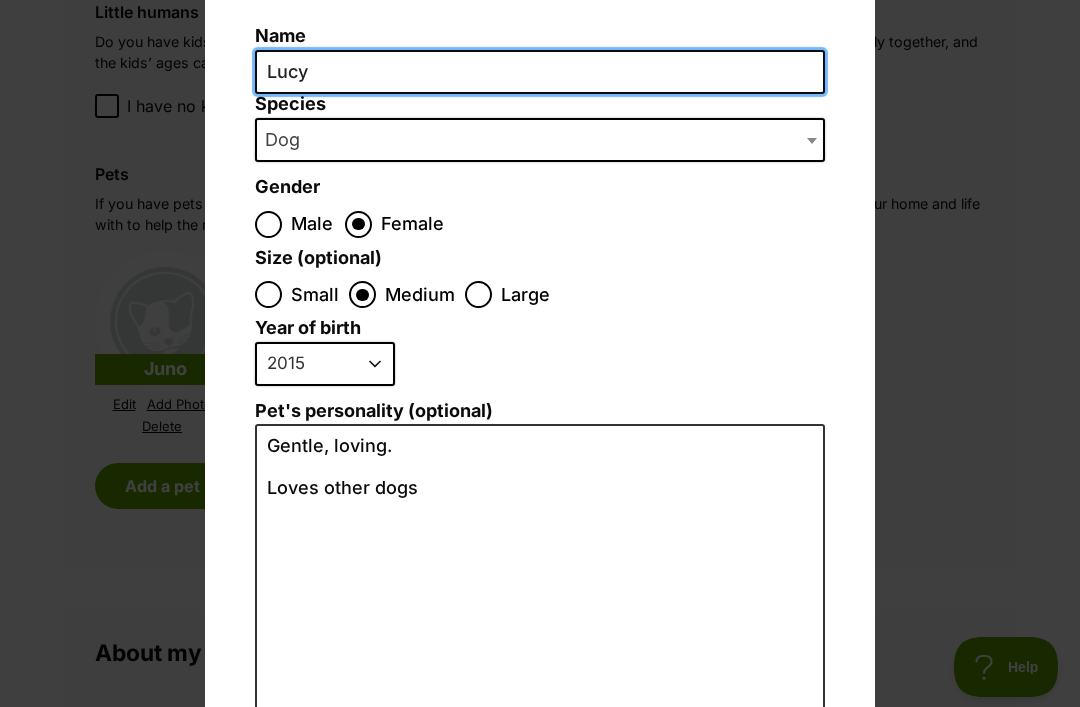 type on "Lucy" 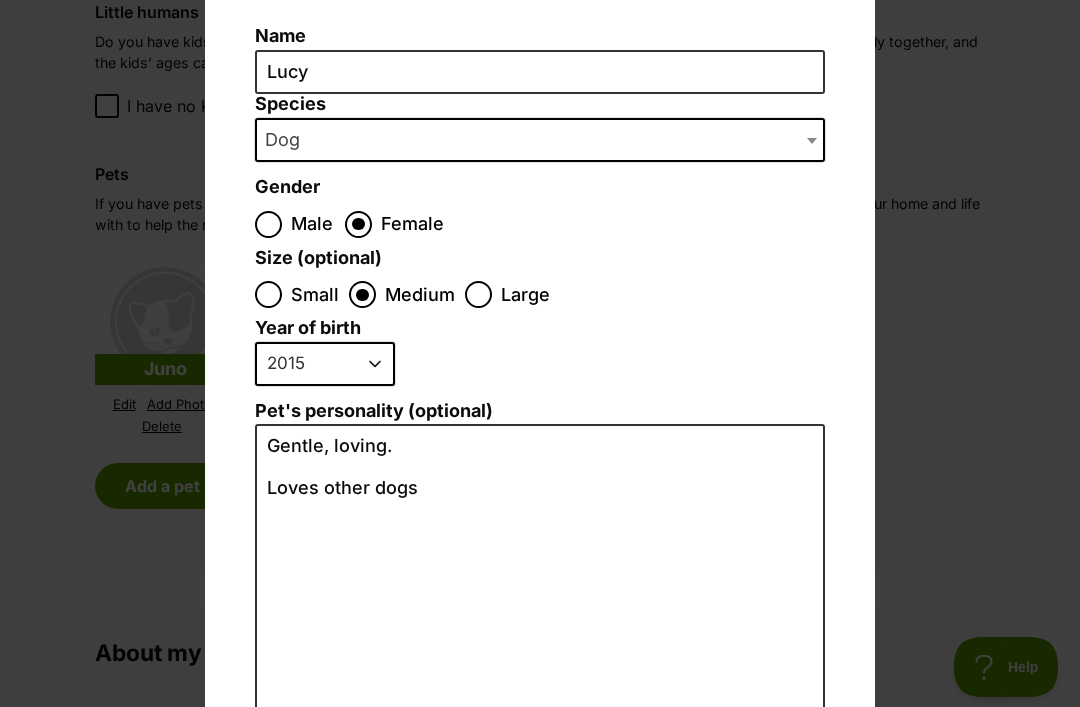 click on "Dog" at bounding box center [540, 140] 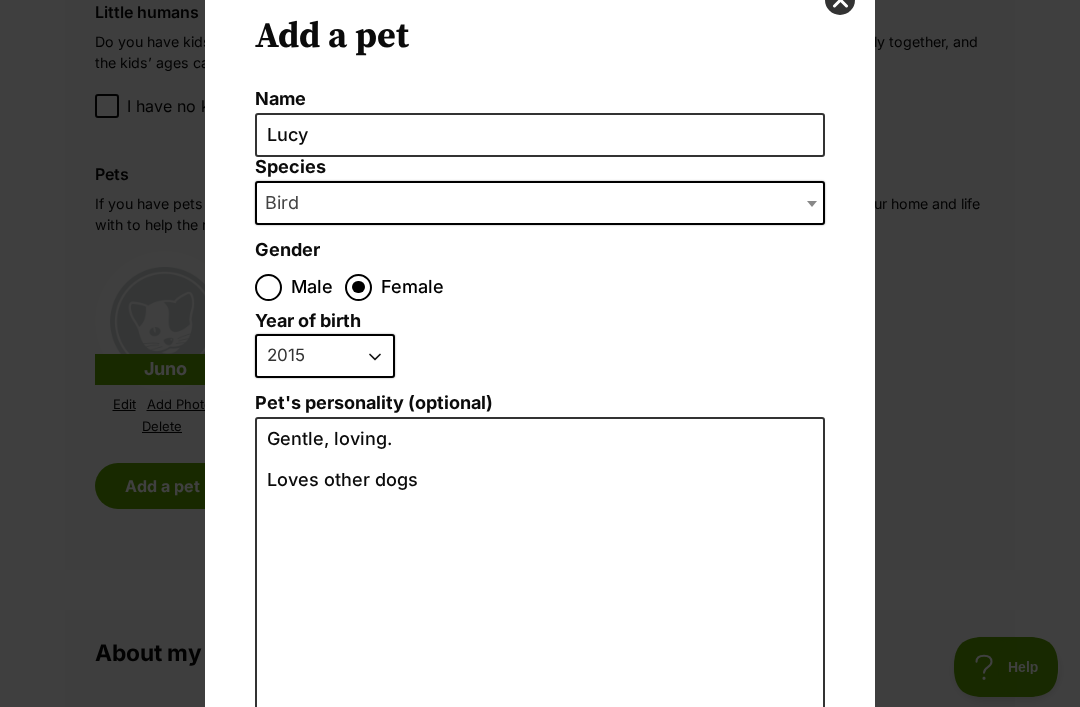 scroll, scrollTop: 74, scrollLeft: 0, axis: vertical 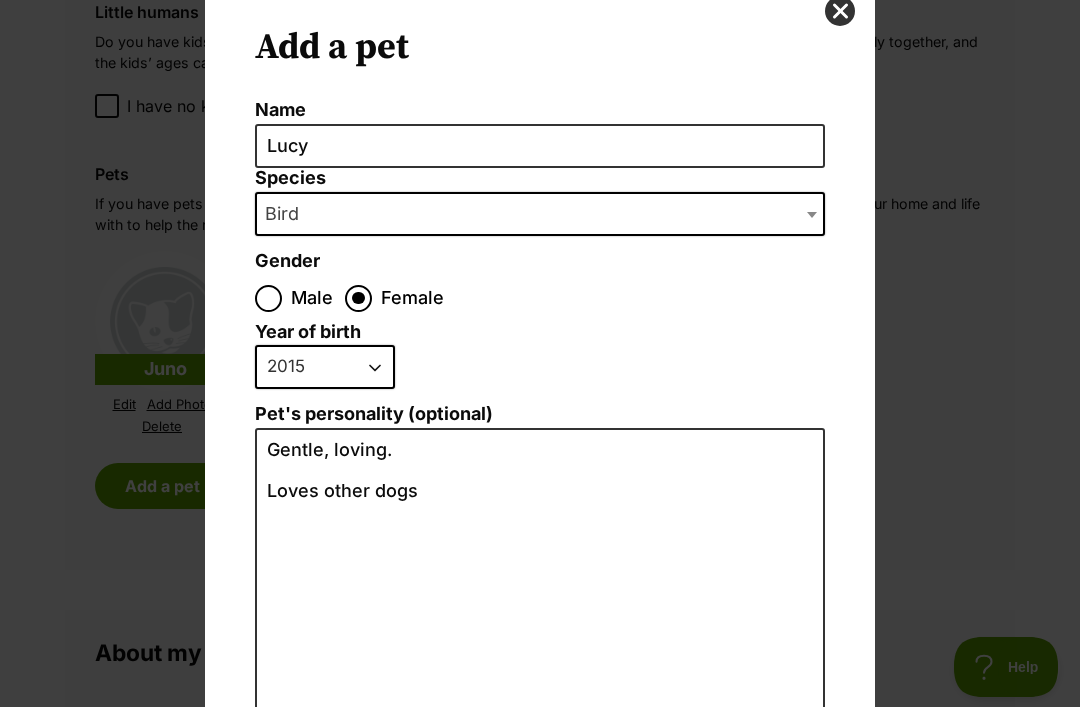 click on "Bird" at bounding box center (540, 214) 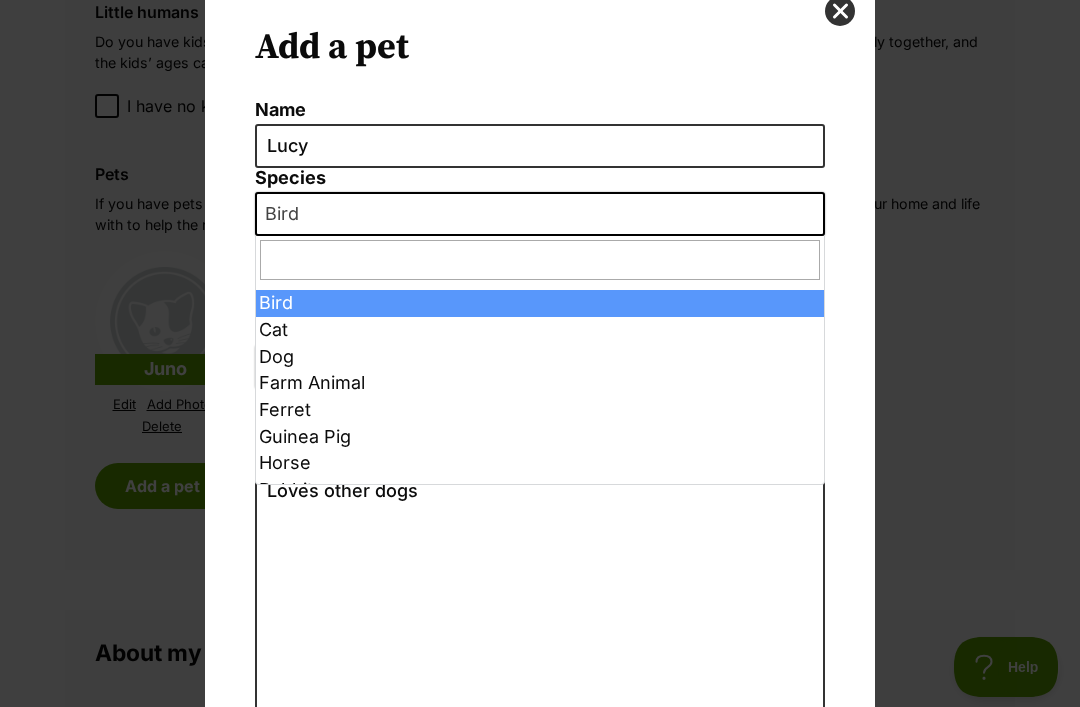 select on "2" 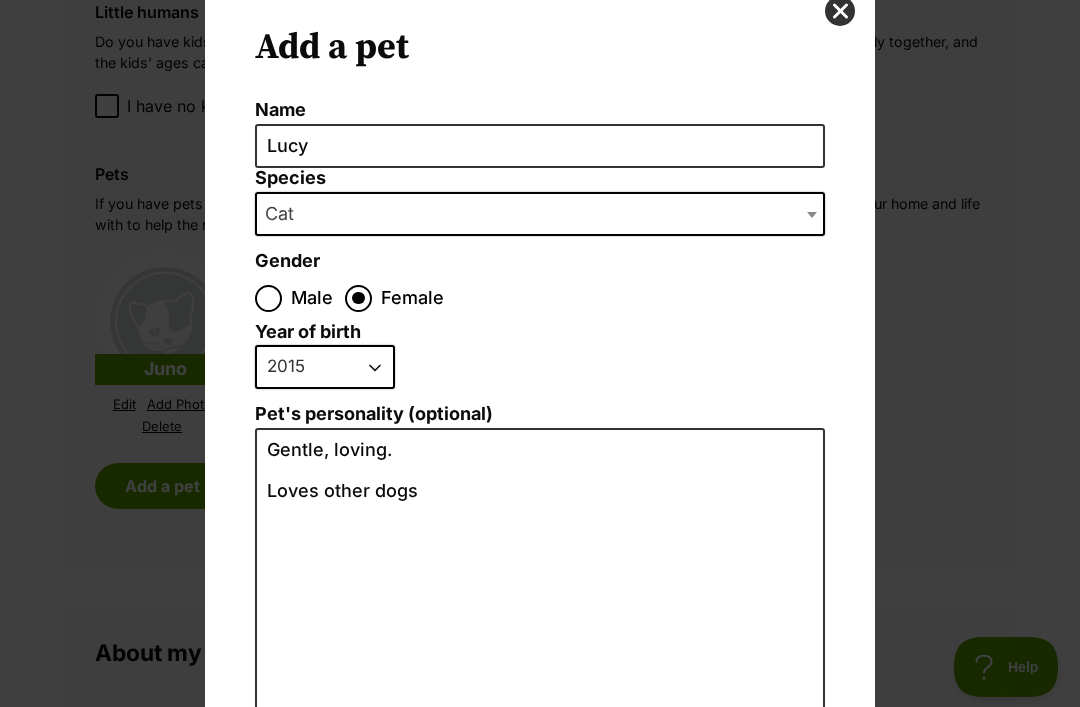 click on "2025
2024
2023
2022
2021
2020
2019
2018
2017
2016
2015
2014
2013
2012
2011
2010
2009
2008
2007
2006
2005
2004
2003
2002
2001
2000
1999
1998
1997
1996
1995" at bounding box center [325, 367] 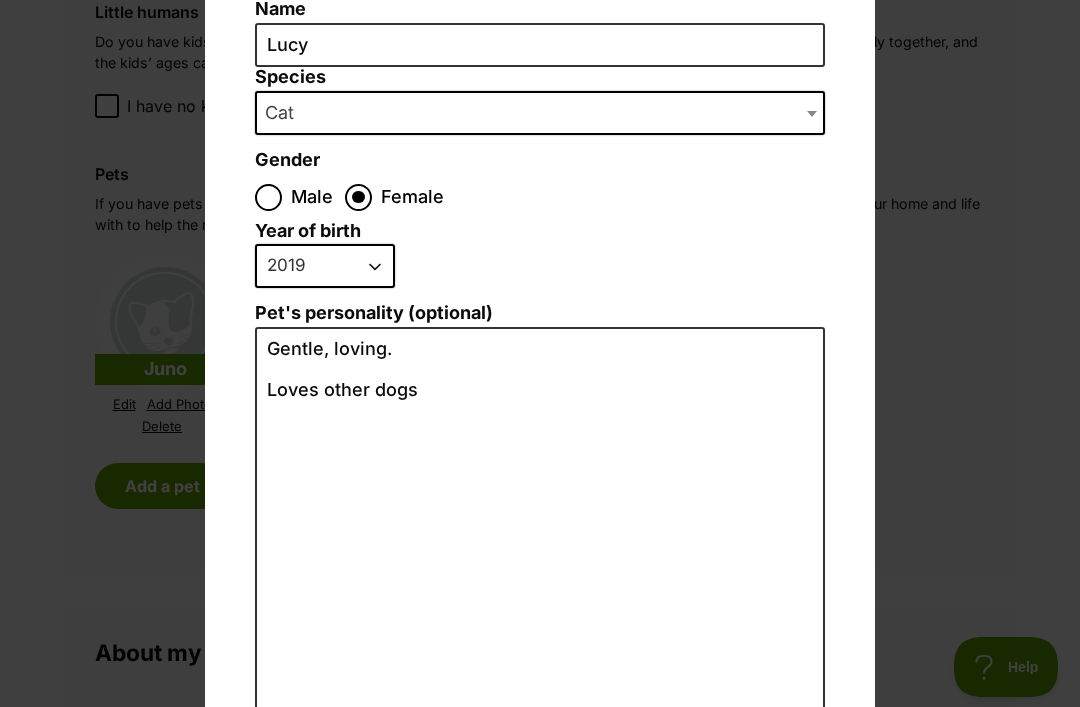 scroll, scrollTop: 191, scrollLeft: 0, axis: vertical 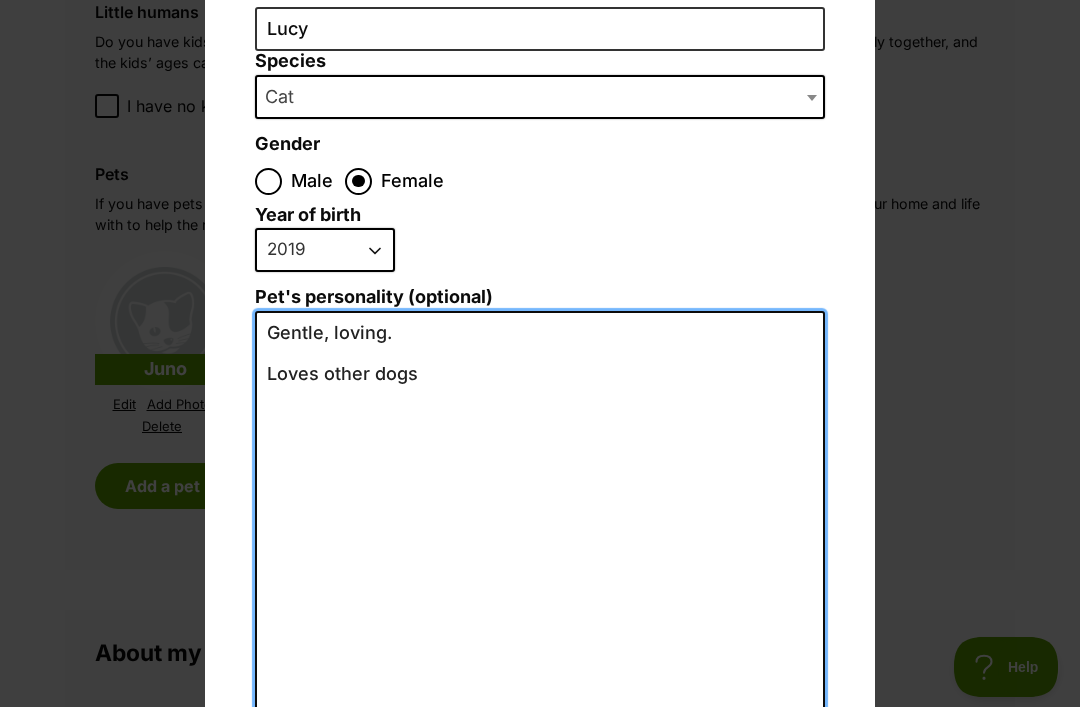 click on "Gentle, loving.
Loves other dogs" at bounding box center [540, 530] 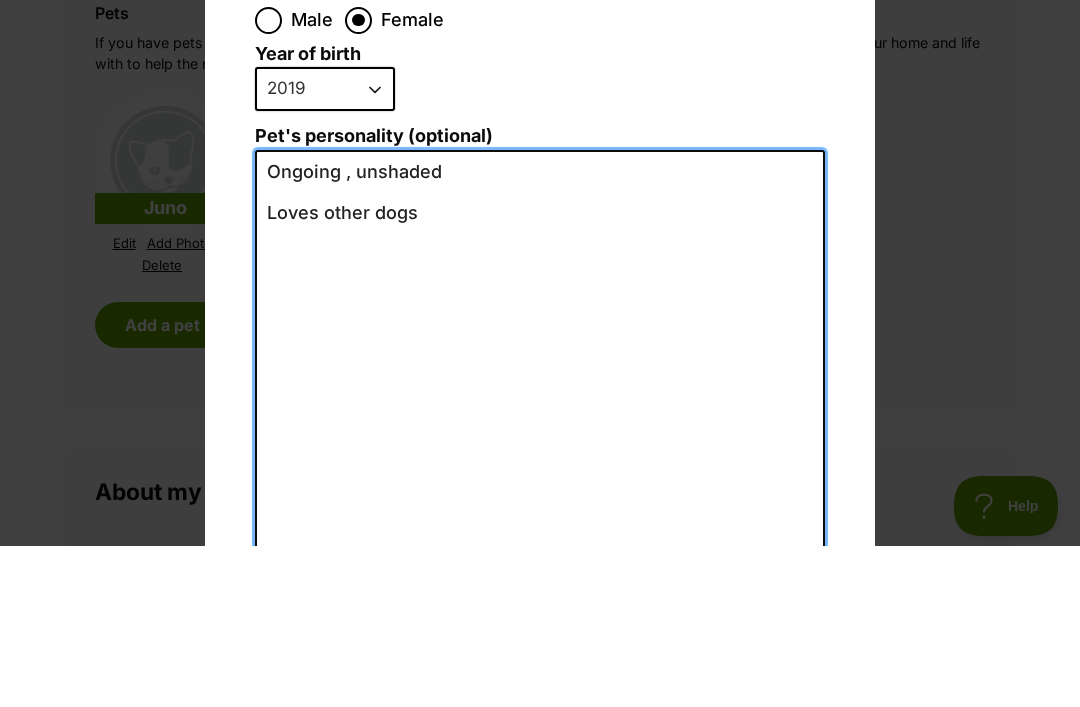 click on "Ongoing , unshaded
Loves other dogs" at bounding box center (540, 530) 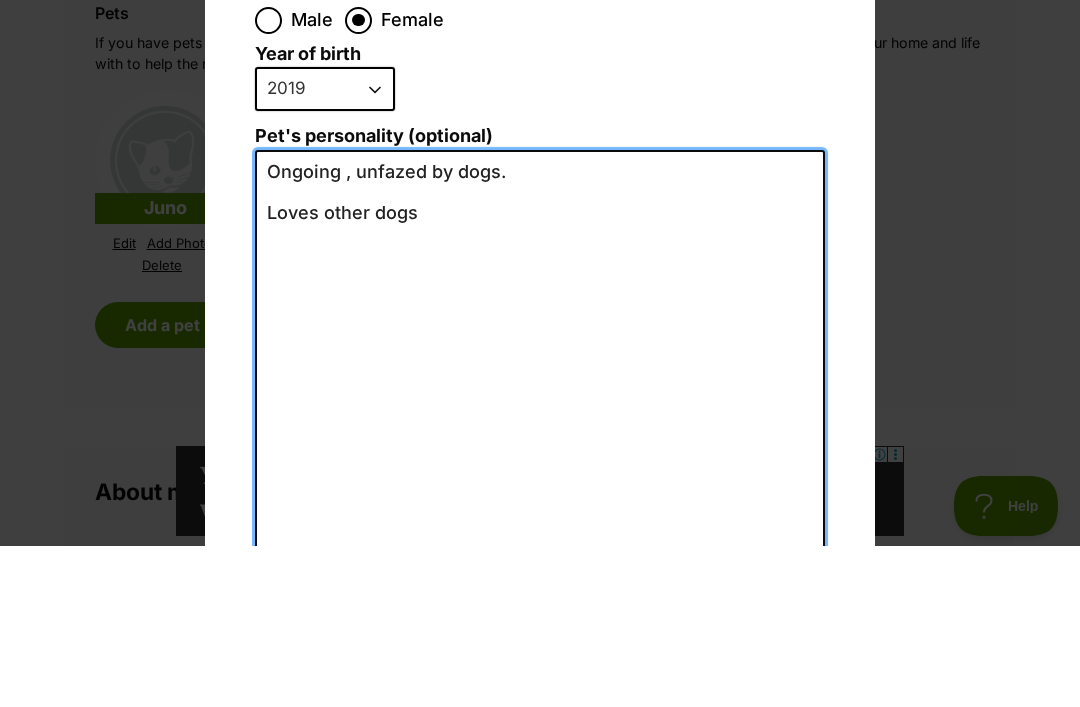 scroll, scrollTop: 0, scrollLeft: 0, axis: both 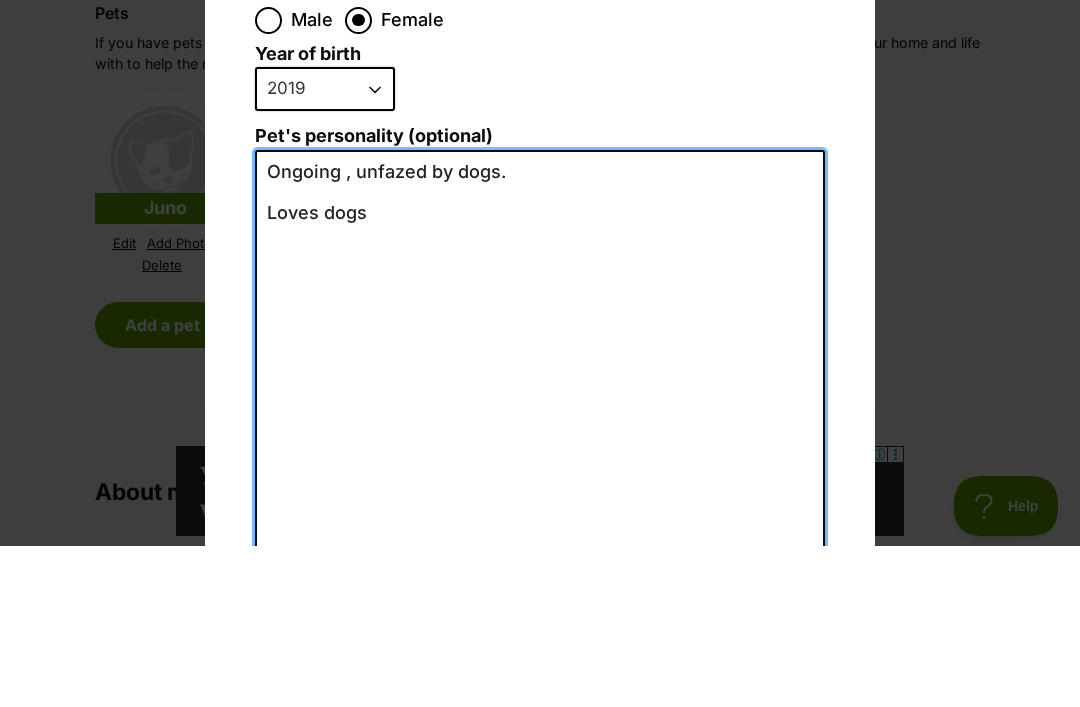 click on "Ongoing , unfazed by dogs.
Loves dogs" at bounding box center [540, 530] 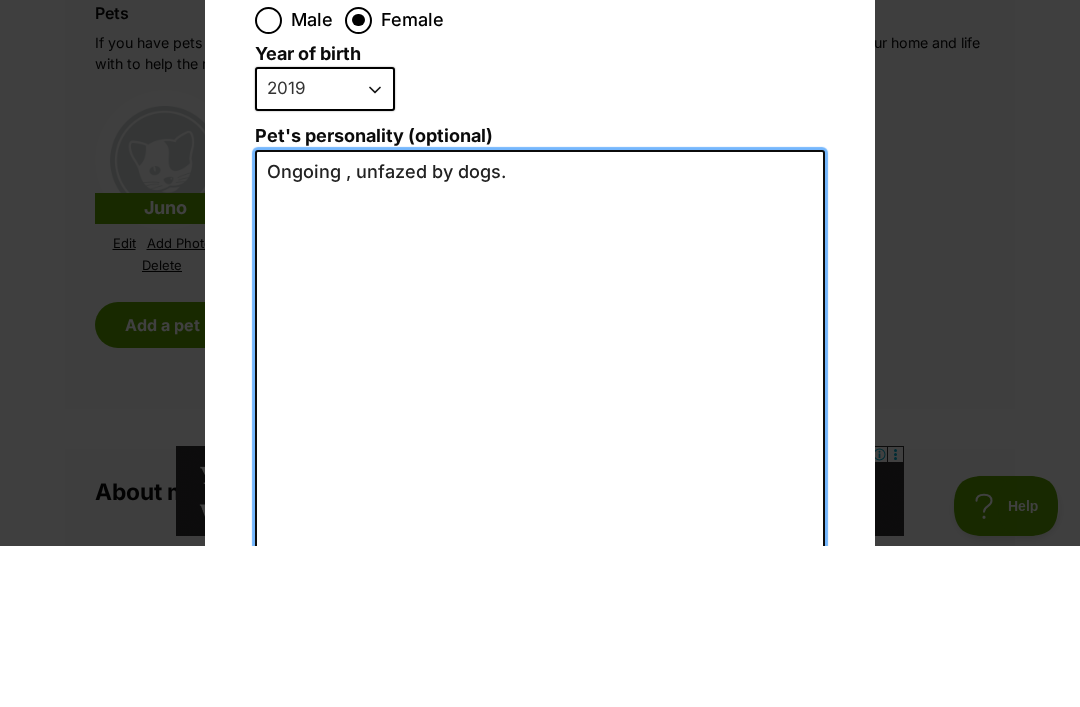 click on "Ongoing , unfazed by dogs." at bounding box center [540, 530] 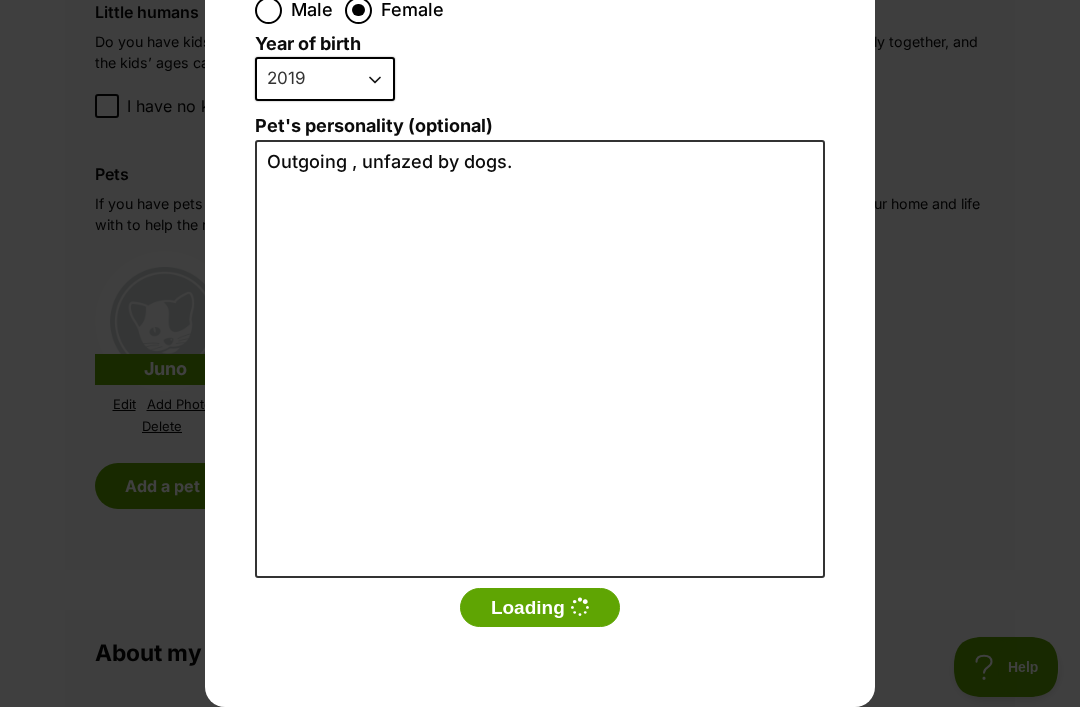 scroll, scrollTop: 360, scrollLeft: 0, axis: vertical 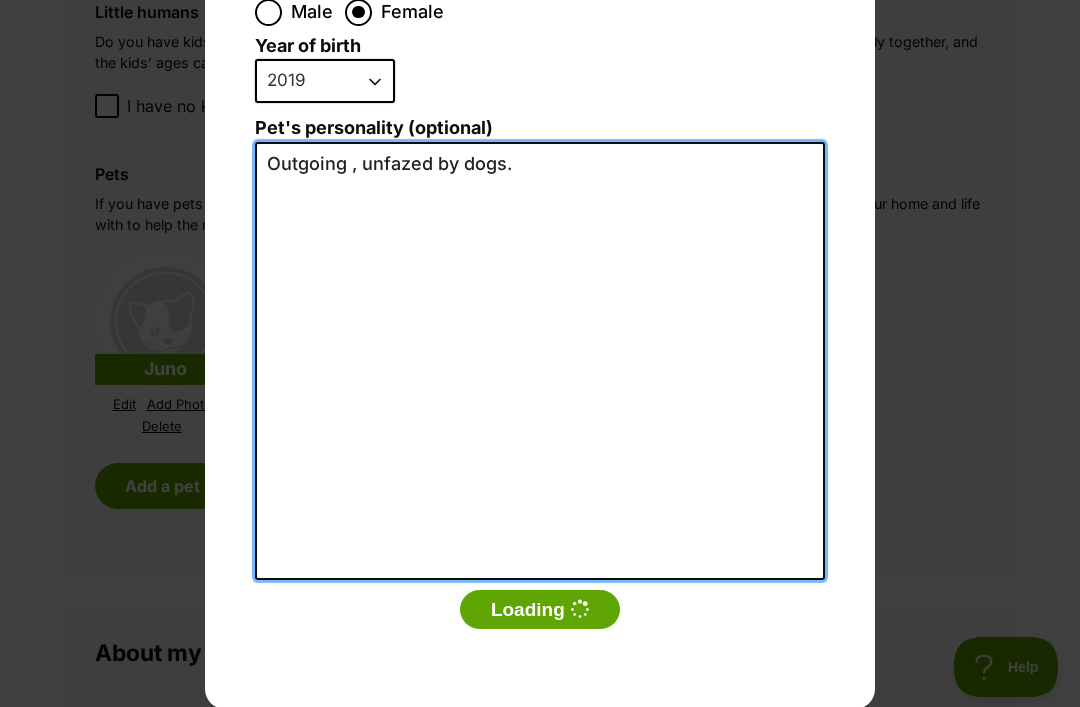 type on "Outgoing , unfazed by dogs." 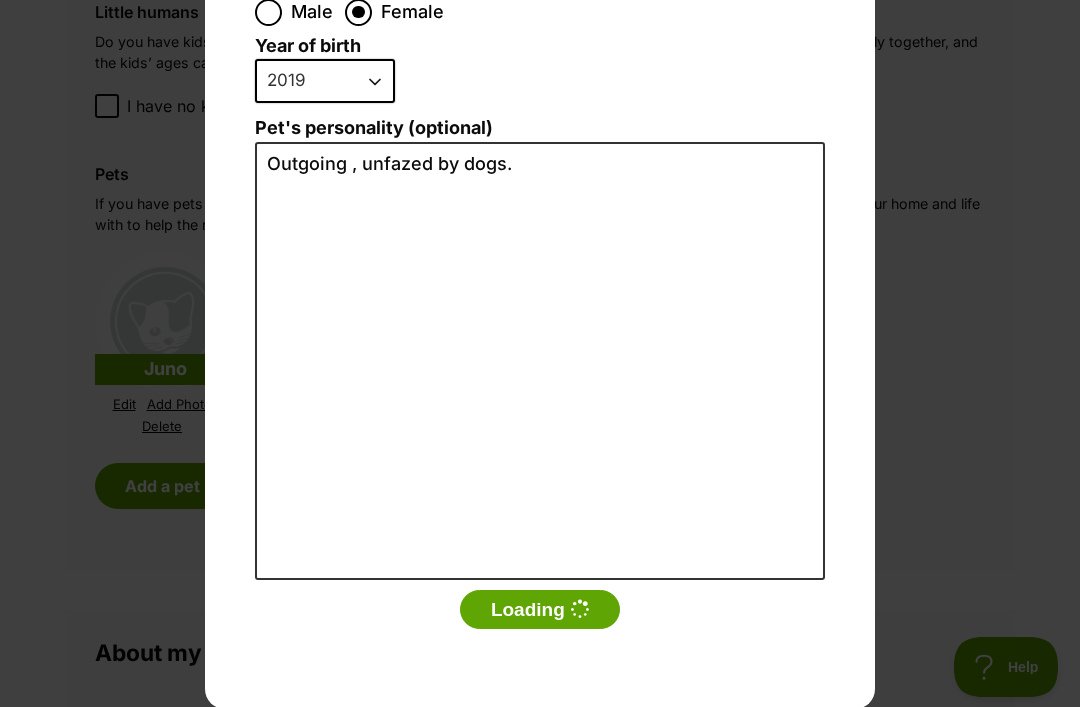 click at bounding box center [579, 609] 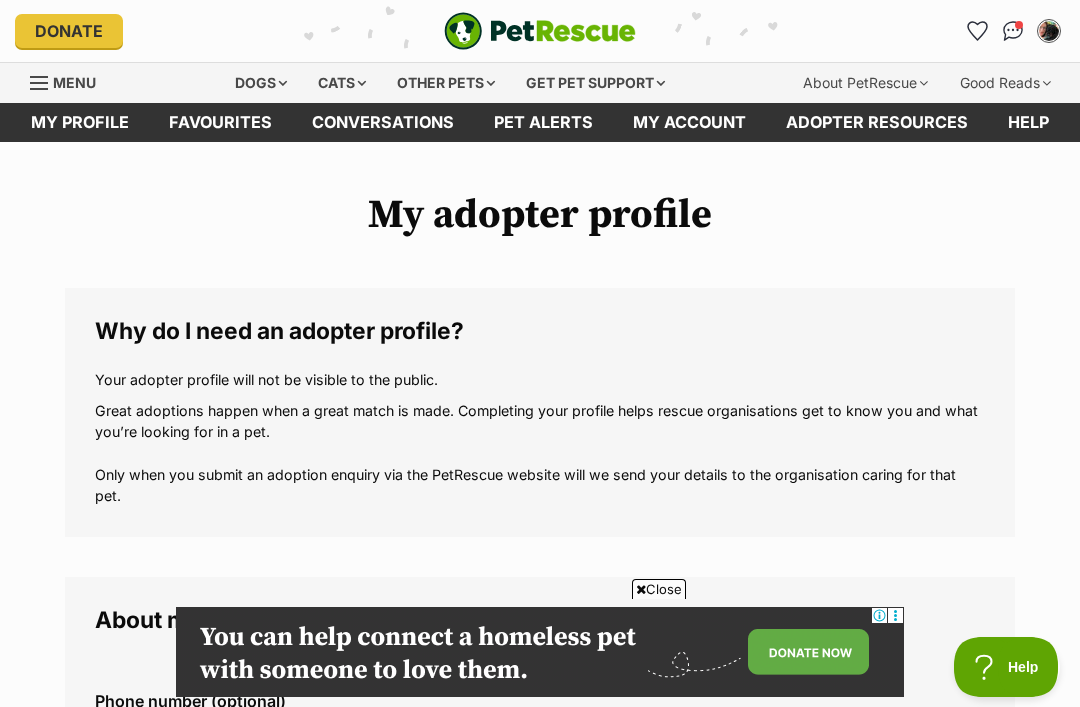 scroll, scrollTop: 2192, scrollLeft: 0, axis: vertical 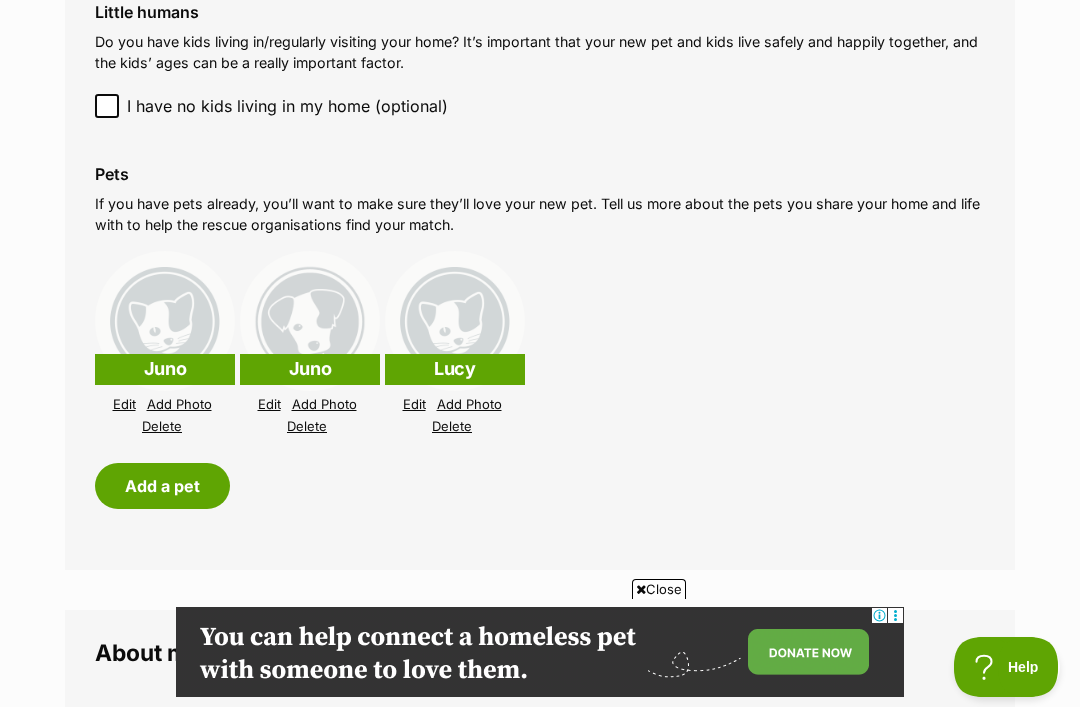 click at bounding box center [310, 321] 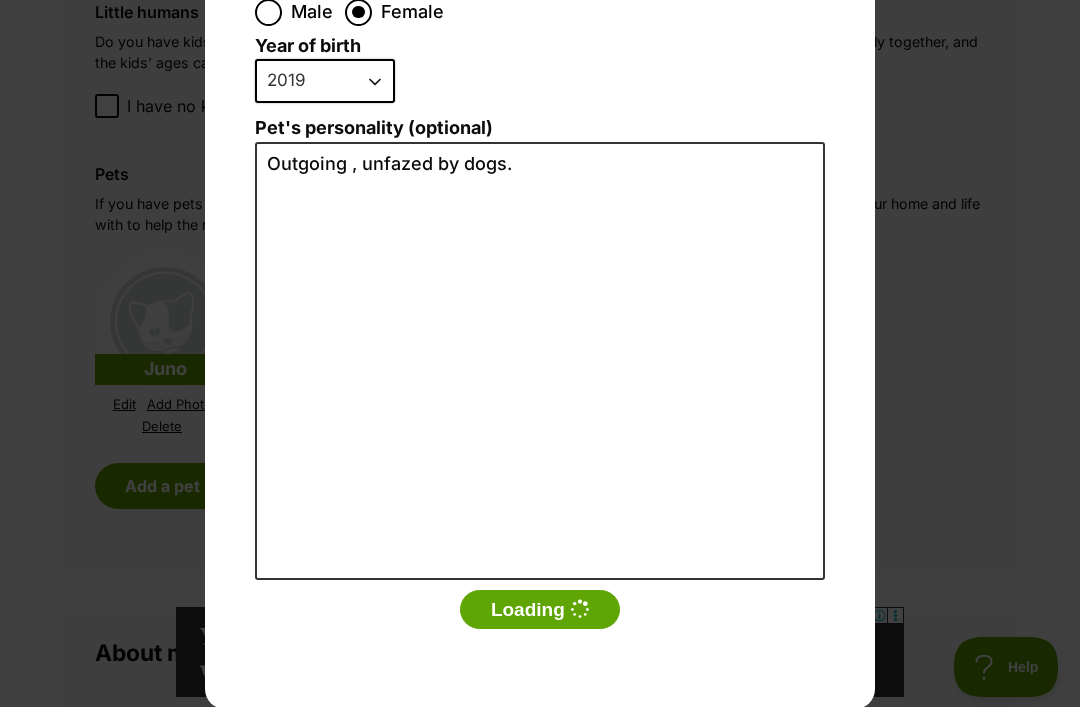 scroll, scrollTop: 0, scrollLeft: 0, axis: both 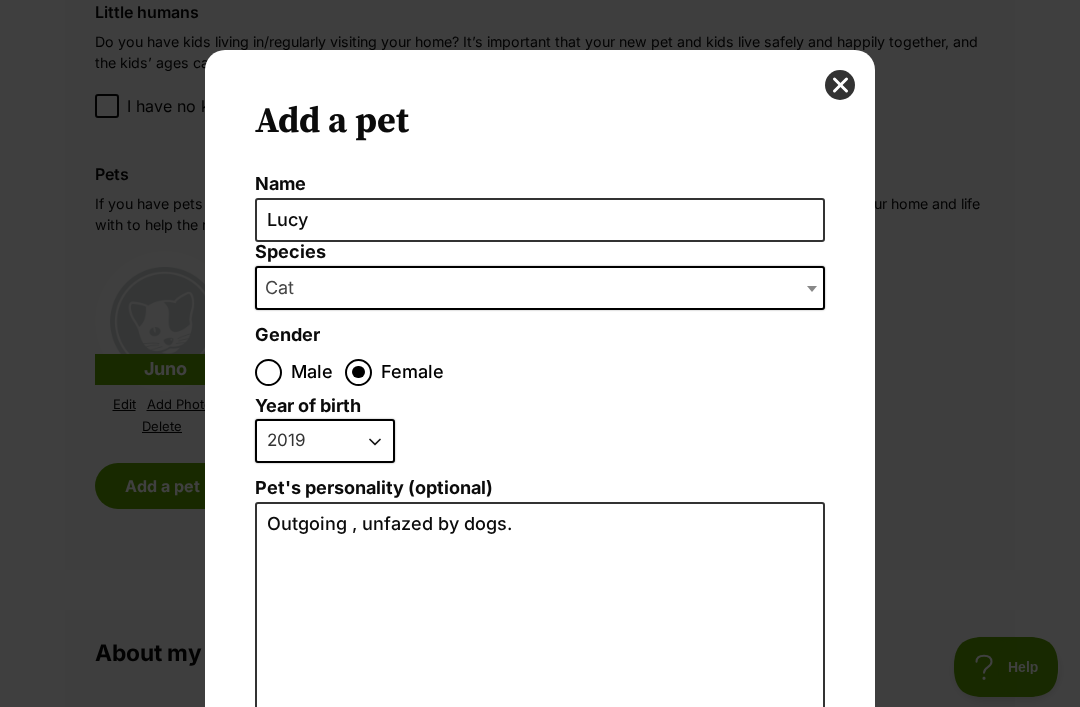 click at bounding box center (840, 85) 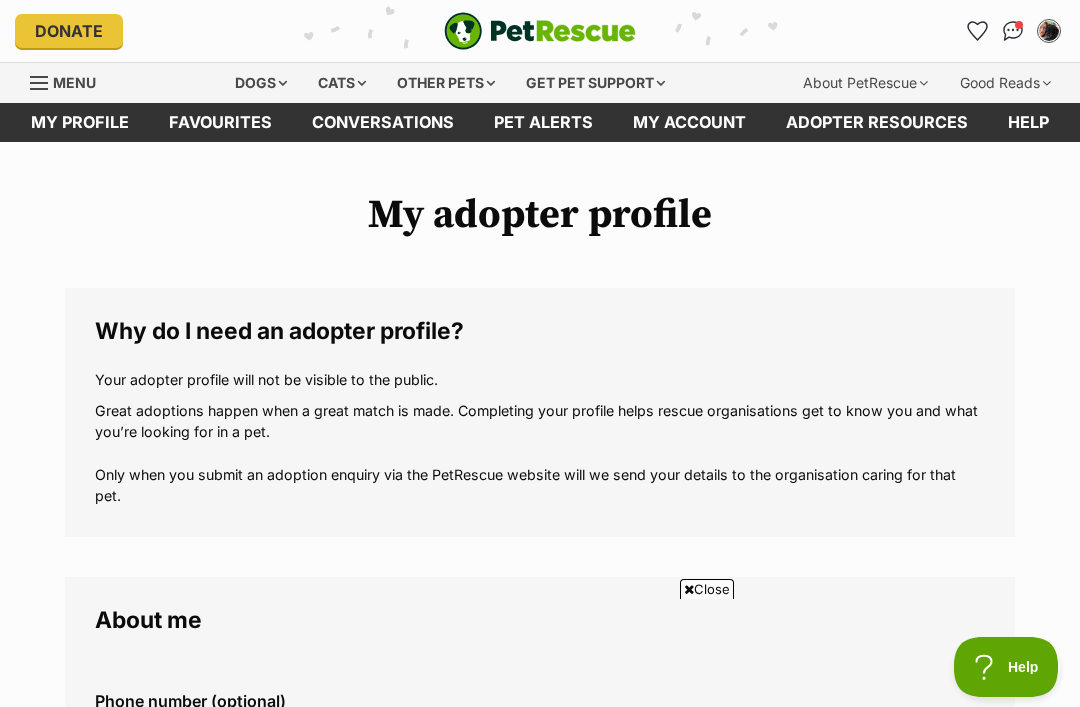 scroll, scrollTop: 2192, scrollLeft: 0, axis: vertical 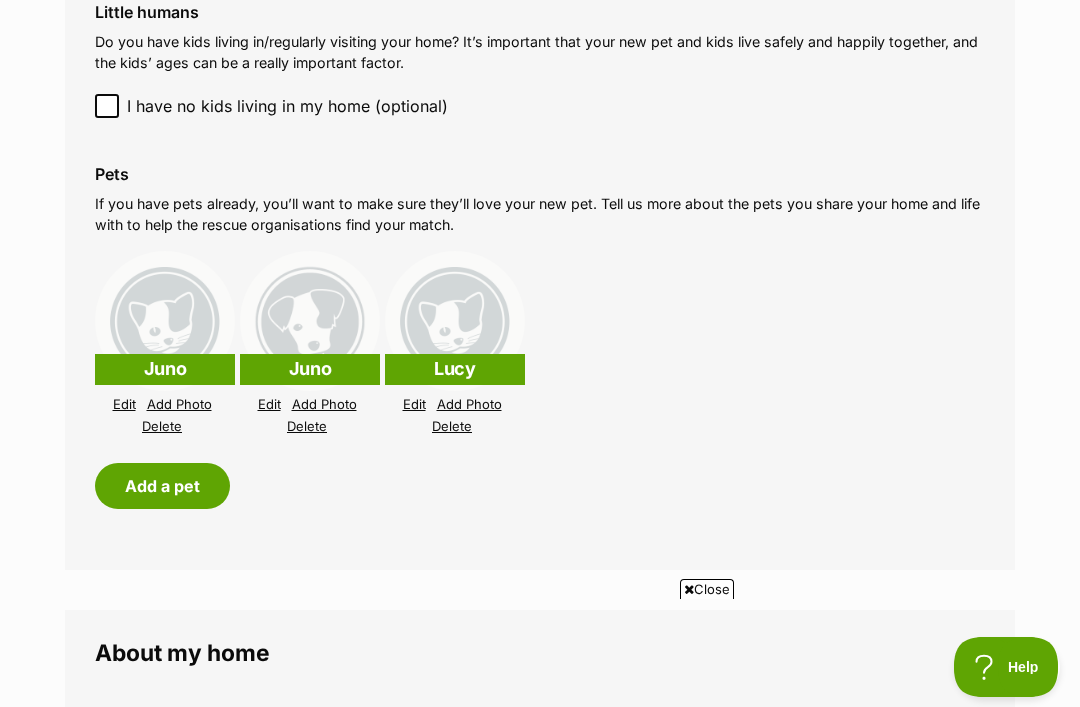 click on "Edit" at bounding box center [269, 404] 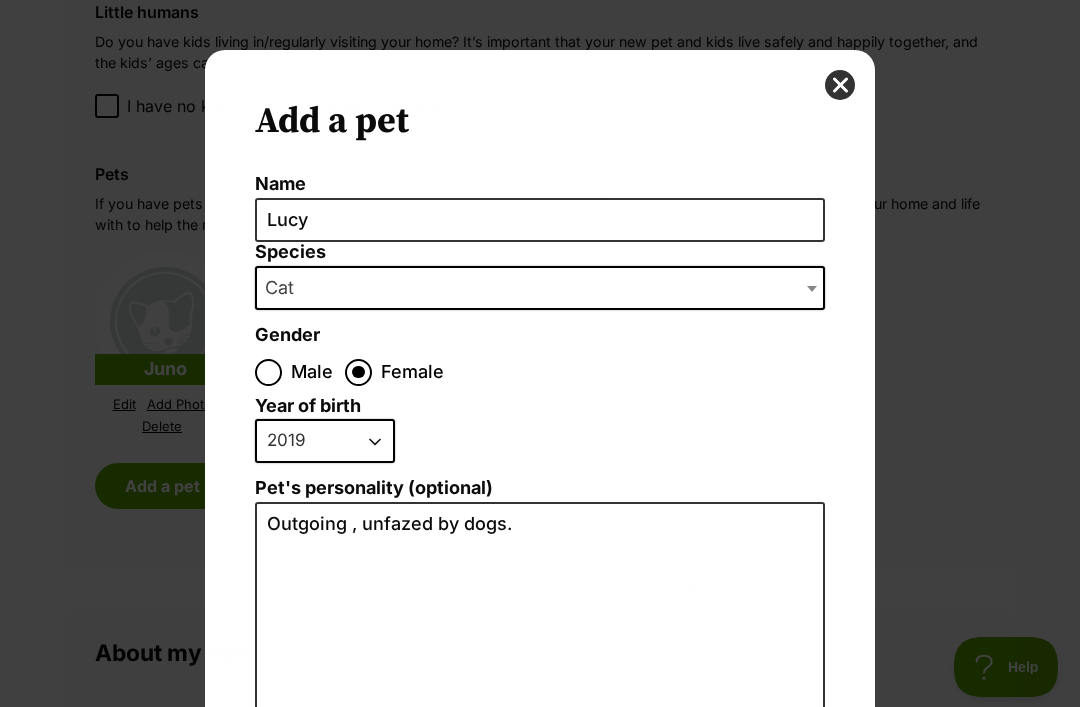 scroll, scrollTop: 0, scrollLeft: 0, axis: both 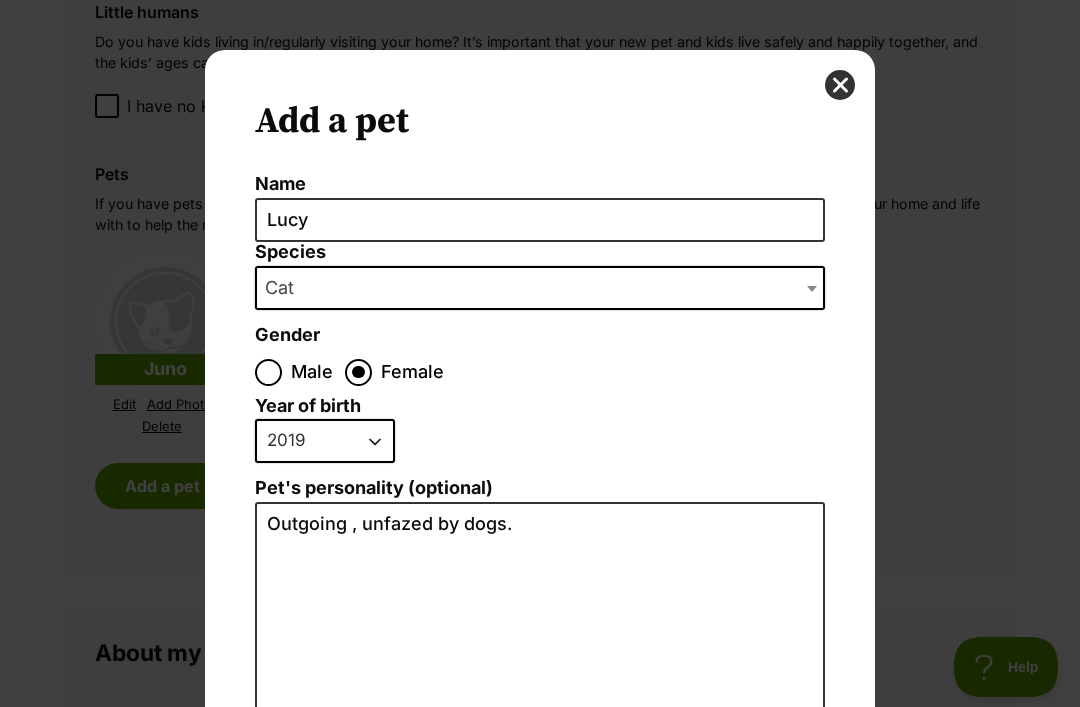 click at bounding box center [840, 85] 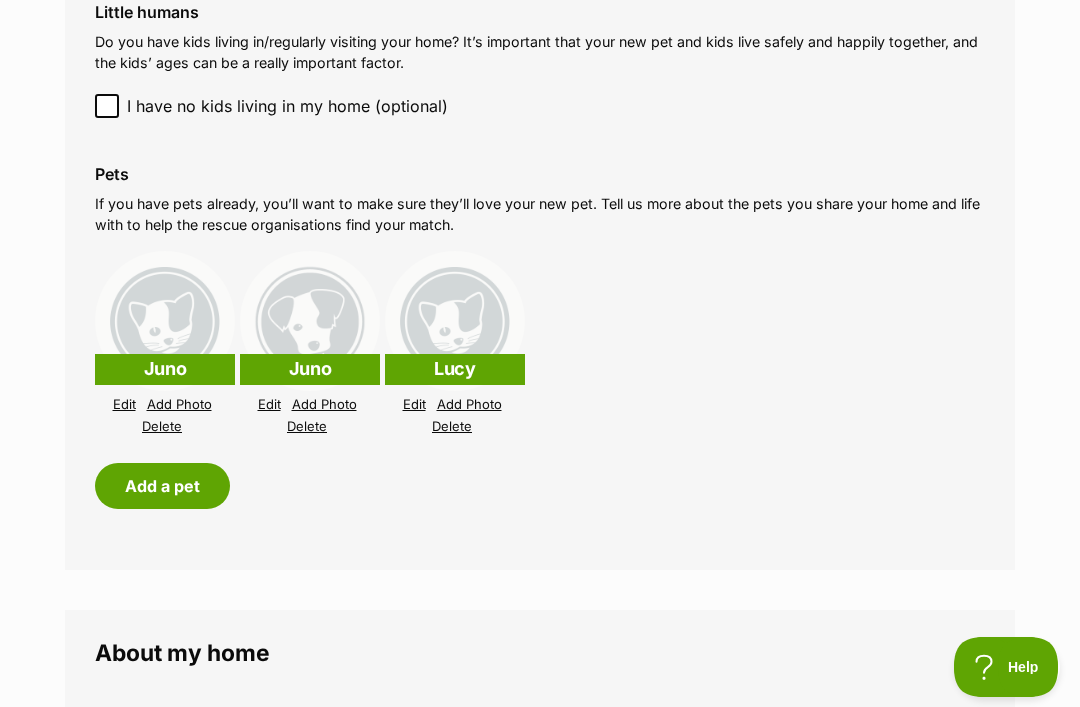 scroll, scrollTop: 2192, scrollLeft: 0, axis: vertical 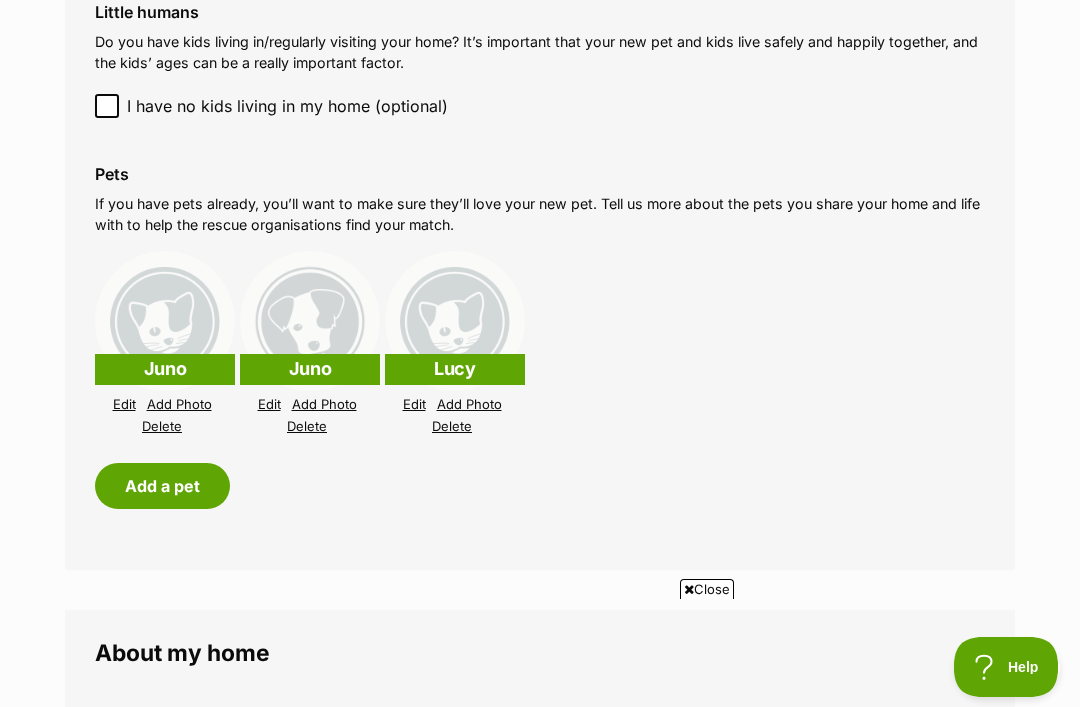 click at bounding box center [455, 321] 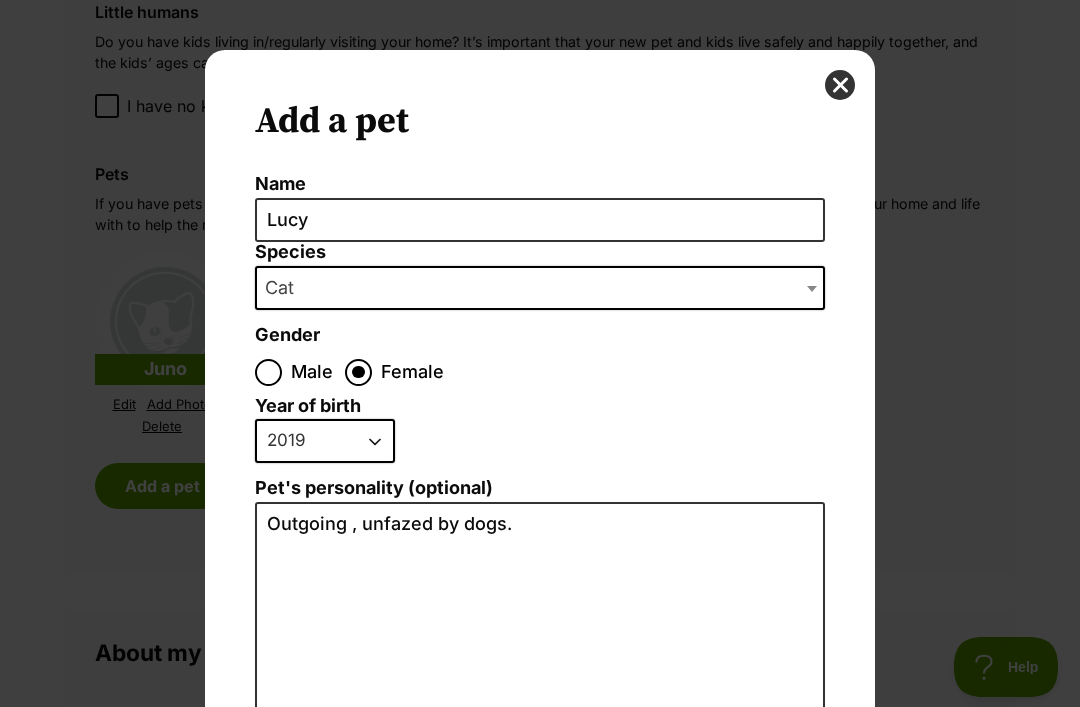 scroll, scrollTop: 0, scrollLeft: 0, axis: both 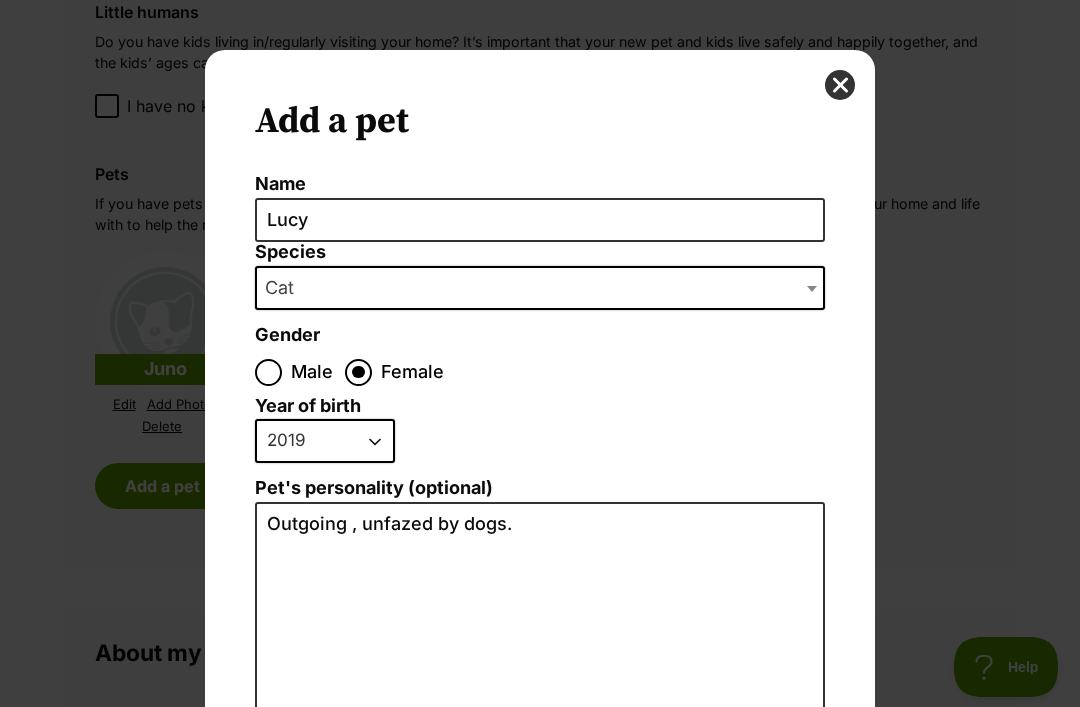 click at bounding box center [840, 85] 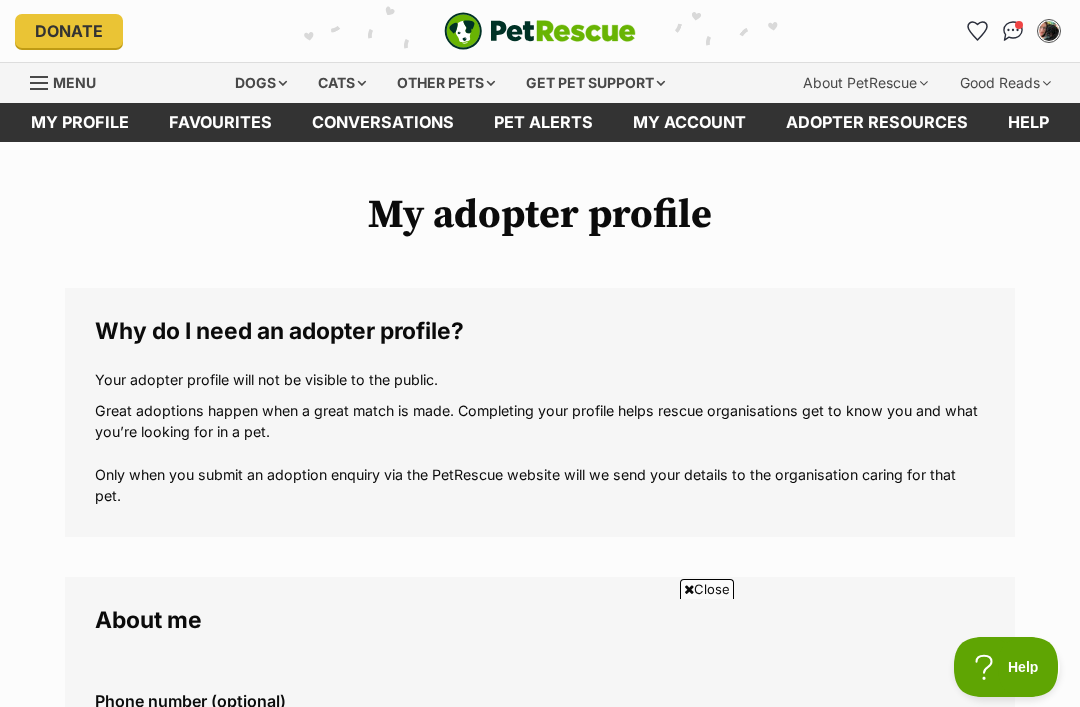 scroll, scrollTop: 2192, scrollLeft: 0, axis: vertical 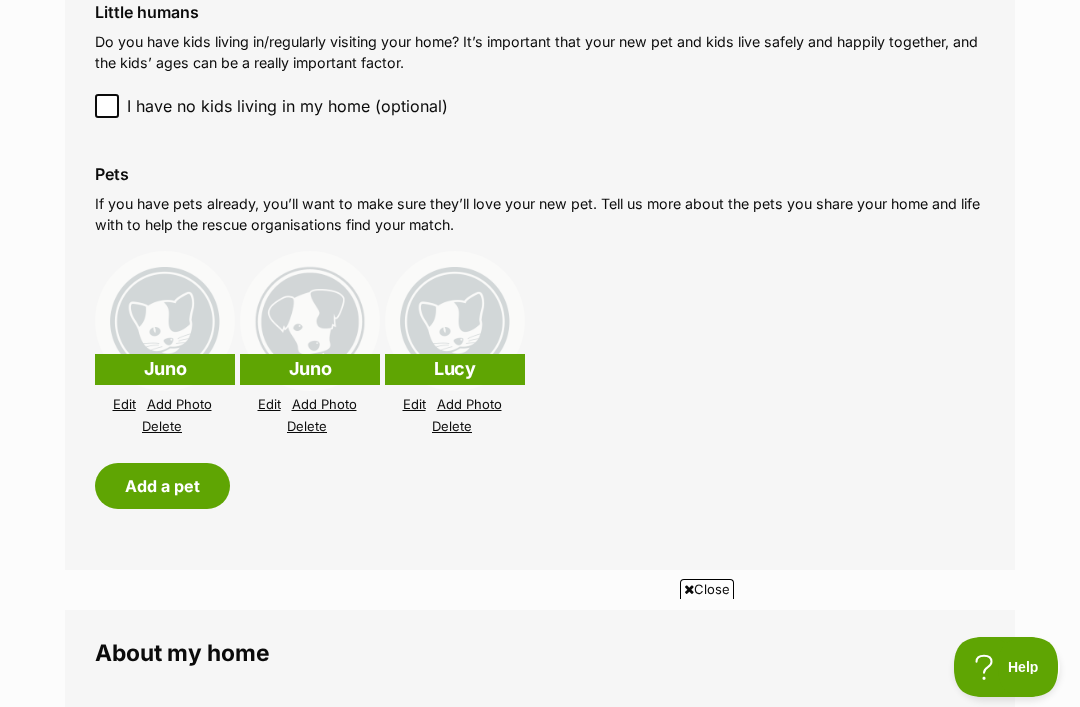 click on "Juno" at bounding box center (165, 369) 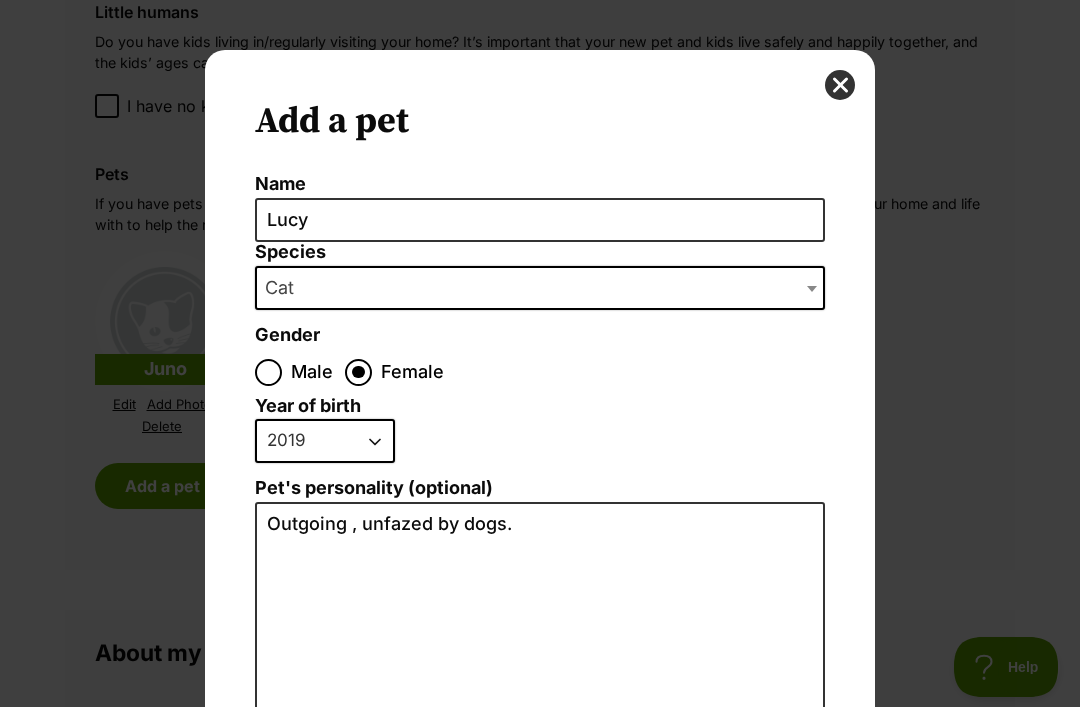 scroll, scrollTop: 0, scrollLeft: 0, axis: both 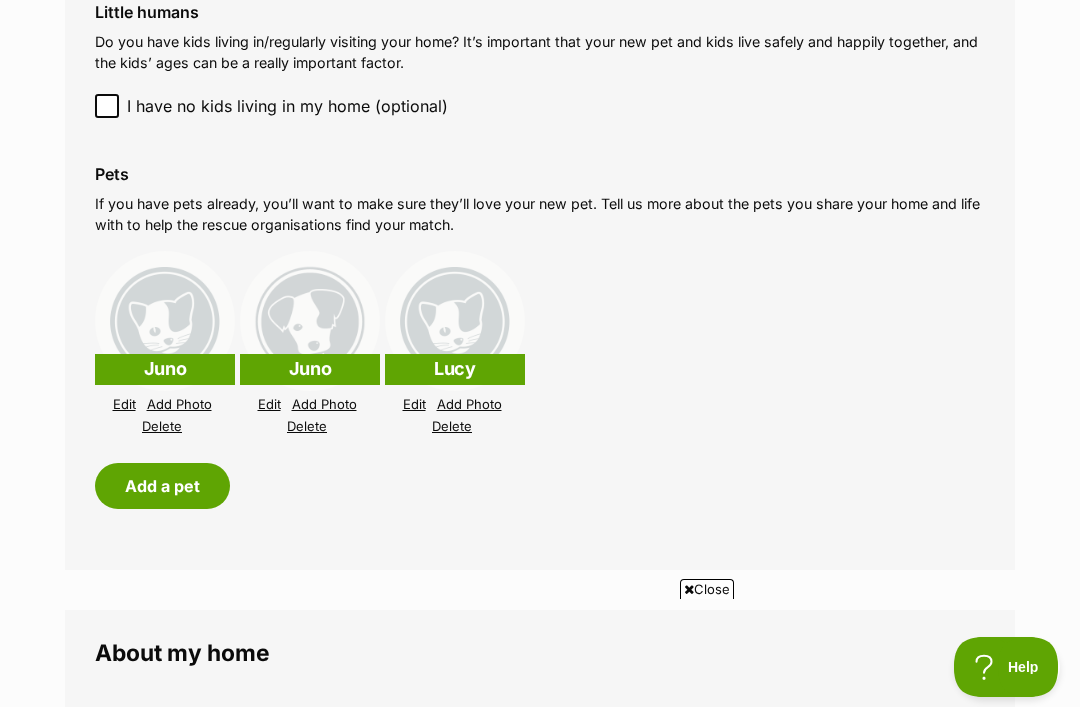 click on "Delete" at bounding box center (162, 426) 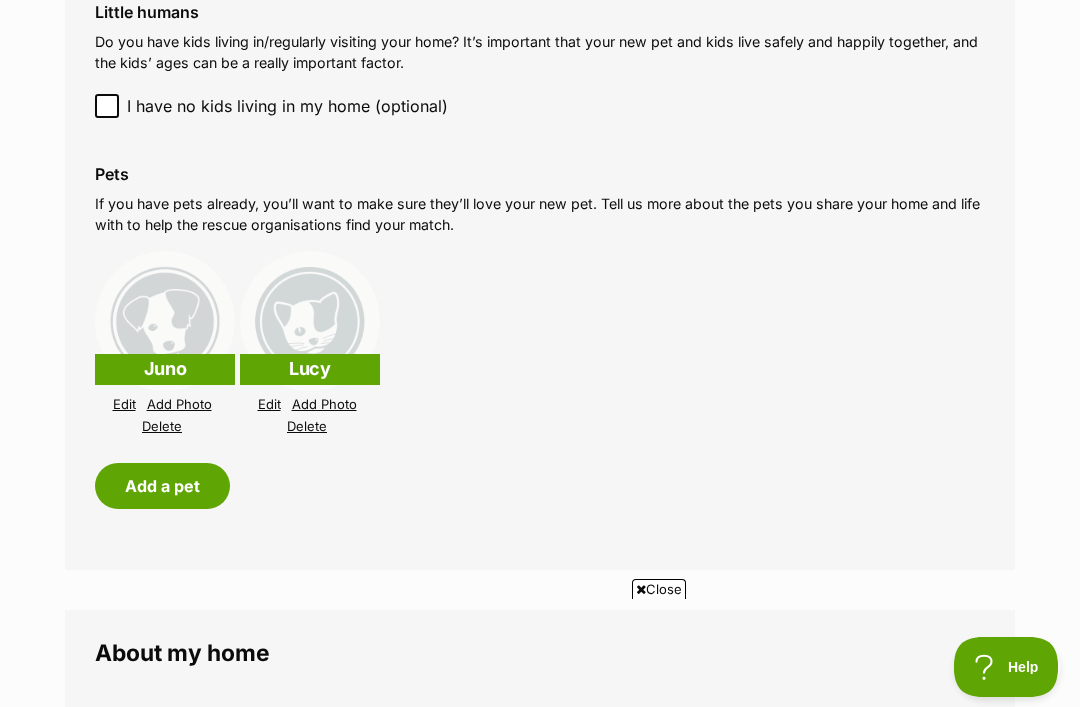 scroll, scrollTop: 0, scrollLeft: 0, axis: both 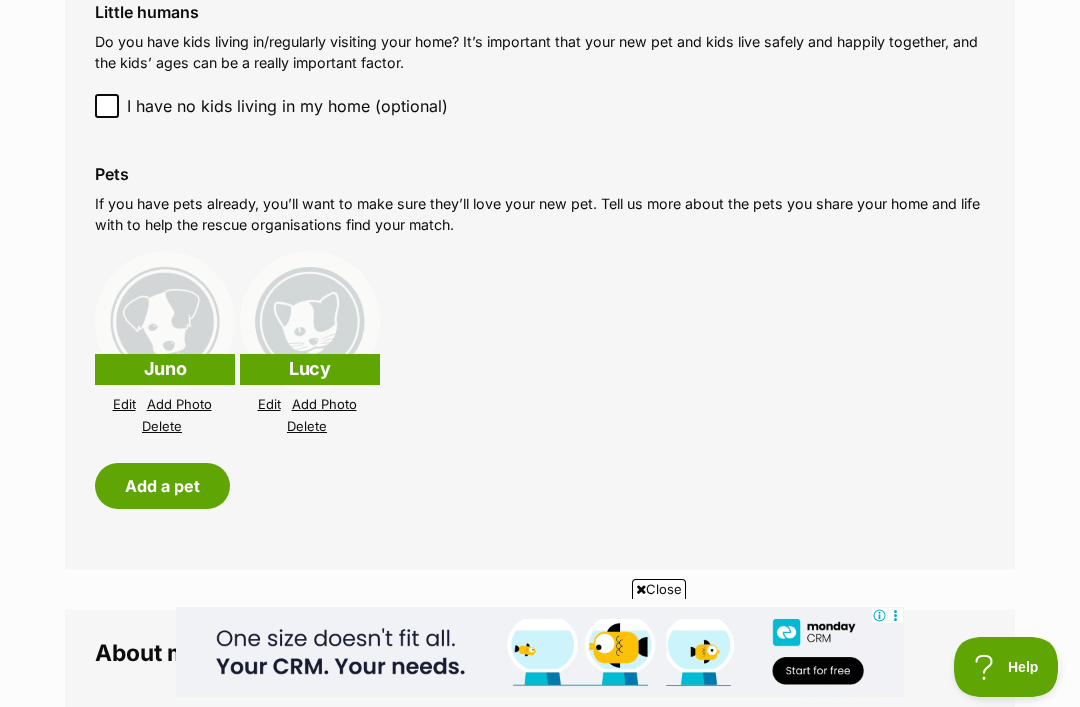 click on "Edit" at bounding box center [124, 404] 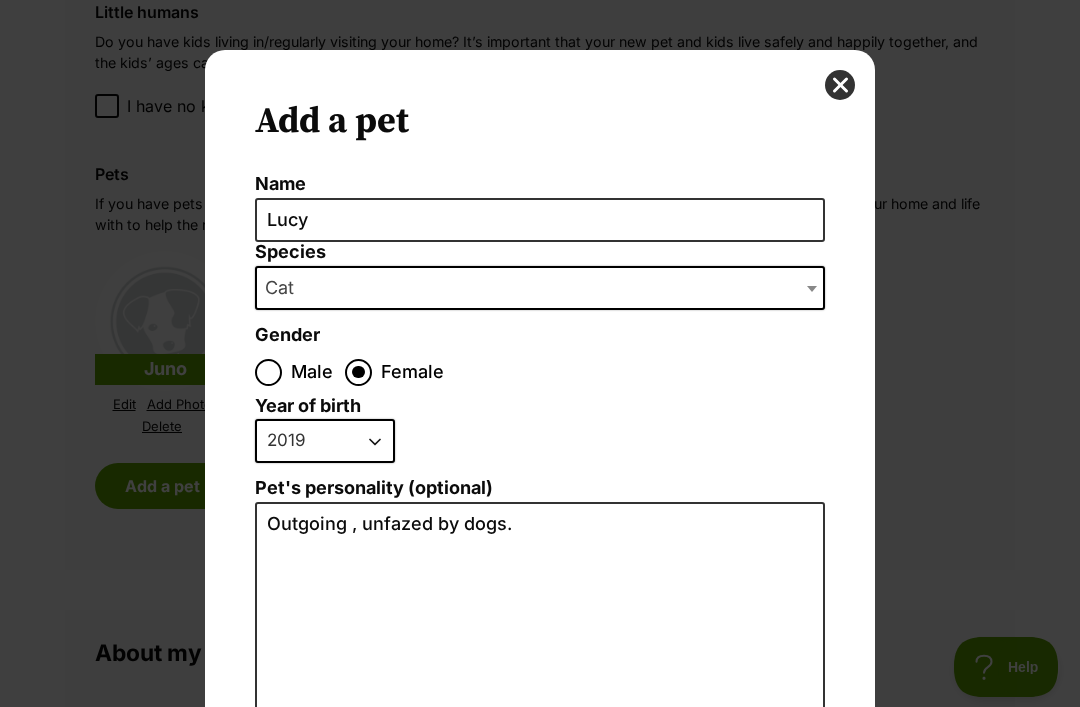 scroll, scrollTop: 0, scrollLeft: 0, axis: both 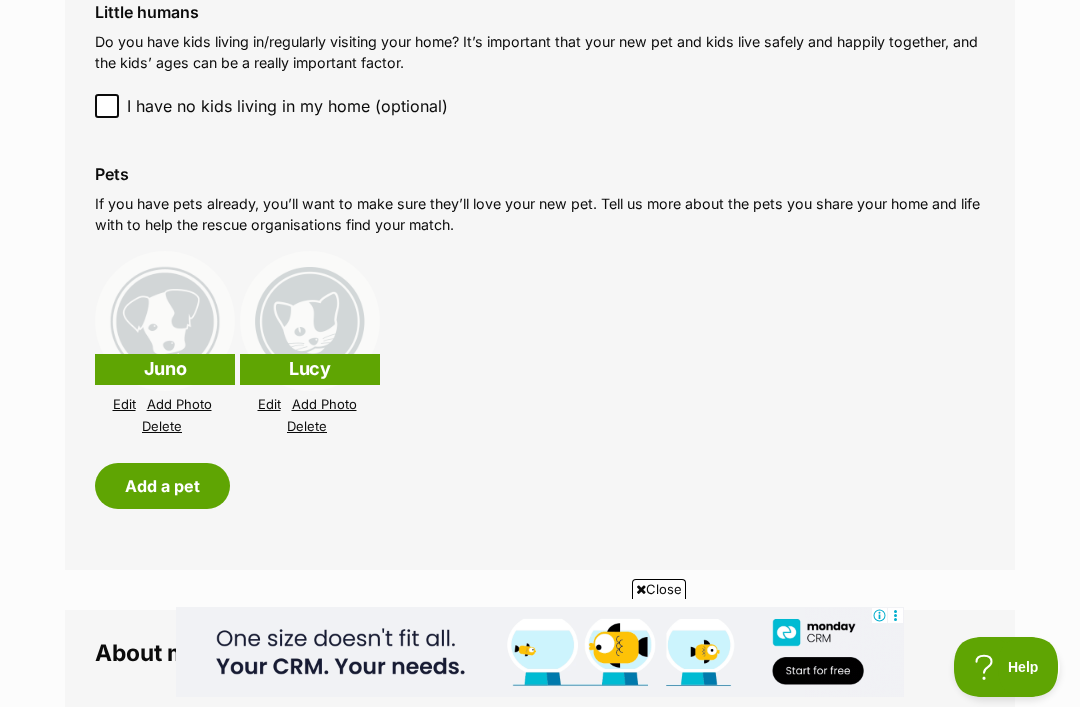 click on "Edit" at bounding box center [269, 404] 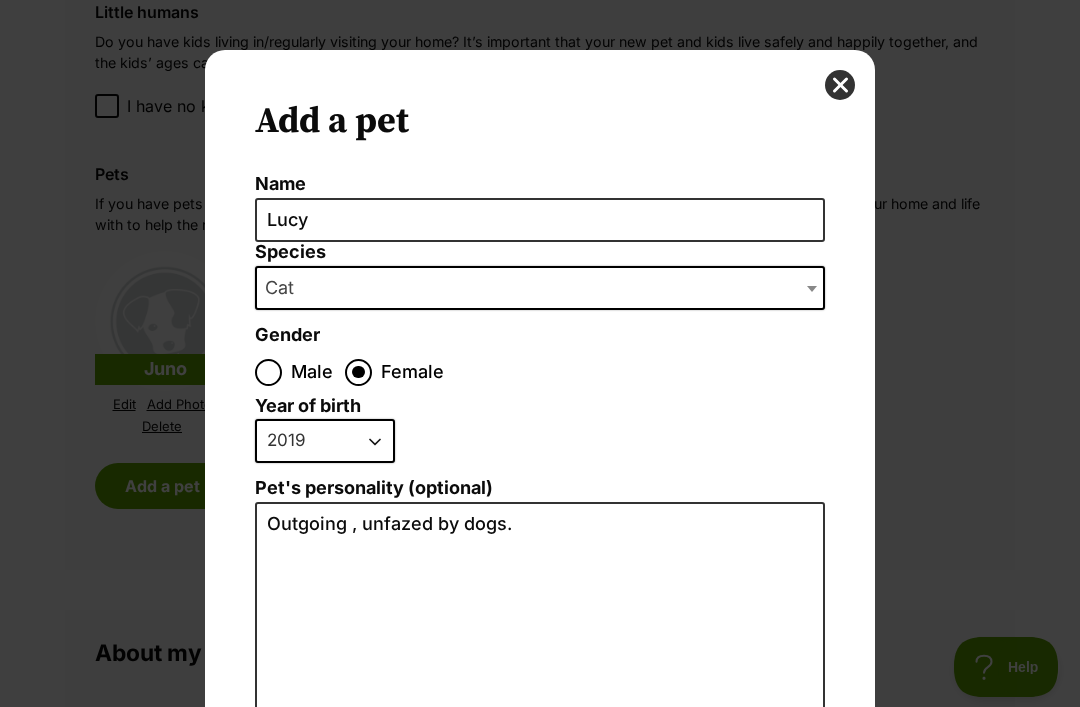 scroll, scrollTop: 0, scrollLeft: 0, axis: both 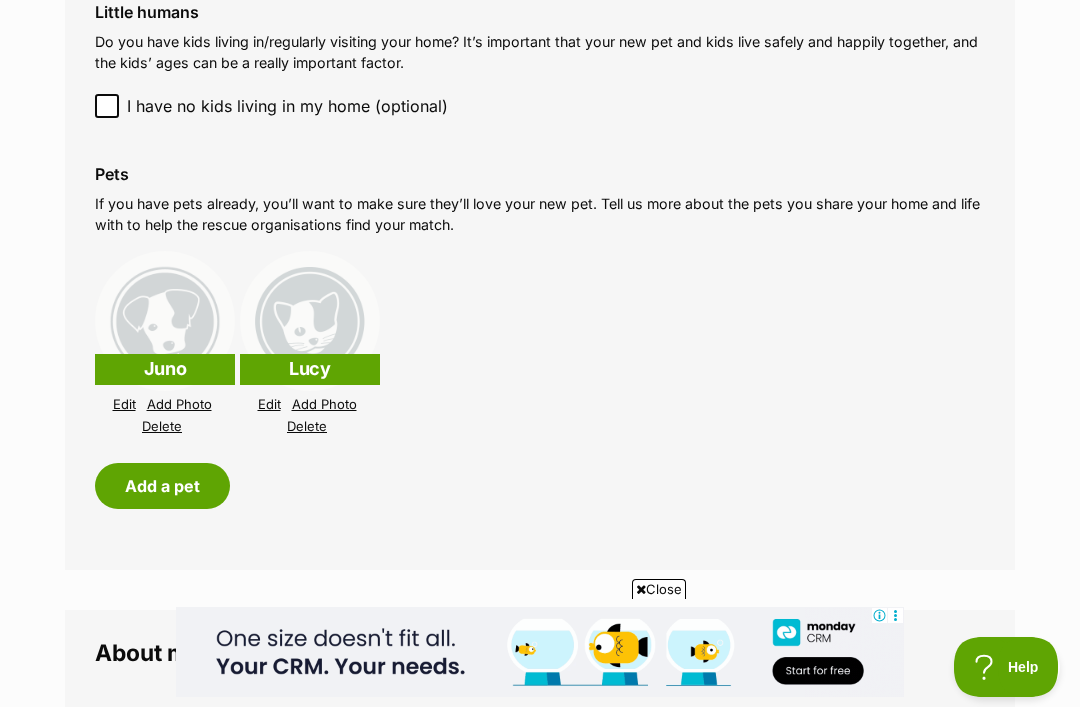 click on "Edit" at bounding box center [124, 404] 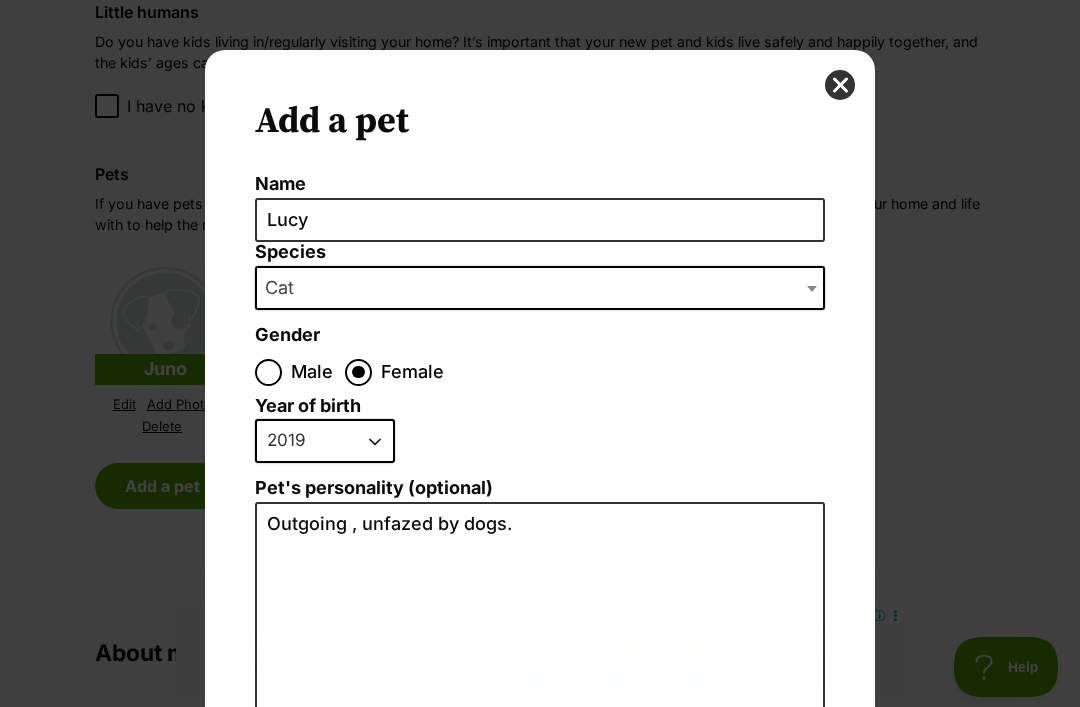 scroll, scrollTop: 0, scrollLeft: 0, axis: both 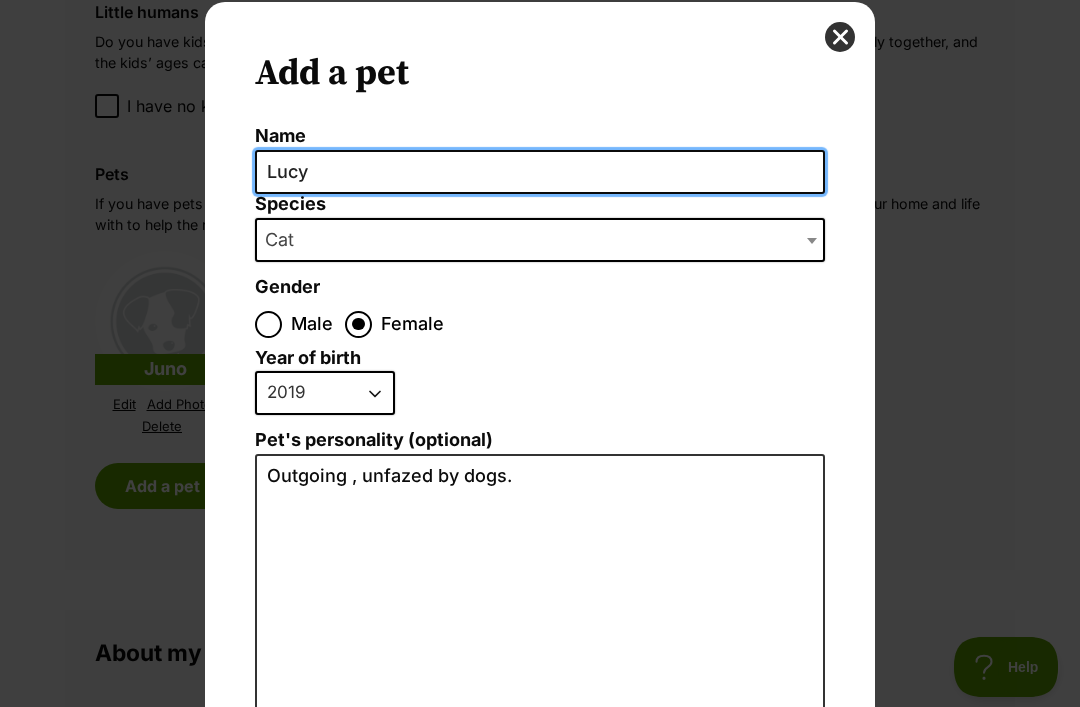 click on "Lucy" at bounding box center [540, 172] 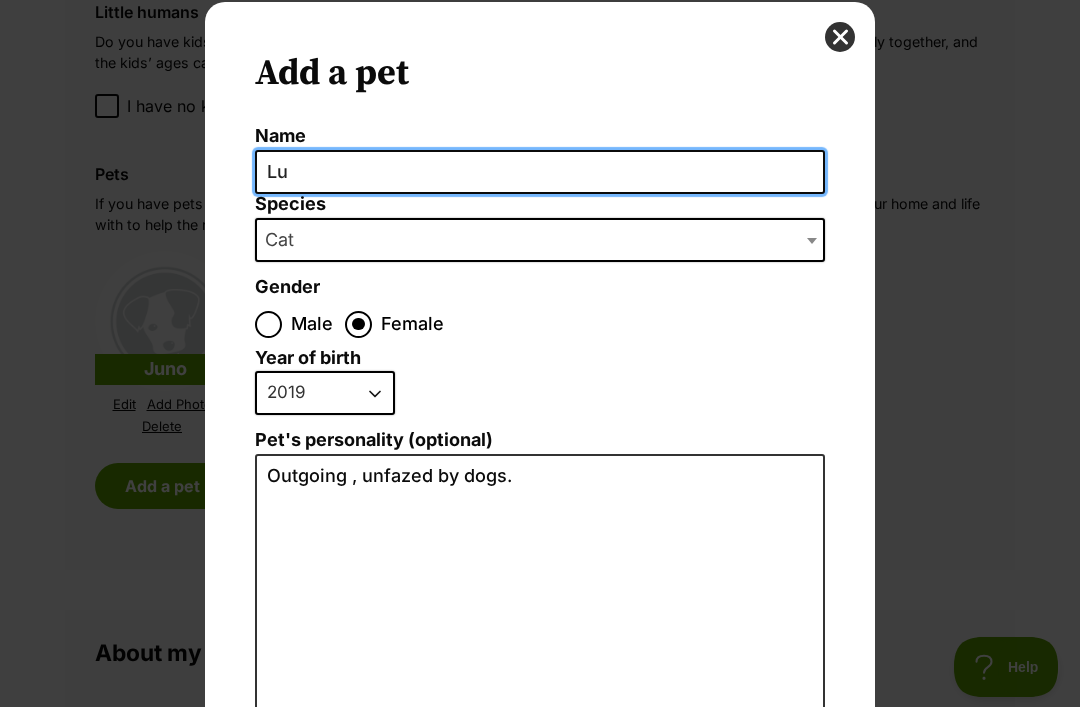 type on "L" 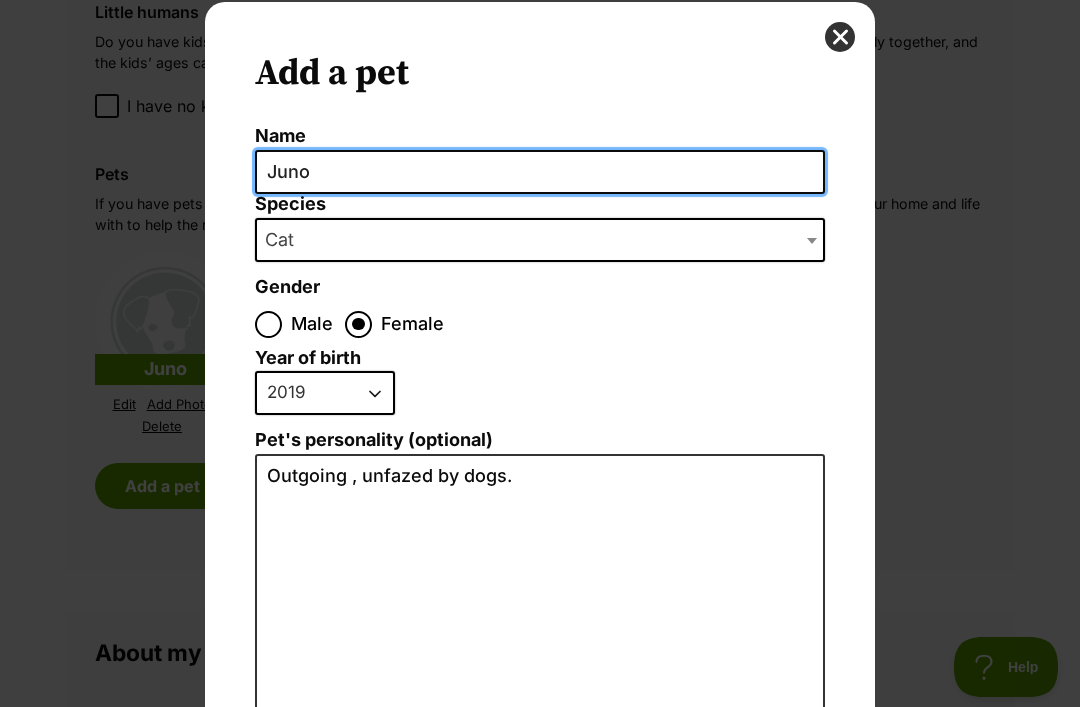 type on "Juno" 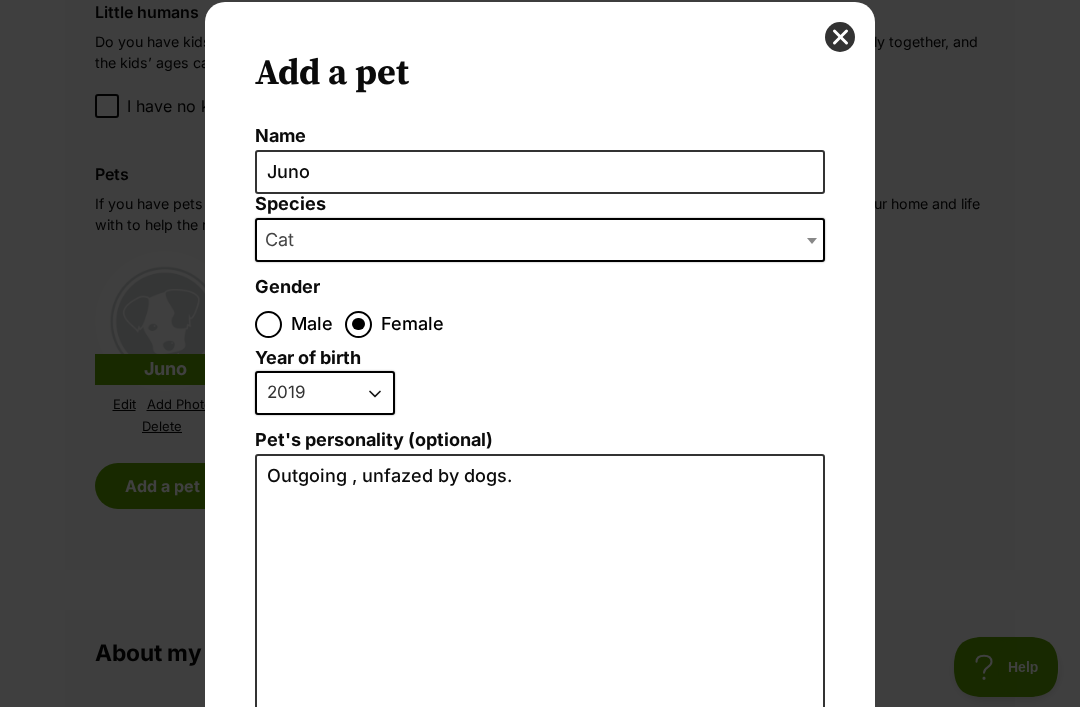 click on "Species" at bounding box center (540, 204) 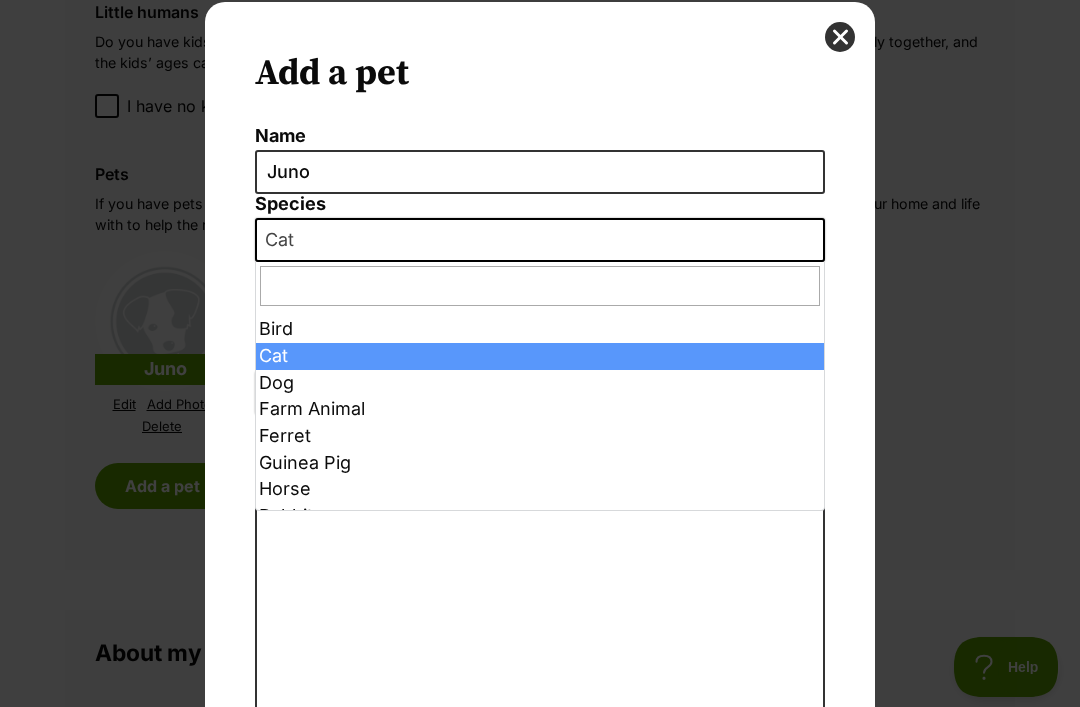 select on "1" 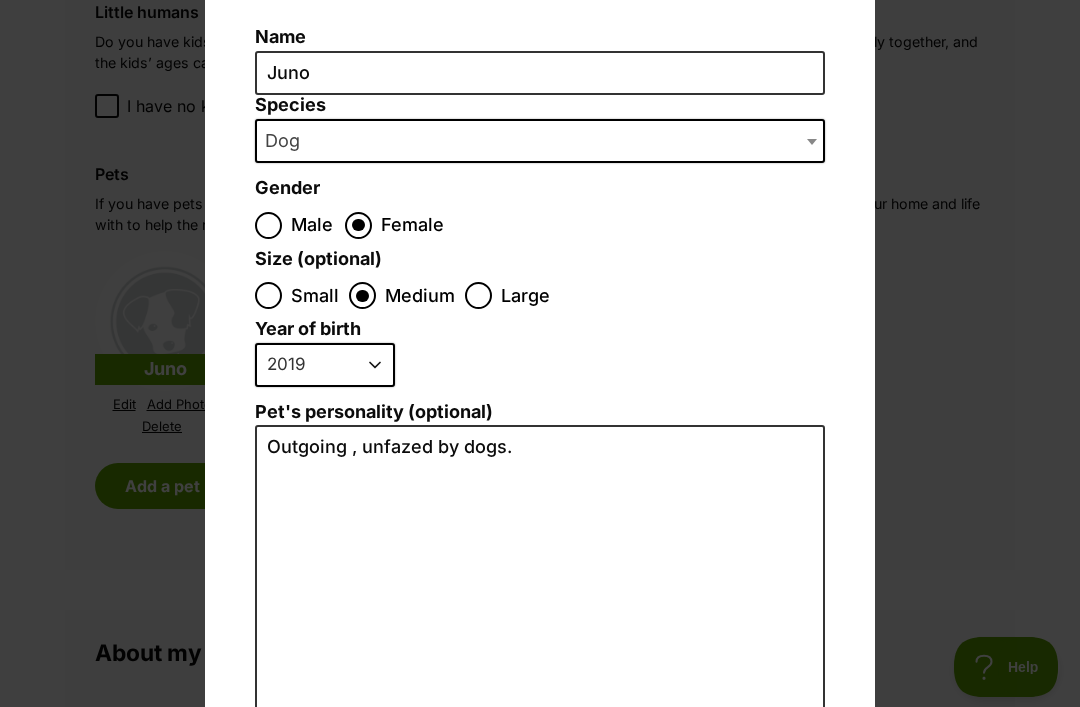 scroll, scrollTop: 157, scrollLeft: 0, axis: vertical 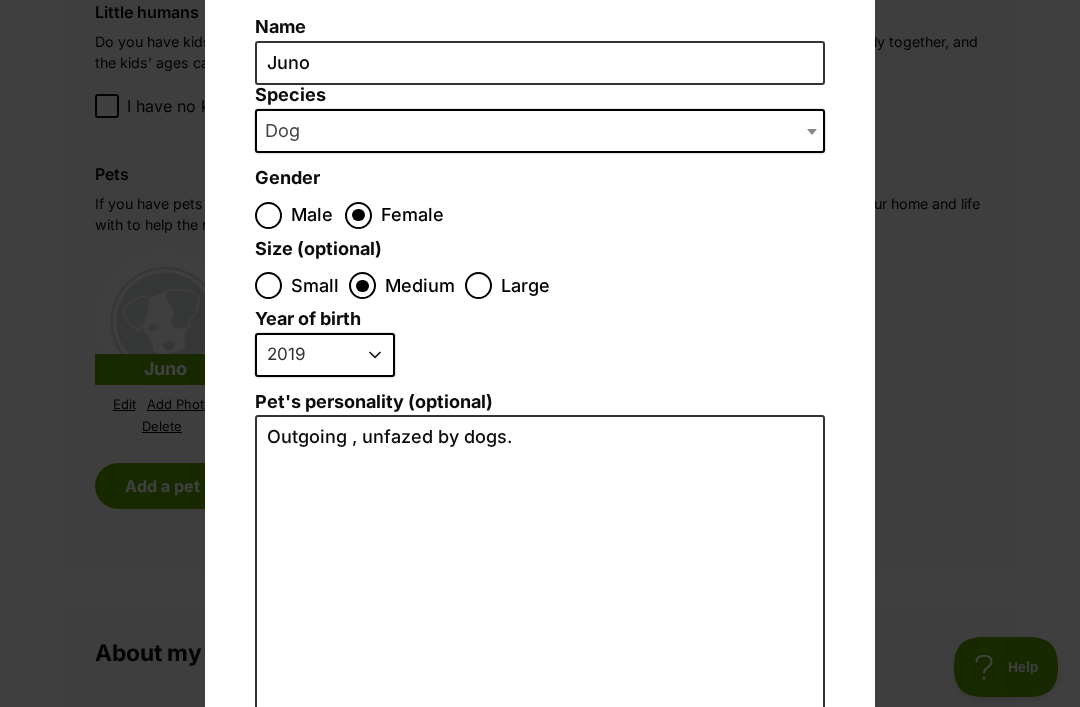 click on "2025
2024
2023
2022
2021
2020
2019
2018
2017
2016
2015
2014
2013
2012
2011
2010
2009
2008
2007
2006
2005
2004
2003
2002
2001
2000
1999
1998
1997
1996
1995" at bounding box center (325, 355) 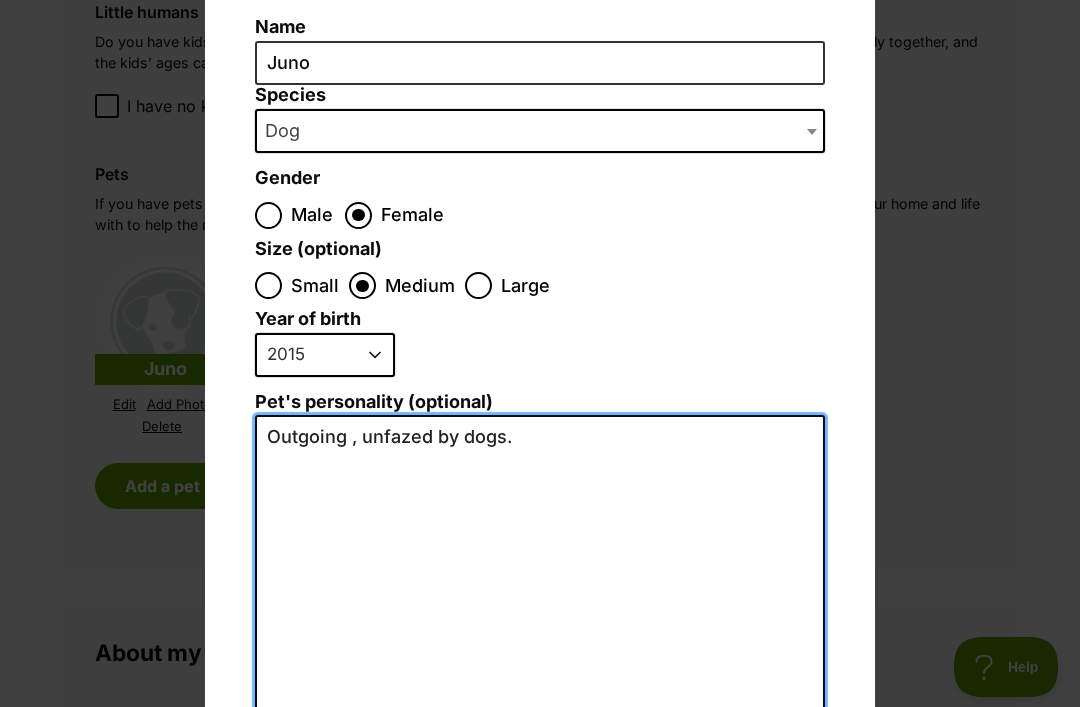click on "Outgoing , unfazed by dogs." at bounding box center [540, 634] 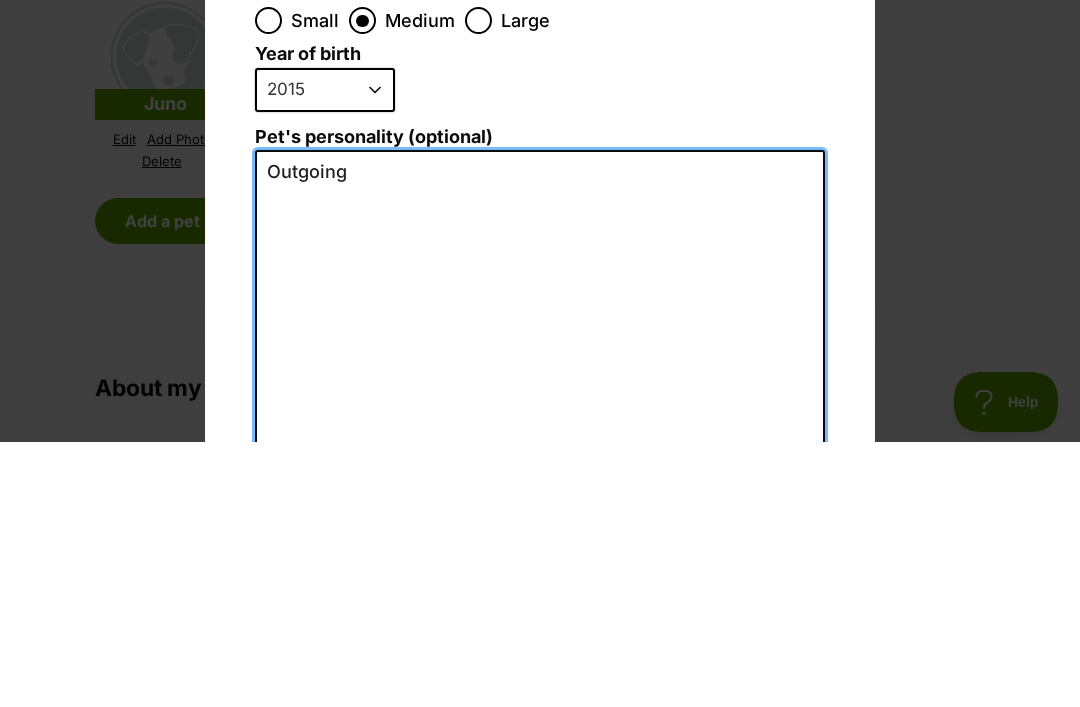 type on "Outgoin" 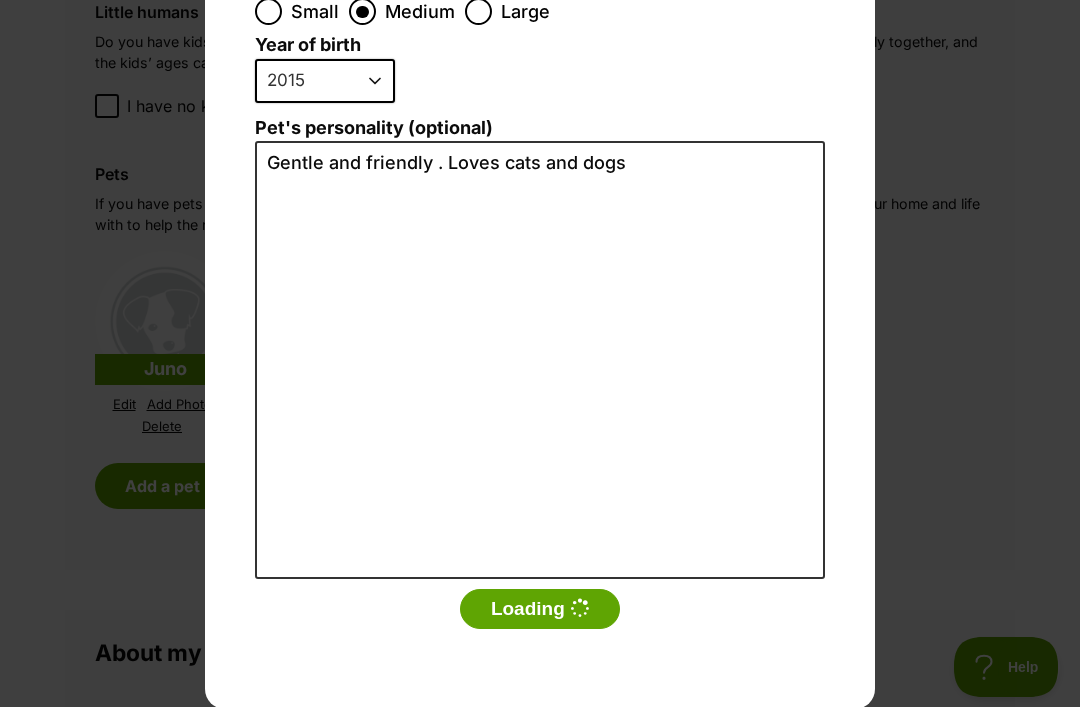 scroll, scrollTop: 430, scrollLeft: 0, axis: vertical 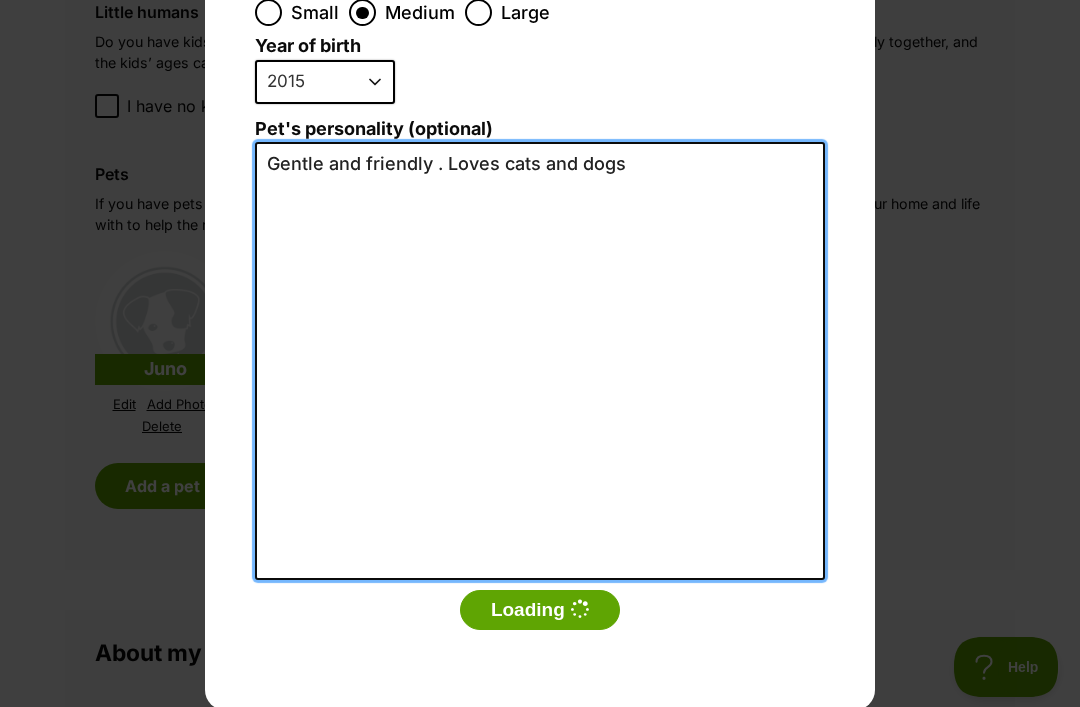 type on "Gentle and friendly . Loves cats and dogs" 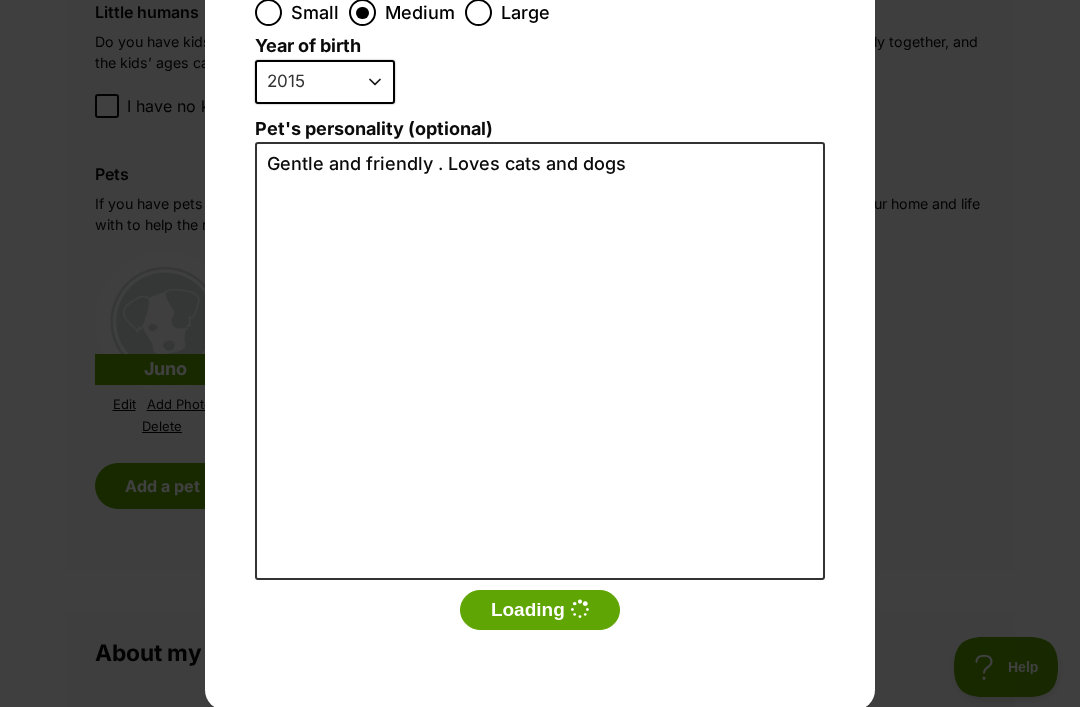 click on "Loading" at bounding box center [540, 610] 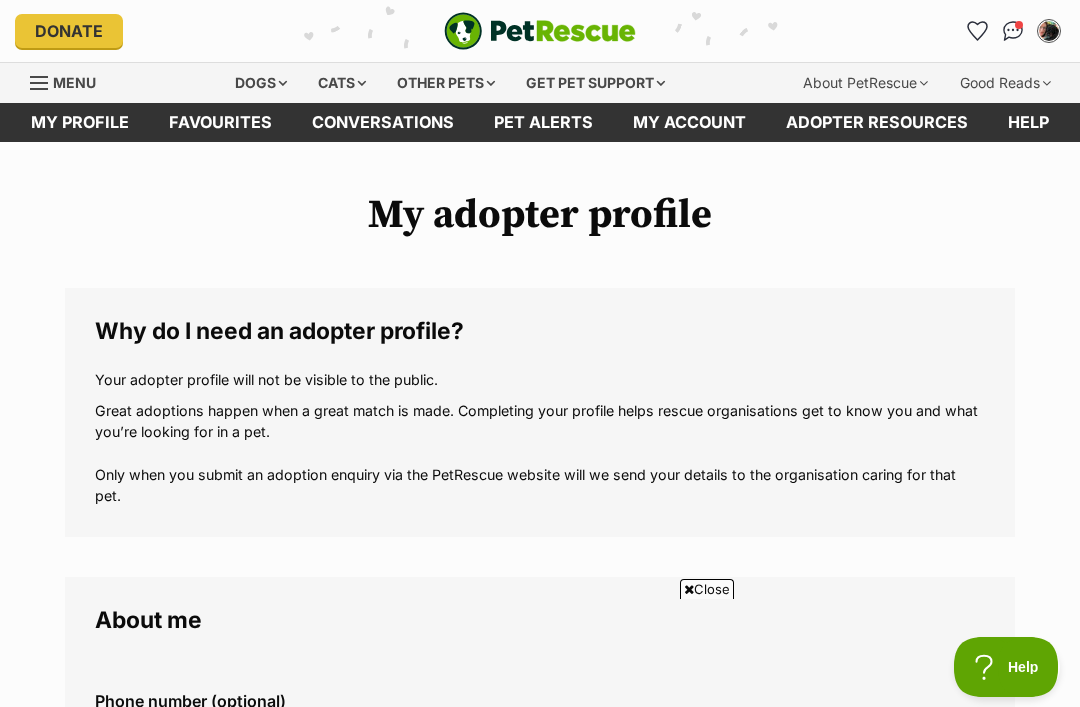 scroll, scrollTop: 2192, scrollLeft: 0, axis: vertical 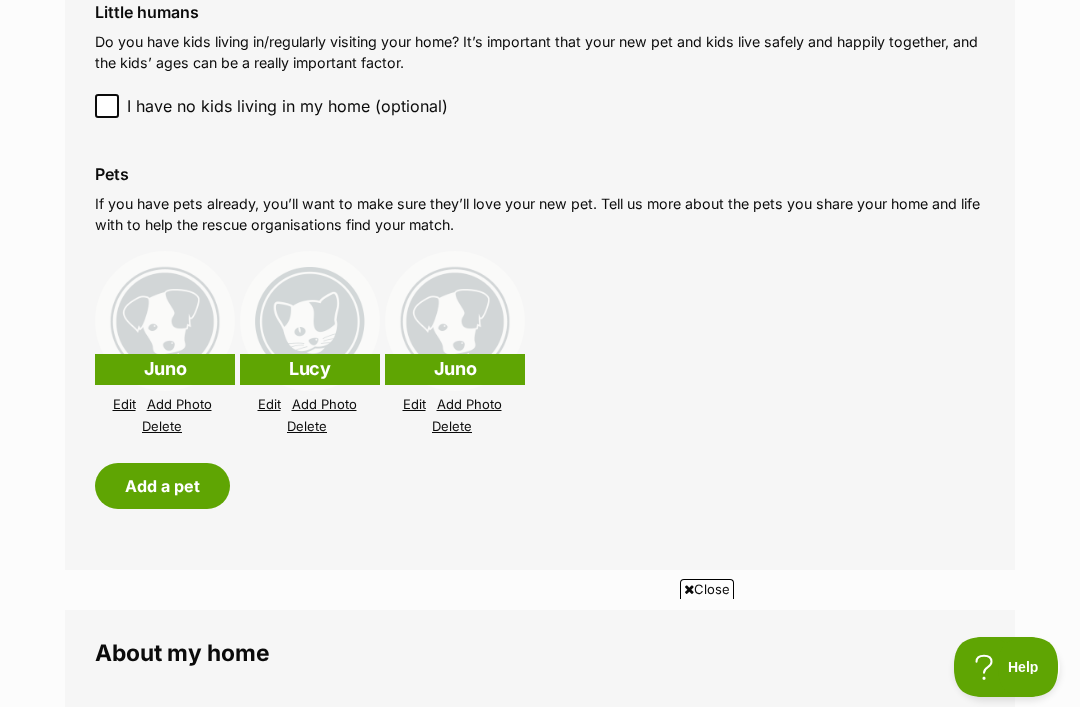 click on "Edit" at bounding box center (124, 404) 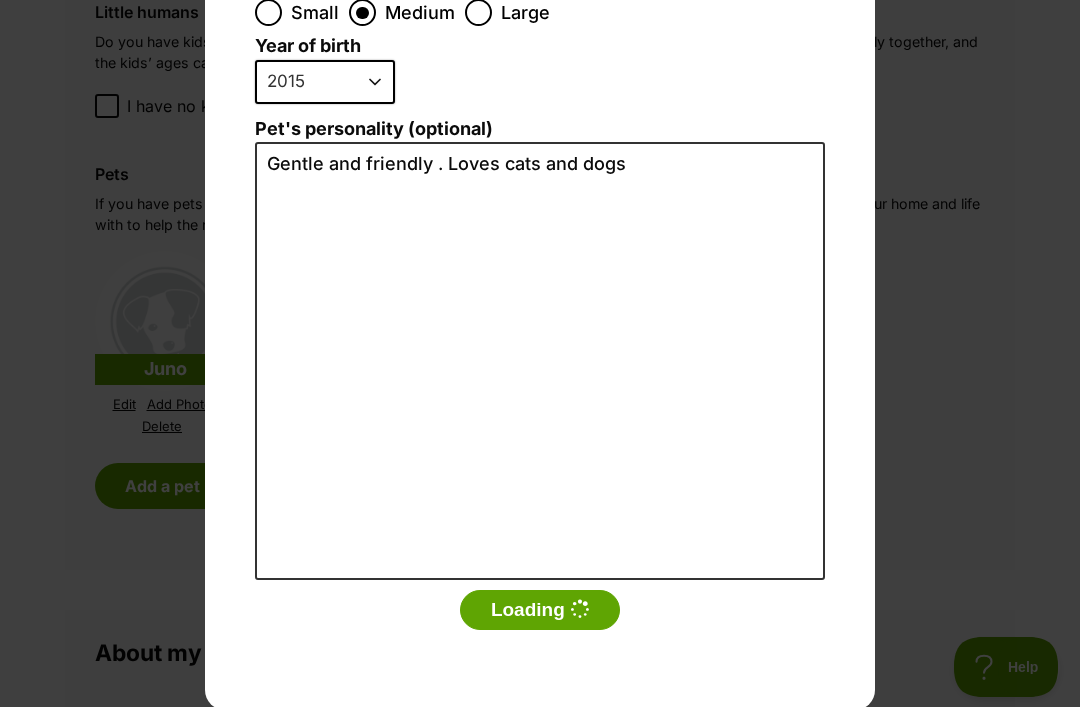 scroll, scrollTop: 0, scrollLeft: 0, axis: both 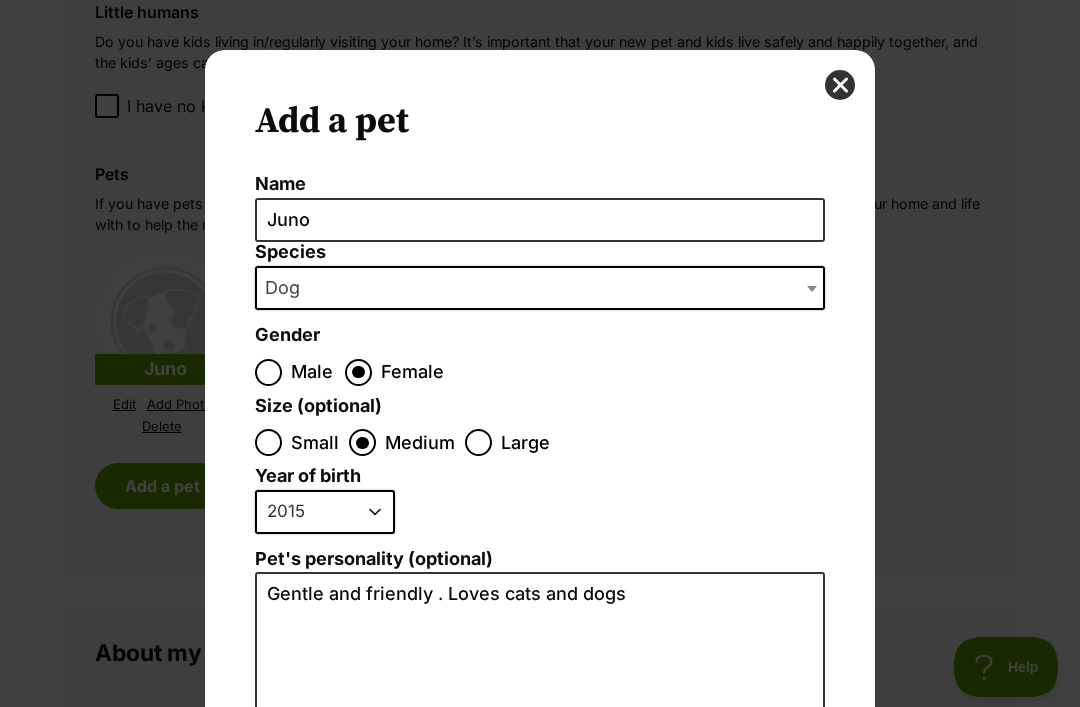 click on "Add a pet
Name Juno
Species
Bird
Cat
Dog
Farm Animal
Ferret
Guinea Pig
Horse
Rabbit
Reptile Dog
Gender
Male
Female
Size (optional)
Small
Medium
Large
Year of birth
2025
2024
2023
2022
2021
2020
2019
2018
2017
2016
2015
2014
2013
2012
2011
2010
2009
2008
2007
2006
2005
2004
2003
2002
2001
2000
1999
1998
1997
1996
1995
Pet's personality (optional) Gentle and friendly . Loves cats and dogs
Loading" at bounding box center (540, 595) 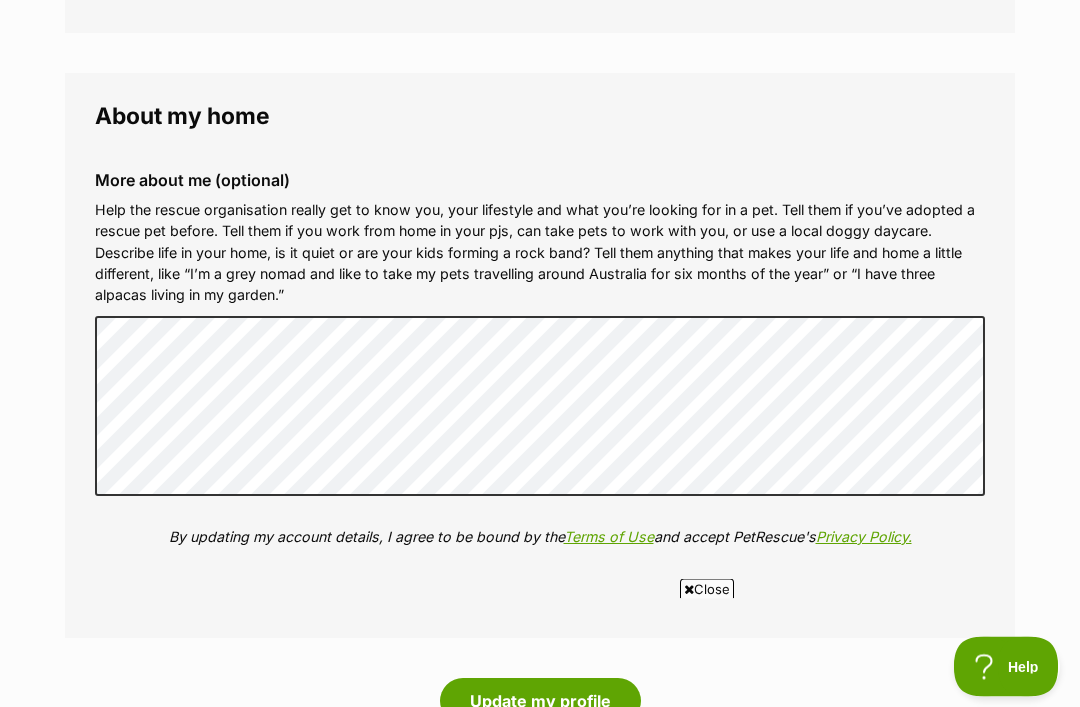 scroll, scrollTop: 2729, scrollLeft: 0, axis: vertical 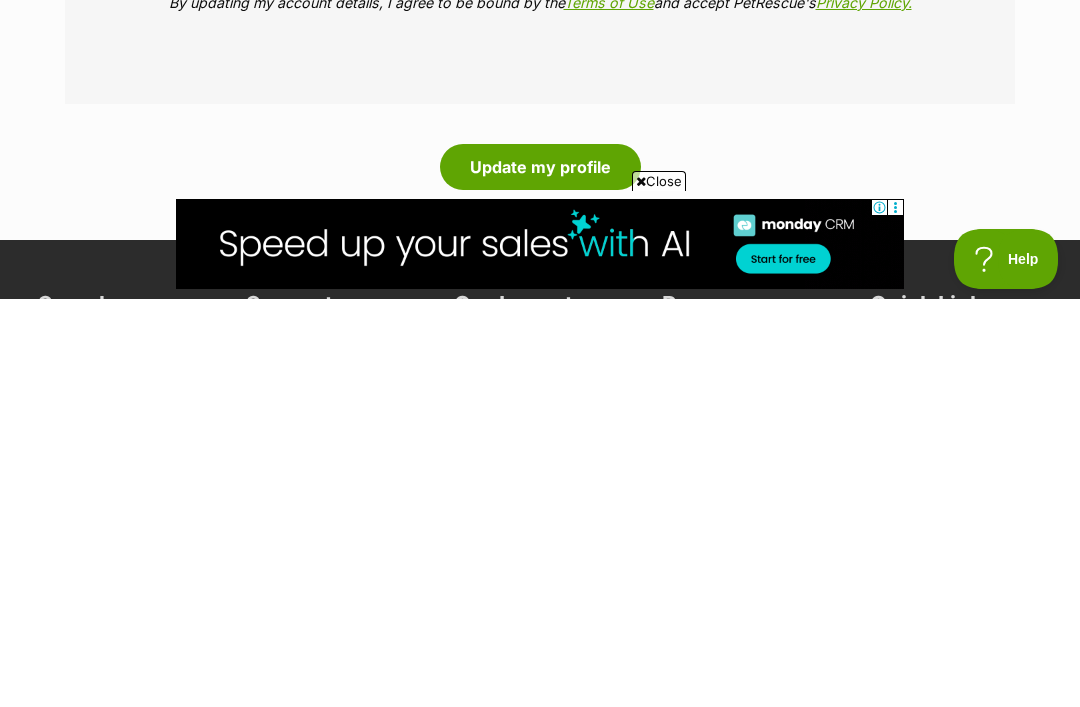 click on "Update my profile" at bounding box center [540, 575] 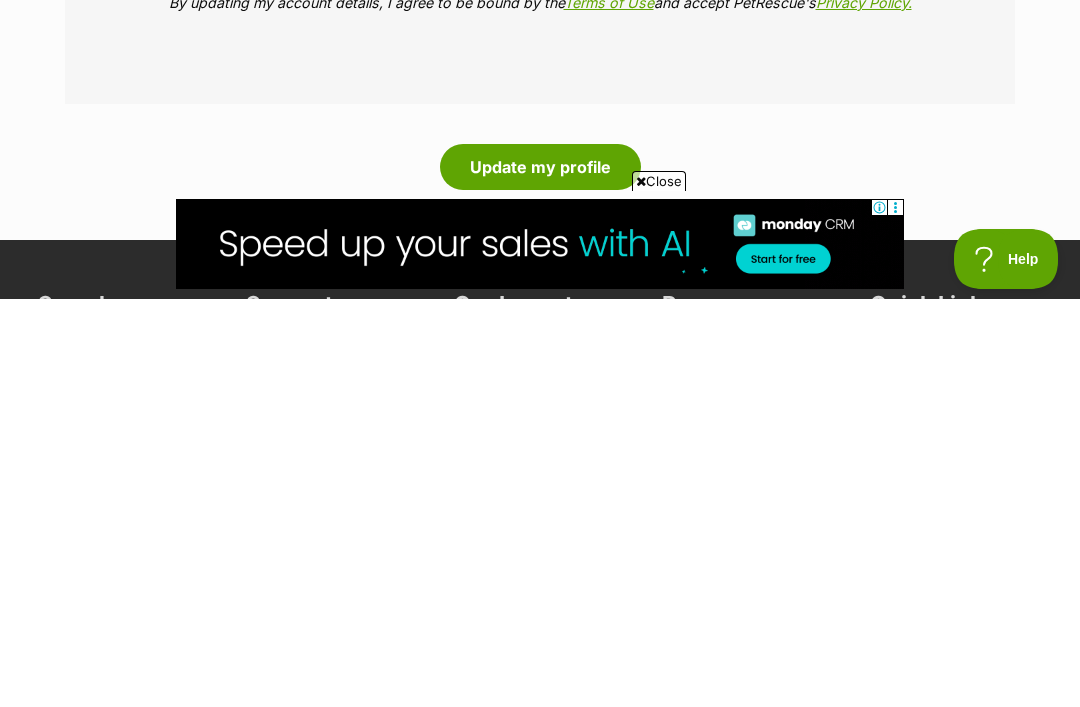 scroll, scrollTop: 3726, scrollLeft: 0, axis: vertical 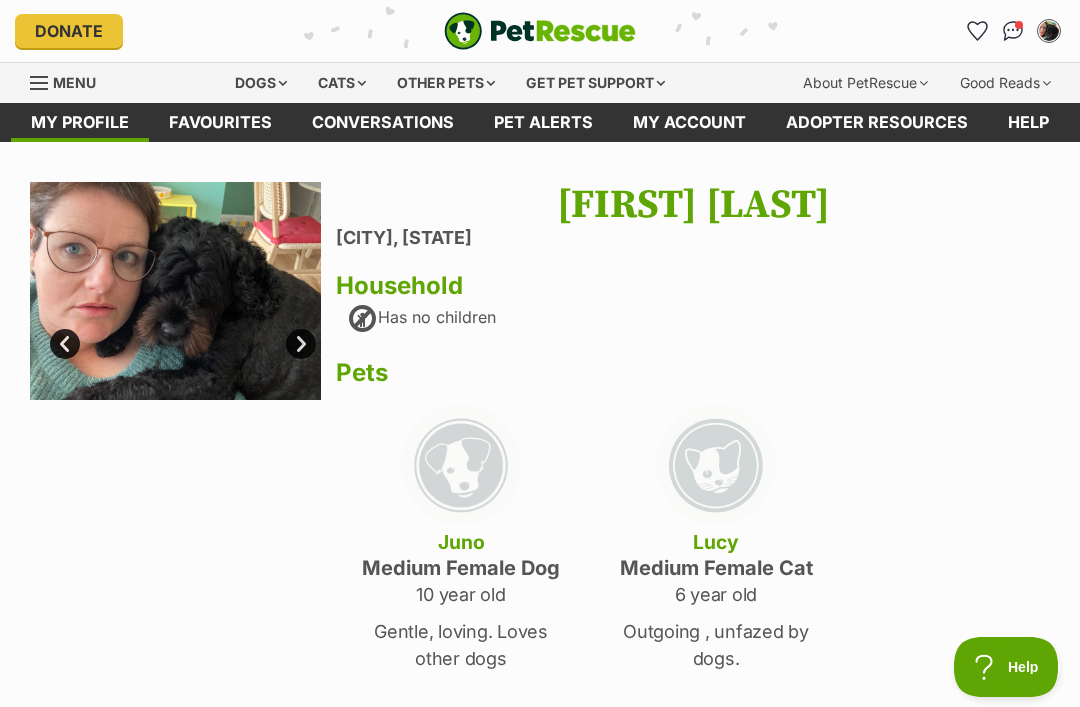 click on "Dogs" at bounding box center (261, 83) 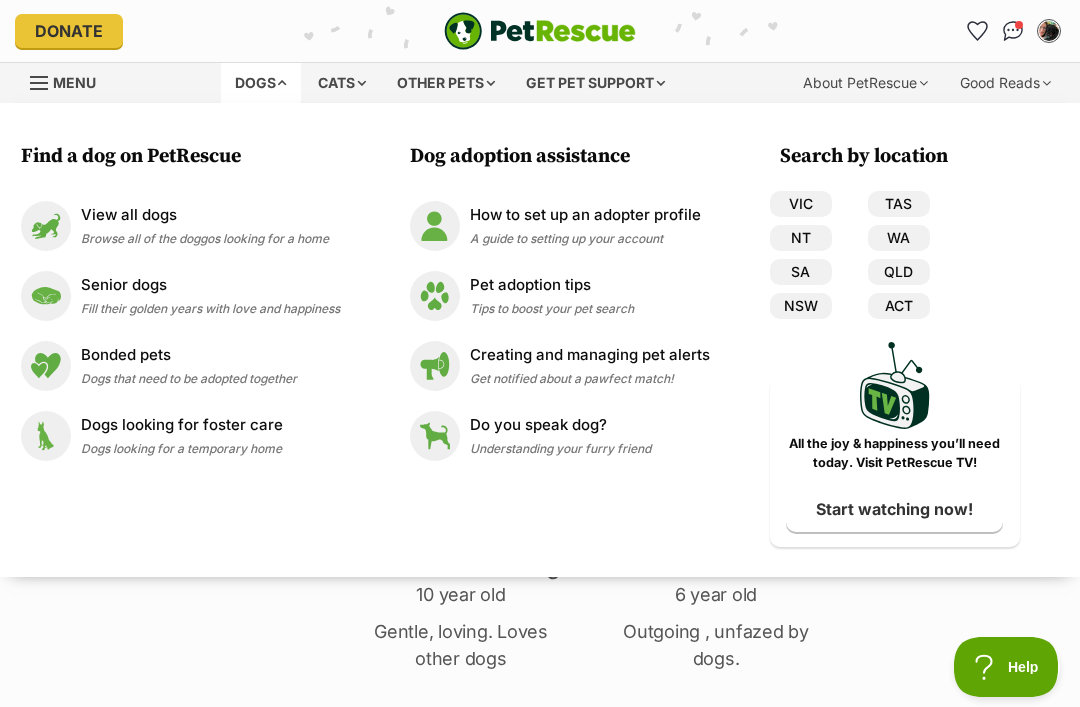 click on "NSW" at bounding box center [801, 306] 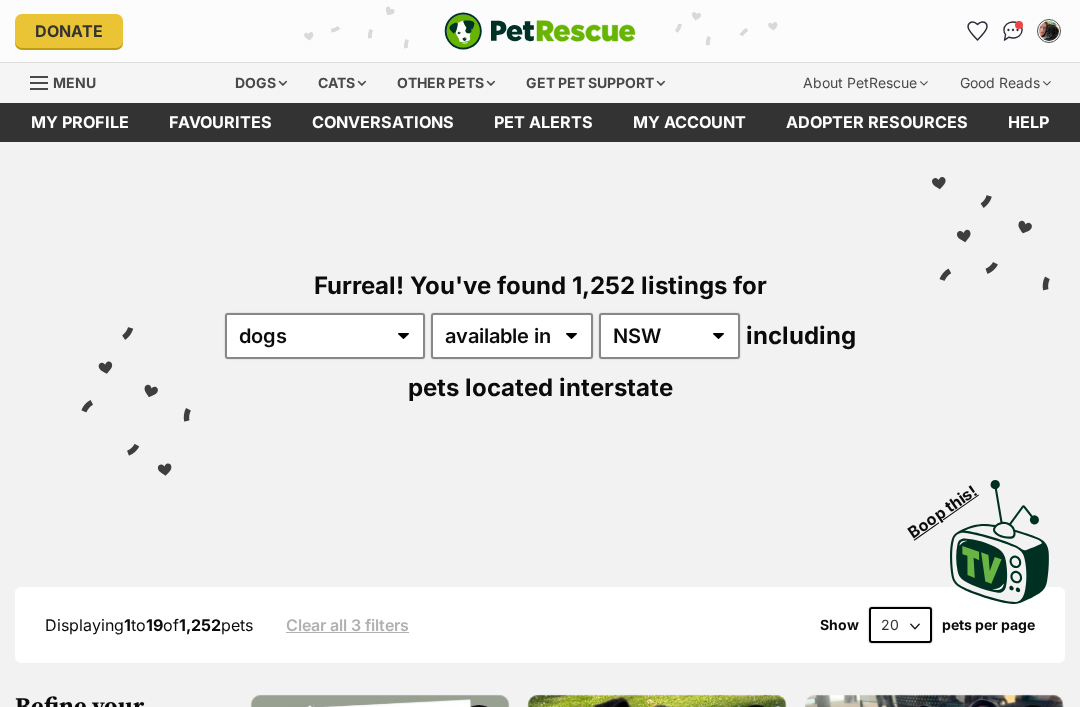 scroll, scrollTop: 0, scrollLeft: 0, axis: both 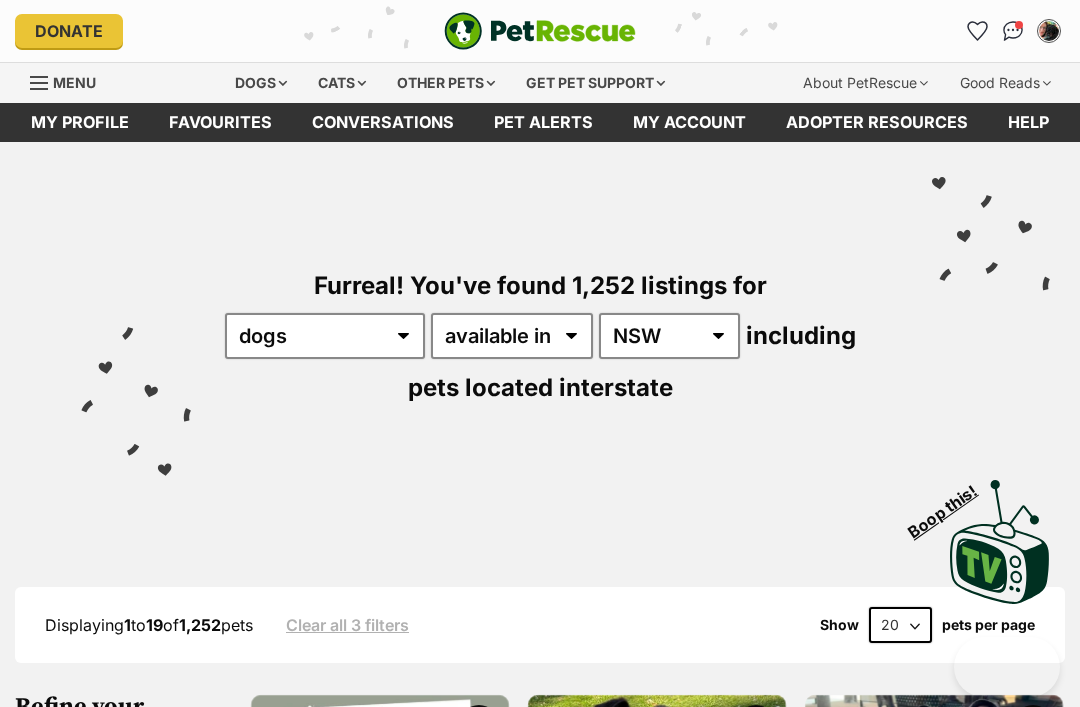 select on "disabled" 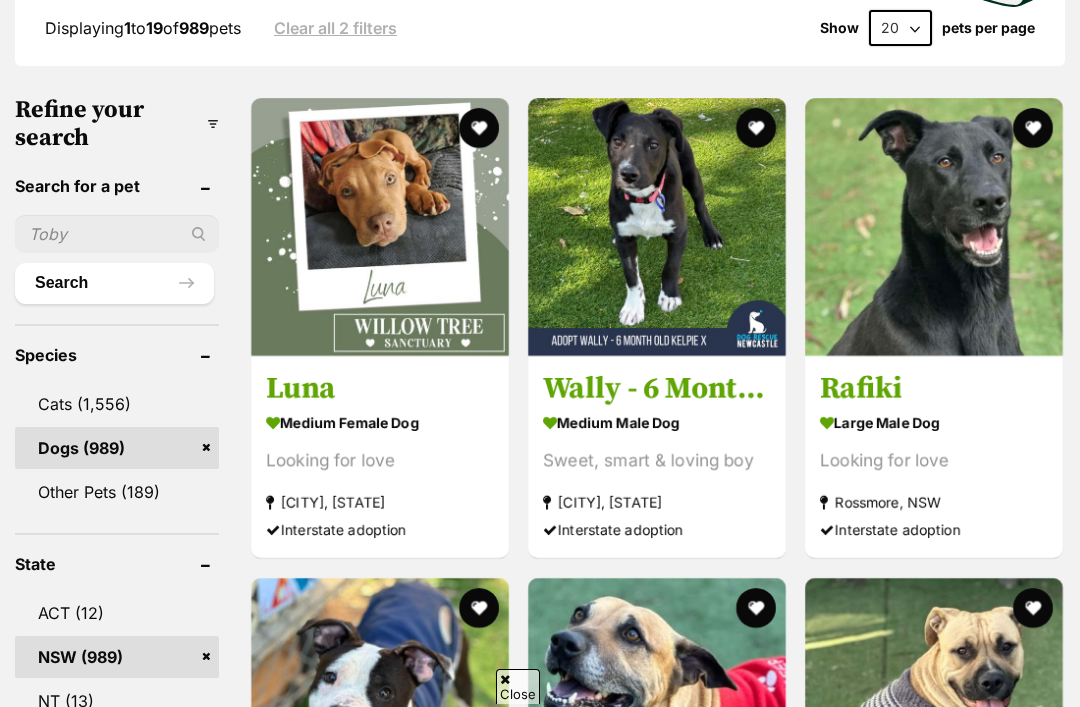 scroll, scrollTop: 0, scrollLeft: 0, axis: both 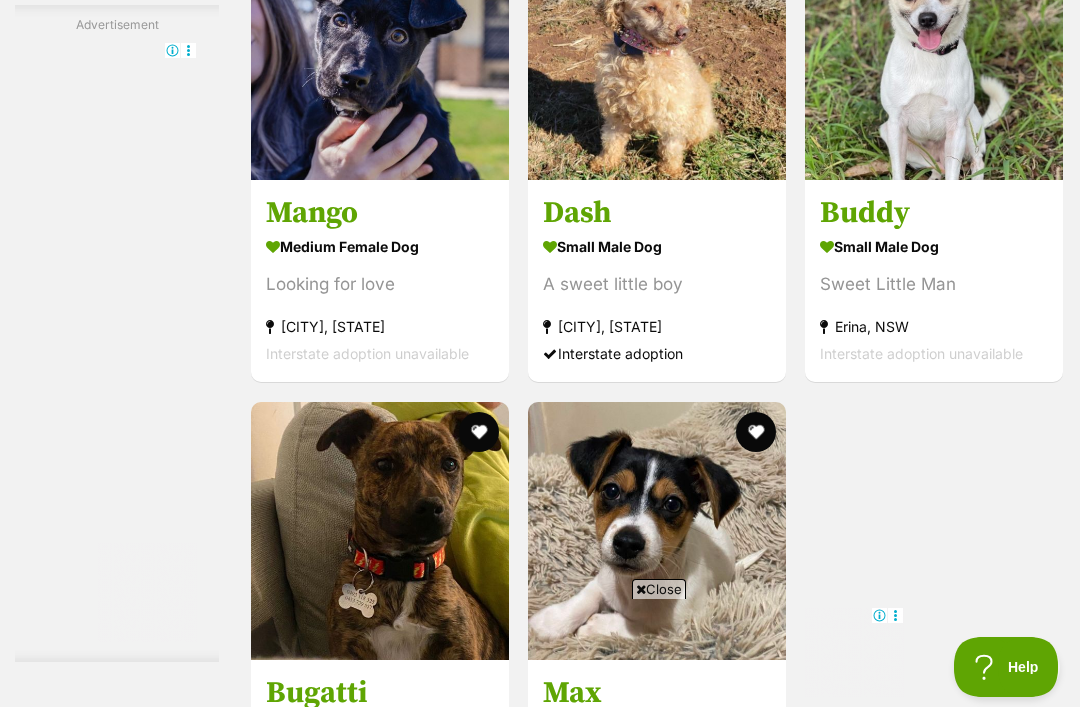 click at bounding box center [934, 51] 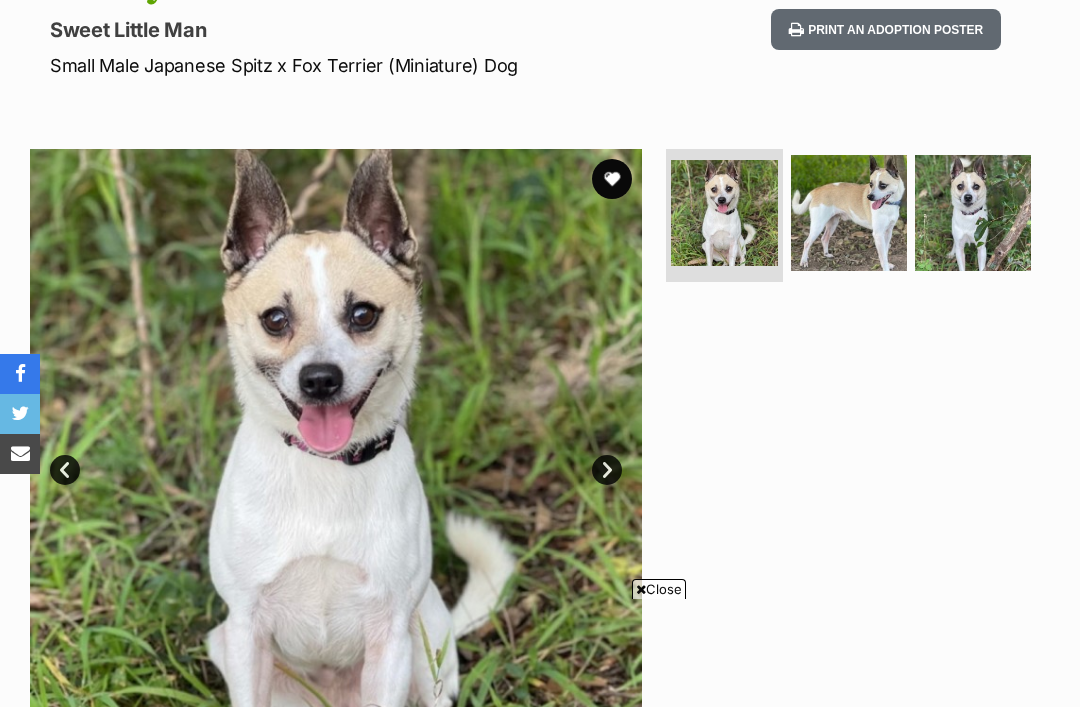 scroll, scrollTop: 1001, scrollLeft: 0, axis: vertical 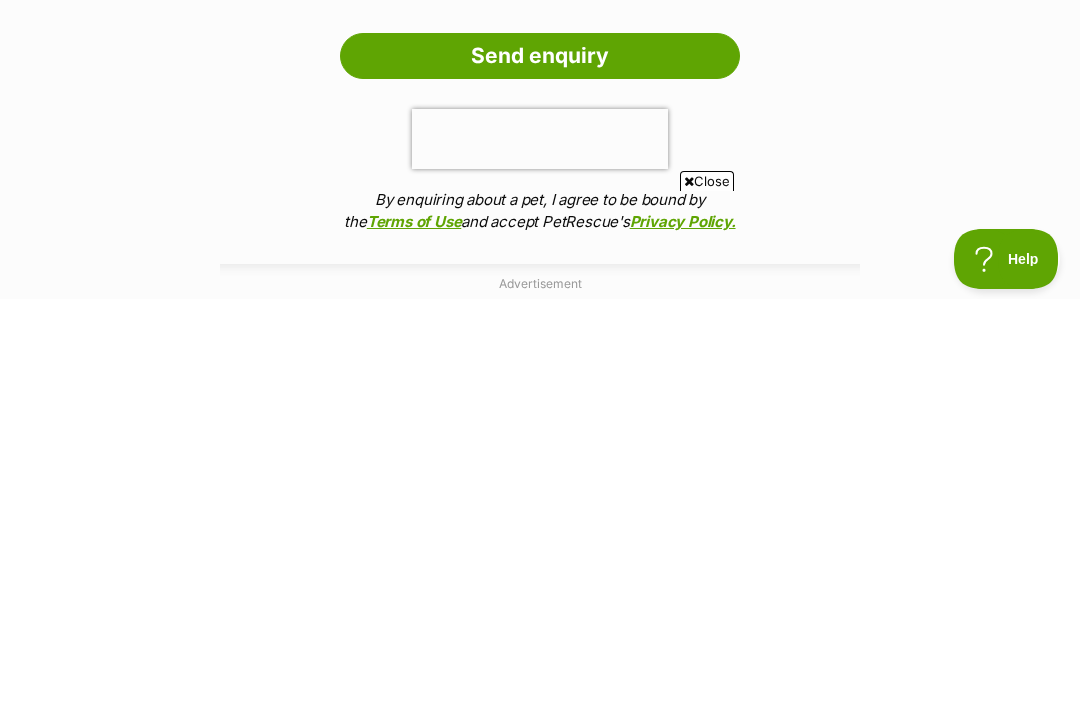click on "Send enquiry" at bounding box center [540, 464] 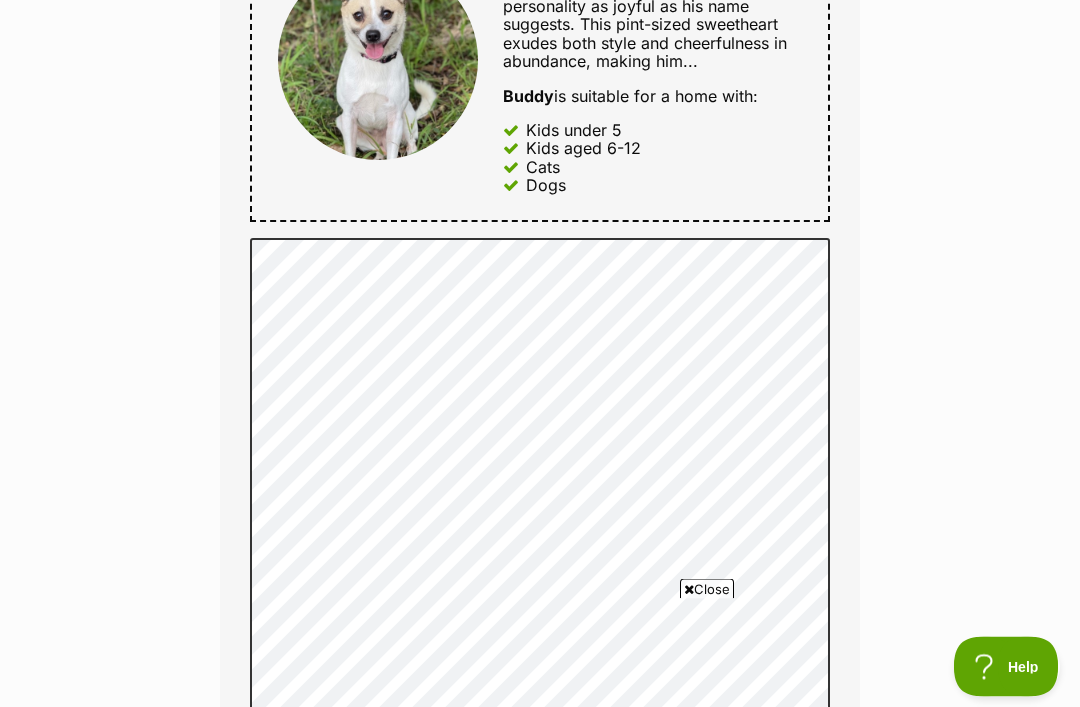 scroll, scrollTop: 837, scrollLeft: 0, axis: vertical 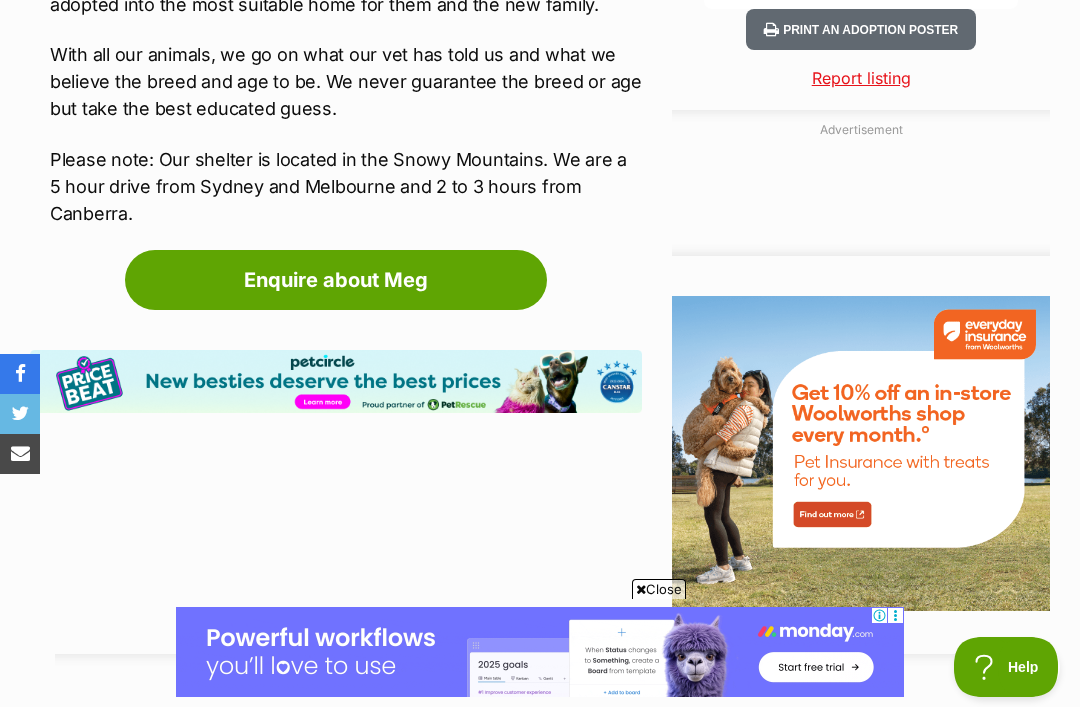 click on "Enquire about Meg" at bounding box center (336, 280) 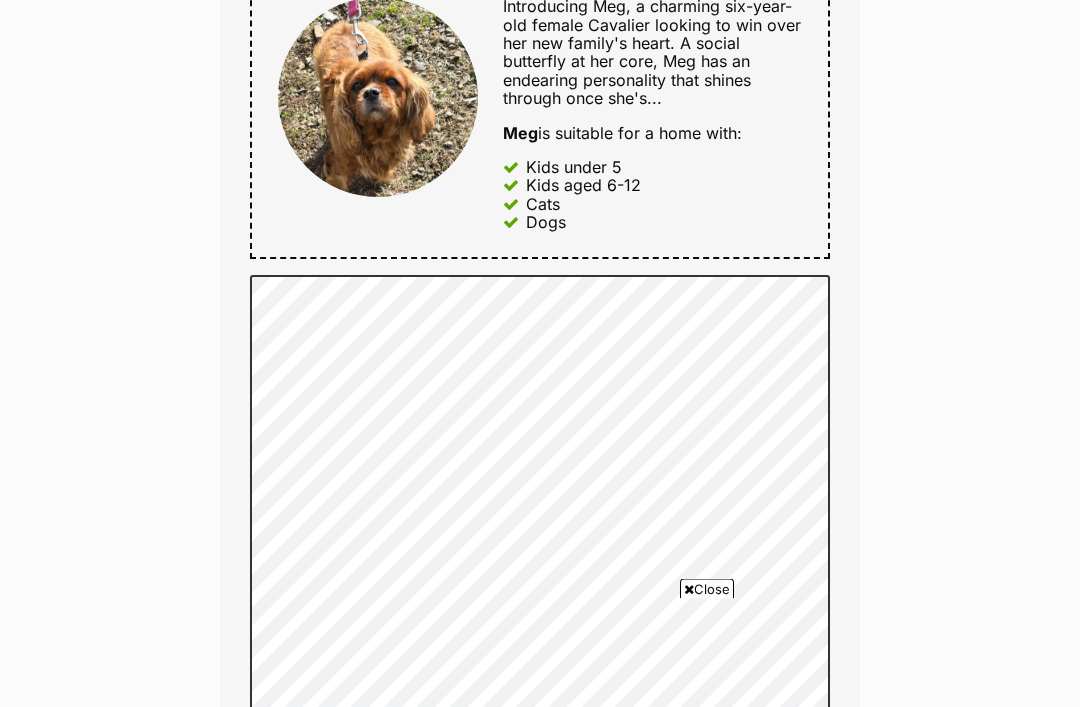 scroll, scrollTop: 1255, scrollLeft: 0, axis: vertical 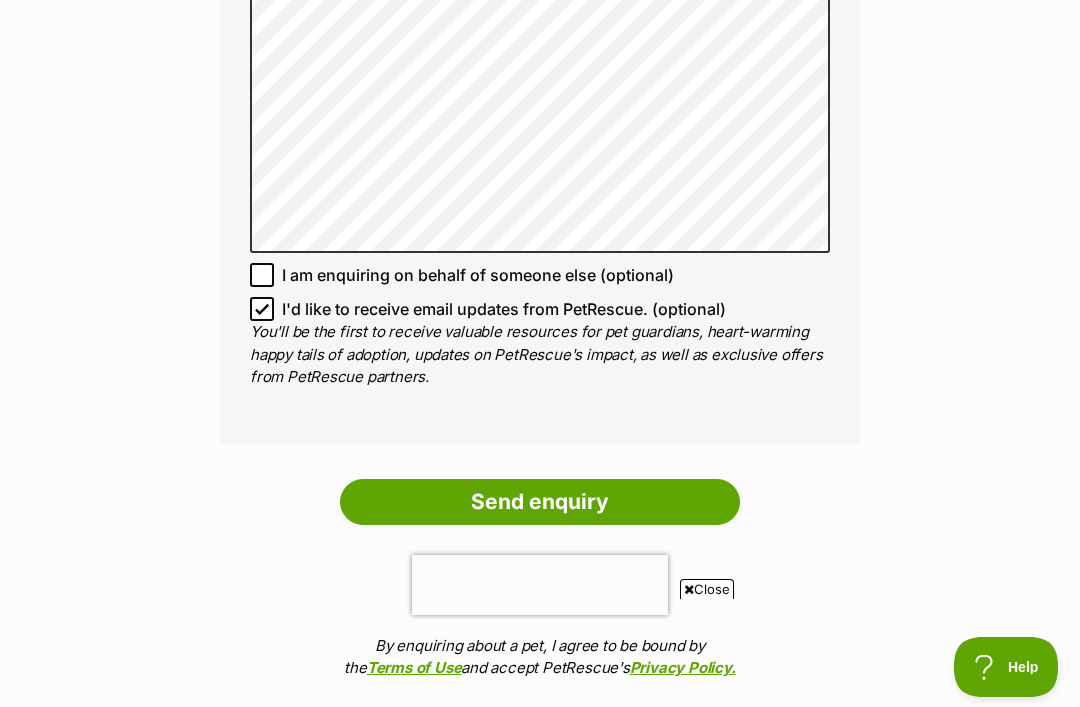 click on "Send enquiry" at bounding box center (540, 502) 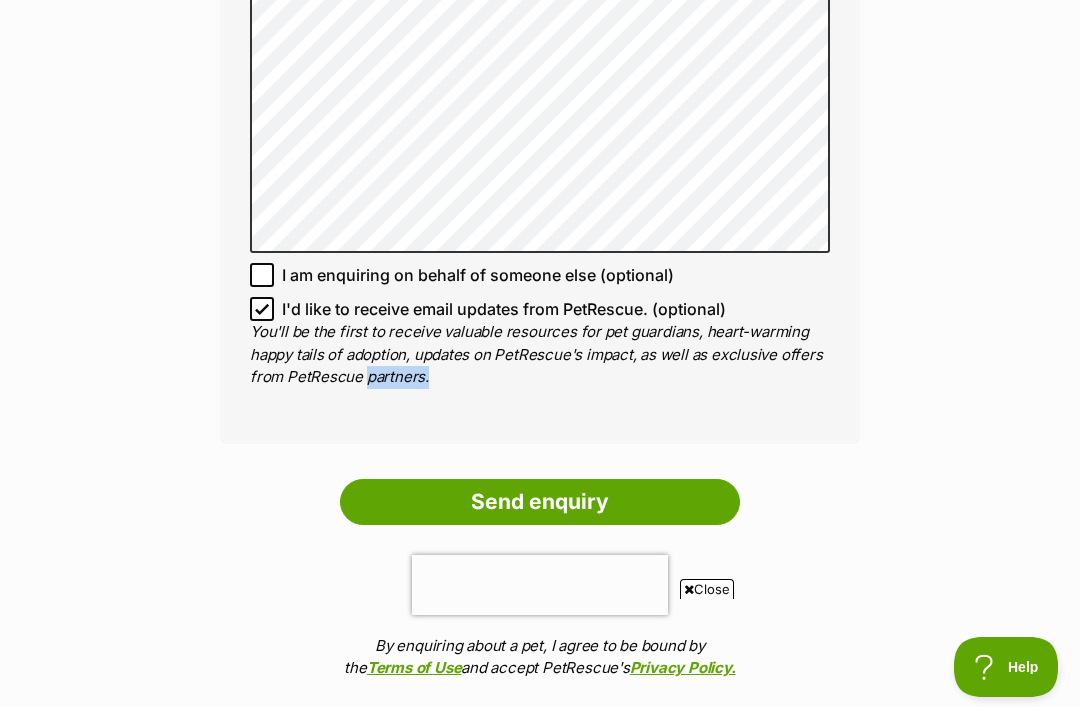 click on "Send enquiry" at bounding box center (540, 502) 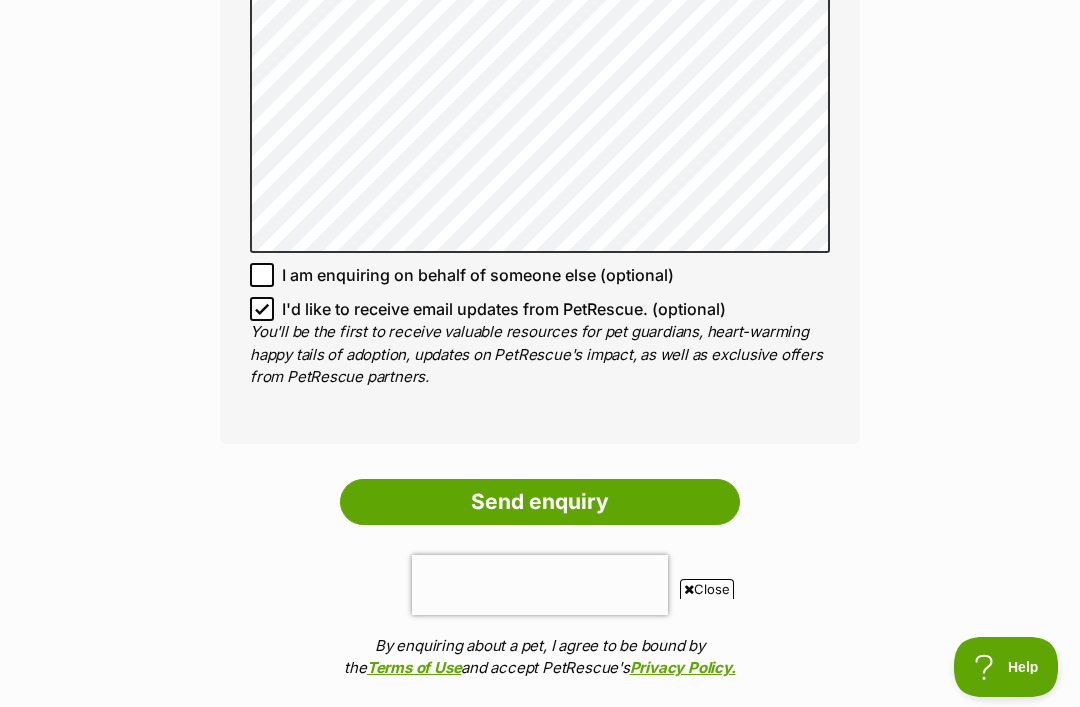 click on "Send enquiry" at bounding box center [540, 502] 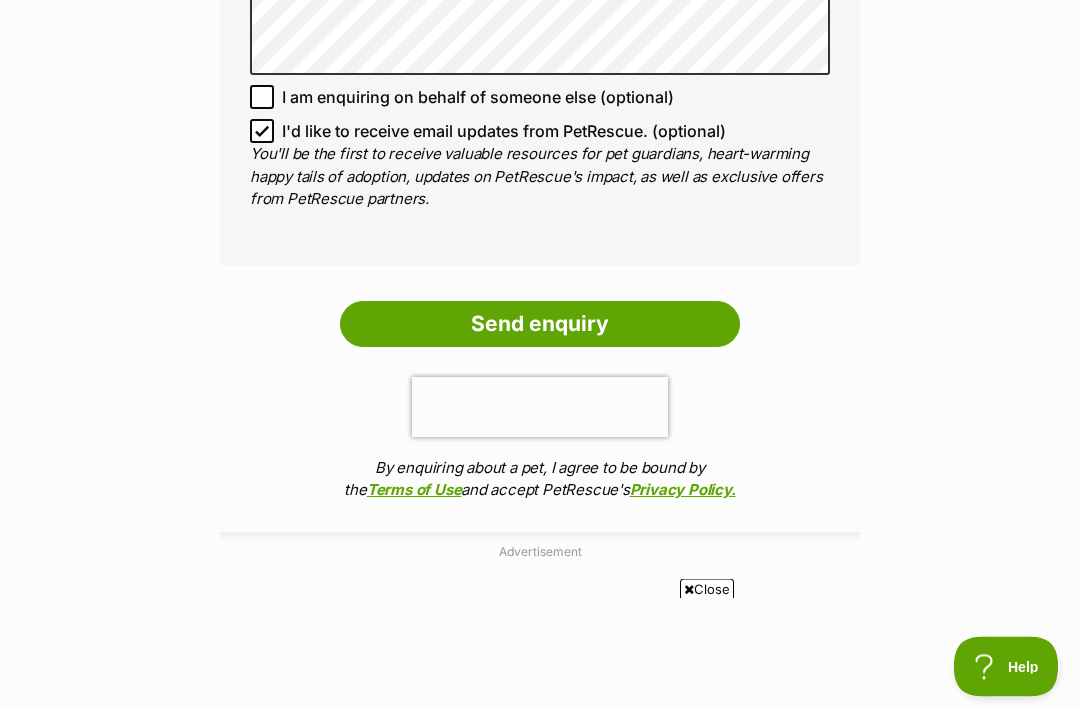 click on "Send enquiry" at bounding box center [540, 325] 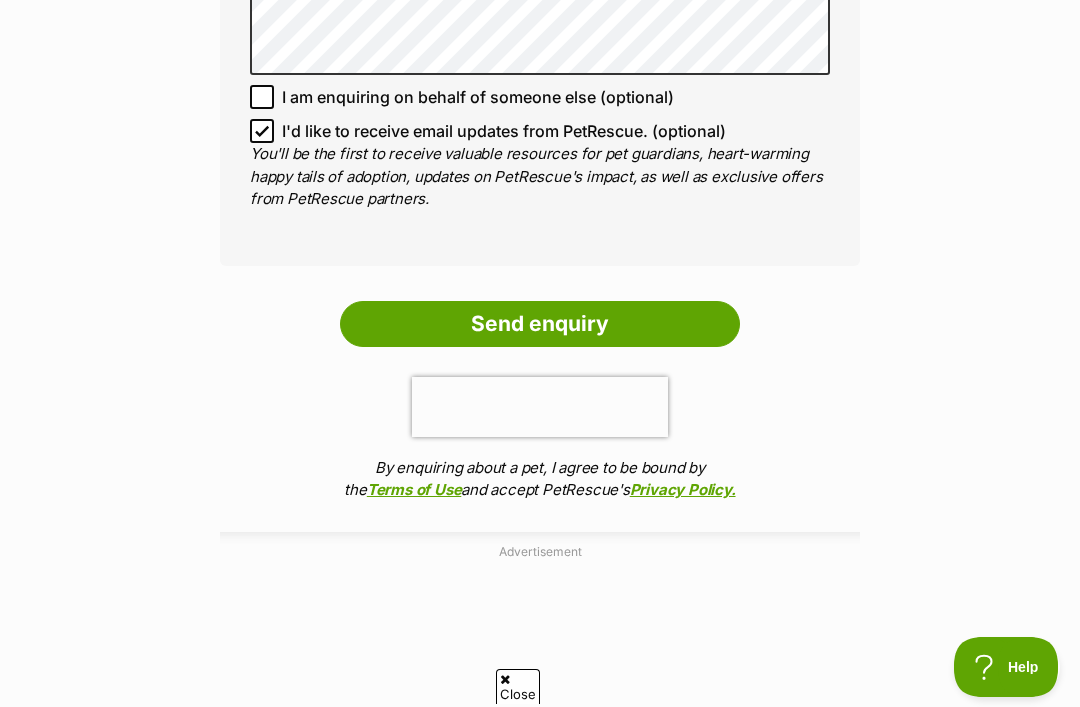 click on "Send enquiry" at bounding box center (540, 324) 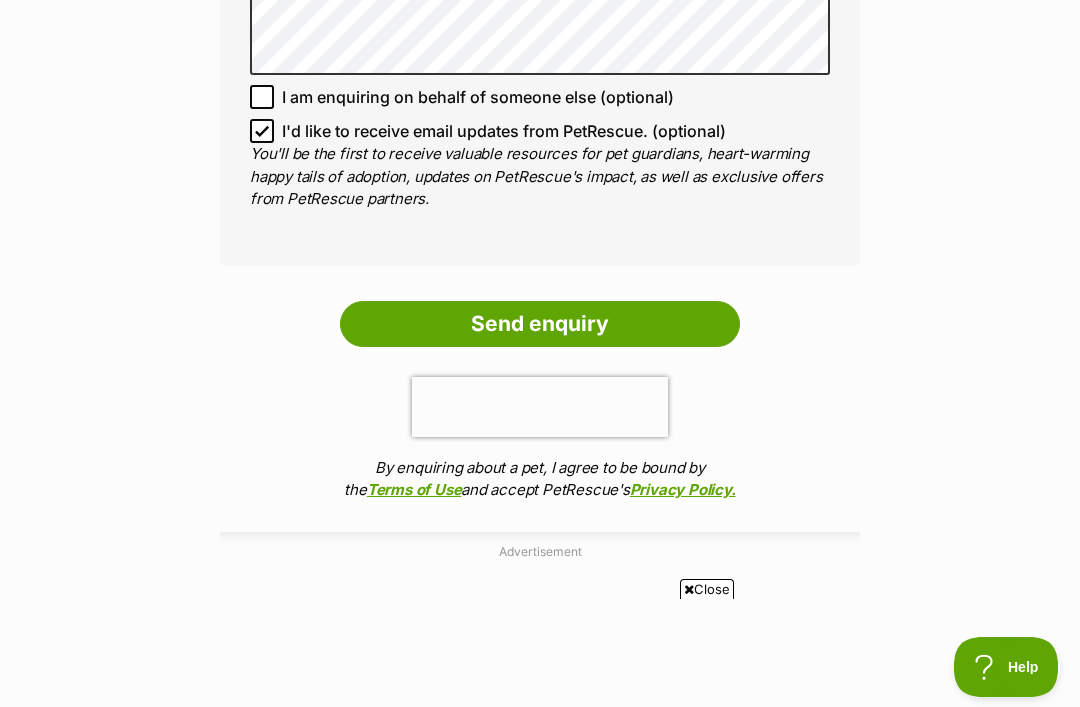 click on "Send enquiry" at bounding box center (540, 324) 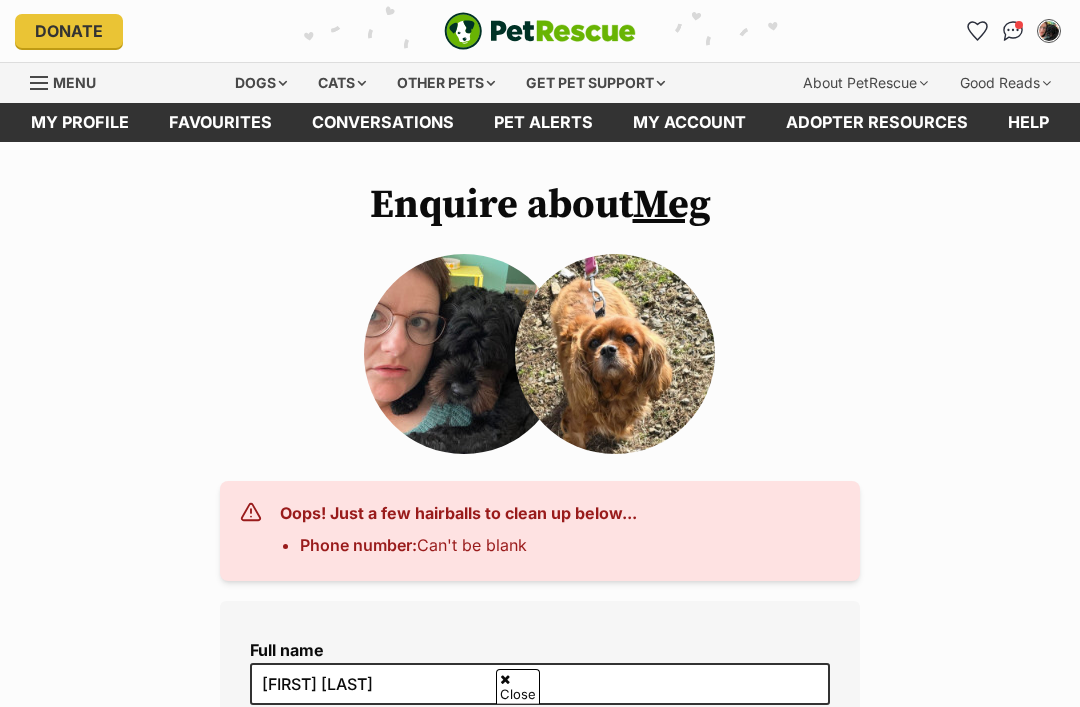 scroll, scrollTop: 424, scrollLeft: 0, axis: vertical 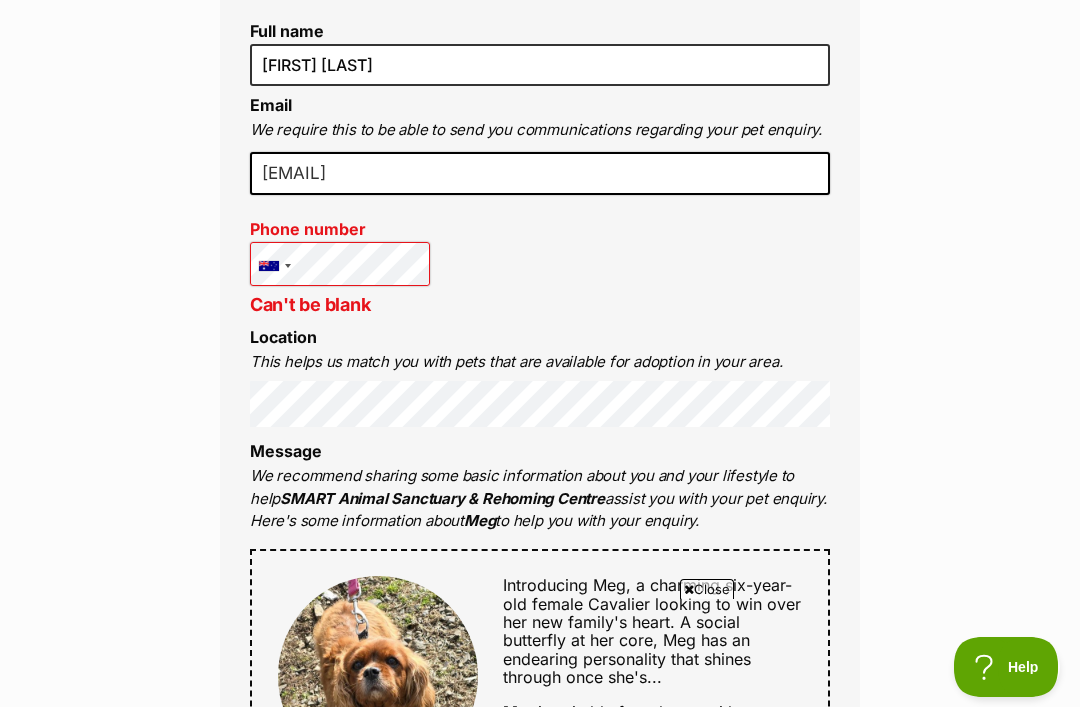 click on "Send enquiry" at bounding box center (540, 1649) 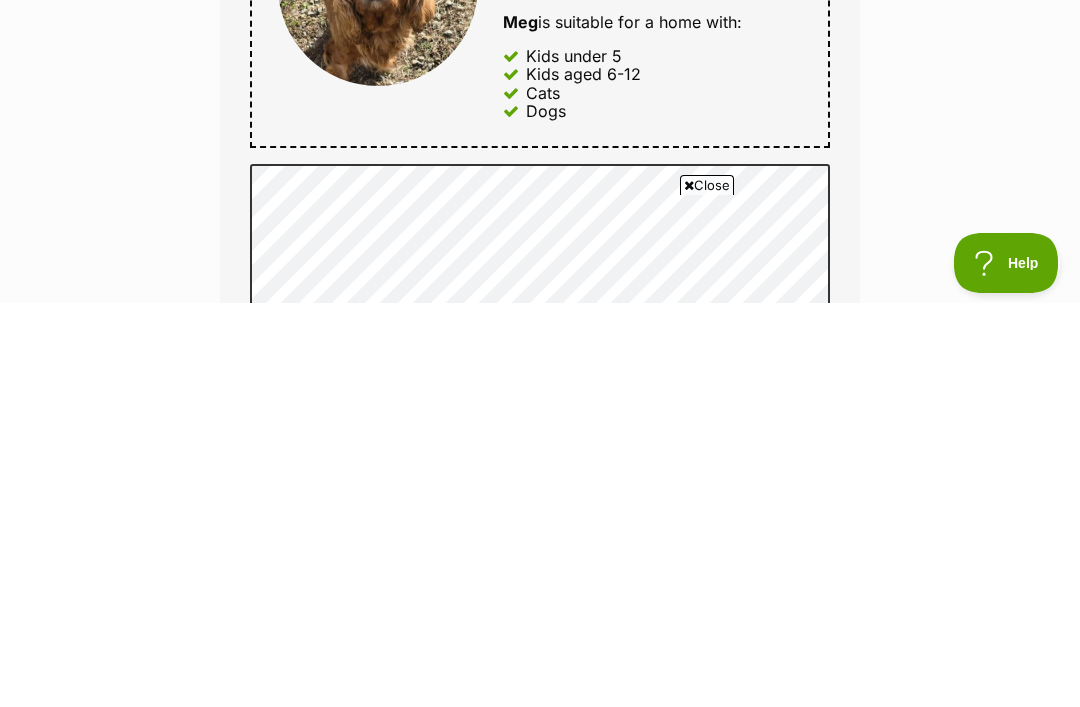 scroll, scrollTop: 1310, scrollLeft: 0, axis: vertical 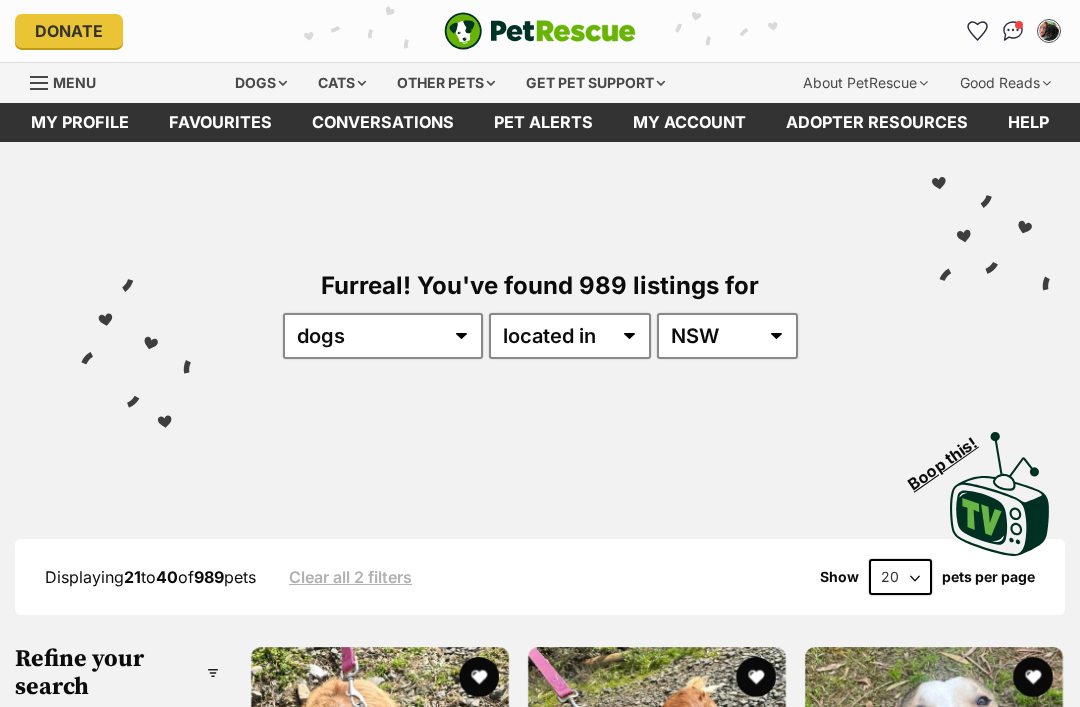 click at bounding box center [657, 776] 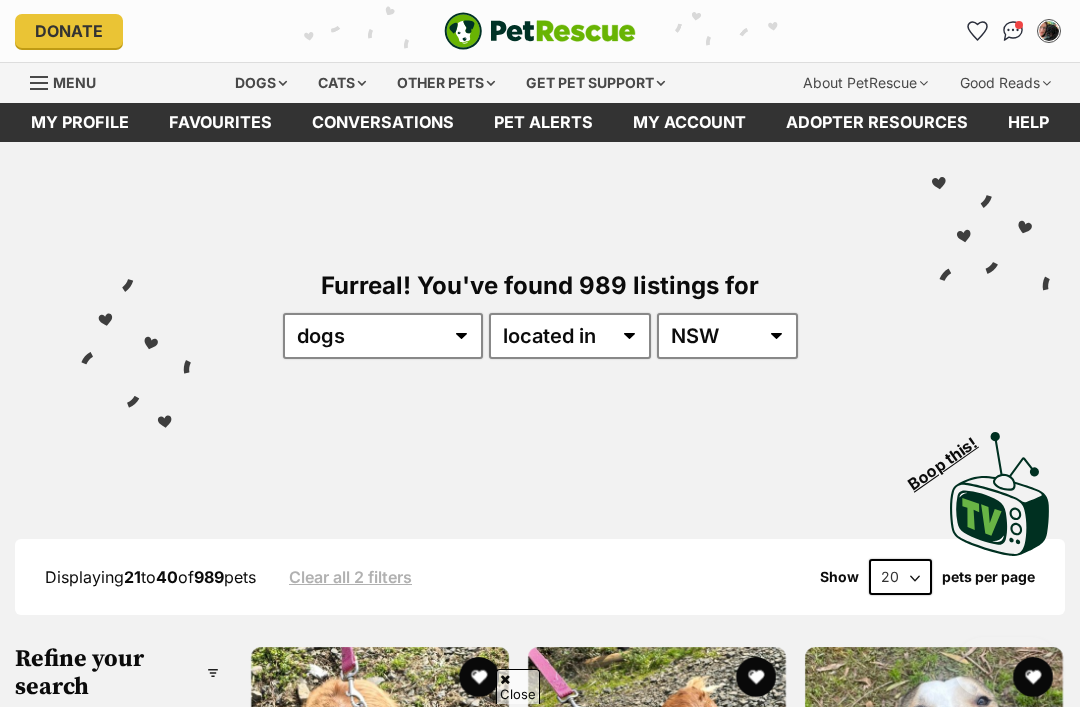 scroll, scrollTop: 705, scrollLeft: 0, axis: vertical 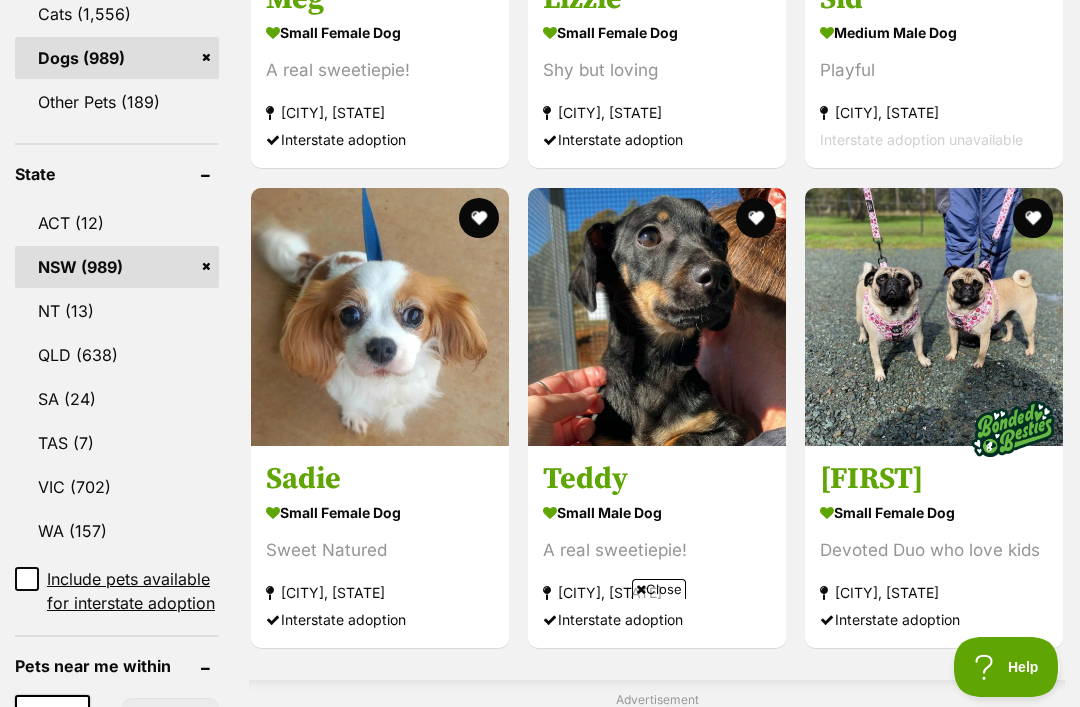 click on "Sadie" at bounding box center [380, 479] 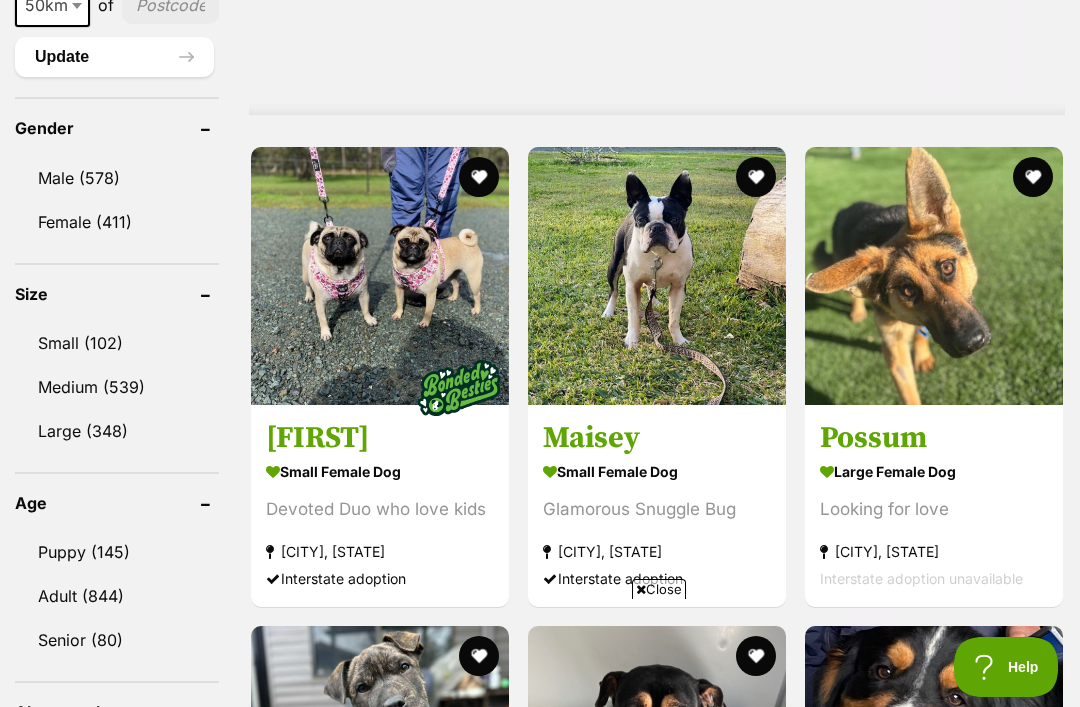 scroll, scrollTop: 1711, scrollLeft: 0, axis: vertical 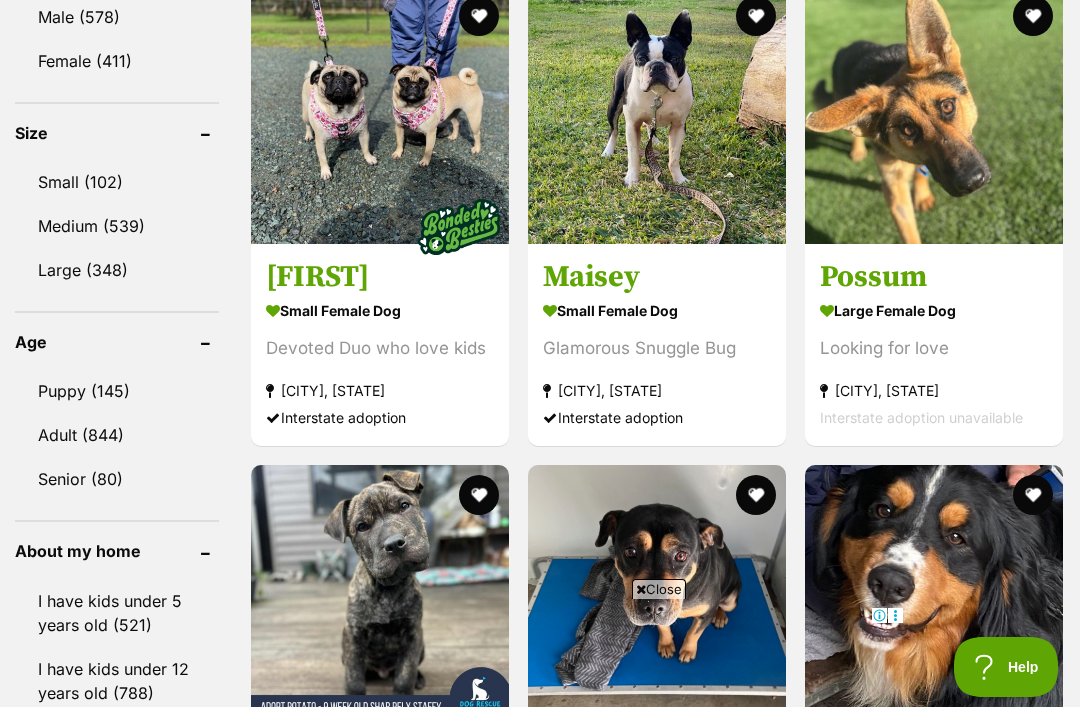 click on "Maisey" at bounding box center (657, 277) 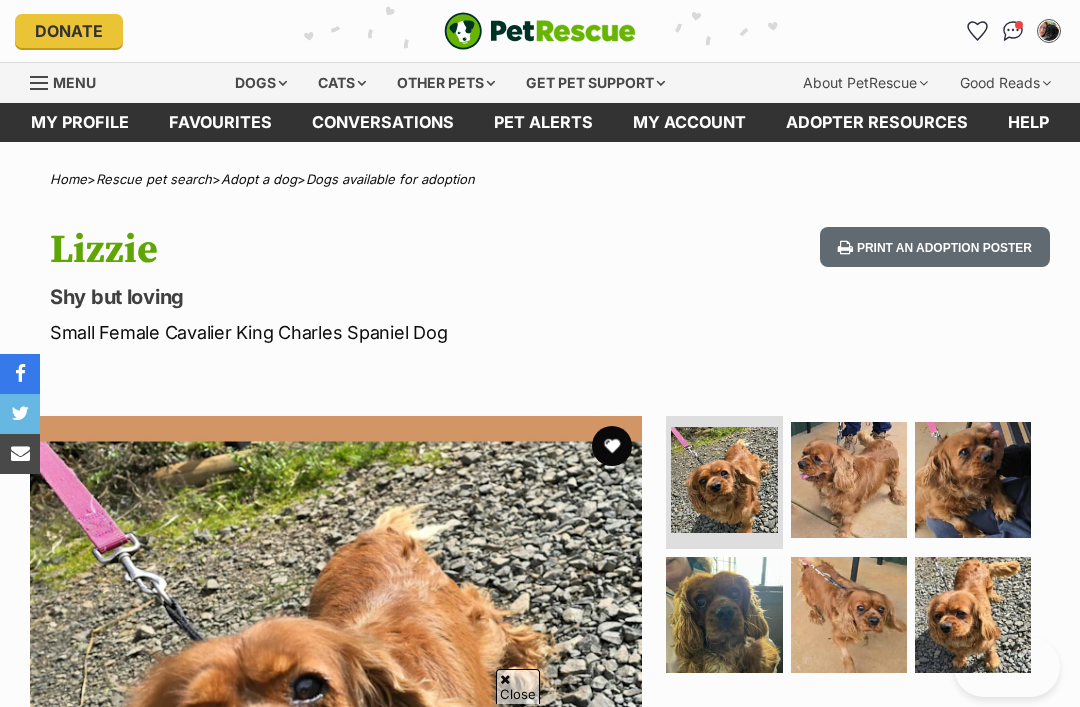 scroll, scrollTop: 963, scrollLeft: 0, axis: vertical 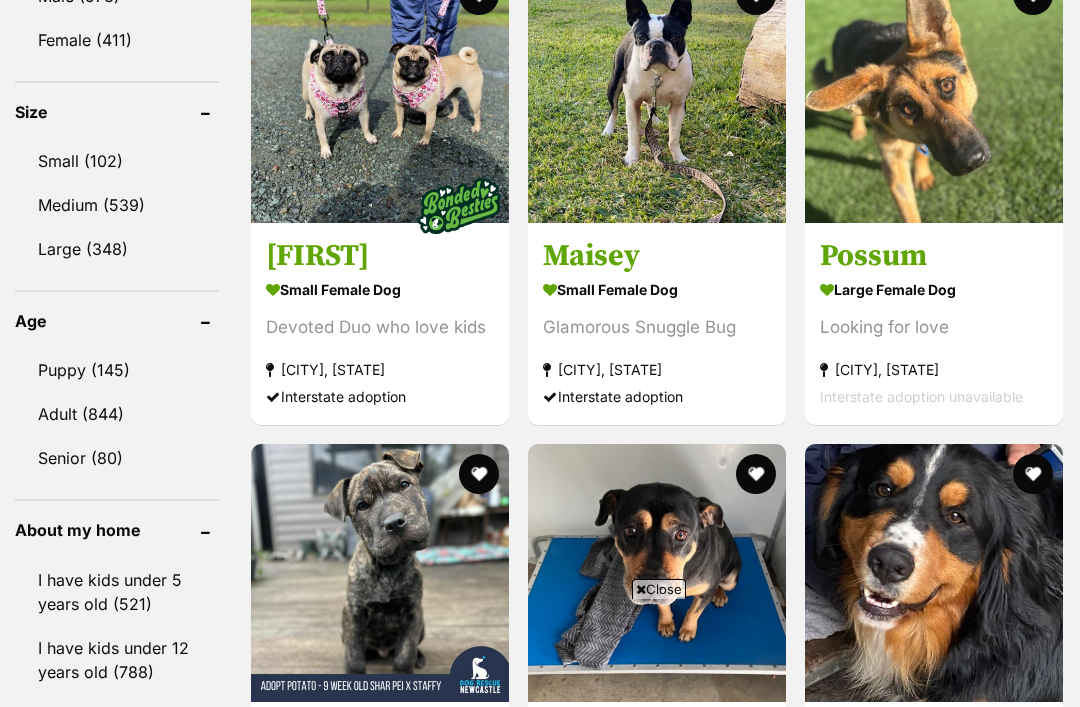 click at bounding box center (761, 2755) 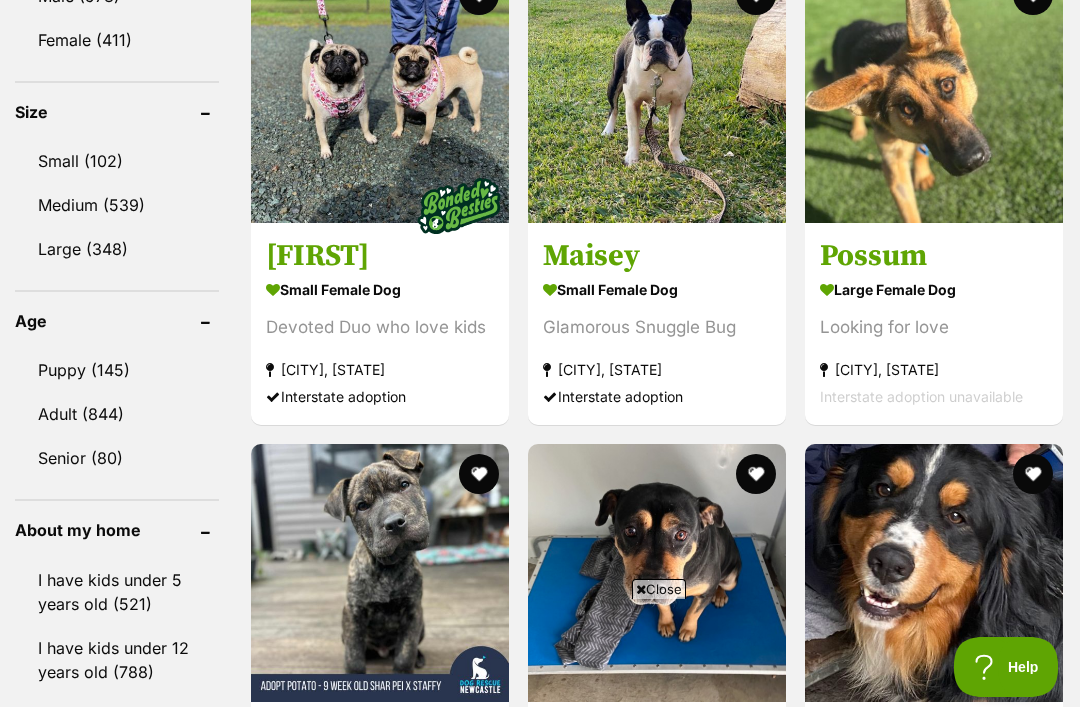 scroll, scrollTop: 4205, scrollLeft: 0, axis: vertical 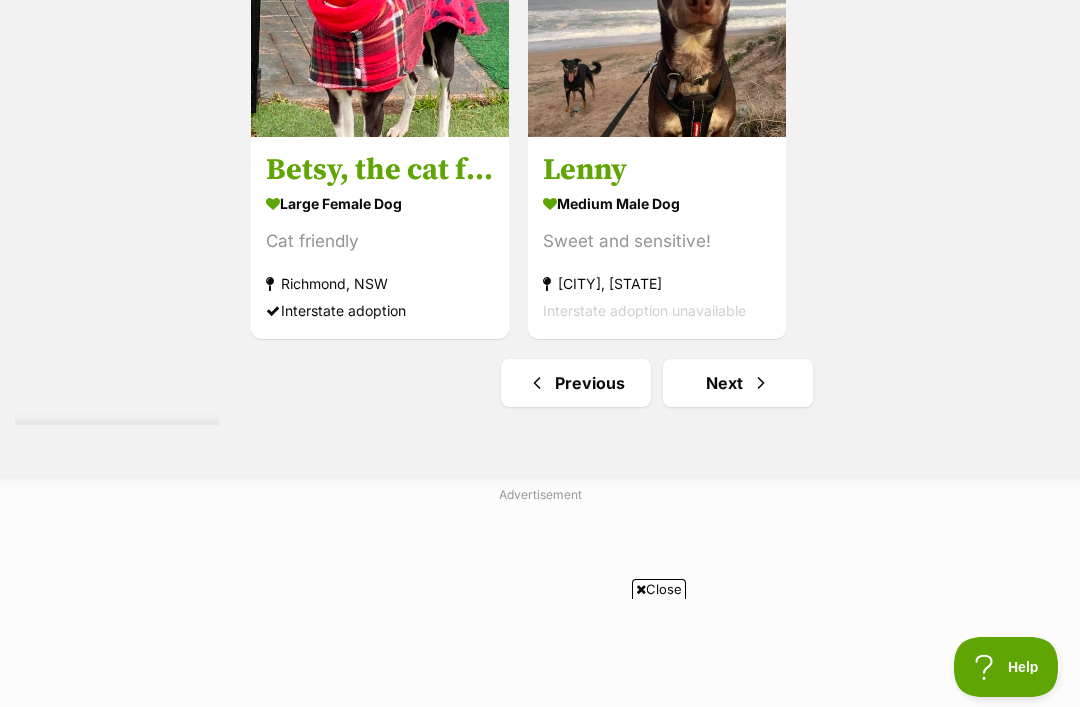 click at bounding box center [761, 383] 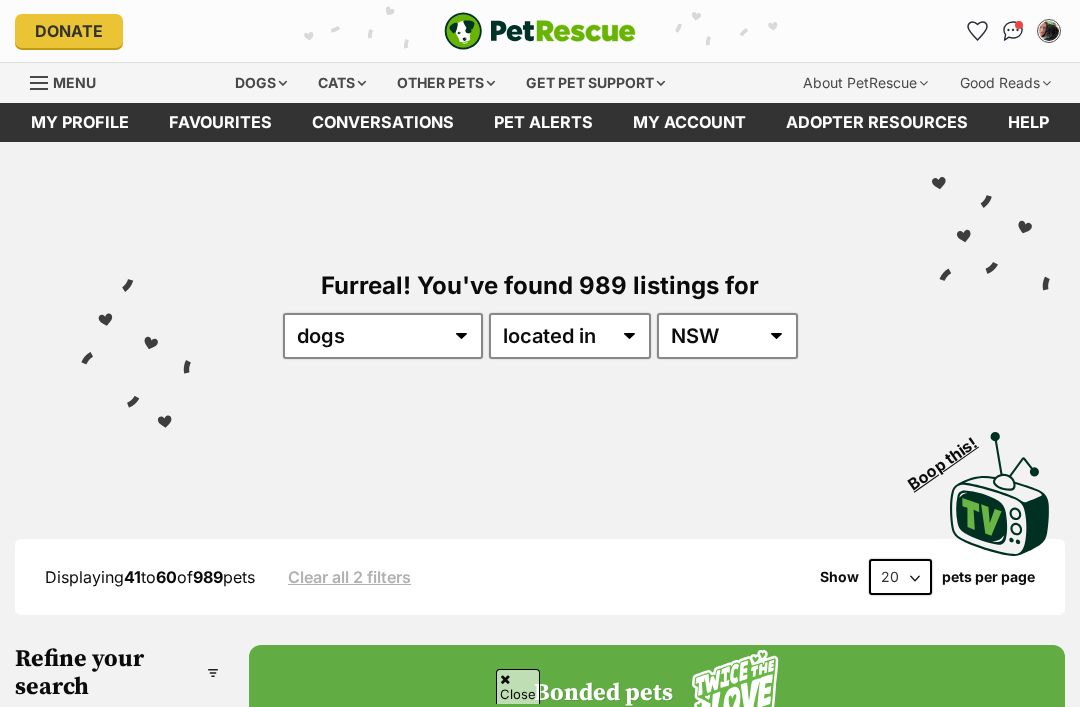 scroll, scrollTop: 1195, scrollLeft: 0, axis: vertical 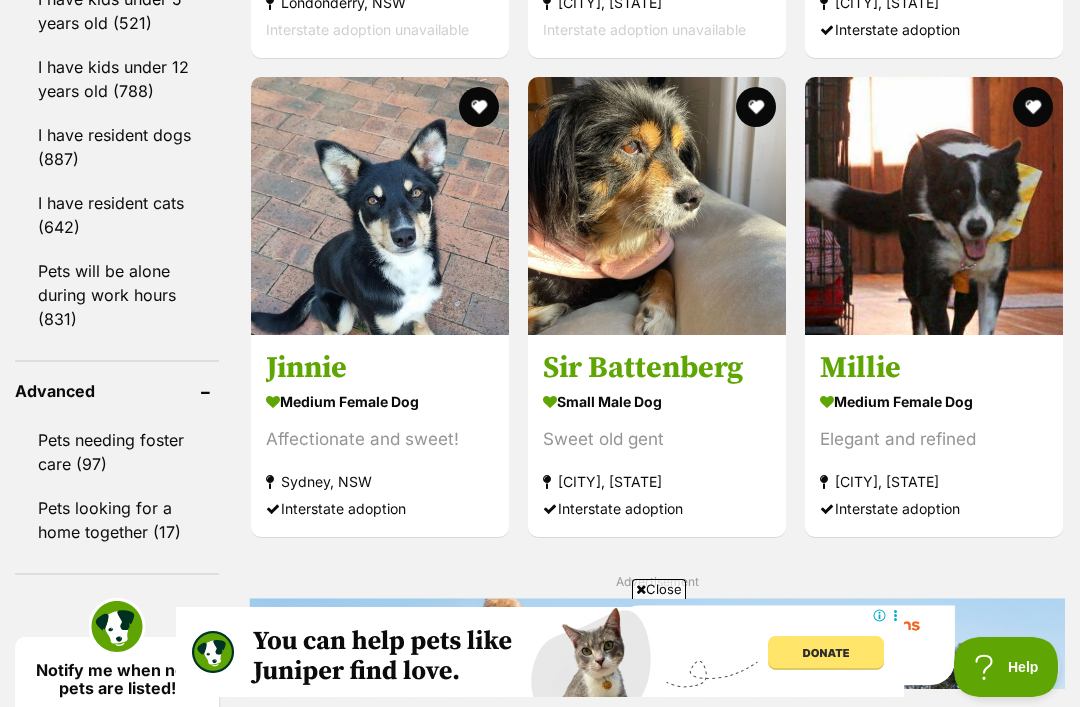 click on "Sir Battenberg" at bounding box center [657, 369] 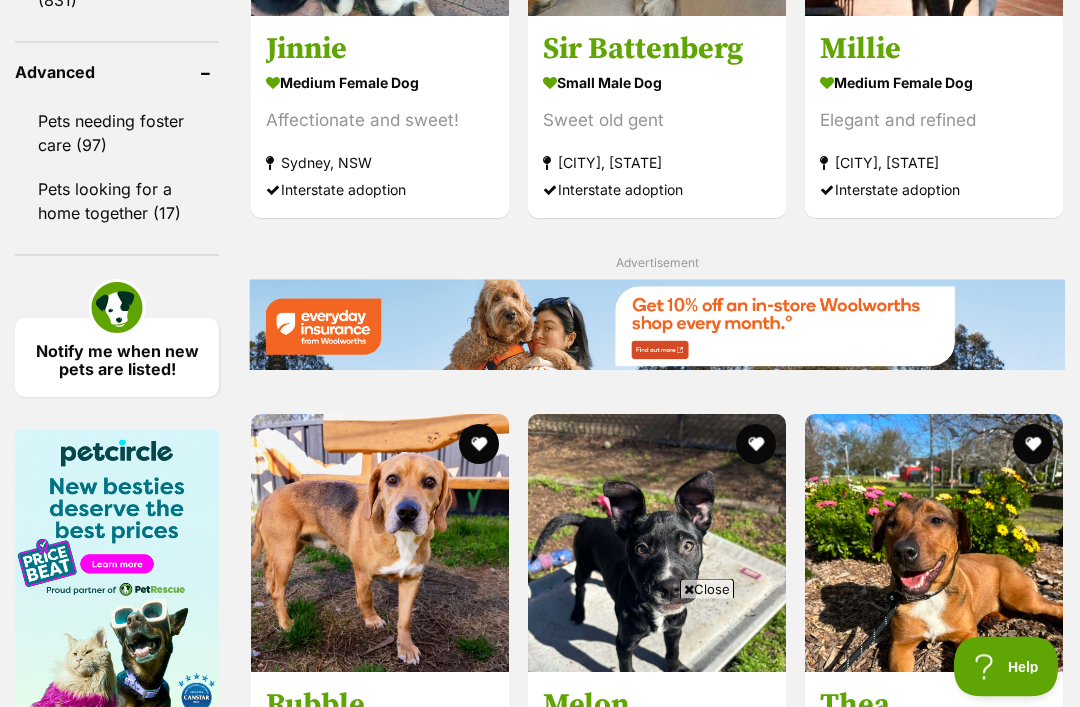 scroll, scrollTop: 3046, scrollLeft: 0, axis: vertical 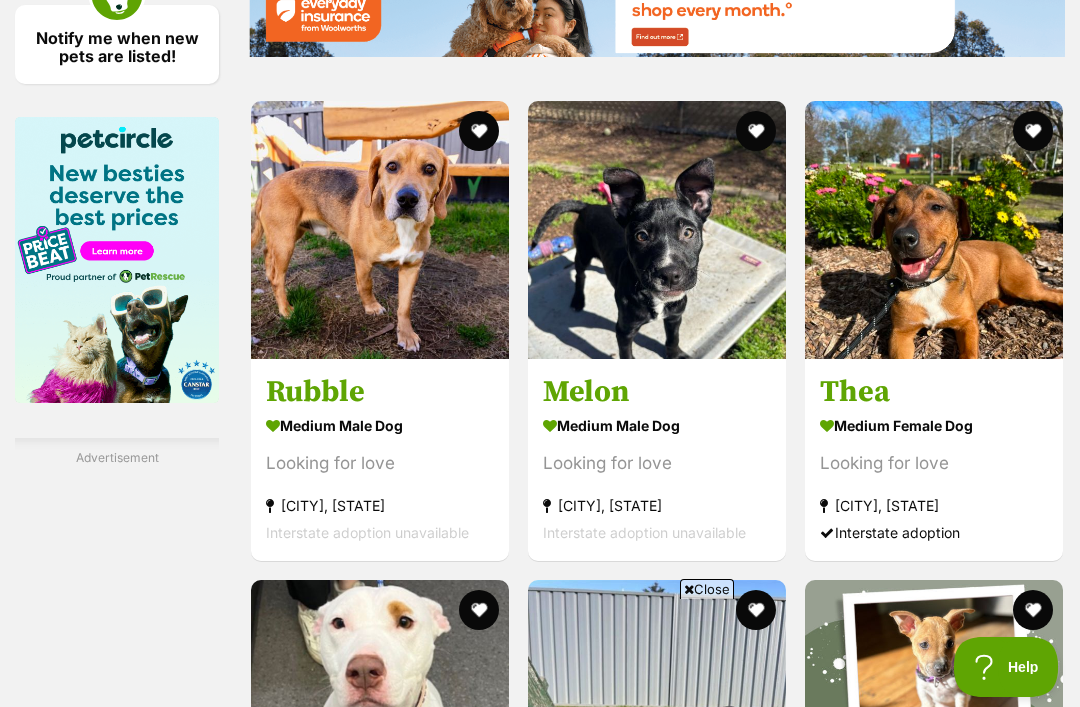 click at bounding box center (380, 230) 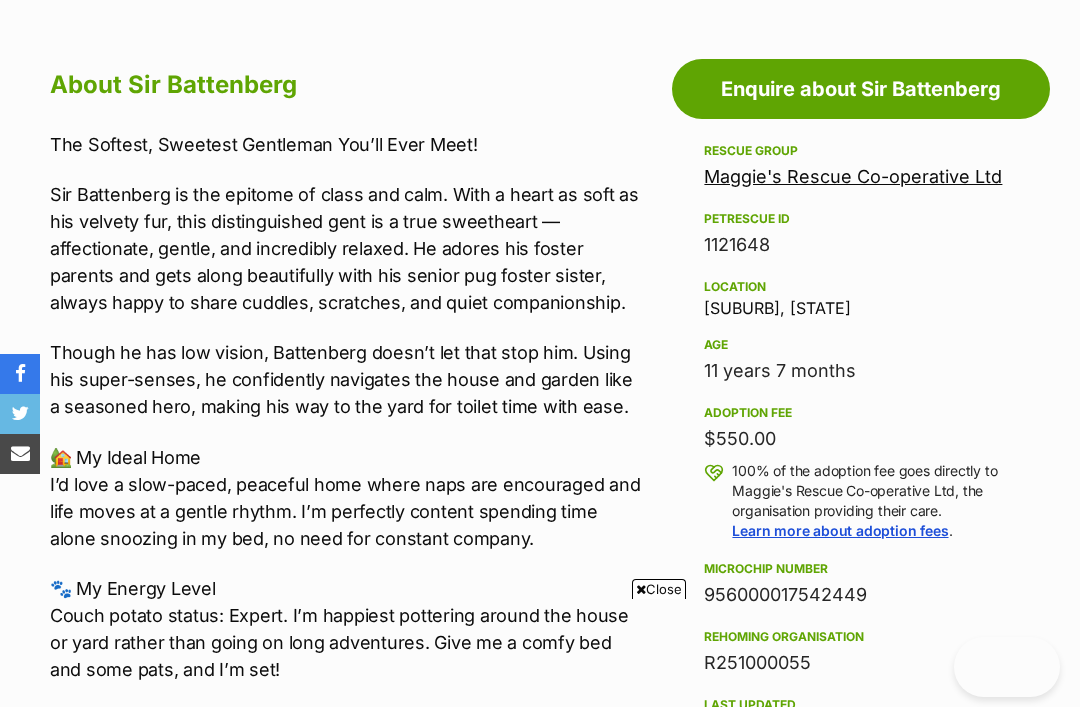 scroll, scrollTop: 1302, scrollLeft: 0, axis: vertical 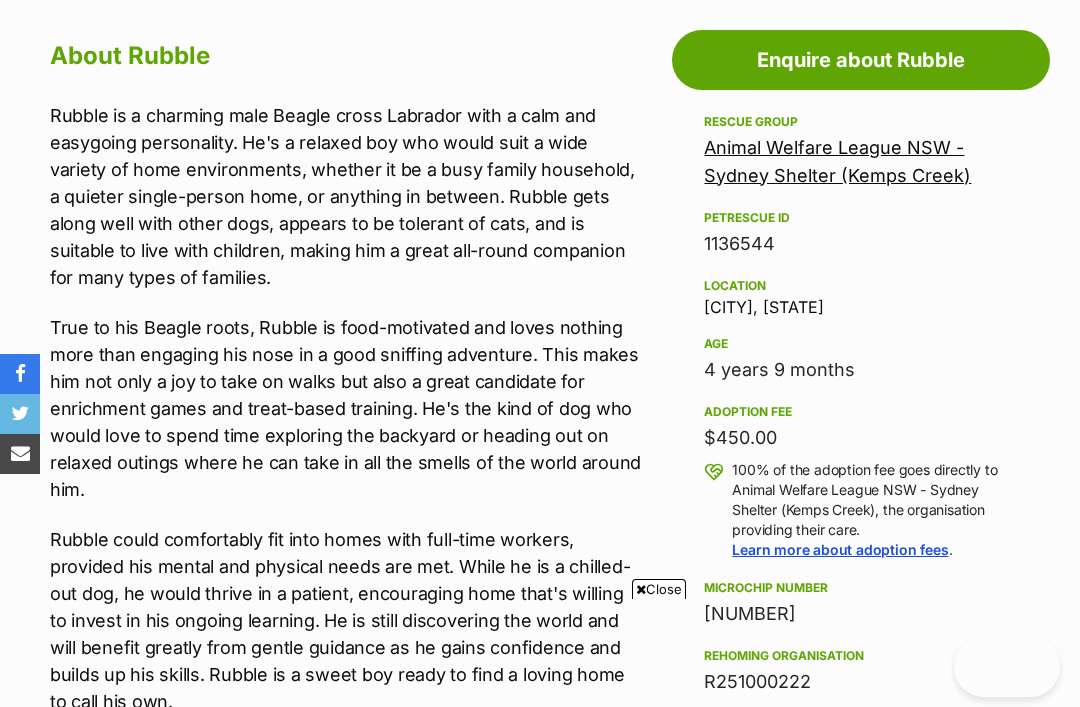 click on "Enquire about Rubble" at bounding box center (336, 1077) 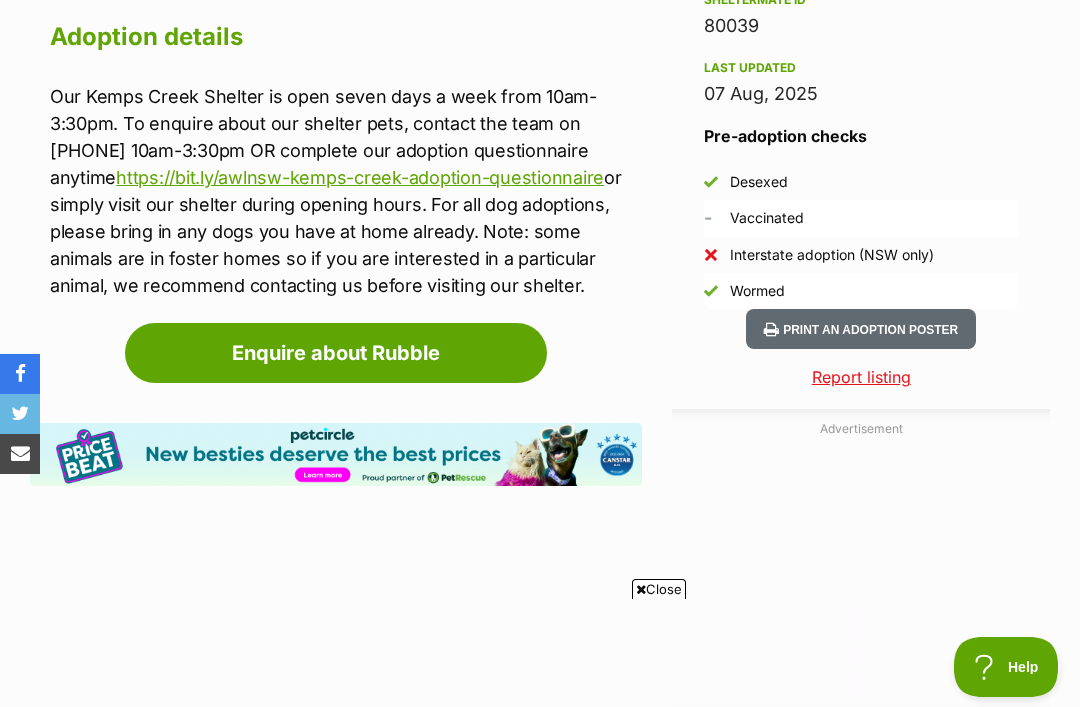 scroll, scrollTop: 0, scrollLeft: 0, axis: both 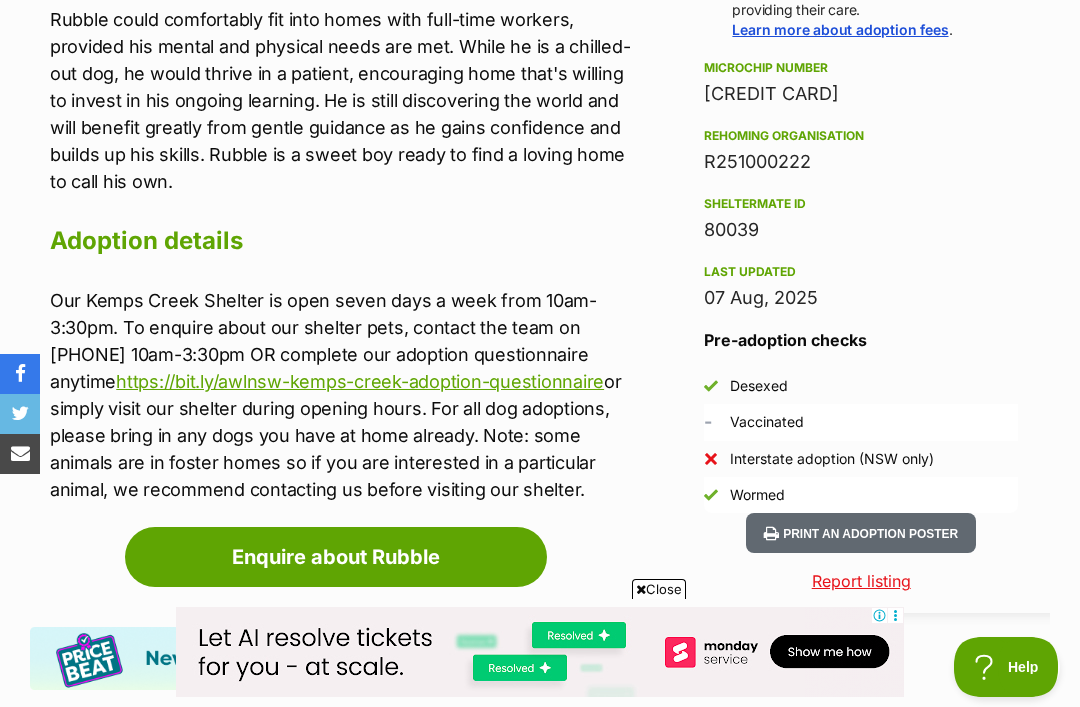 click on "Enquire about Rubble" at bounding box center (336, 557) 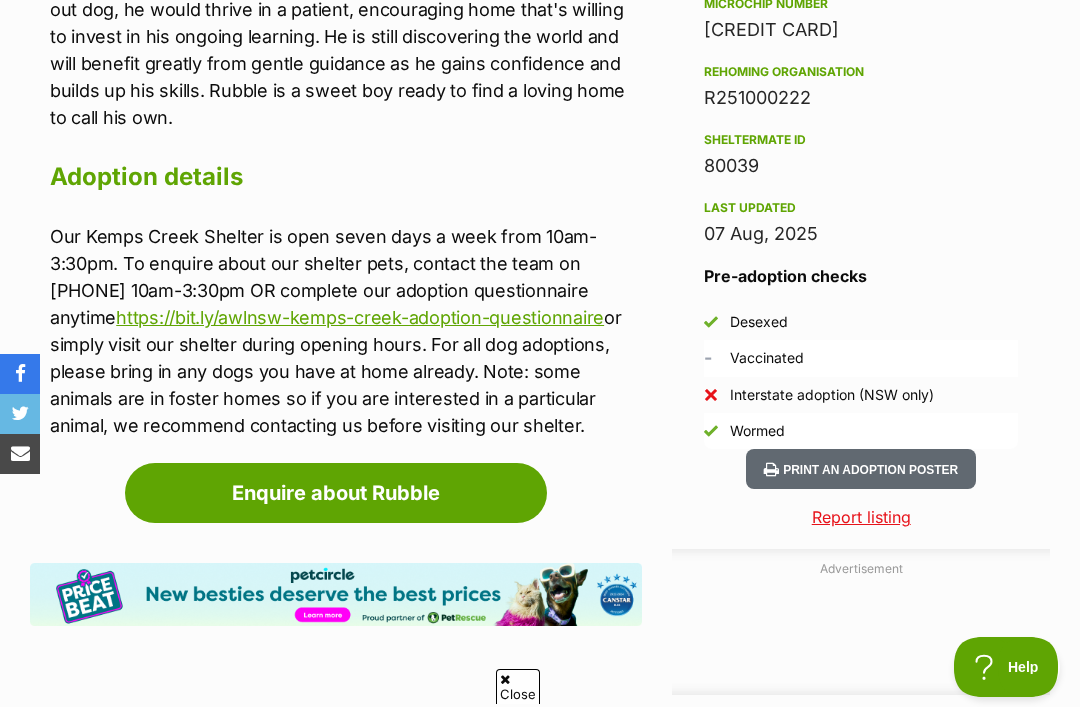 scroll, scrollTop: 0, scrollLeft: 0, axis: both 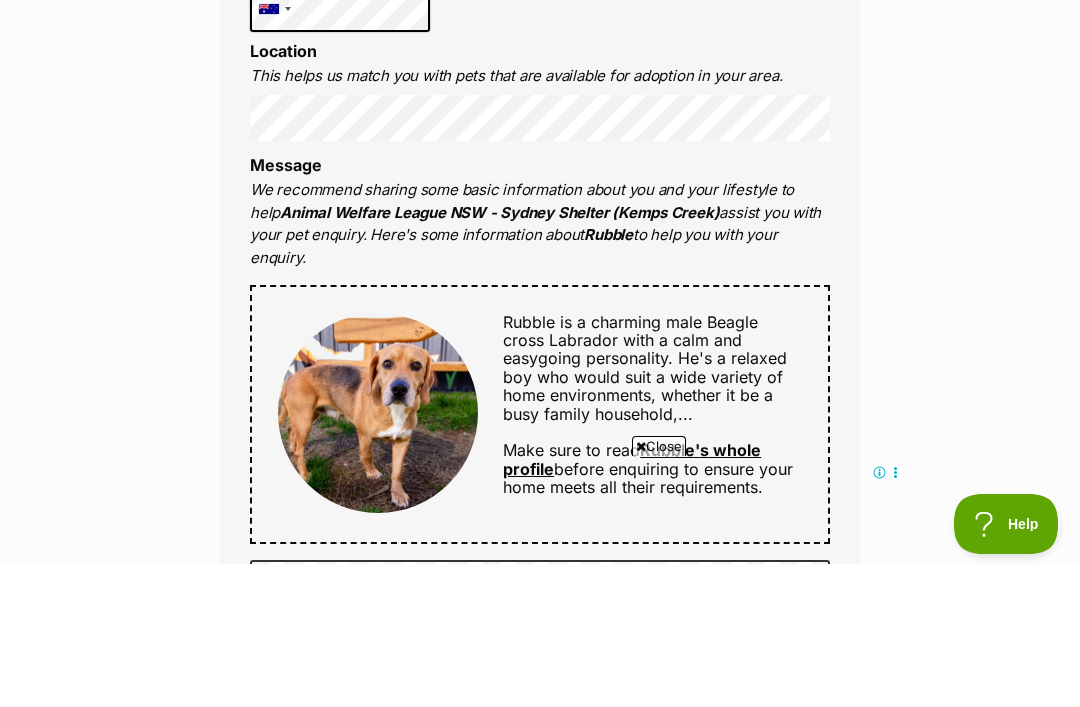 click on "Send enquiry" at bounding box center (540, 1497) 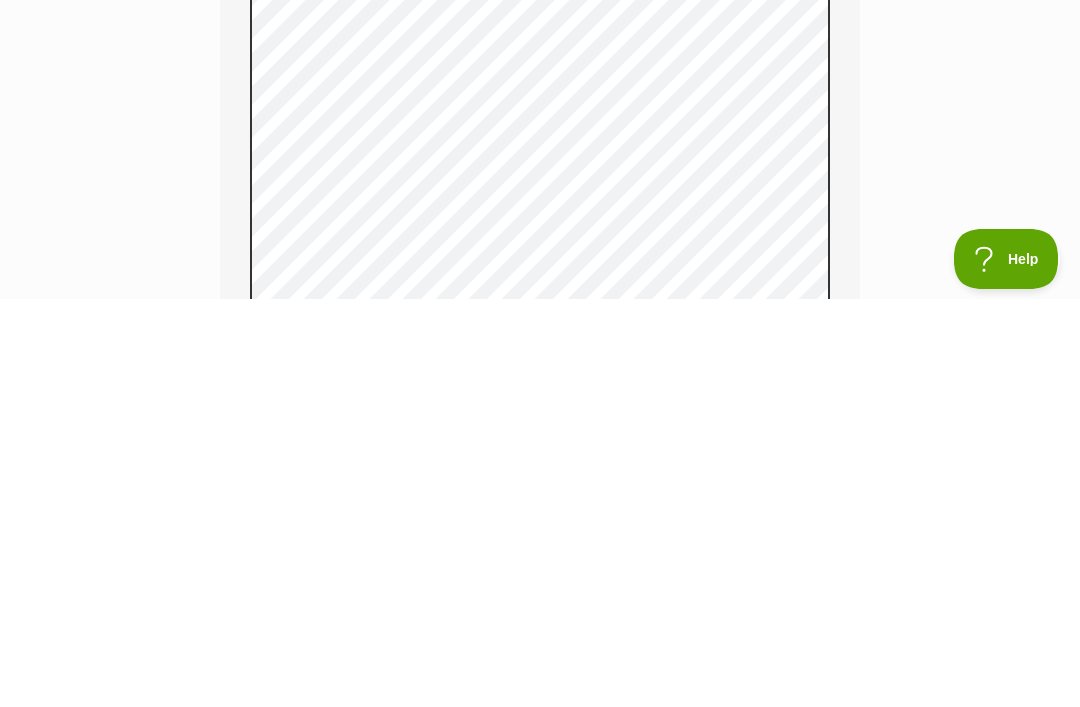 scroll, scrollTop: 2003, scrollLeft: 0, axis: vertical 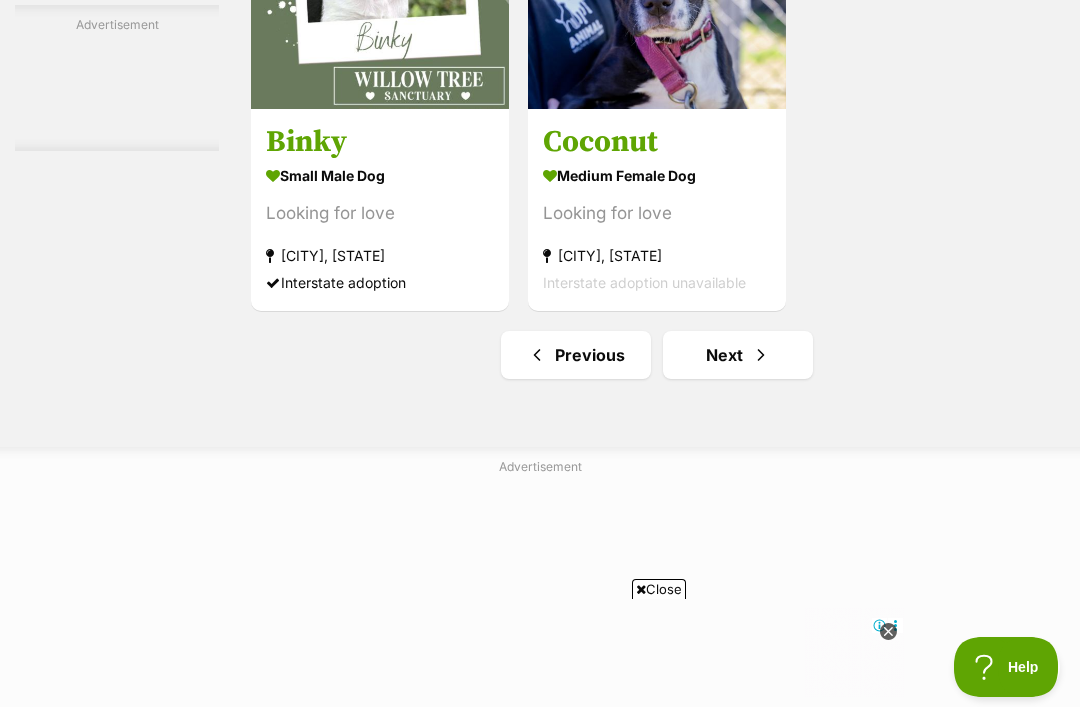 click on "Next" at bounding box center (738, 355) 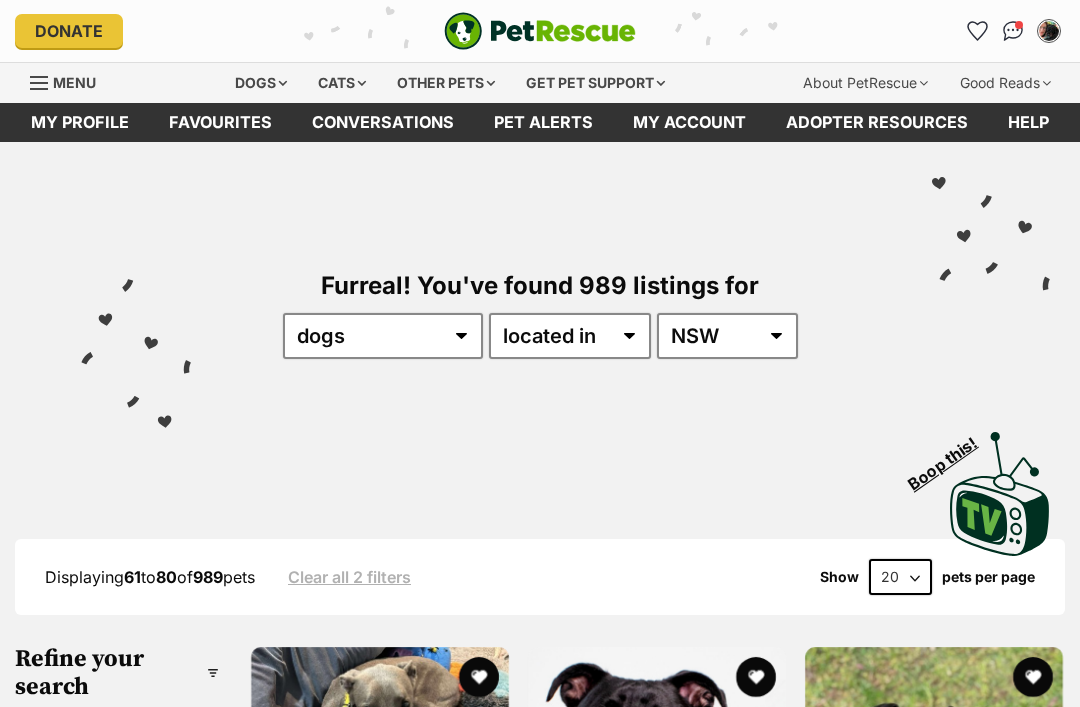 scroll, scrollTop: 337, scrollLeft: 0, axis: vertical 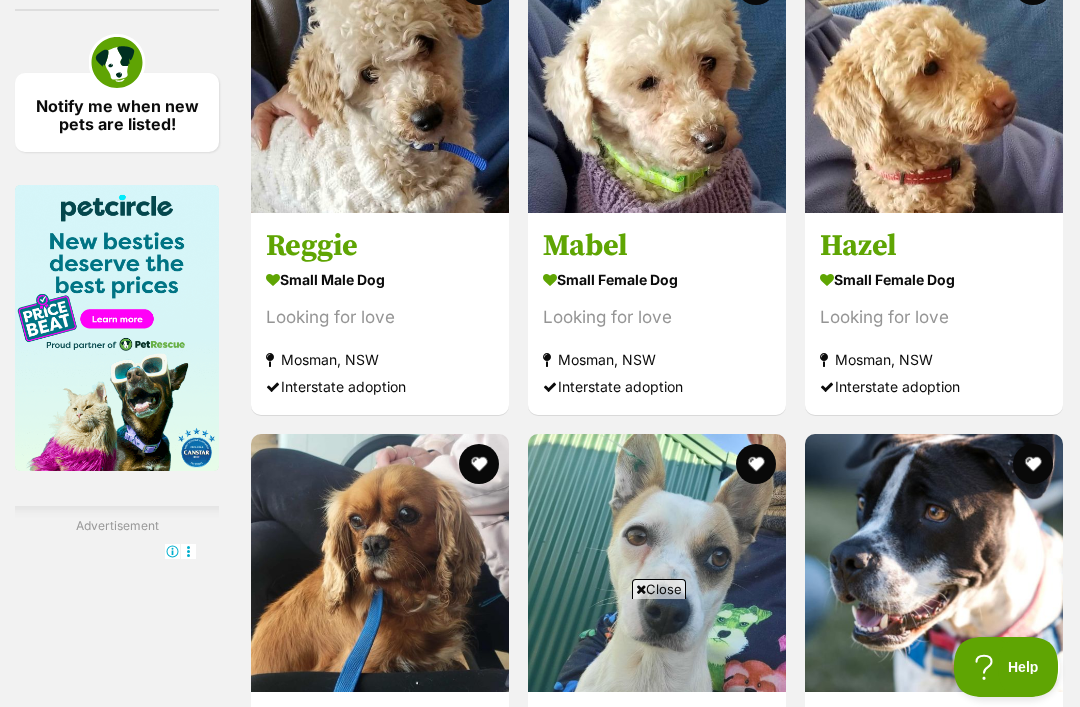 click on "Reggie" at bounding box center (380, 246) 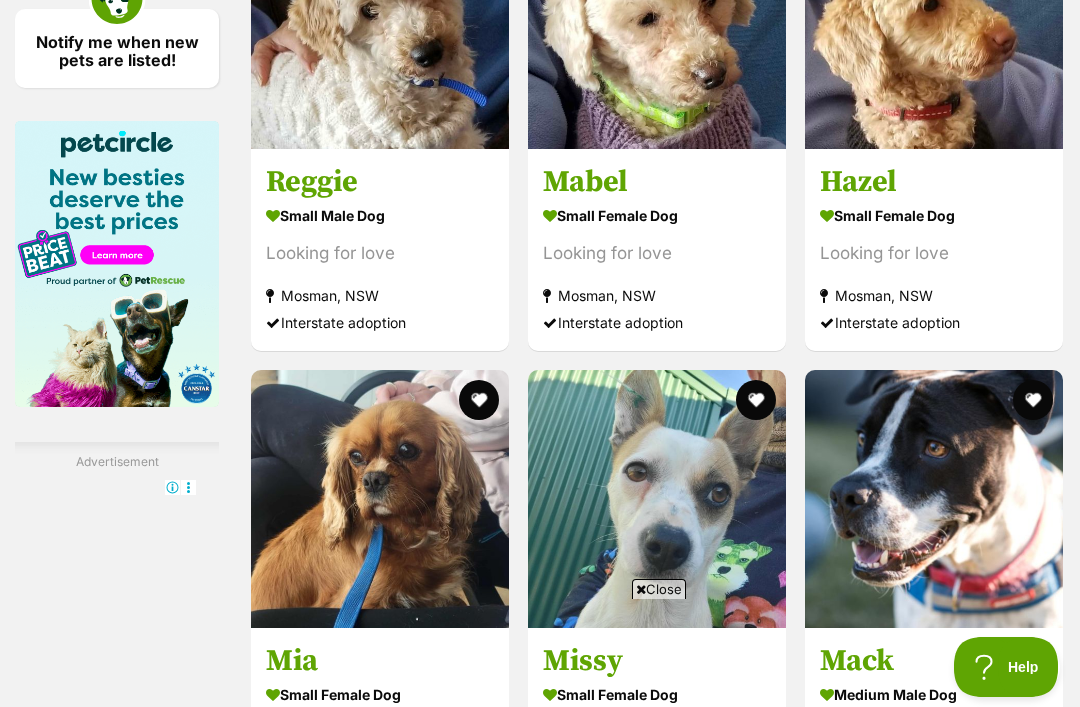 click on "Mabel" at bounding box center [657, 182] 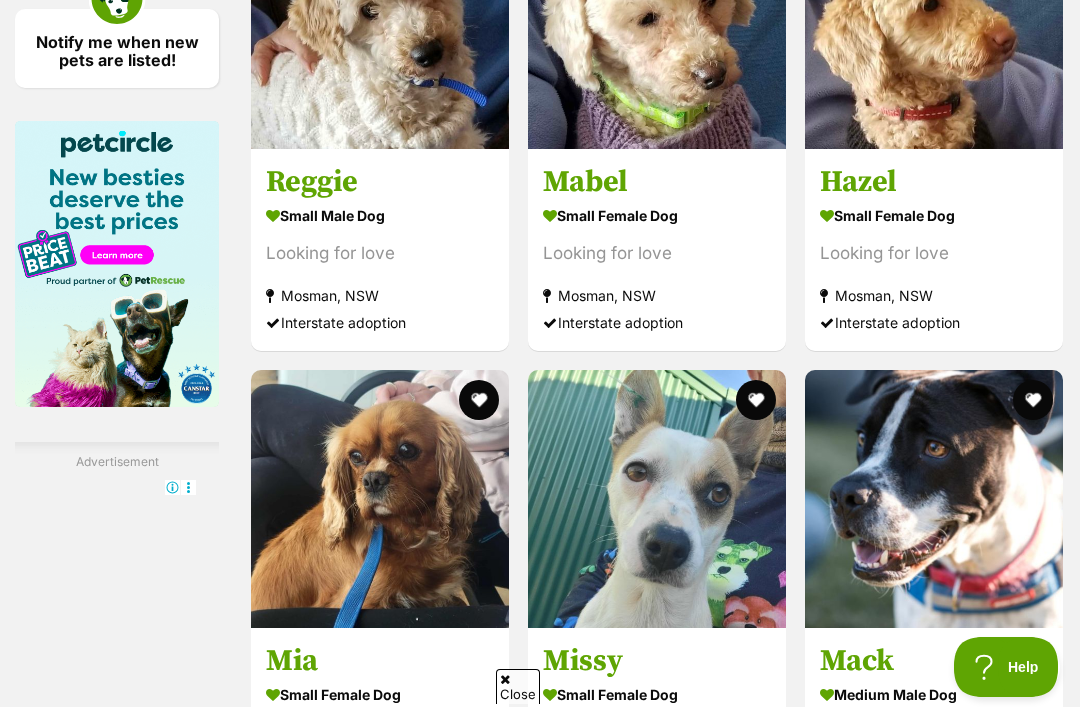 scroll, scrollTop: 0, scrollLeft: 0, axis: both 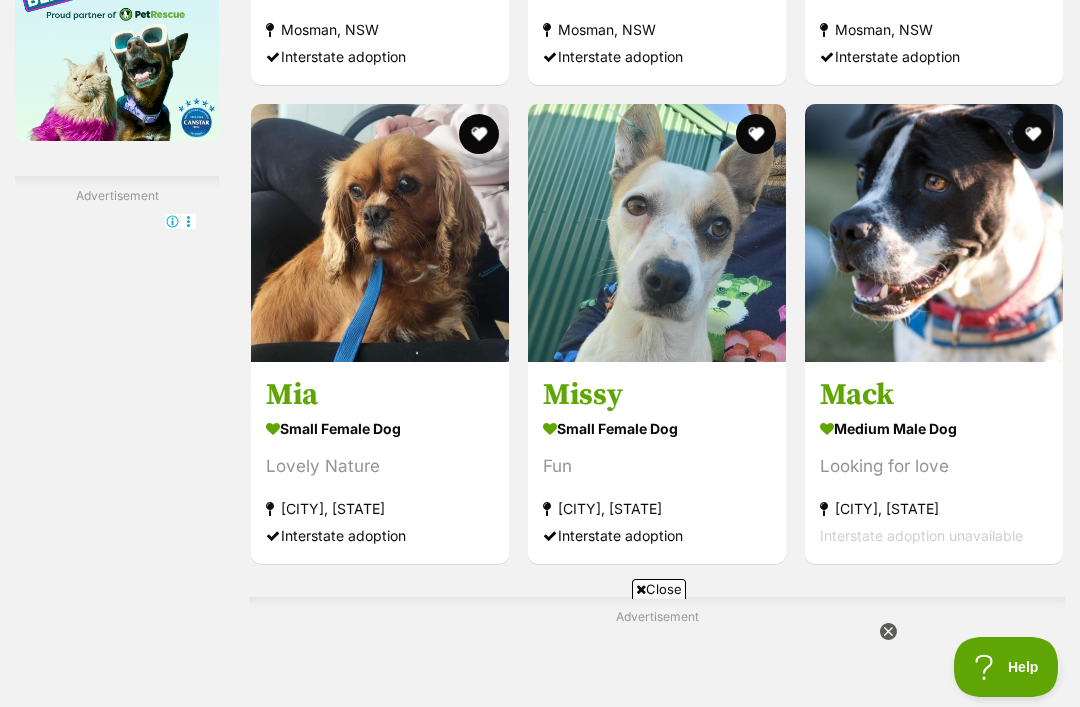click on "Mia" at bounding box center [380, 396] 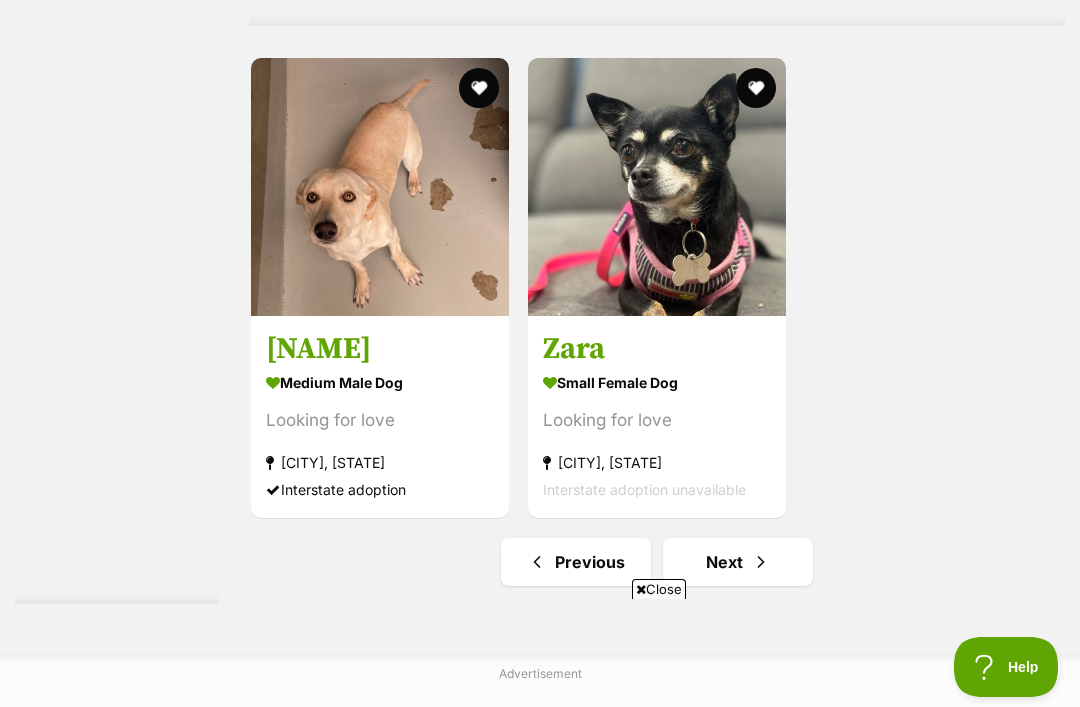 scroll, scrollTop: 0, scrollLeft: 0, axis: both 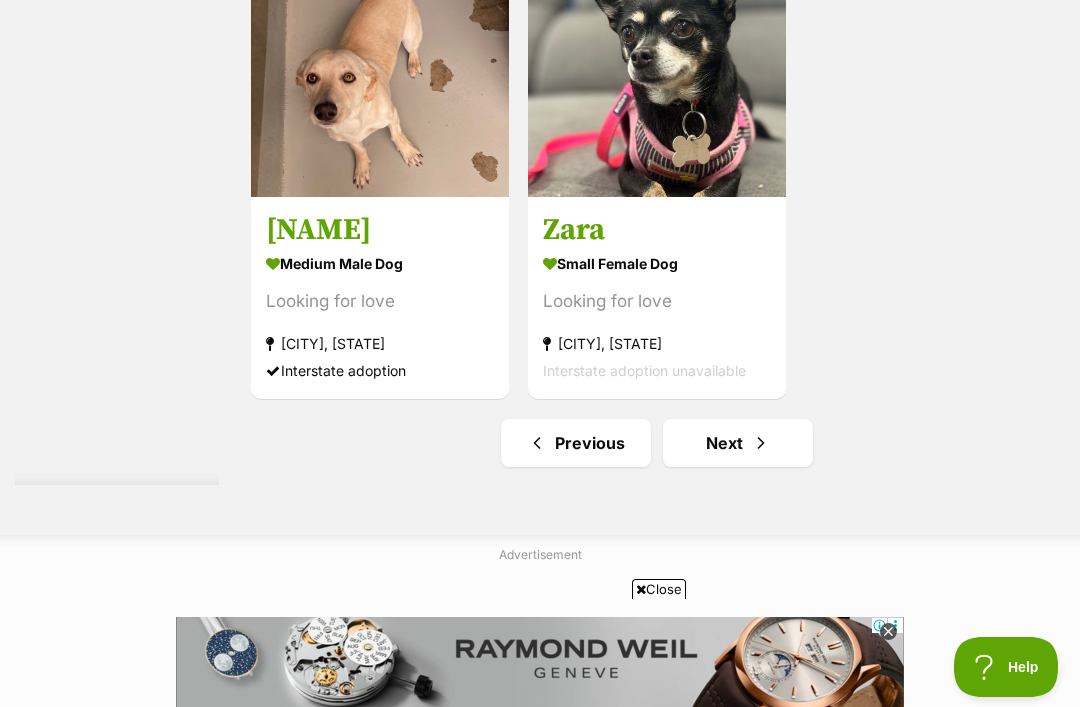 click on "small female Dog" at bounding box center (657, 263) 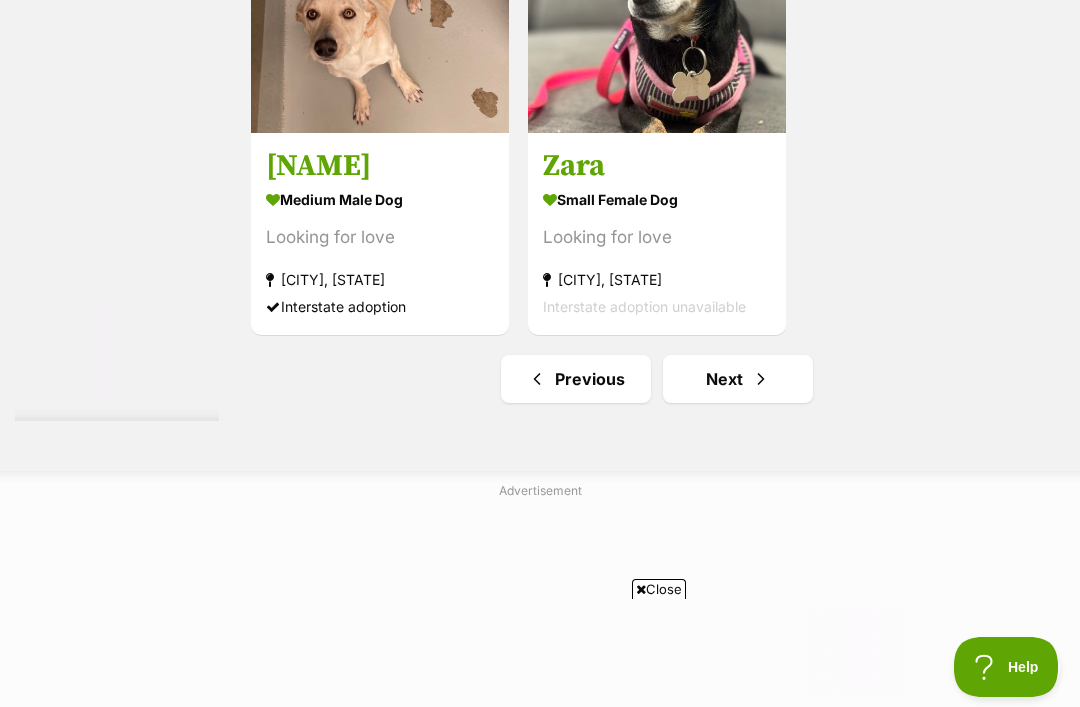 scroll, scrollTop: 4262, scrollLeft: 0, axis: vertical 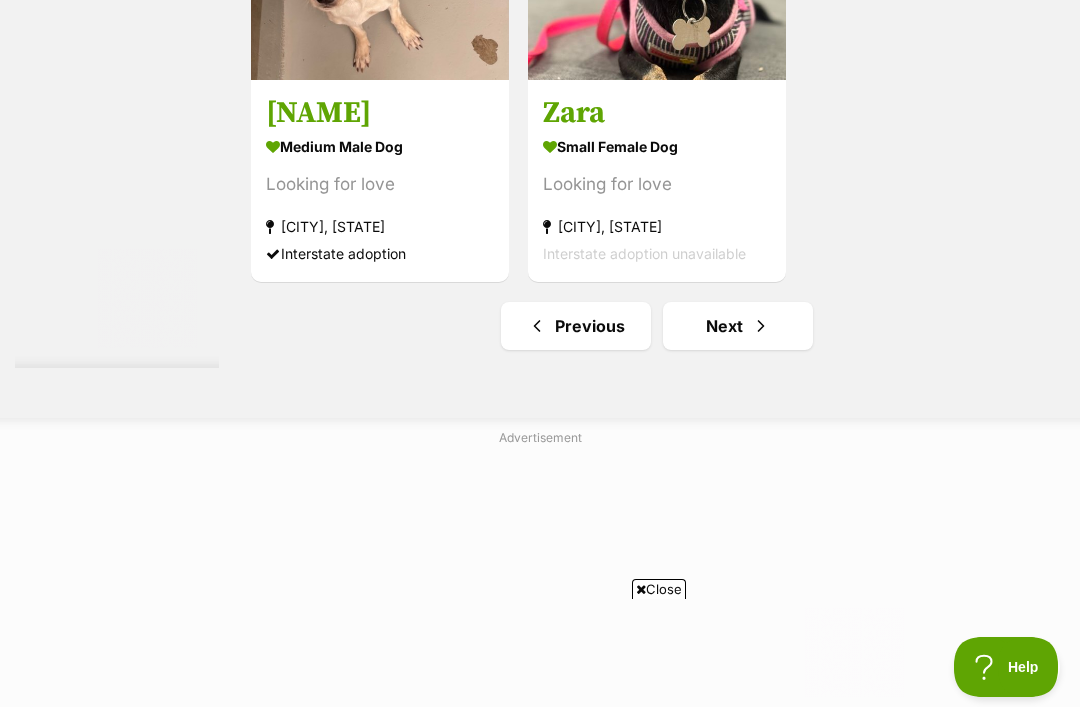 click on "Next" at bounding box center (738, 326) 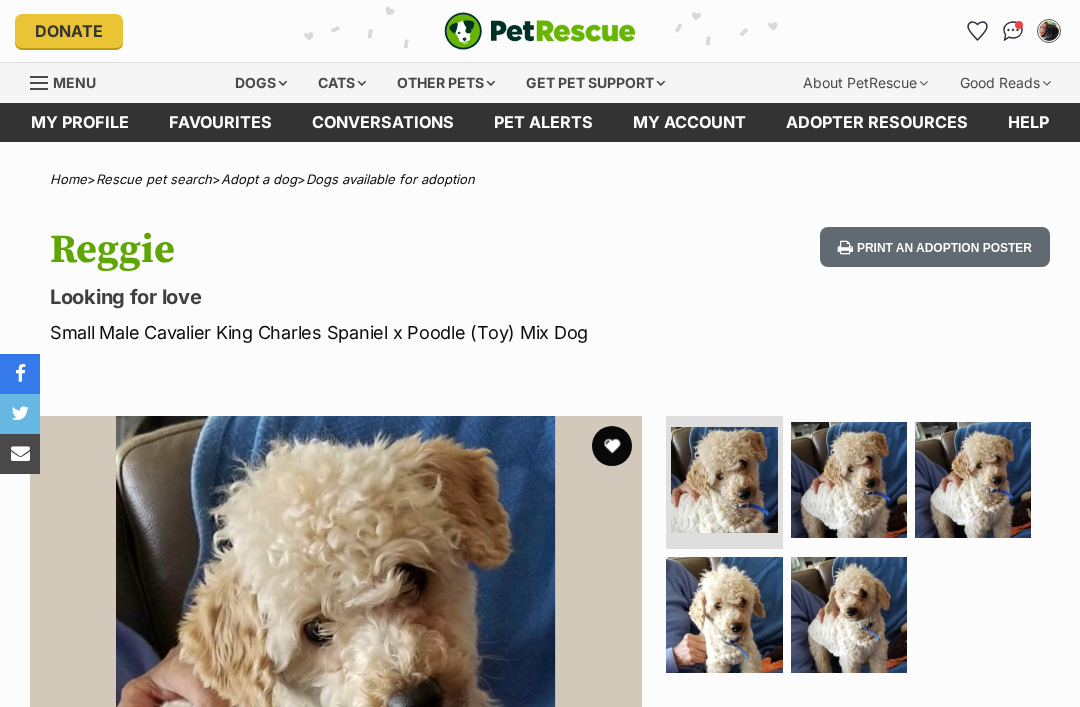 scroll, scrollTop: 92, scrollLeft: 0, axis: vertical 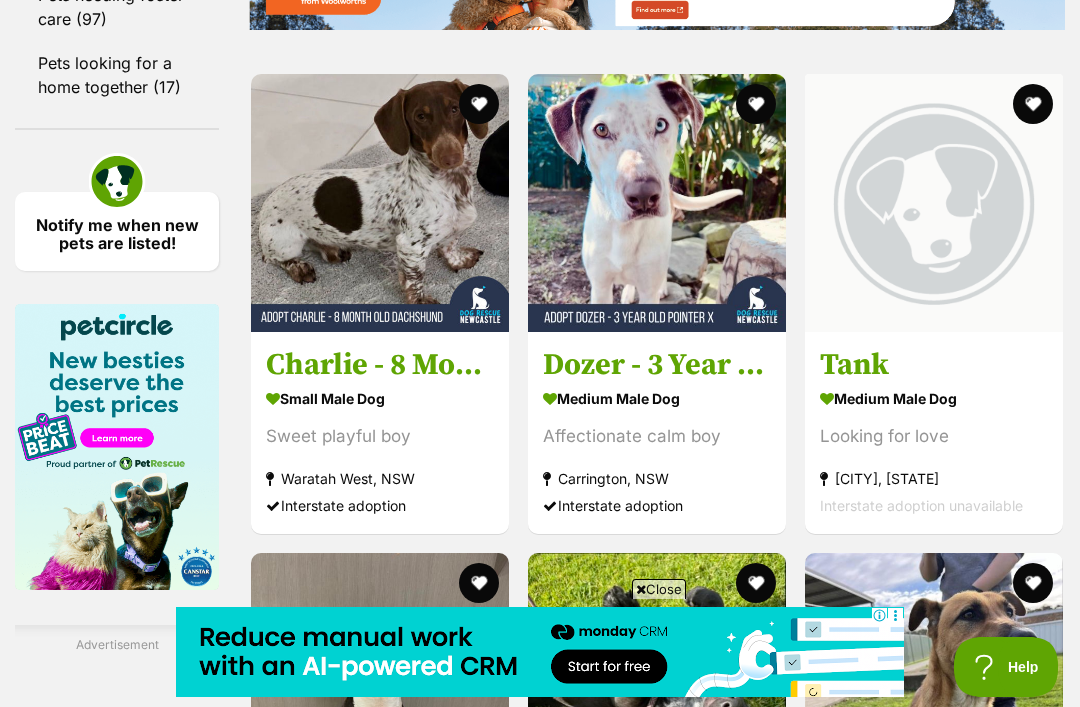 click on "Charlie - 8 Month Old Dachshund" at bounding box center [380, 365] 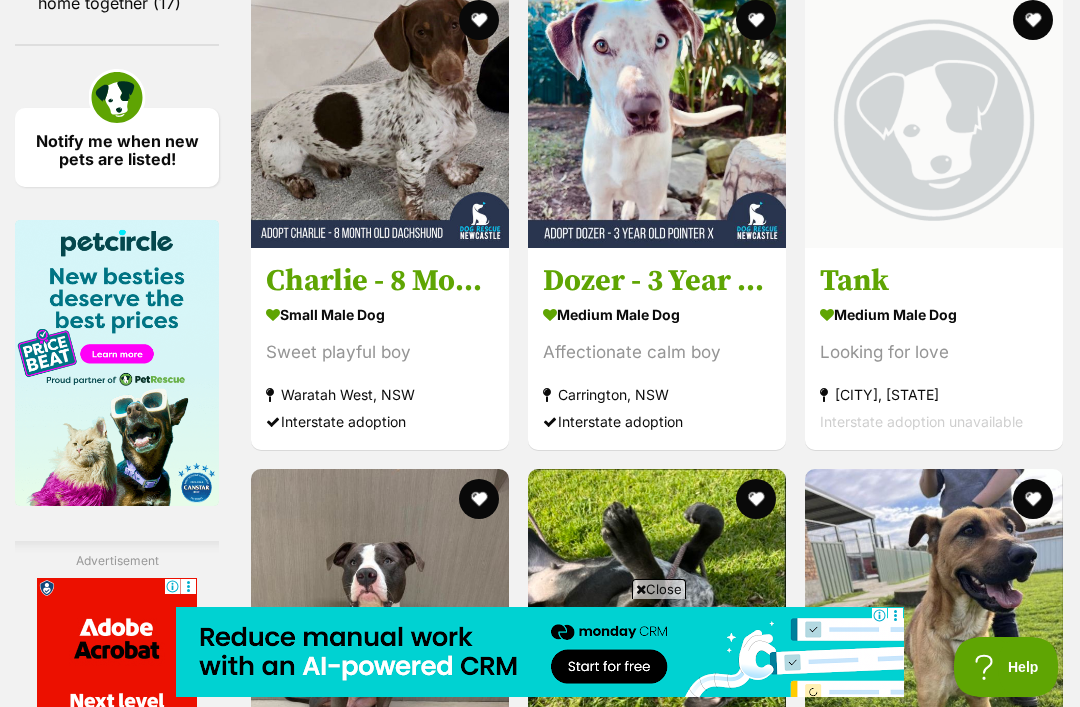 scroll, scrollTop: 2998, scrollLeft: 0, axis: vertical 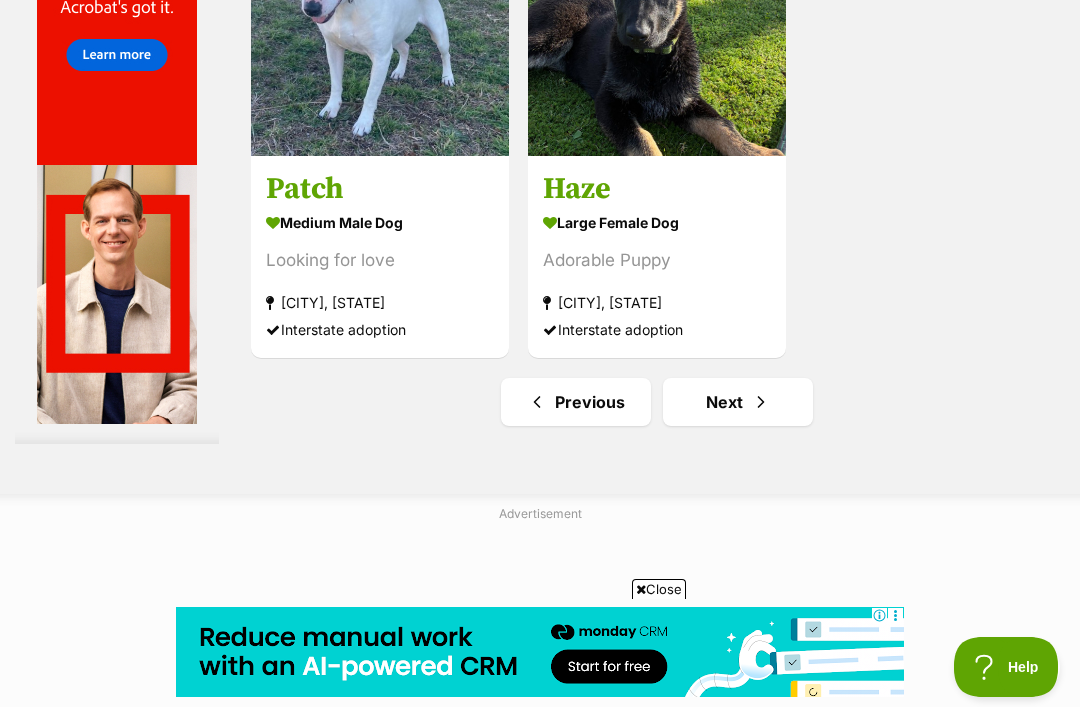 click on "medium male Dog" at bounding box center (380, 222) 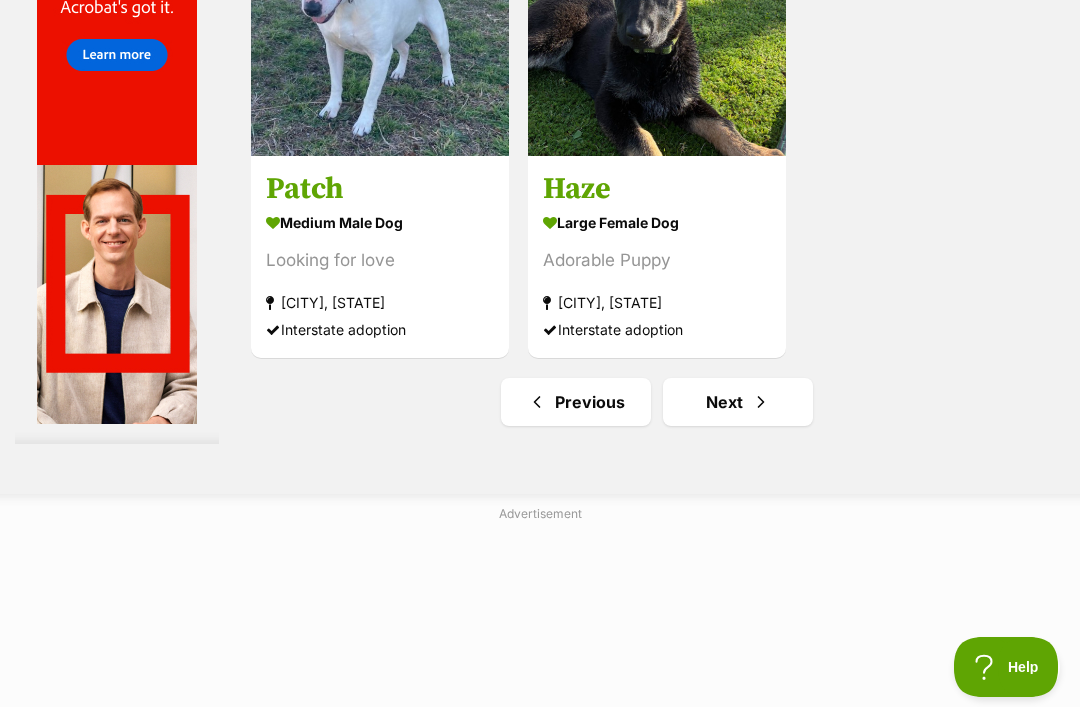scroll, scrollTop: 4250, scrollLeft: 0, axis: vertical 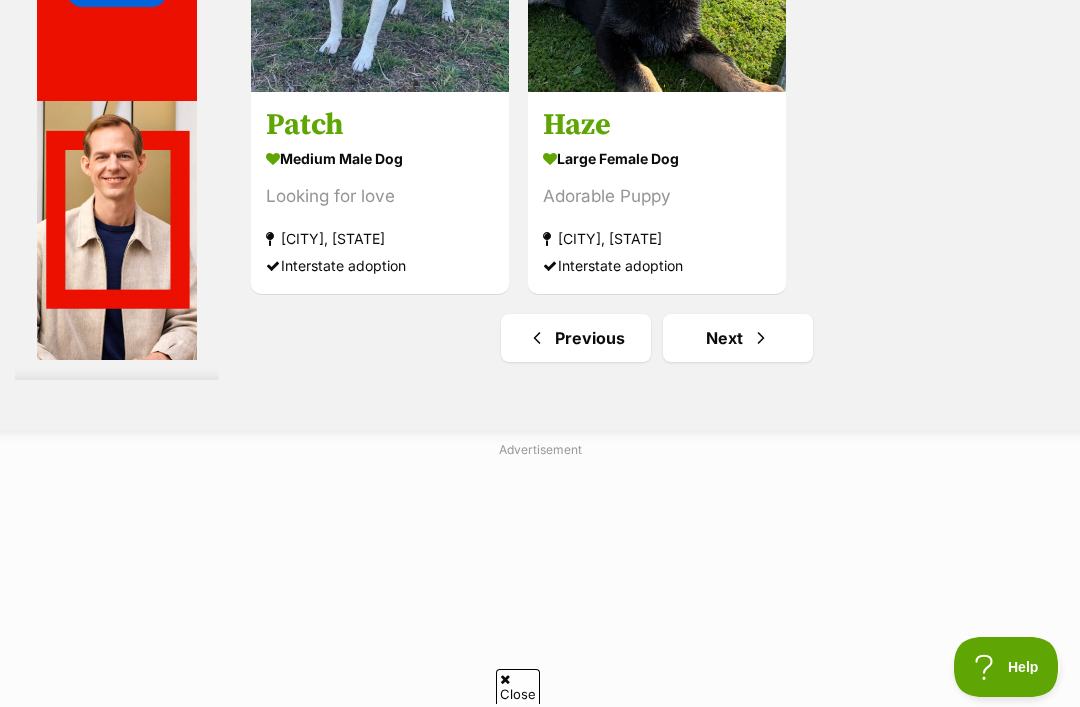 click at bounding box center (761, 338) 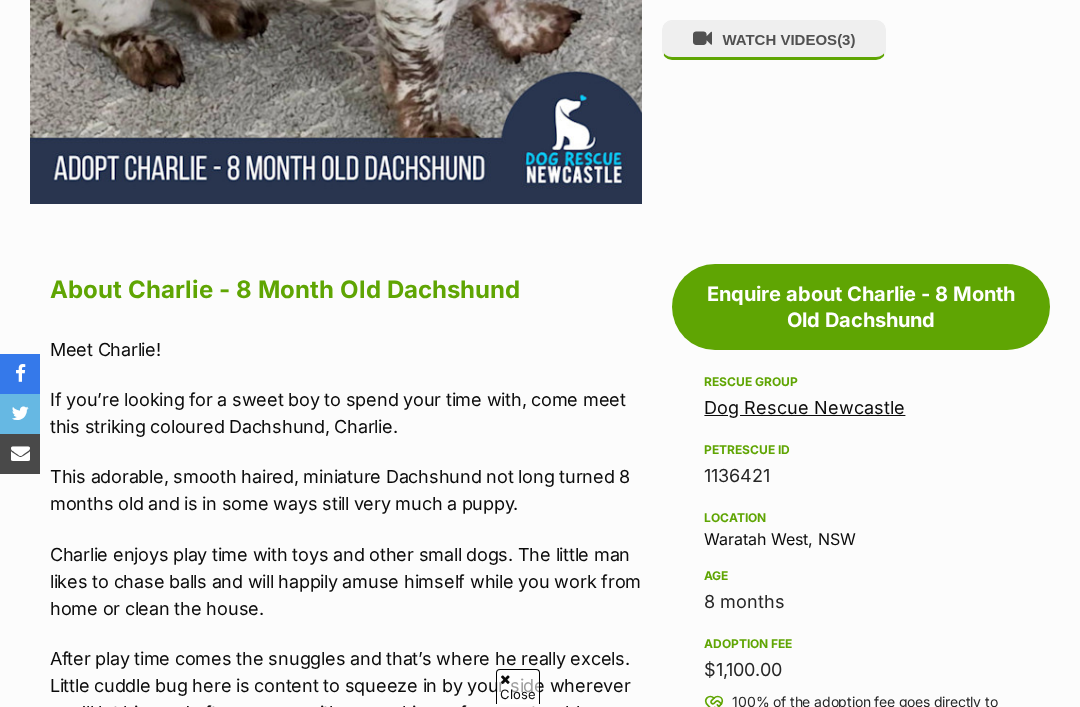 scroll, scrollTop: 0, scrollLeft: 0, axis: both 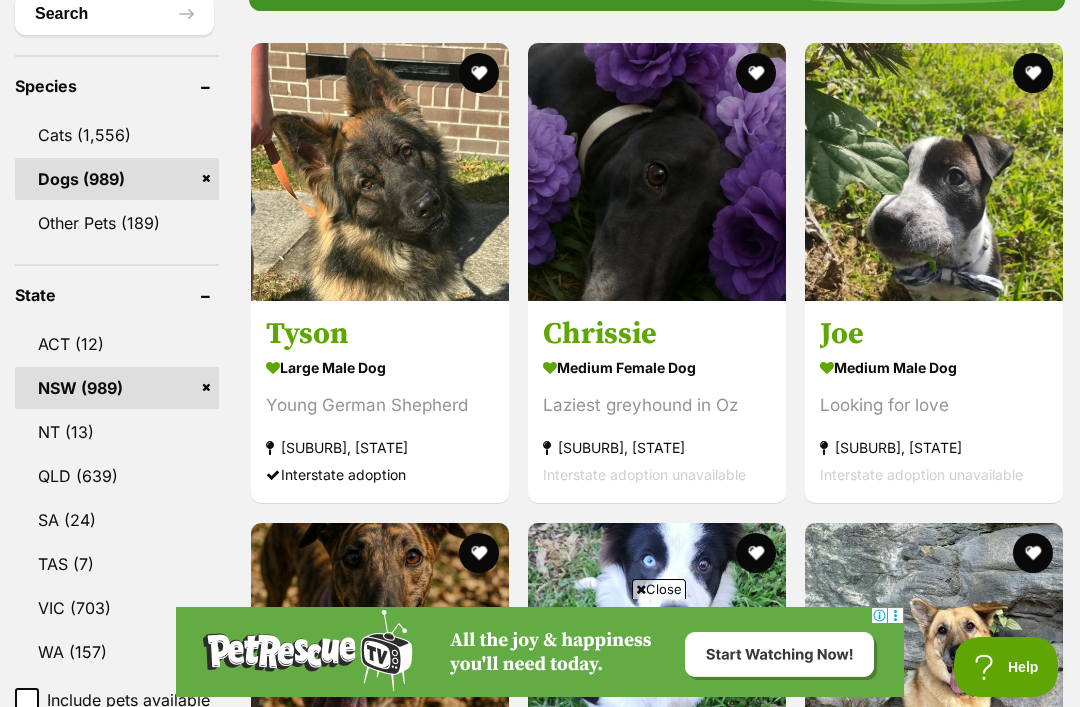 click on "Joe" at bounding box center [934, 335] 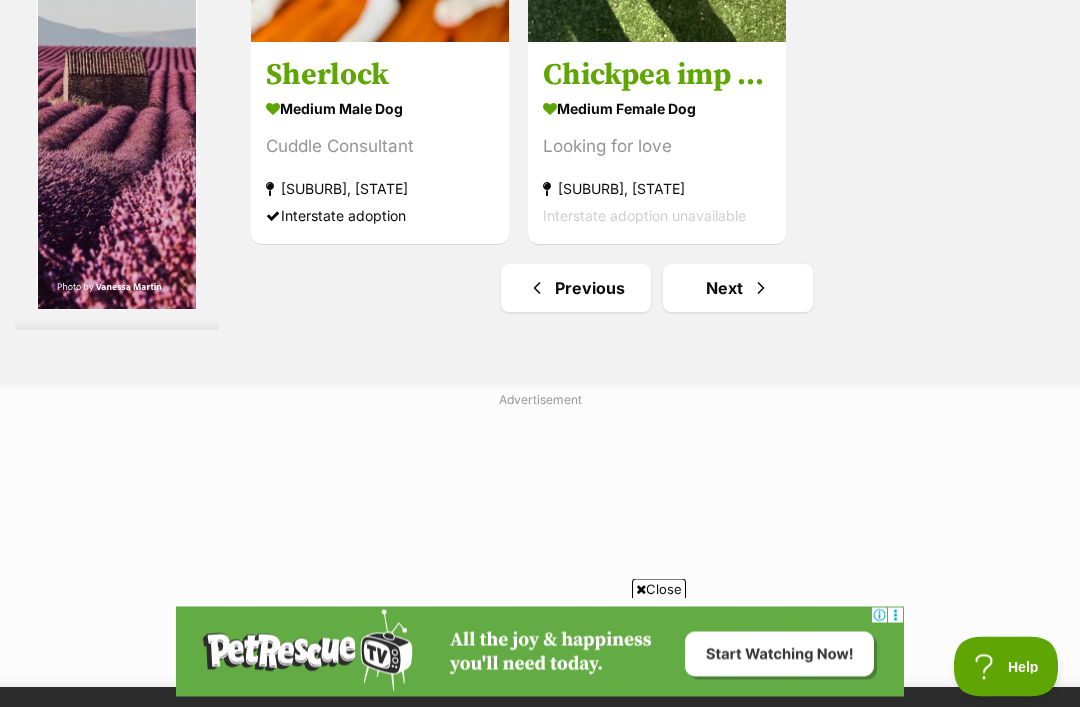 scroll, scrollTop: 4491, scrollLeft: 0, axis: vertical 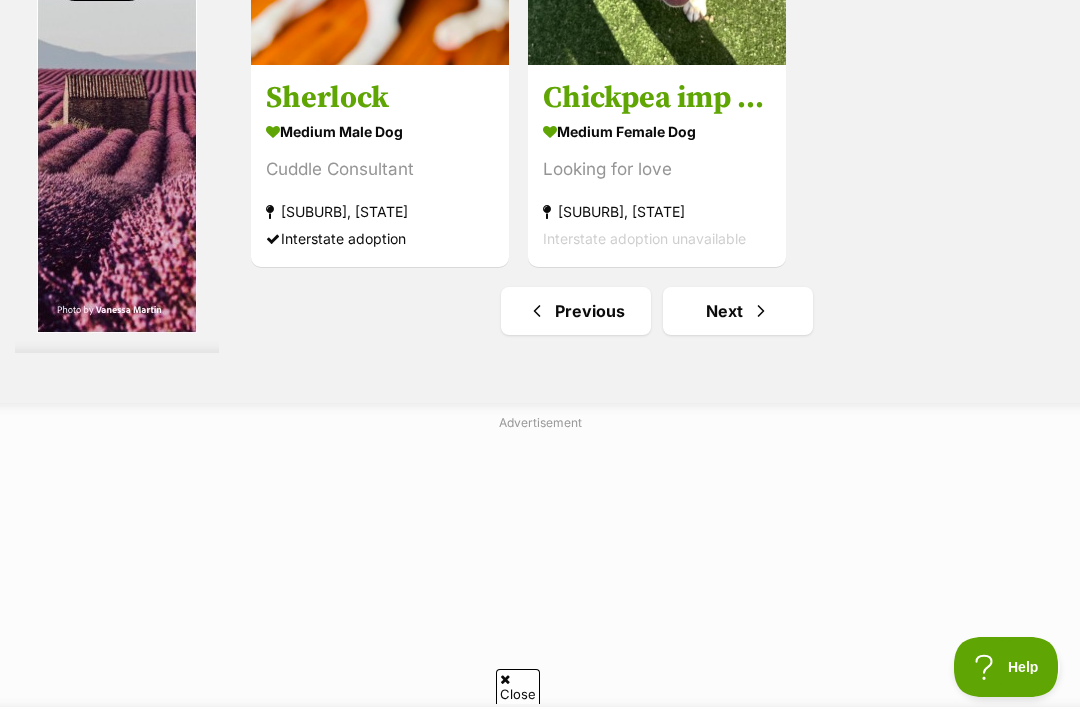 click on "Next" at bounding box center [738, 311] 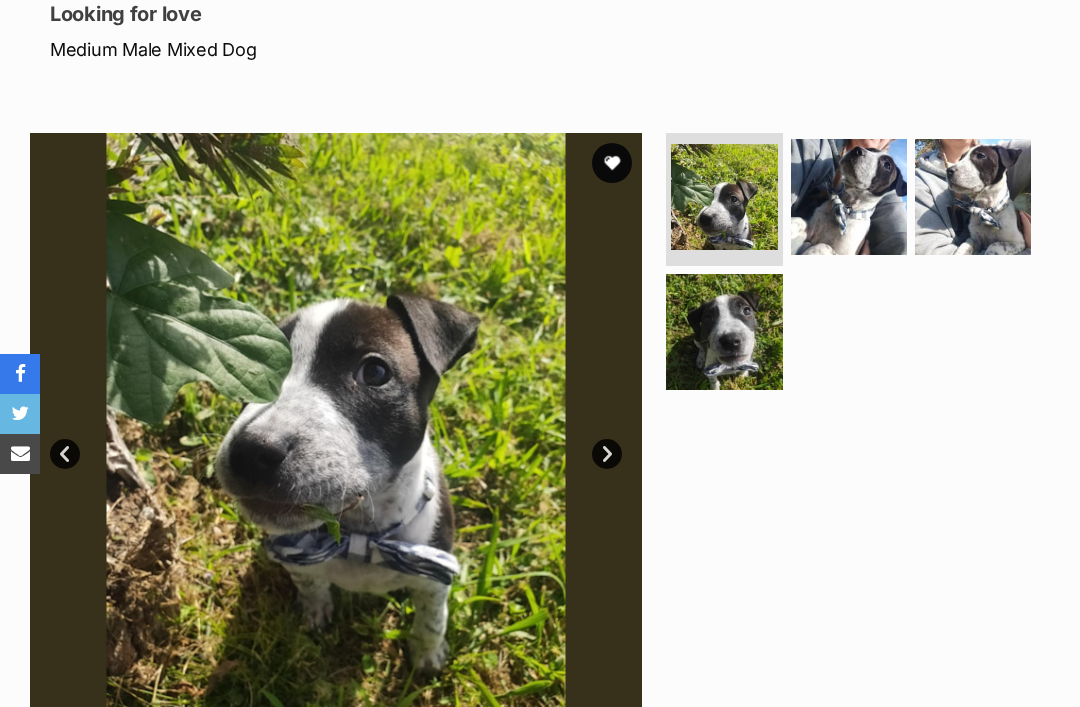 scroll, scrollTop: 0, scrollLeft: 0, axis: both 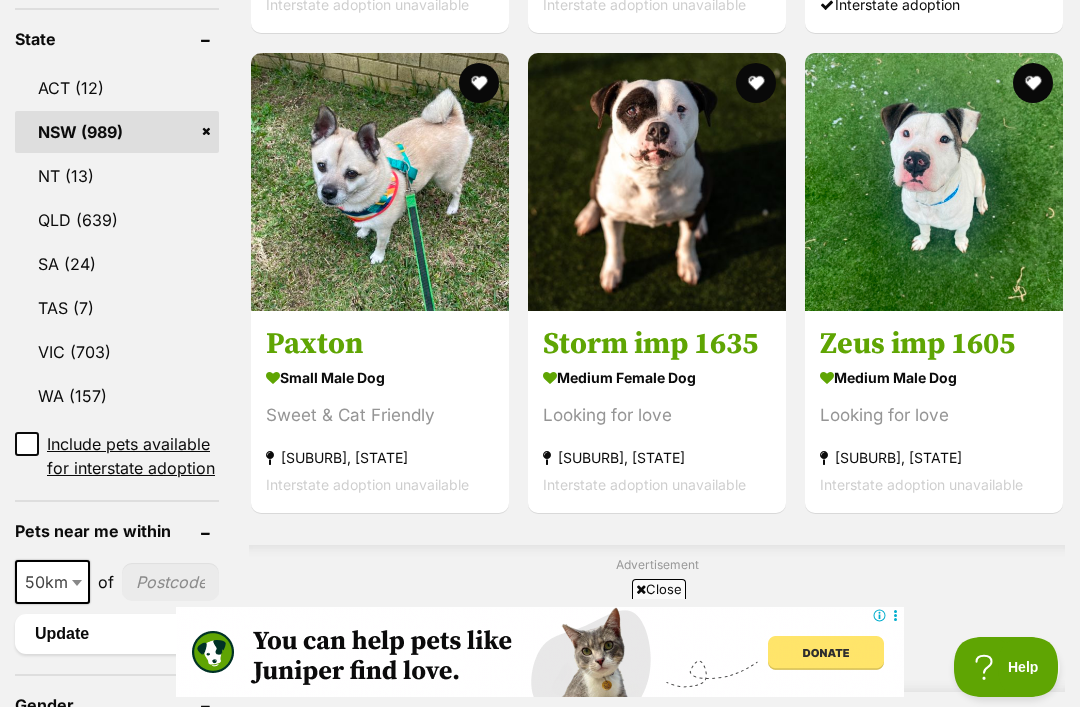 click on "Paxton" at bounding box center (380, 344) 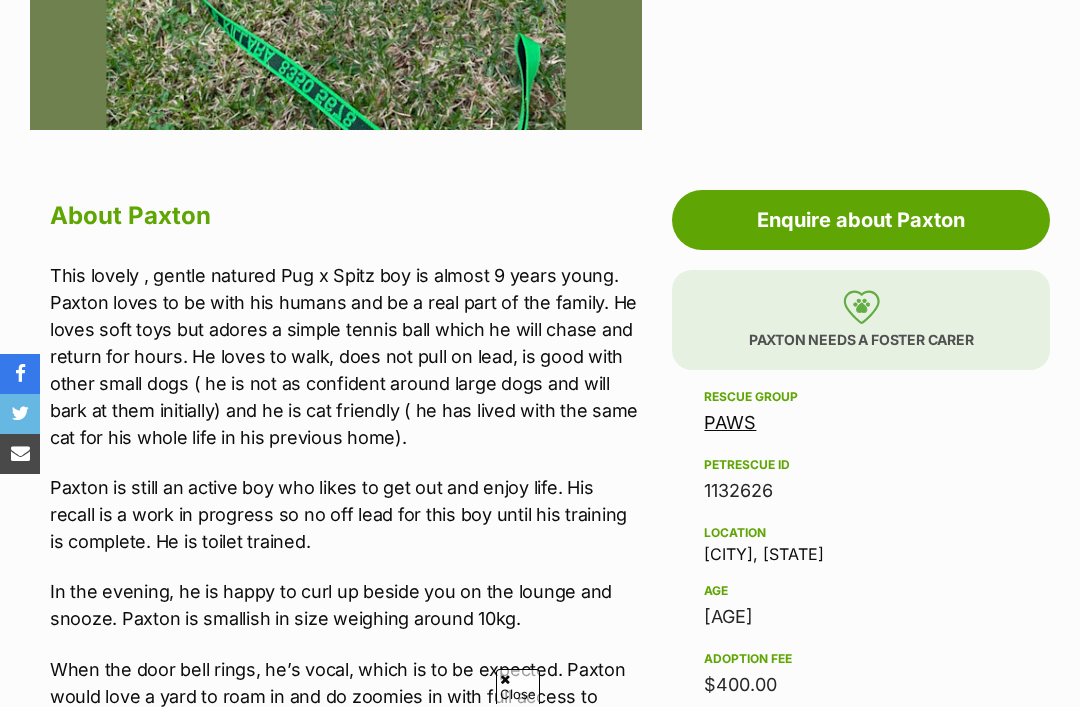 scroll, scrollTop: 934, scrollLeft: 0, axis: vertical 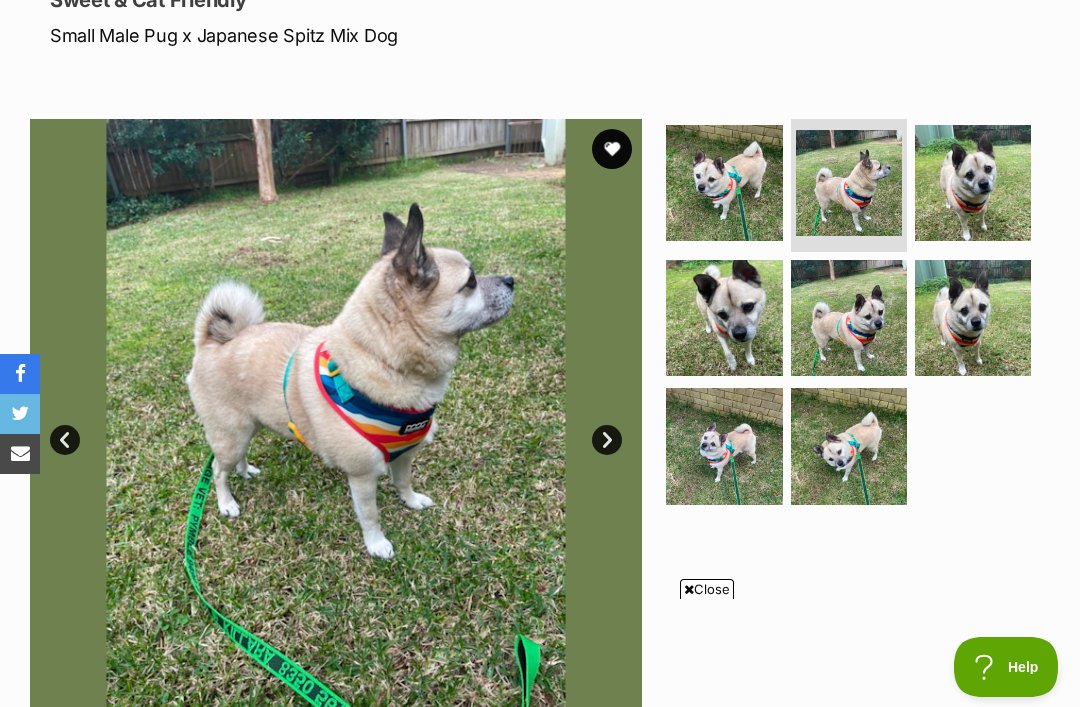 click at bounding box center (849, 318) 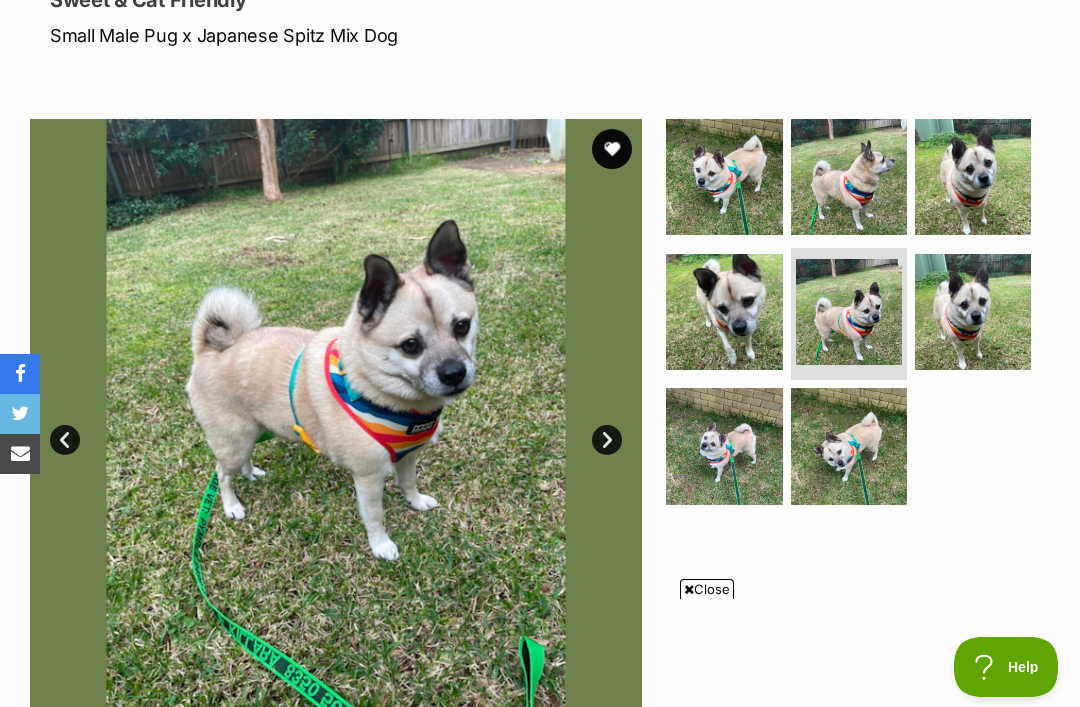 click at bounding box center (973, 312) 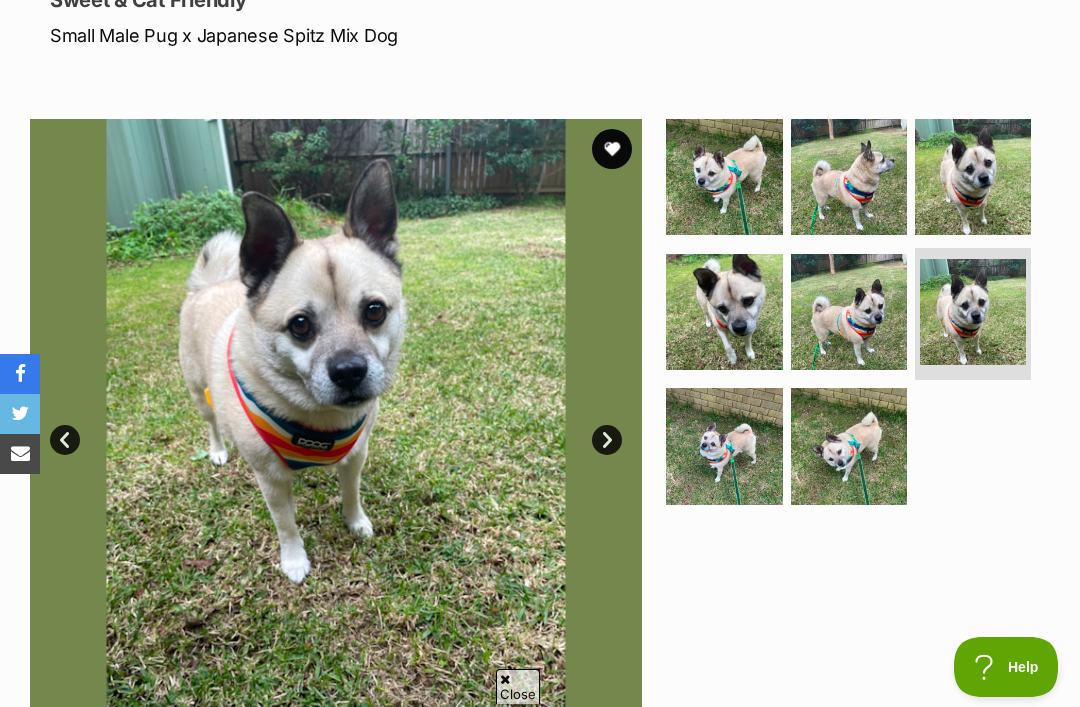 click at bounding box center (849, 446) 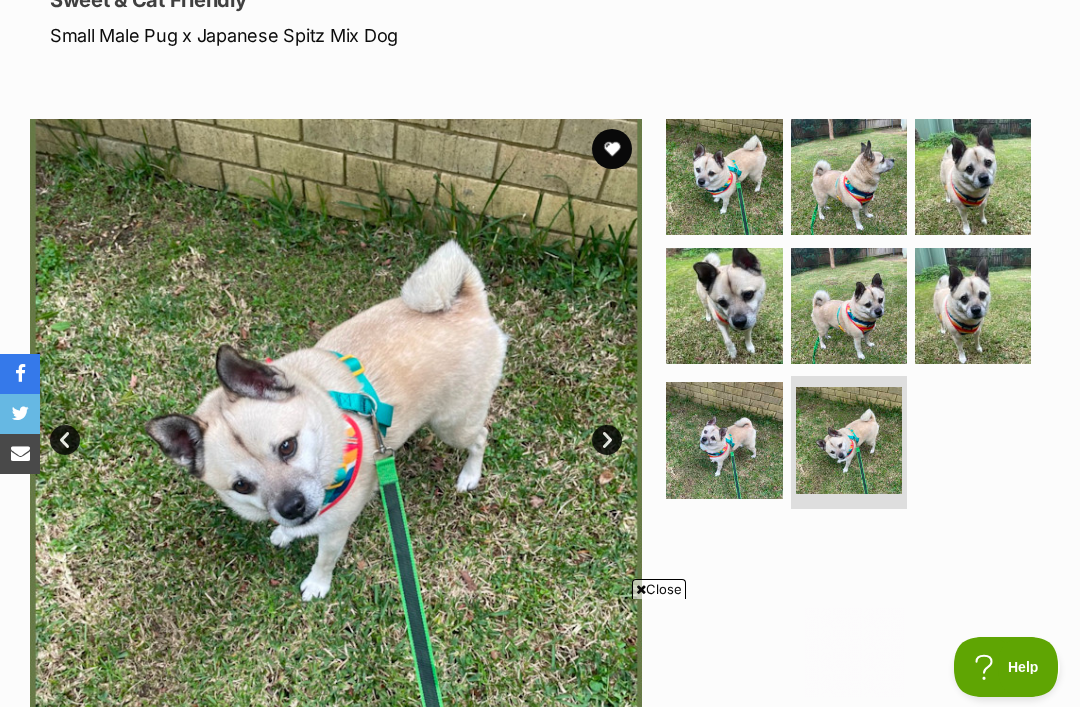 scroll, scrollTop: 0, scrollLeft: 0, axis: both 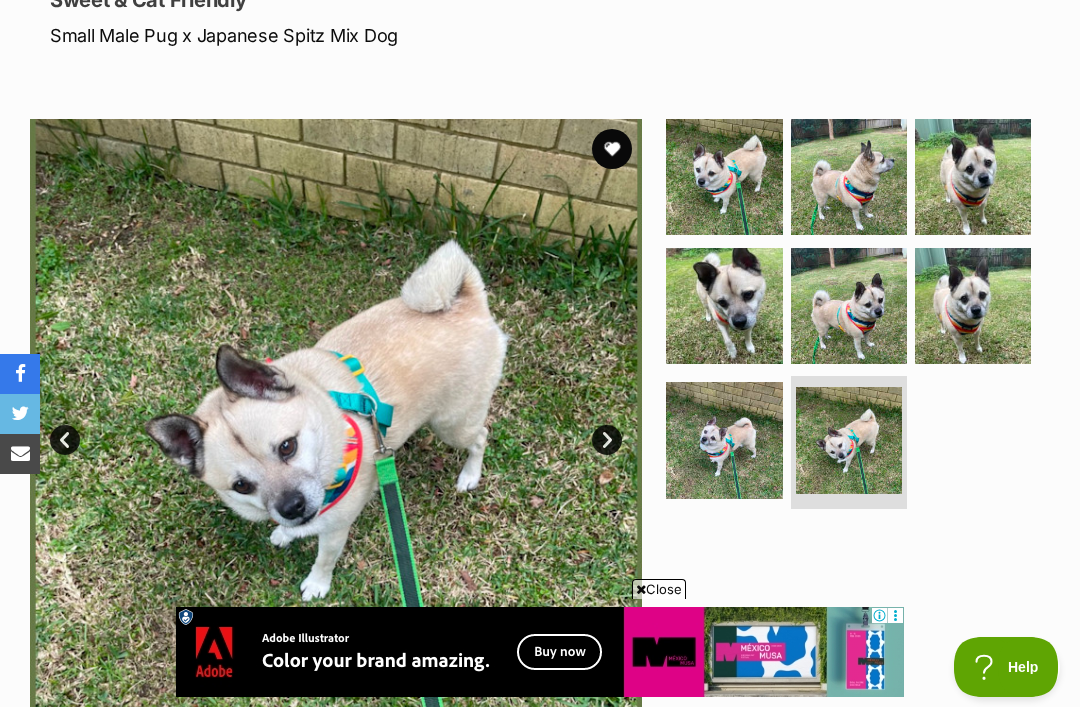 click on "Enquire about Paxton" at bounding box center (861, 821) 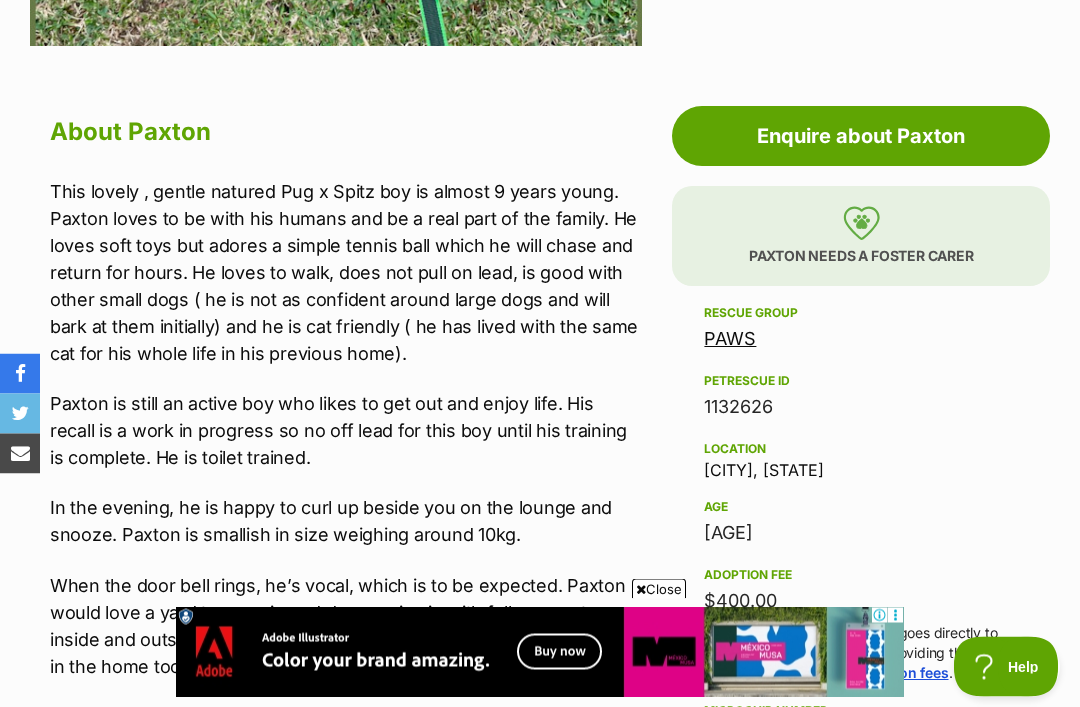 scroll, scrollTop: 993, scrollLeft: 0, axis: vertical 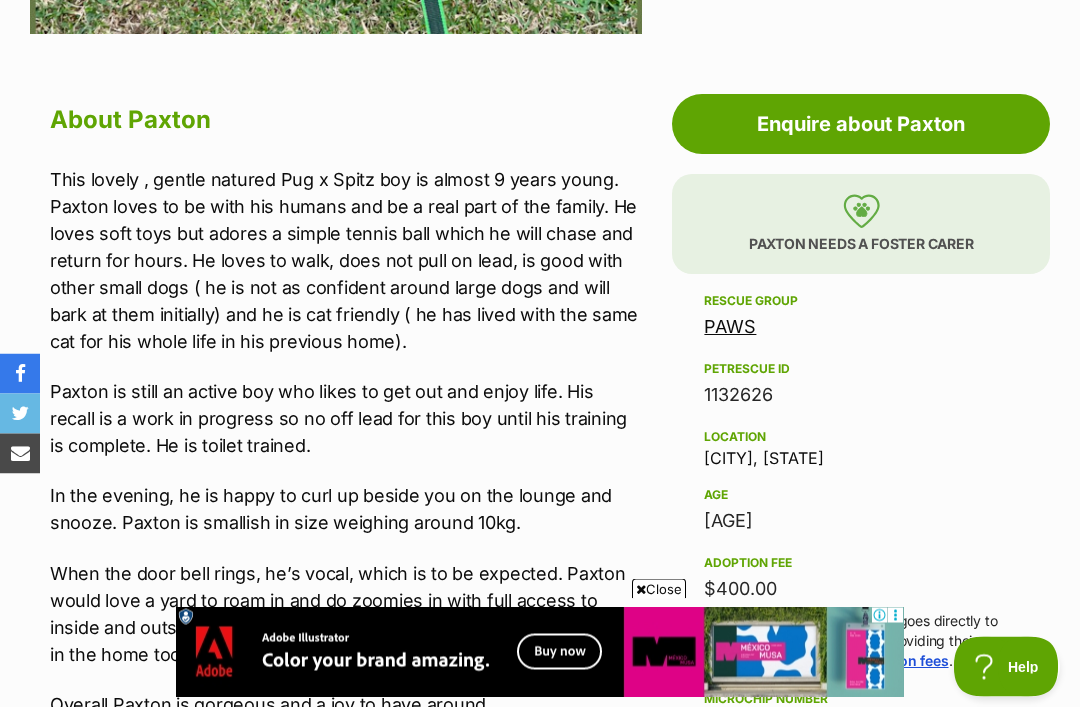 click on "Paxton needs a foster carer" at bounding box center [861, 225] 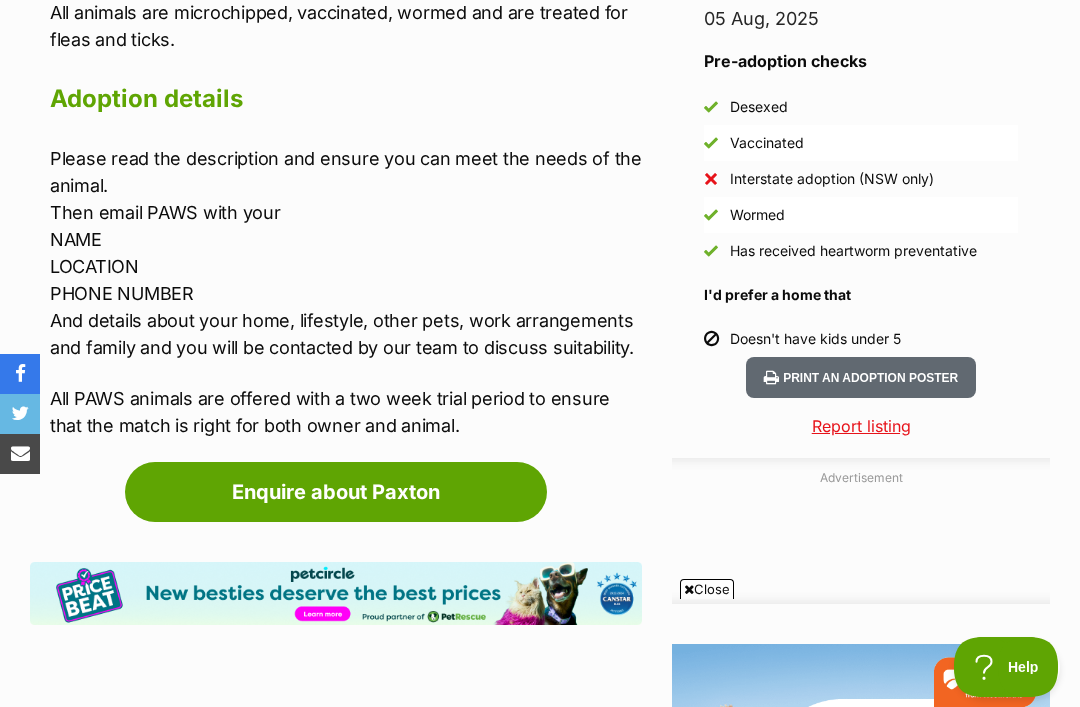 scroll, scrollTop: 0, scrollLeft: 0, axis: both 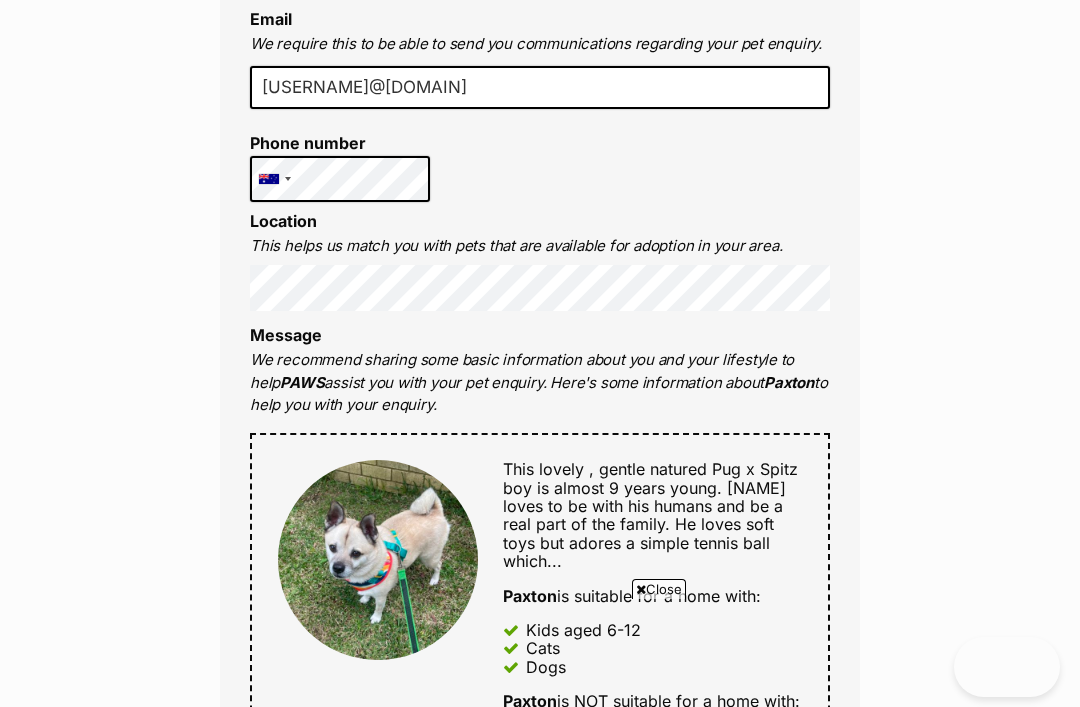 click on "Send enquiry" at bounding box center (540, 1583) 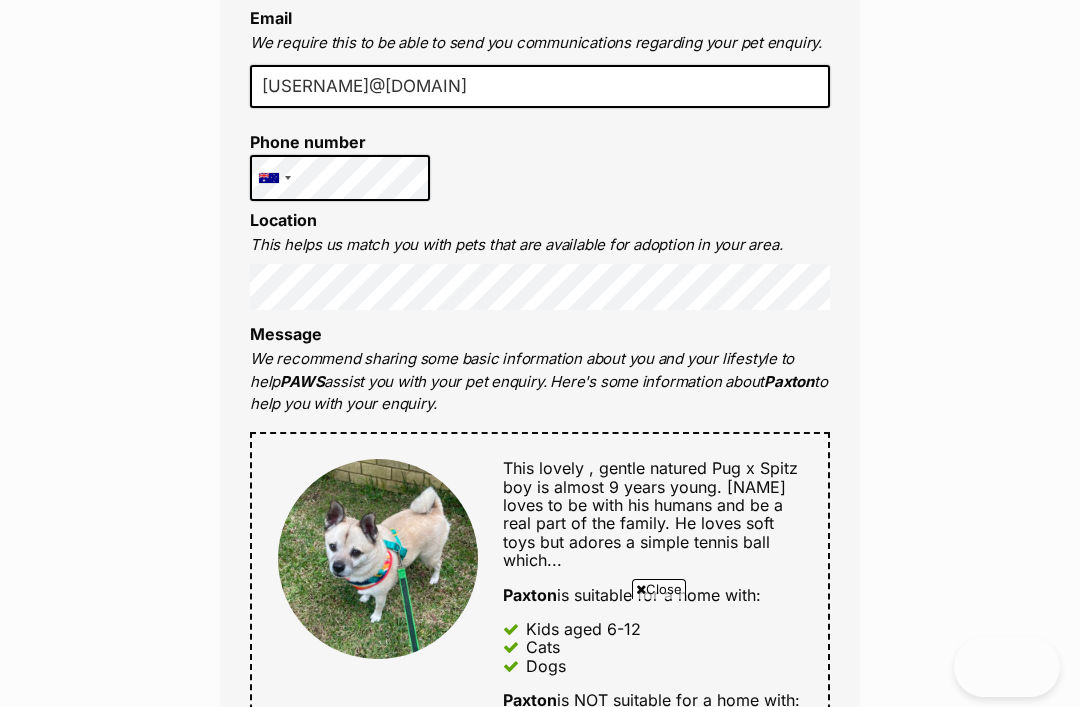 scroll, scrollTop: 0, scrollLeft: 0, axis: both 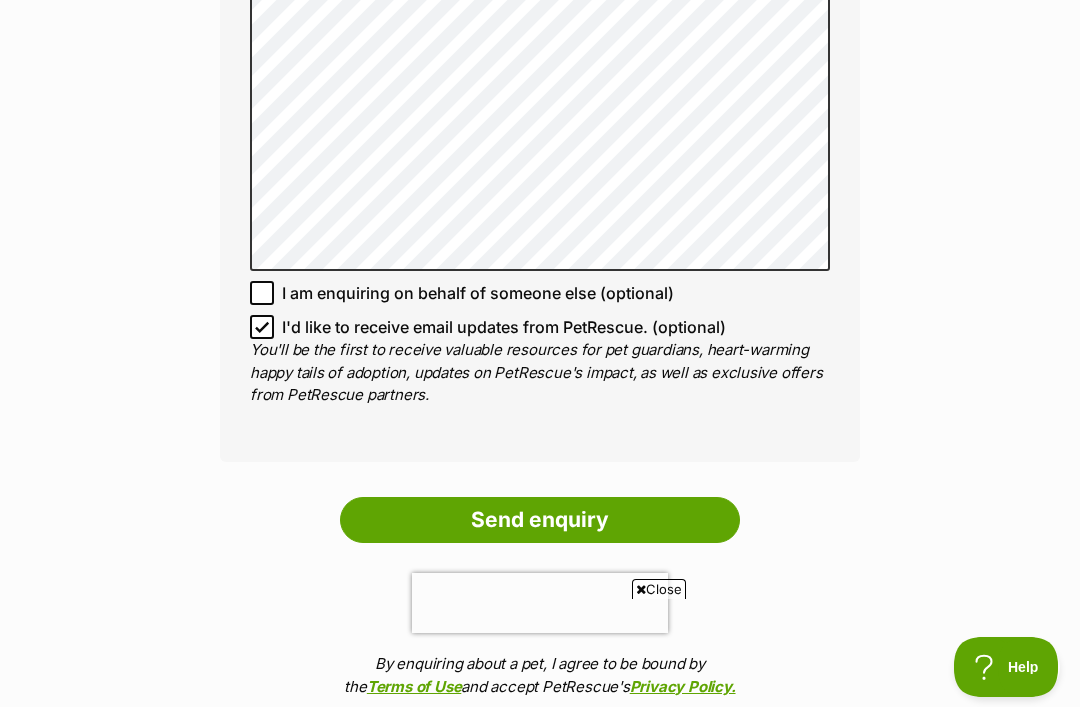 click on "Send enquiry" at bounding box center (540, 520) 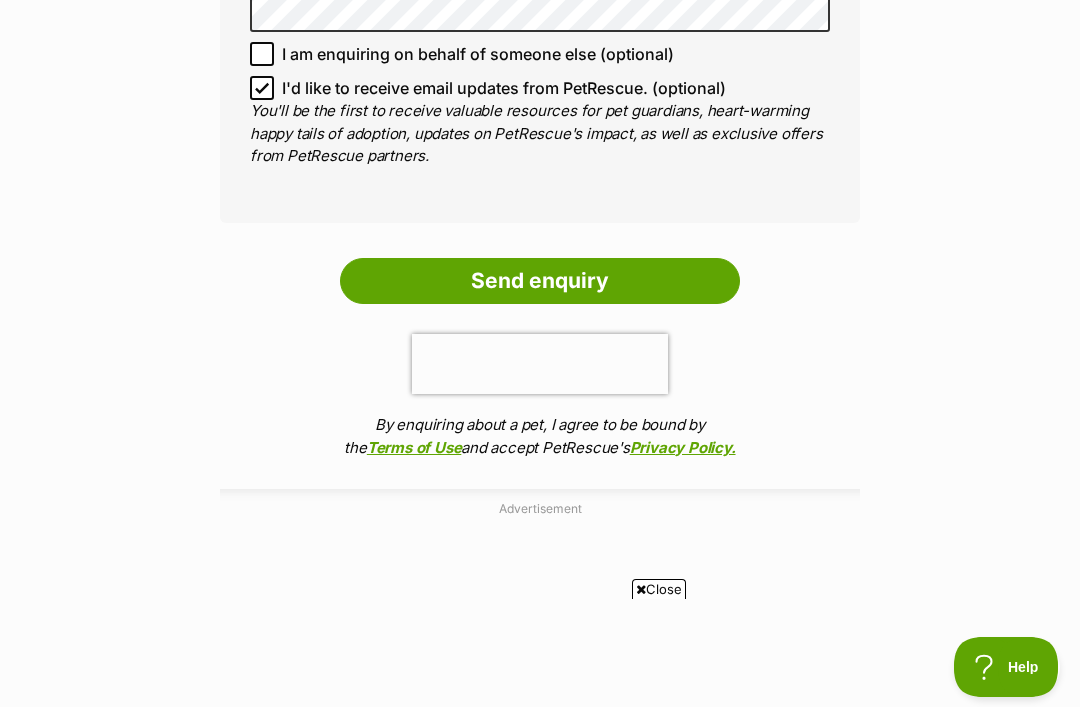 click on "Send enquiry" at bounding box center [540, 281] 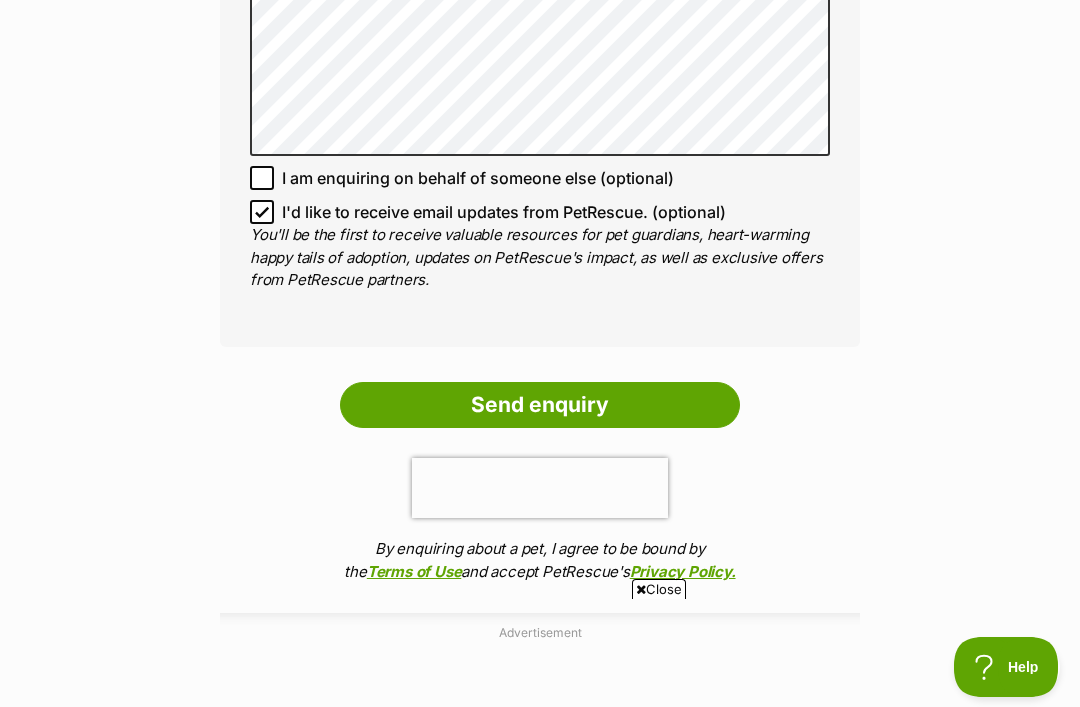 click on "Send enquiry" at bounding box center (540, 405) 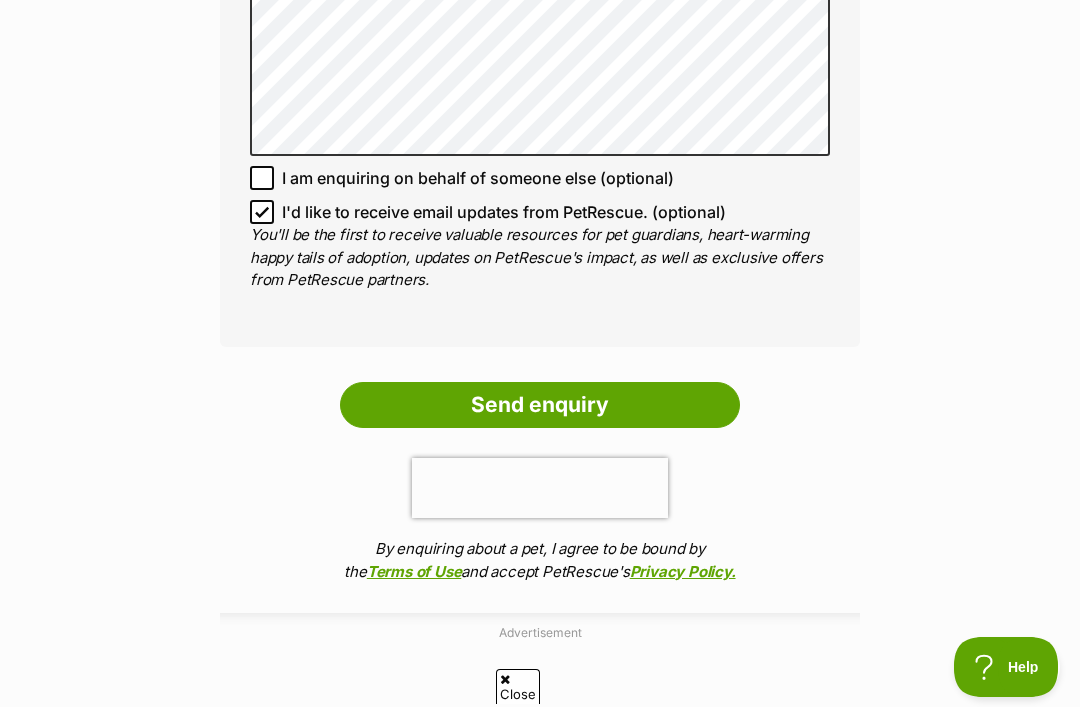 click on "Send enquiry" at bounding box center [540, 405] 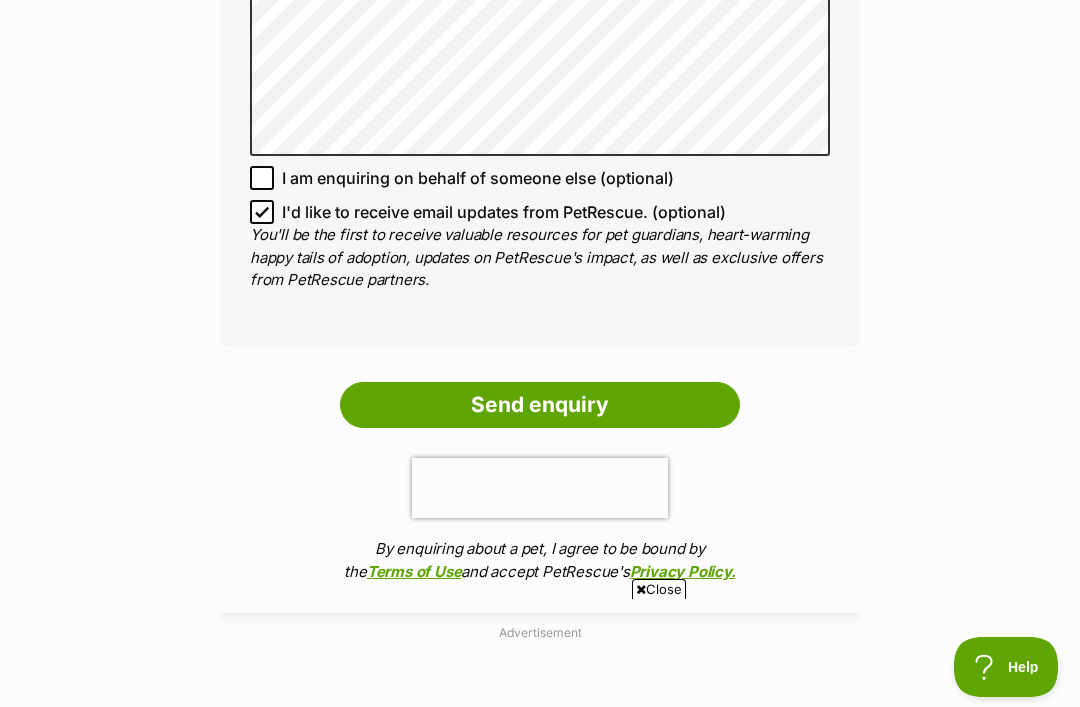 click on "Send enquiry" at bounding box center [540, 405] 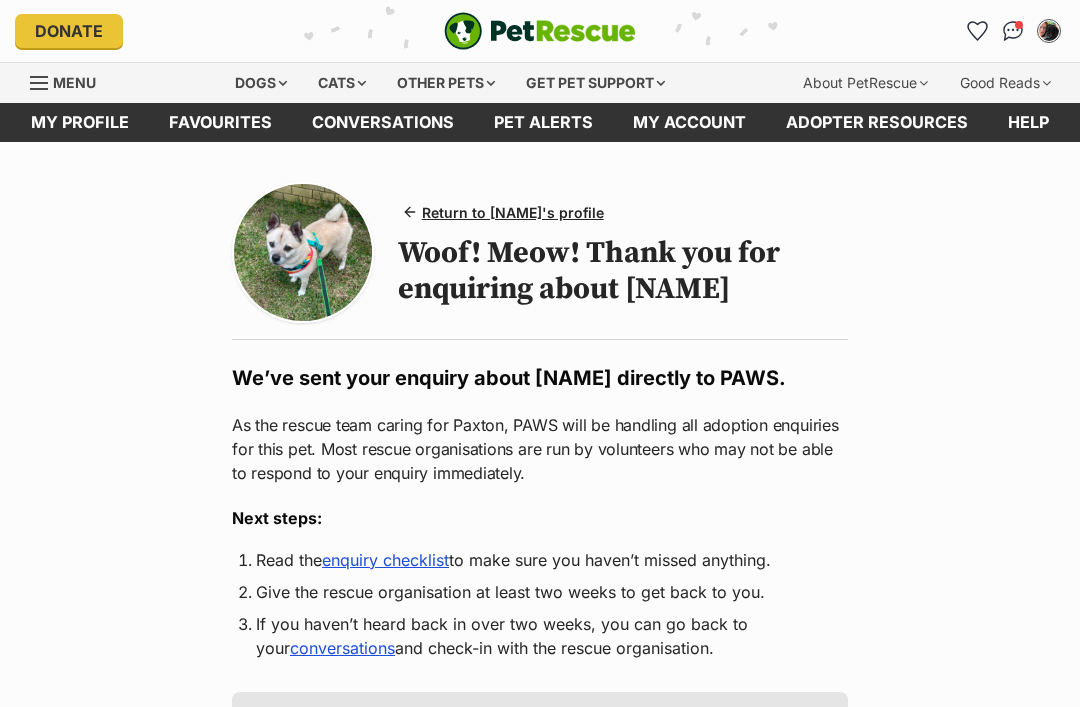 scroll, scrollTop: 0, scrollLeft: 0, axis: both 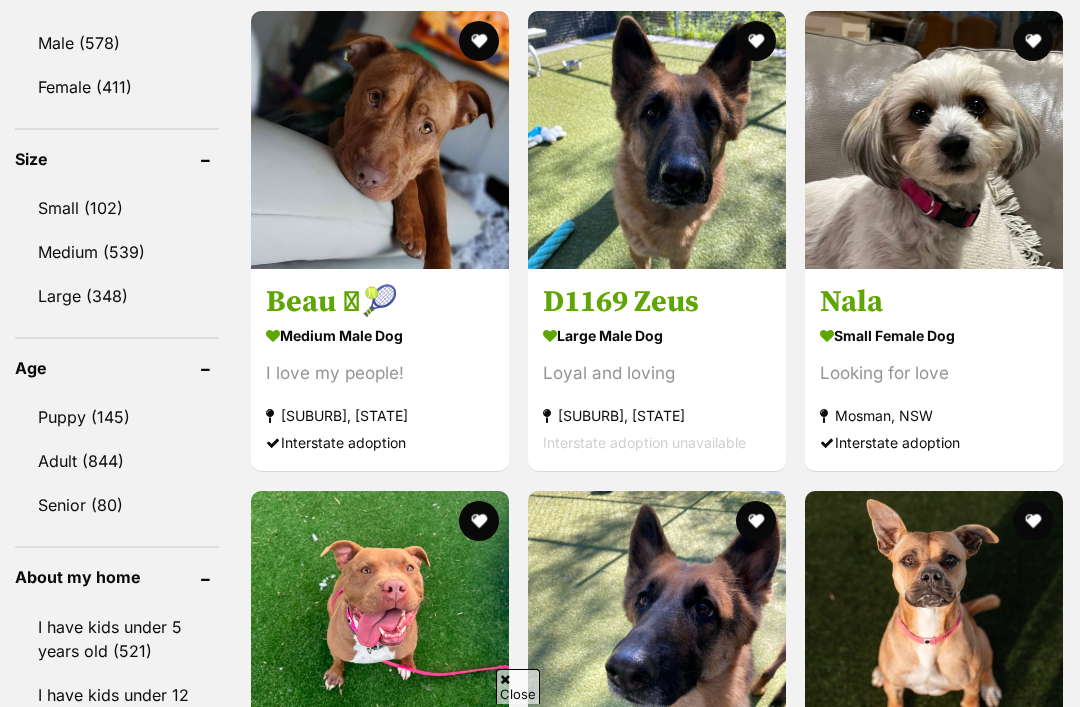 click on "small female Dog" at bounding box center (934, 336) 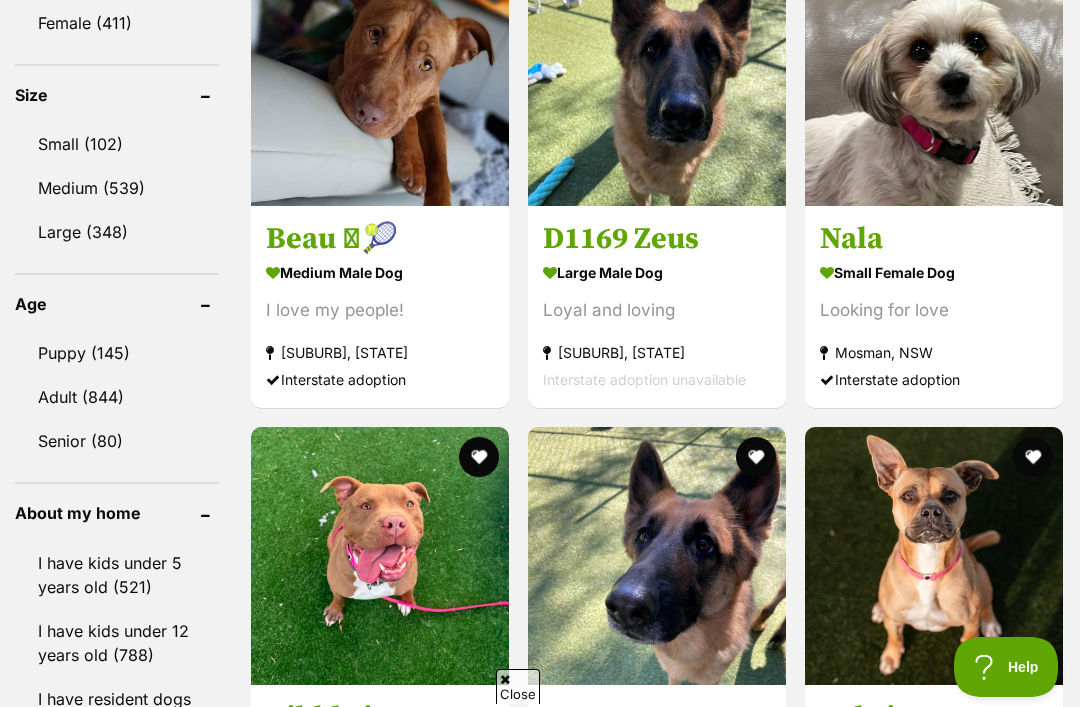scroll, scrollTop: 0, scrollLeft: 0, axis: both 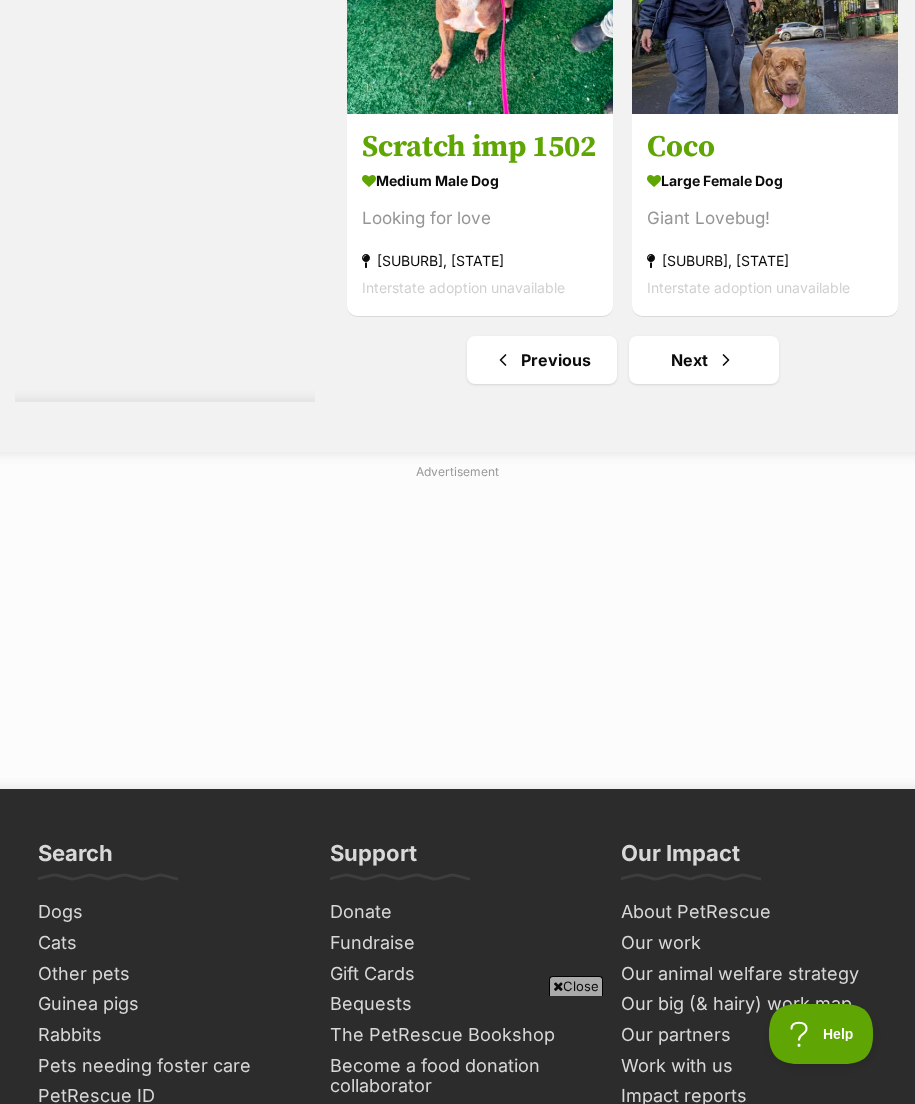 click on "Next" at bounding box center [704, 360] 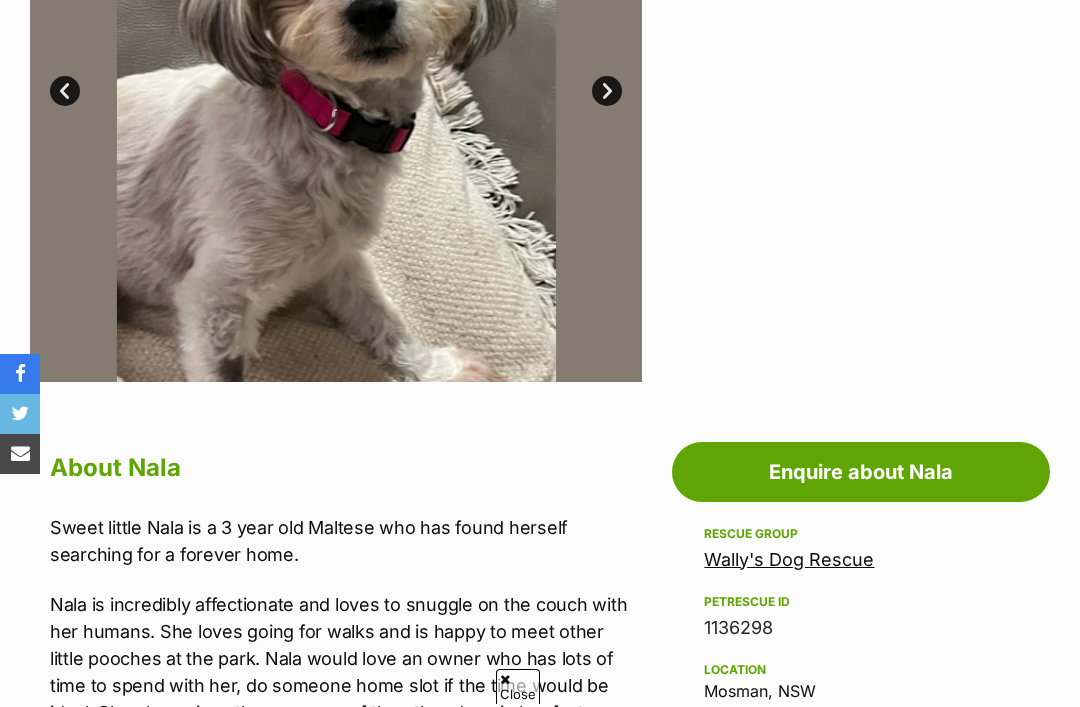 scroll, scrollTop: 722, scrollLeft: 0, axis: vertical 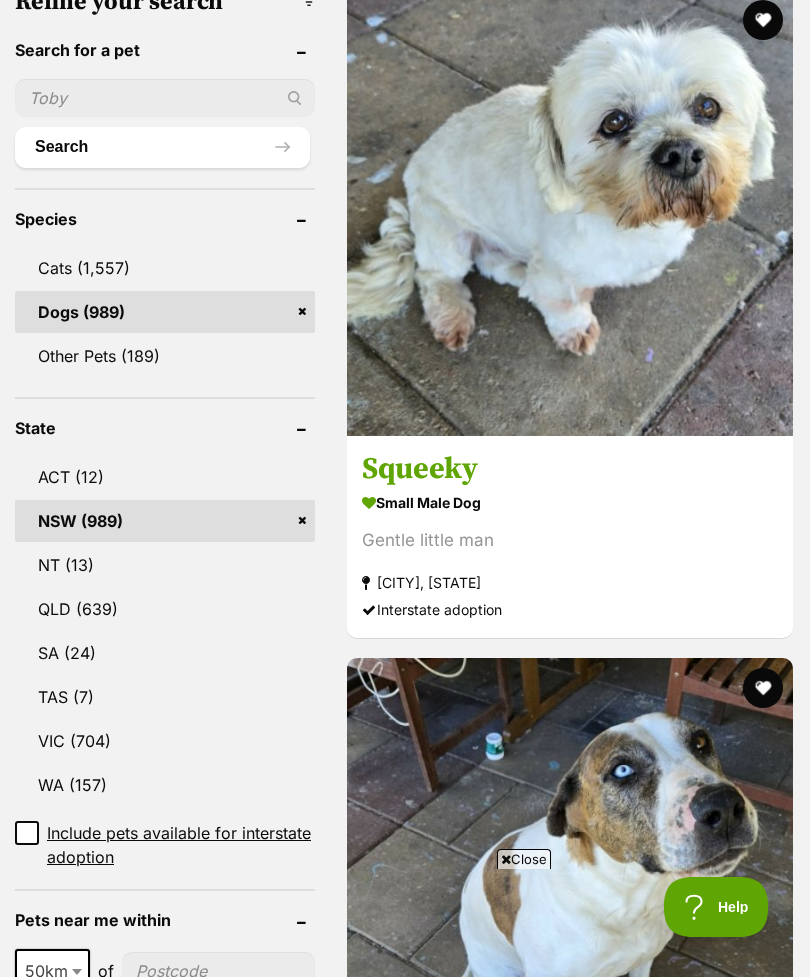 click on "Squeeky" at bounding box center (570, 470) 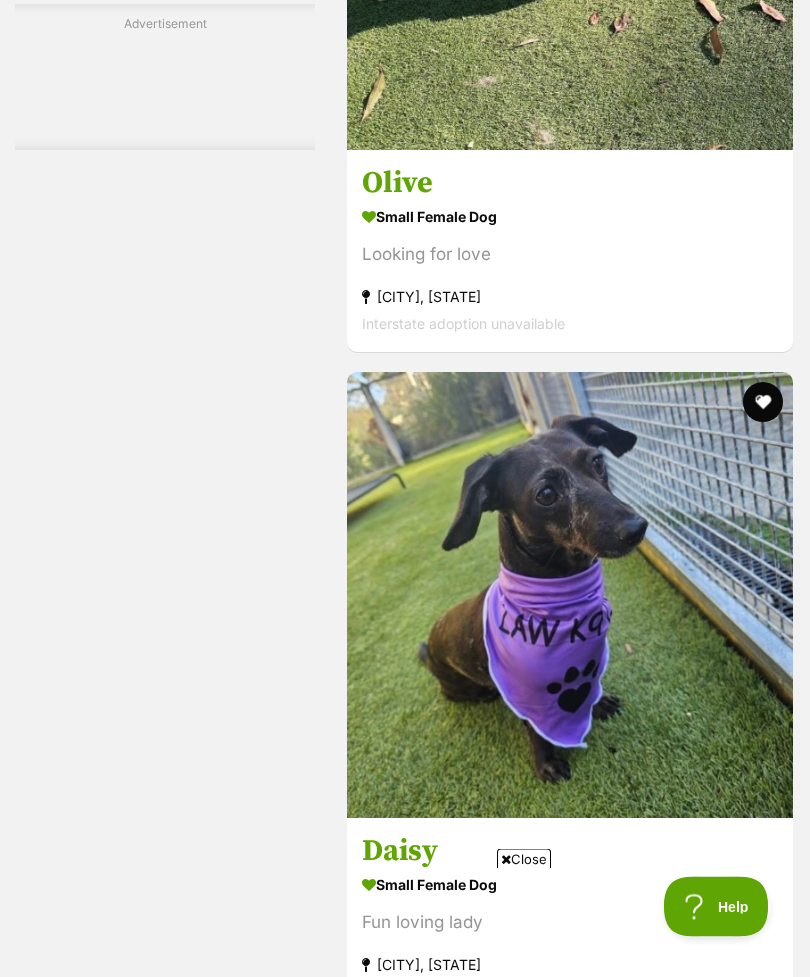 scroll, scrollTop: 6688, scrollLeft: 0, axis: vertical 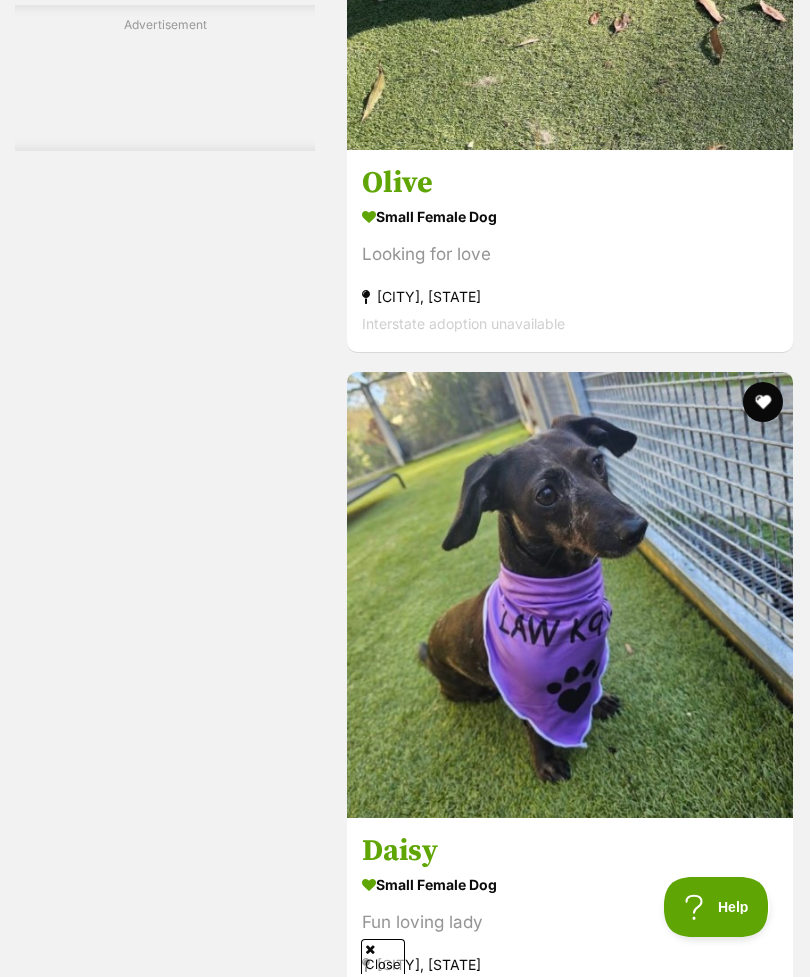 click on "Olive" at bounding box center [570, 184] 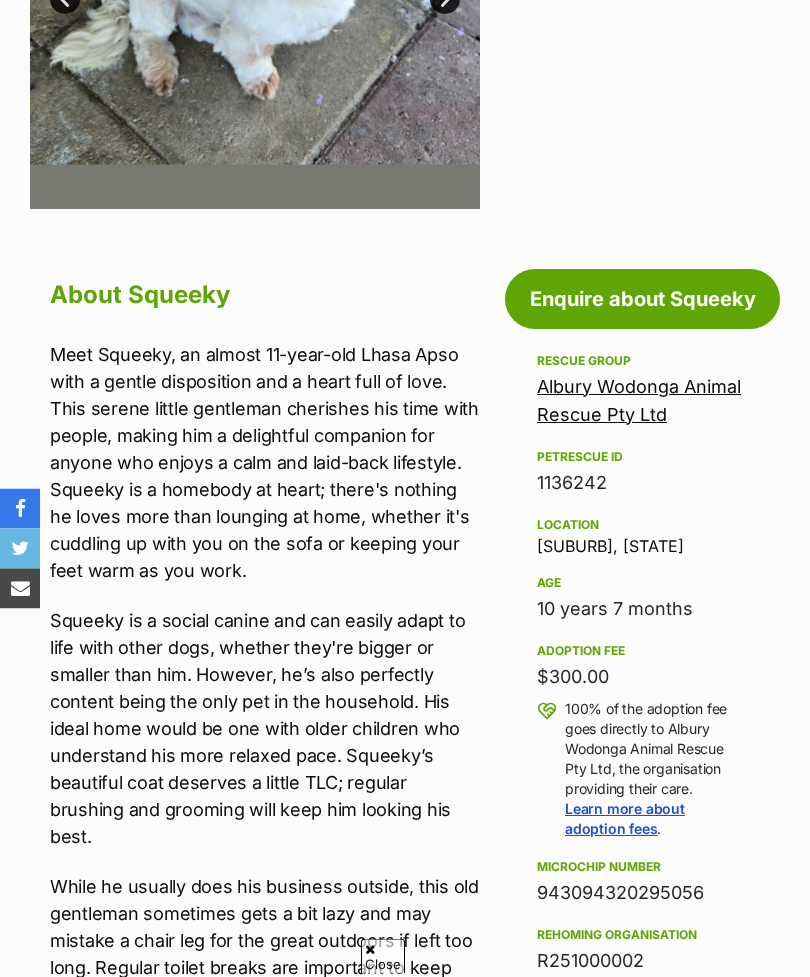scroll, scrollTop: 662, scrollLeft: 0, axis: vertical 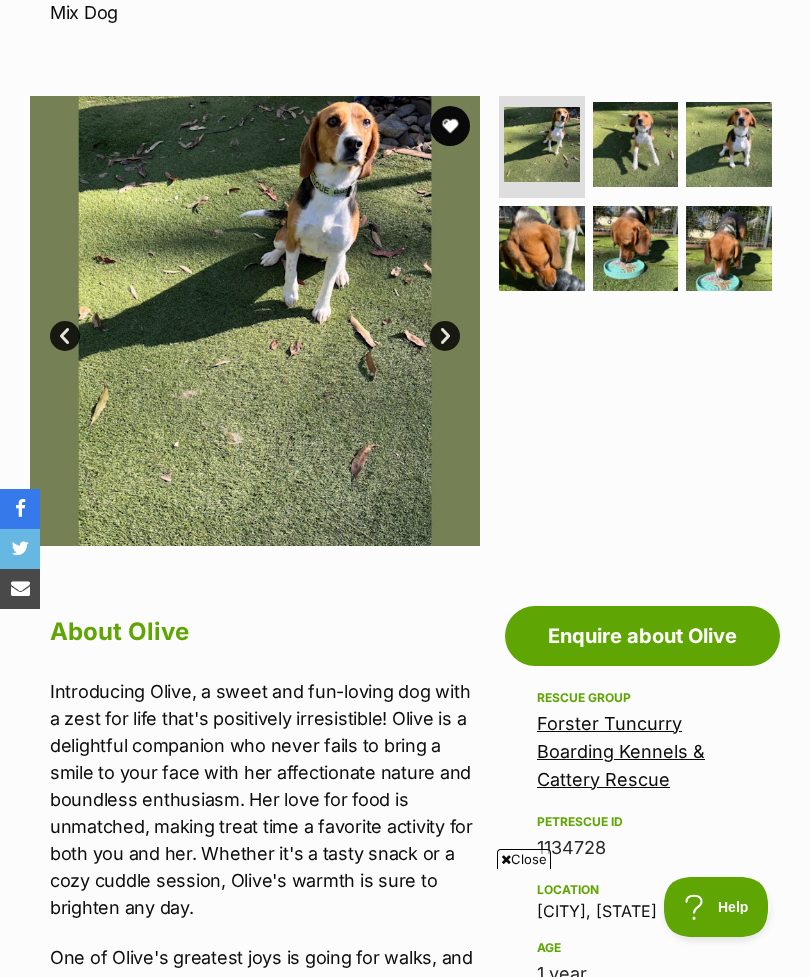 click at bounding box center [636, 249] 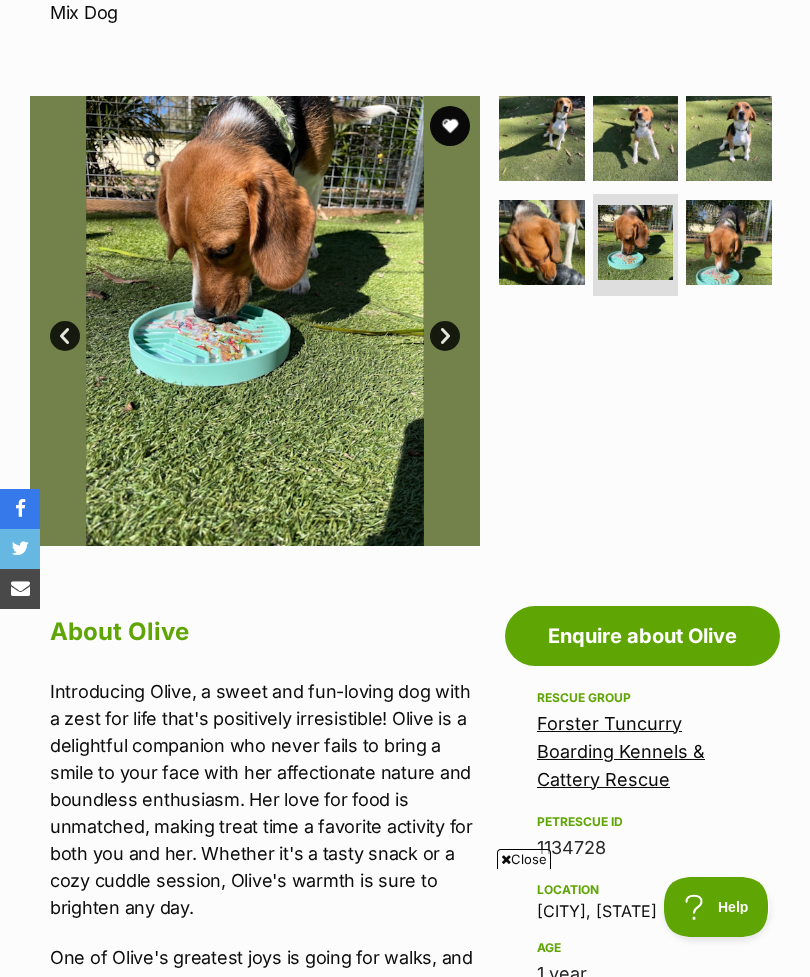 scroll, scrollTop: 0, scrollLeft: 0, axis: both 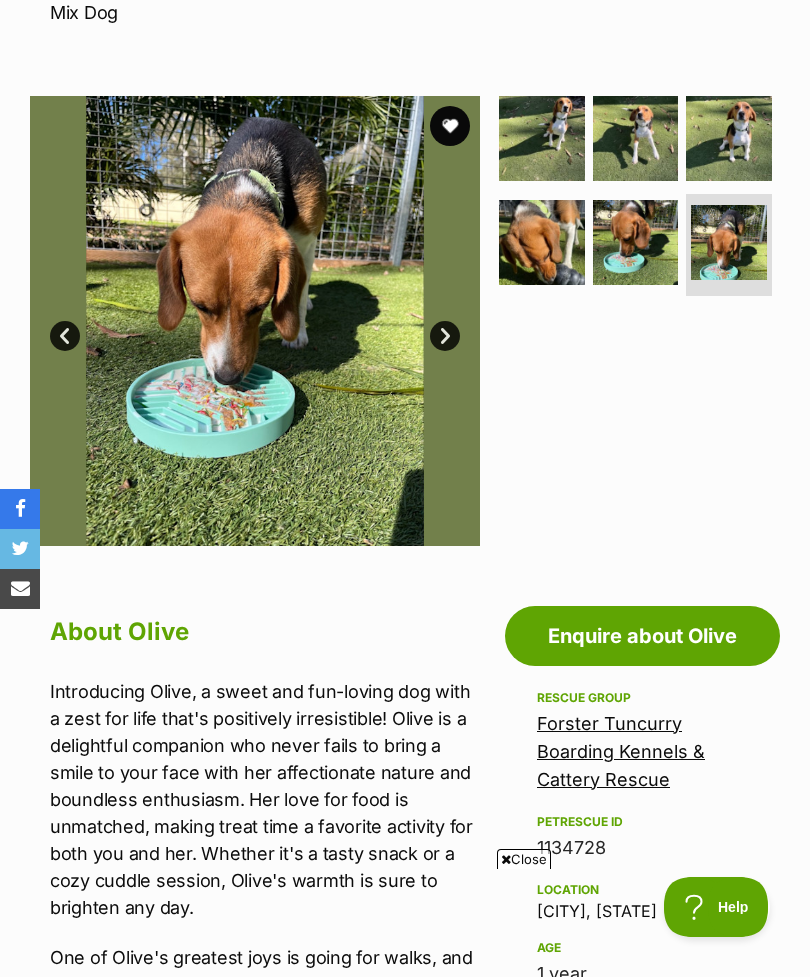 click at bounding box center (729, 139) 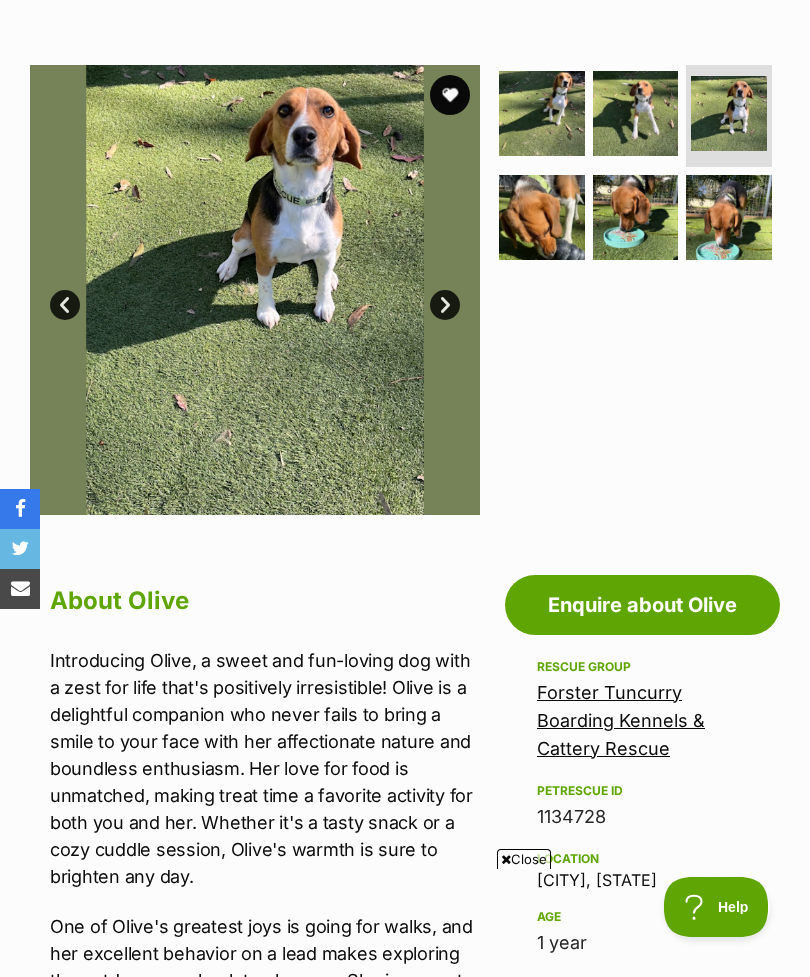 scroll, scrollTop: 0, scrollLeft: 0, axis: both 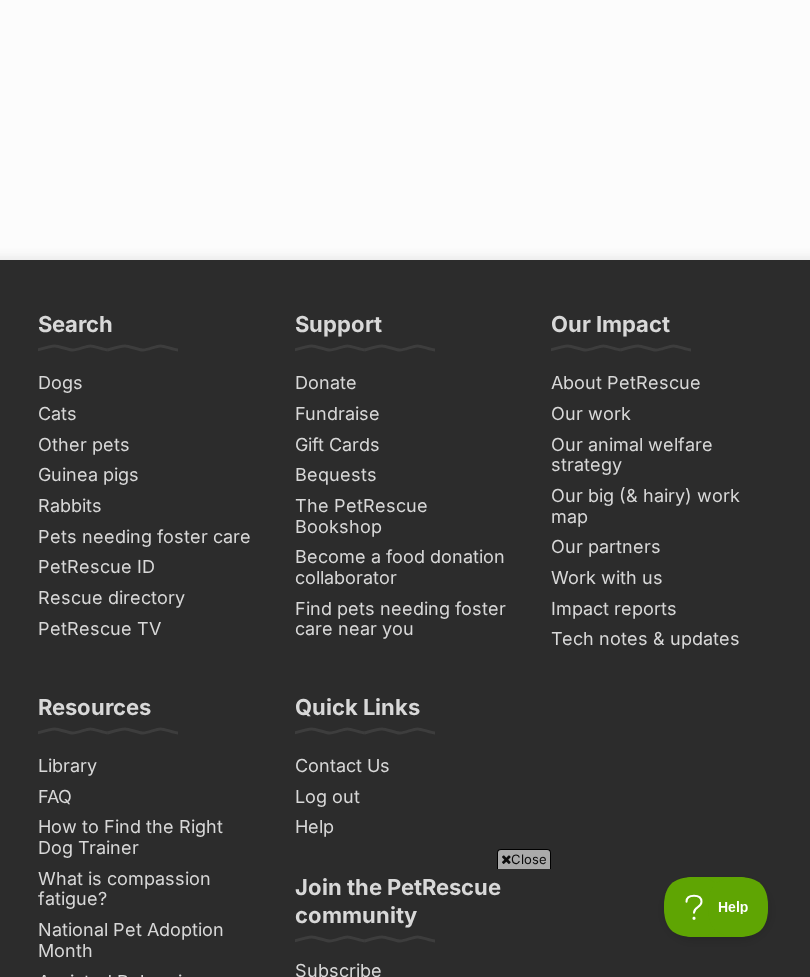 click on "Next" at bounding box center (651, -169) 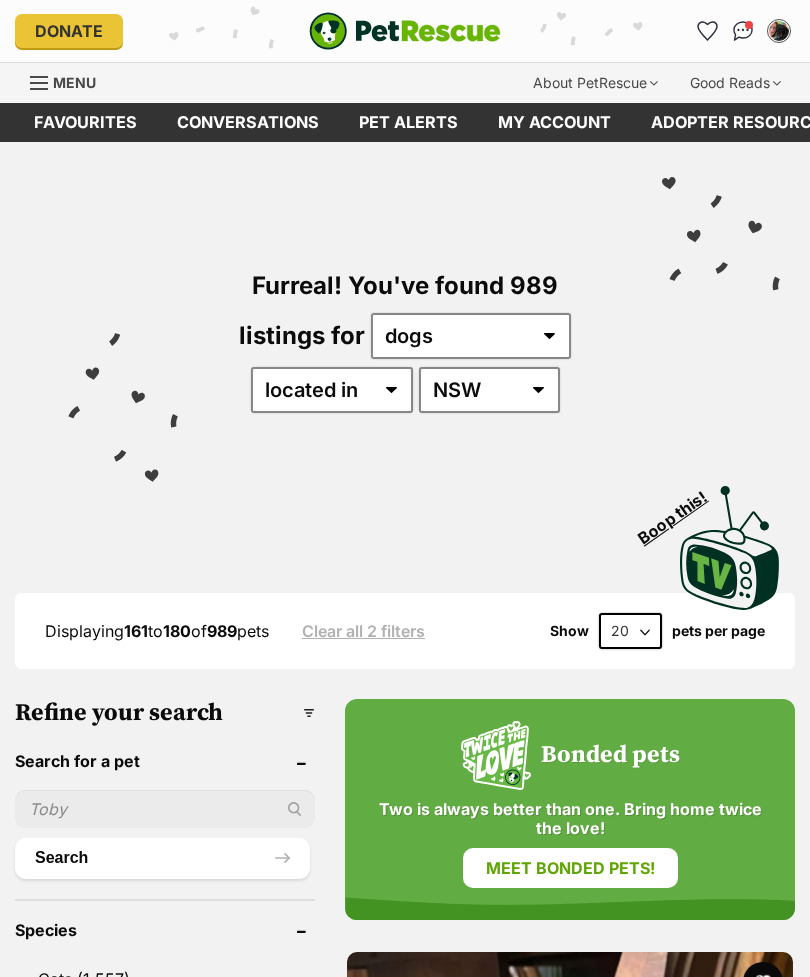scroll, scrollTop: 718, scrollLeft: 0, axis: vertical 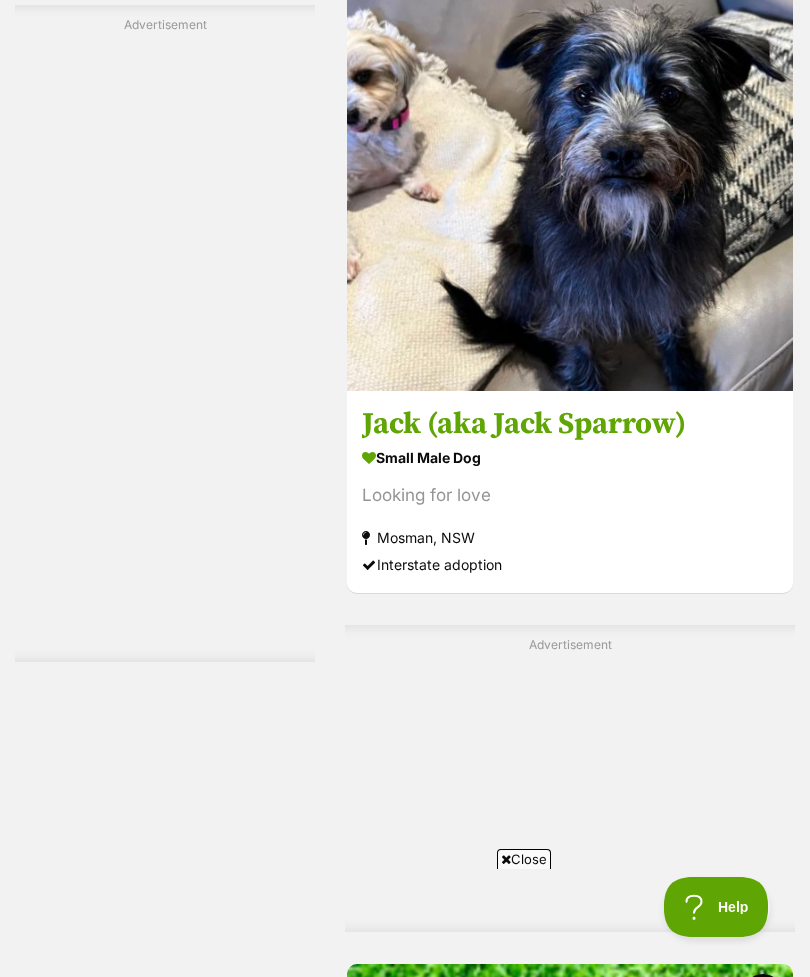 click on "Jack (aka Jack Sparrow)" at bounding box center [570, 424] 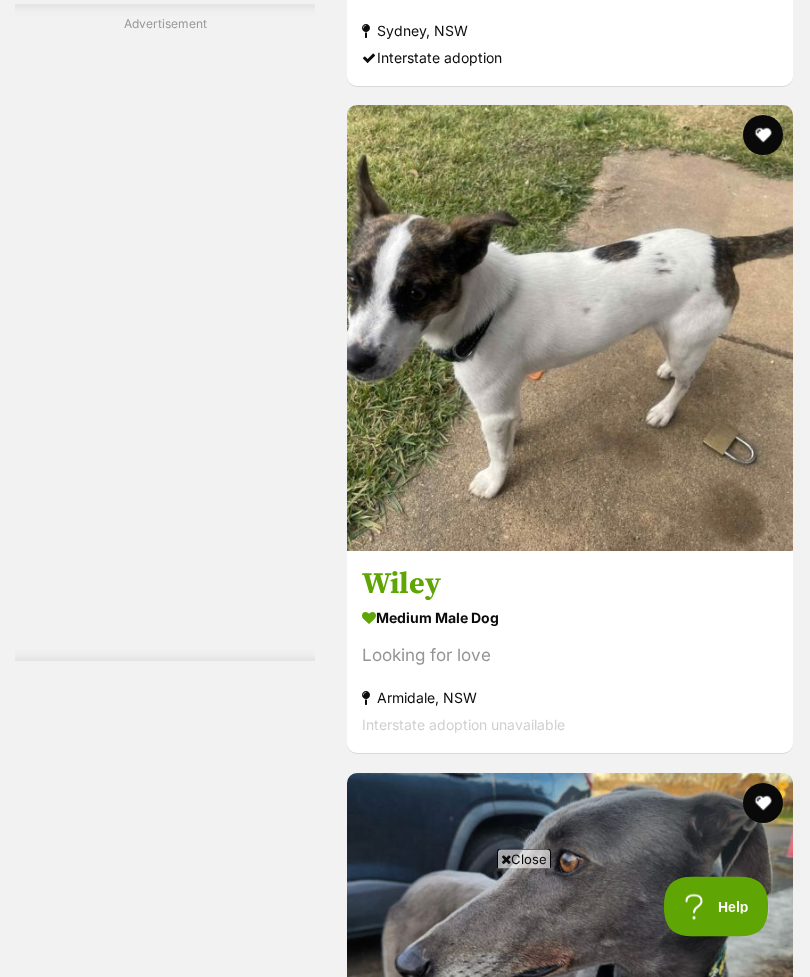 scroll, scrollTop: 11431, scrollLeft: 0, axis: vertical 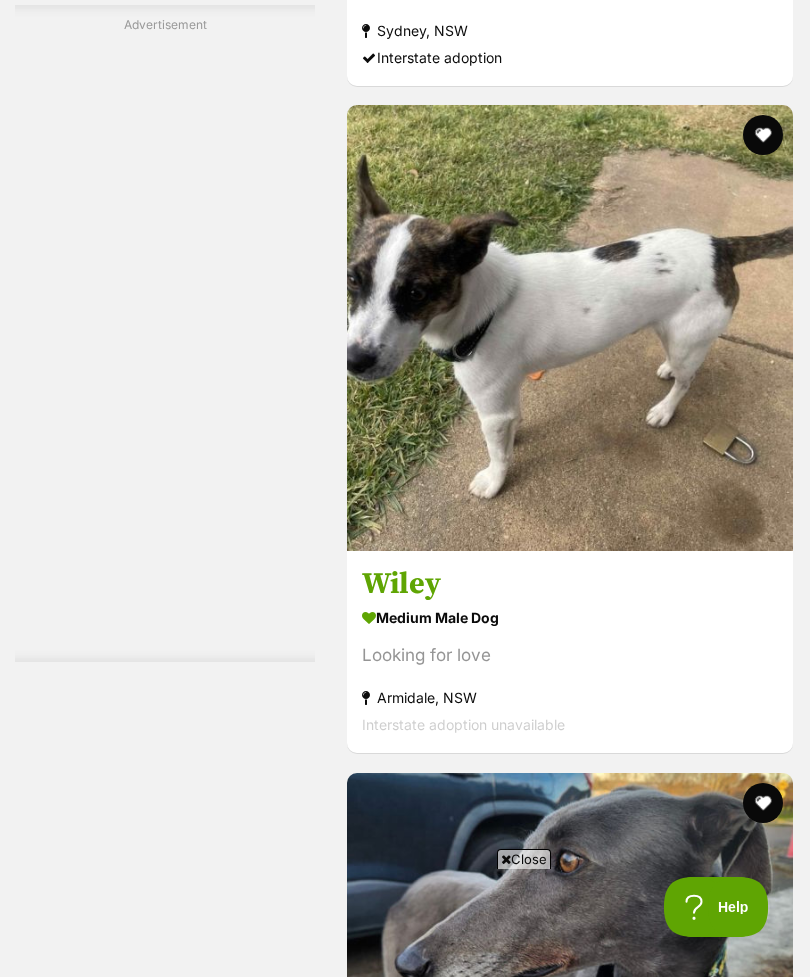 click at bounding box center (570, -339) 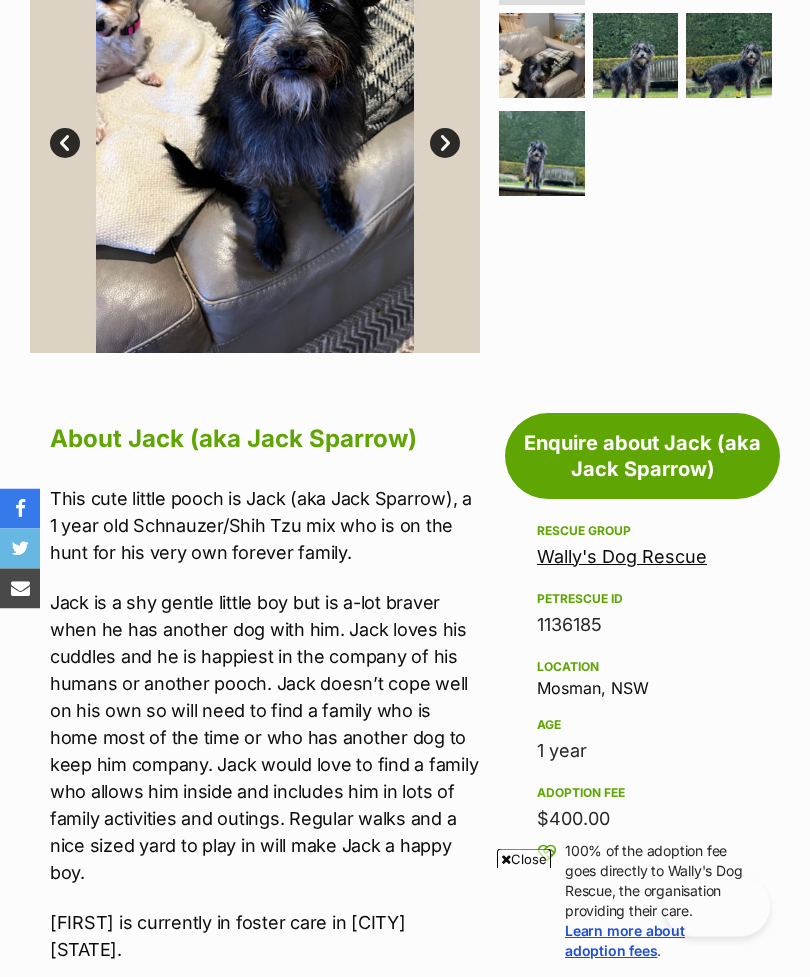 scroll, scrollTop: 754, scrollLeft: 0, axis: vertical 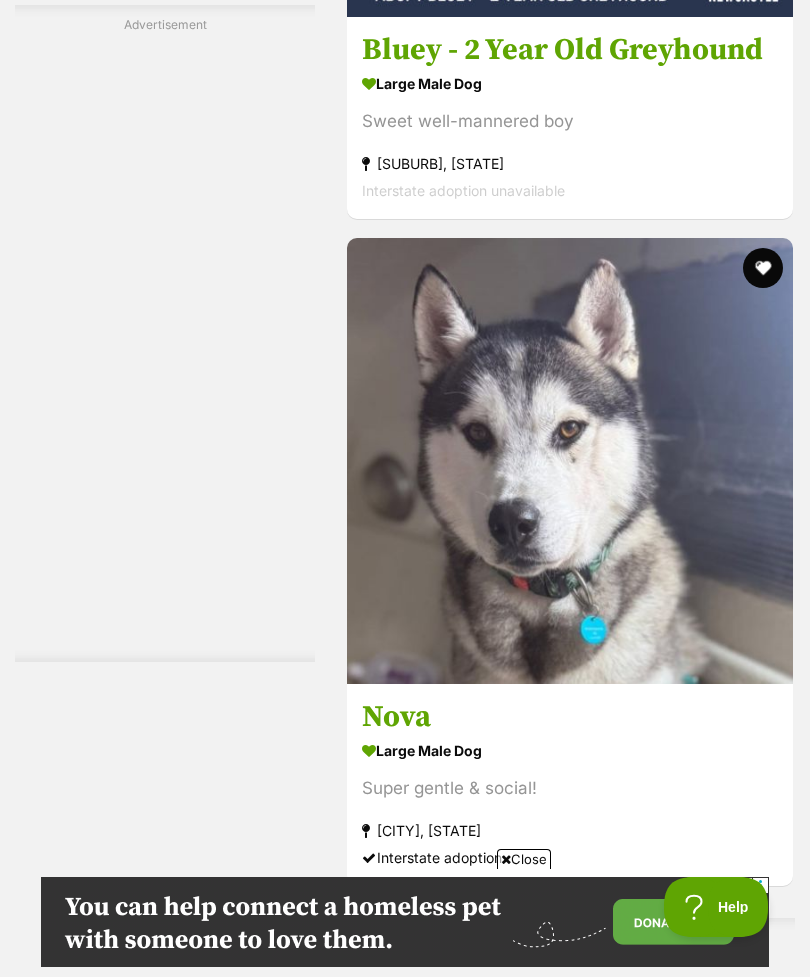 click at bounding box center (674, 2967) 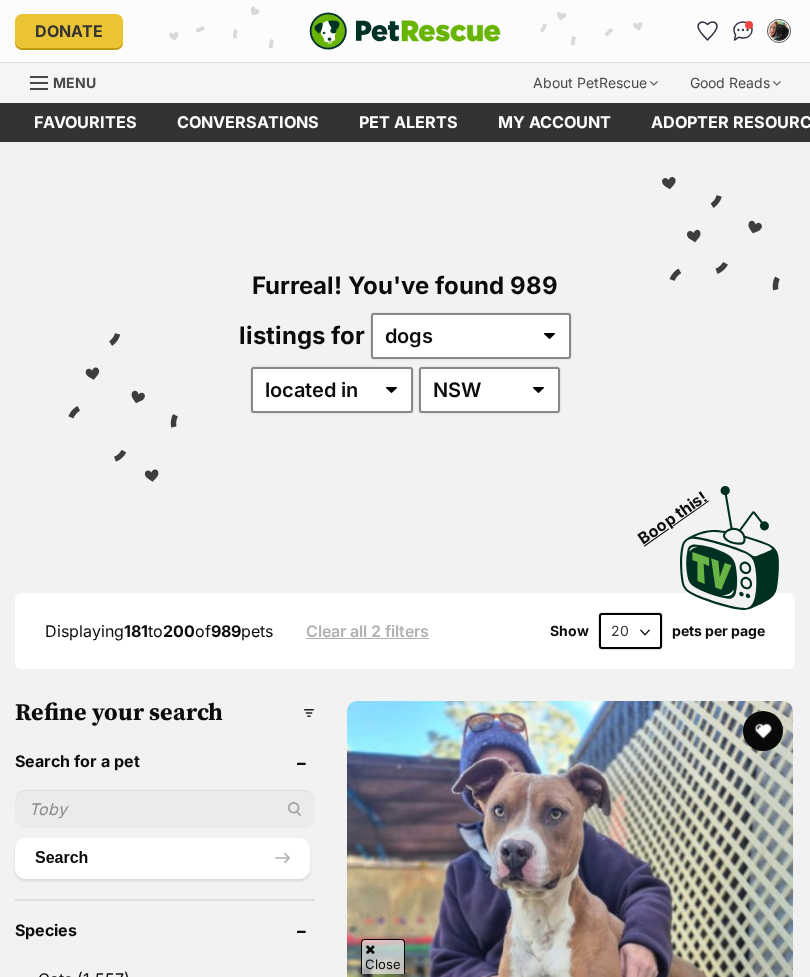 scroll, scrollTop: 2011, scrollLeft: 0, axis: vertical 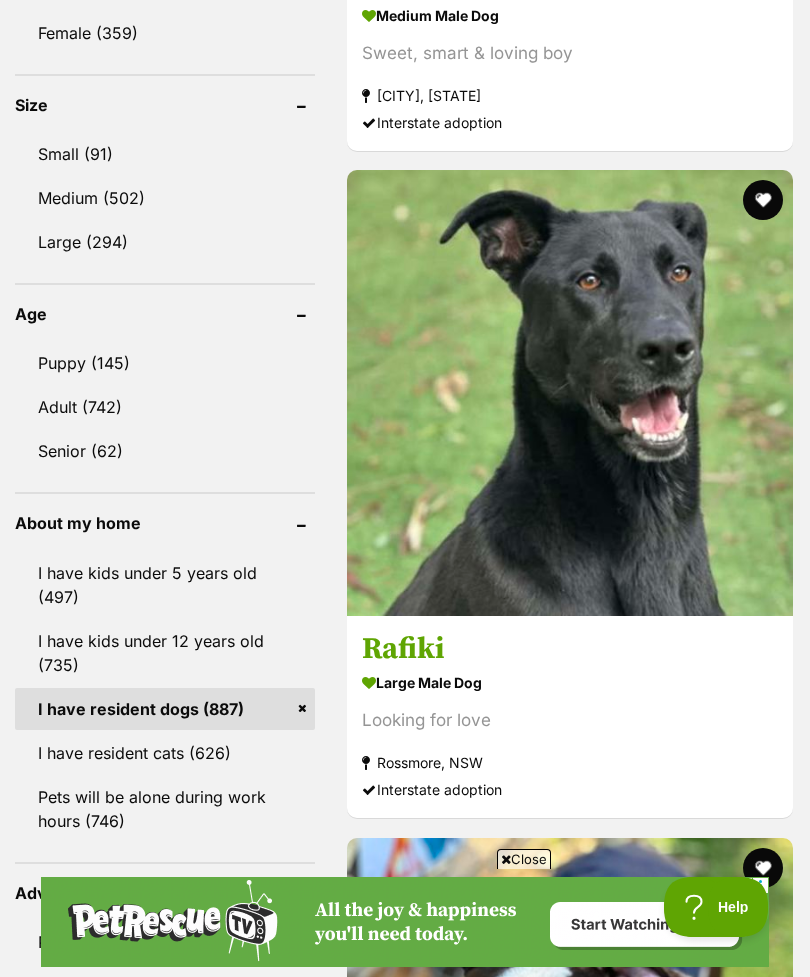 click on "I have resident cats (626)" at bounding box center (165, 753) 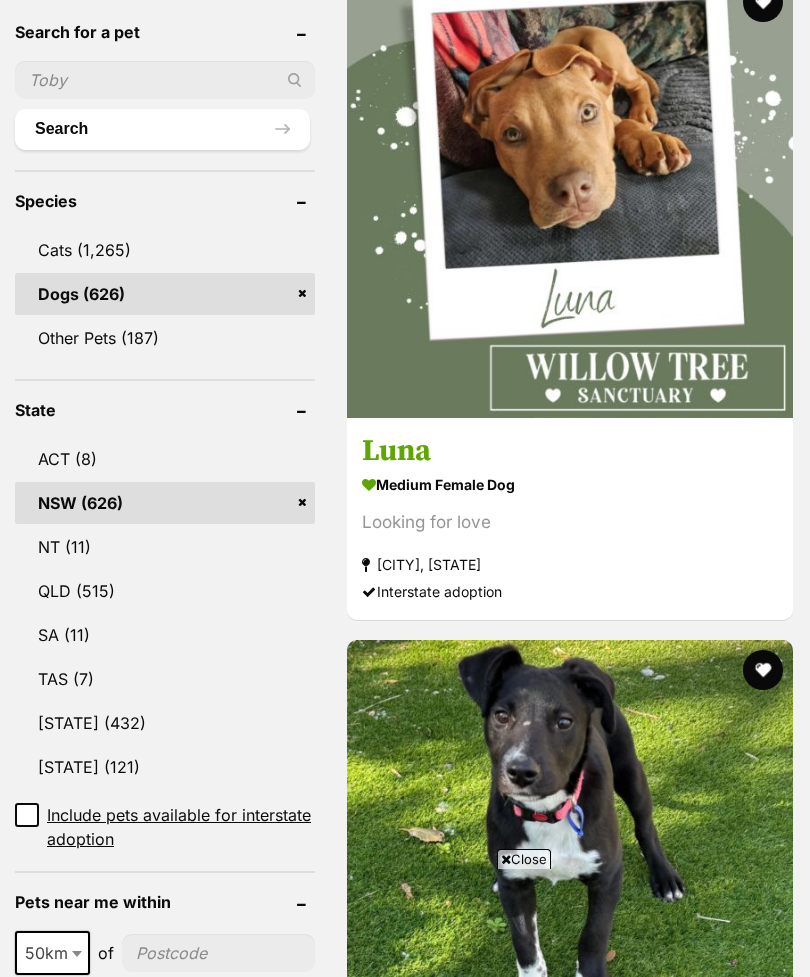 scroll, scrollTop: 2052, scrollLeft: 0, axis: vertical 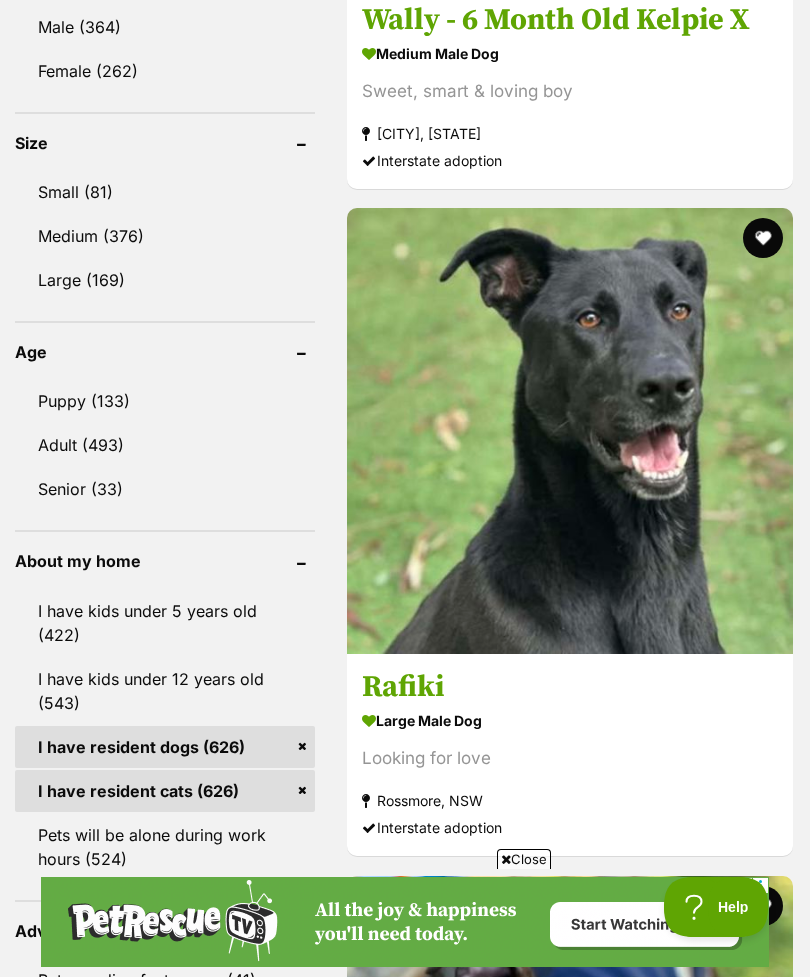 click on "Adult (493)" at bounding box center [165, 445] 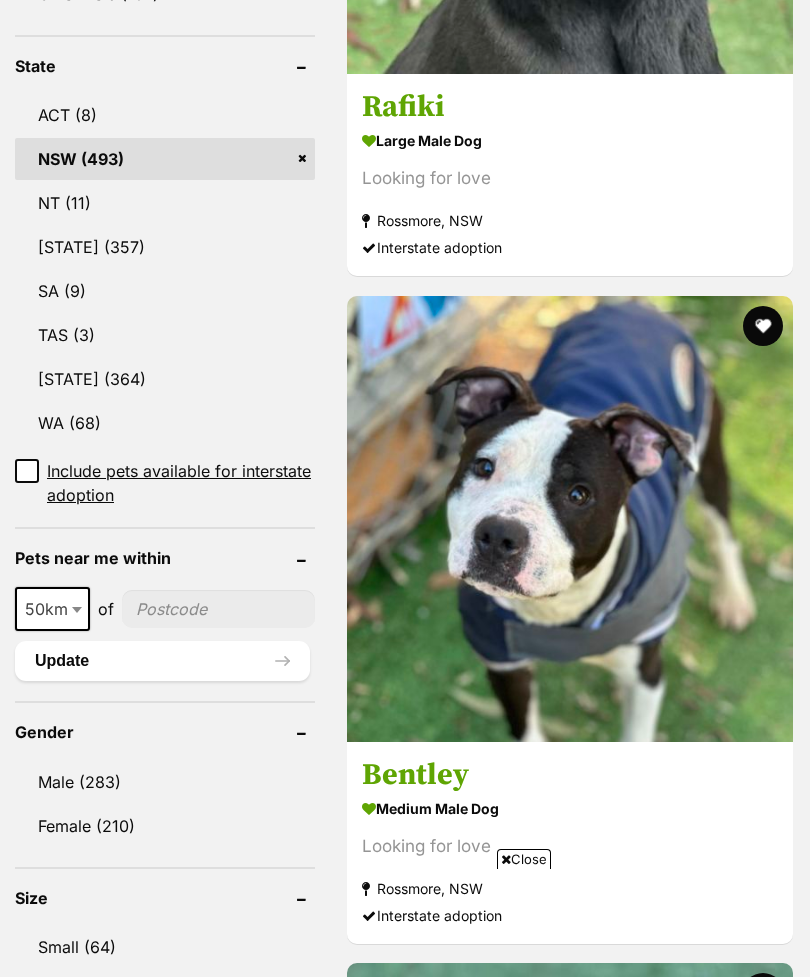 scroll, scrollTop: 1204, scrollLeft: 0, axis: vertical 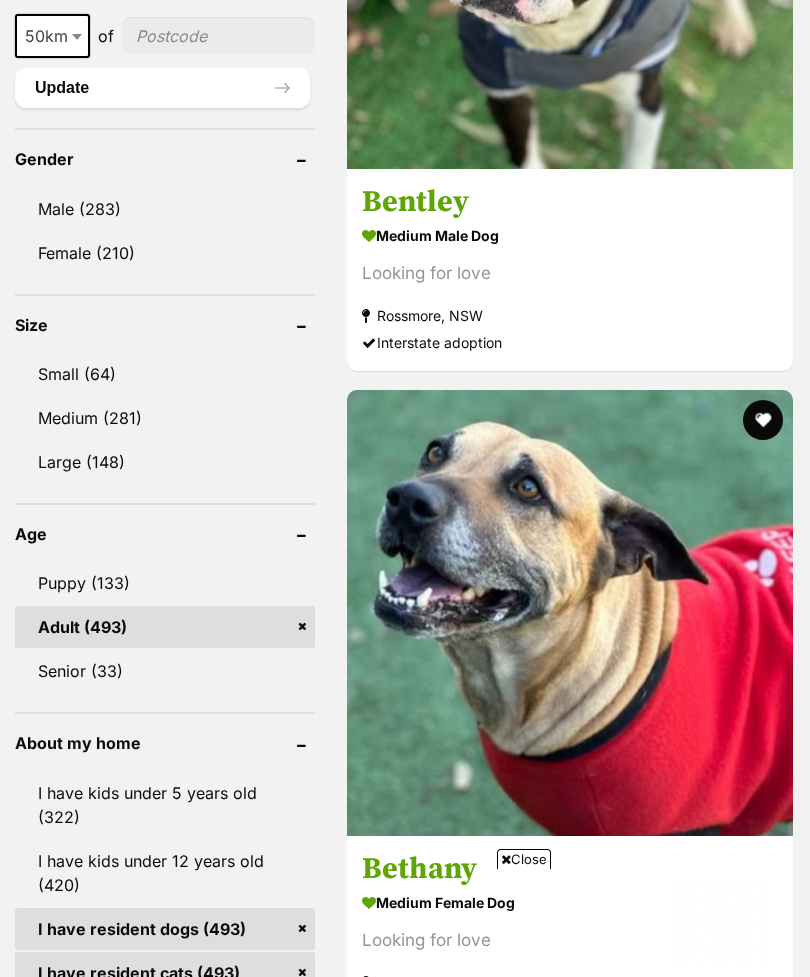 click on "Senior (33)" at bounding box center [165, 671] 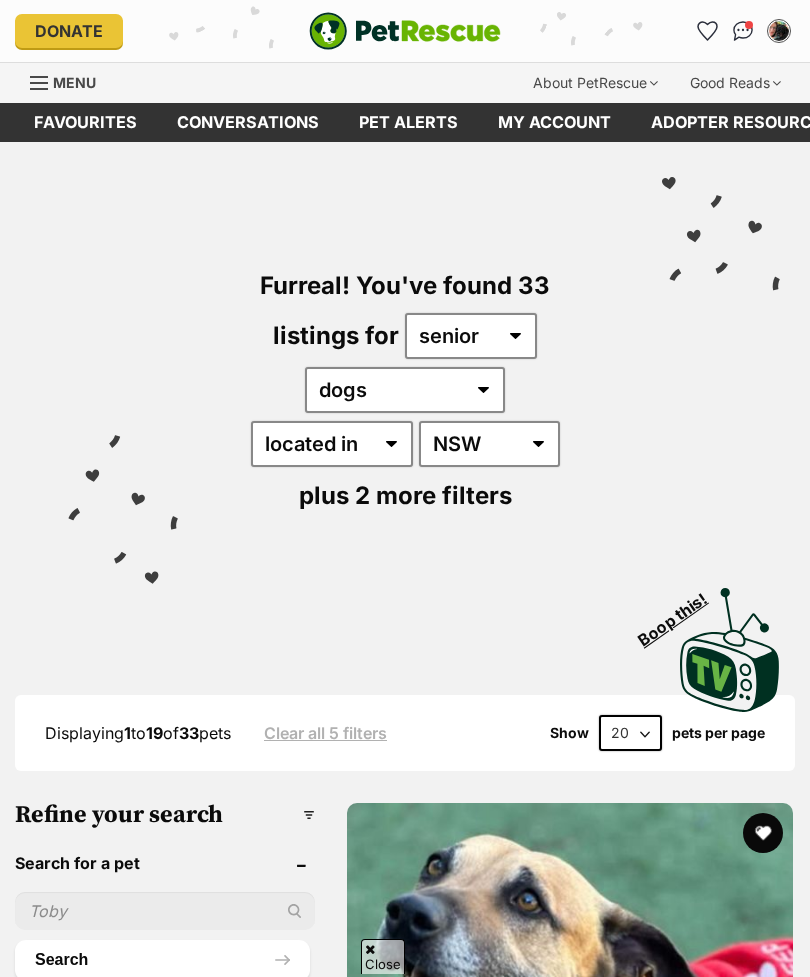 scroll, scrollTop: 534, scrollLeft: 0, axis: vertical 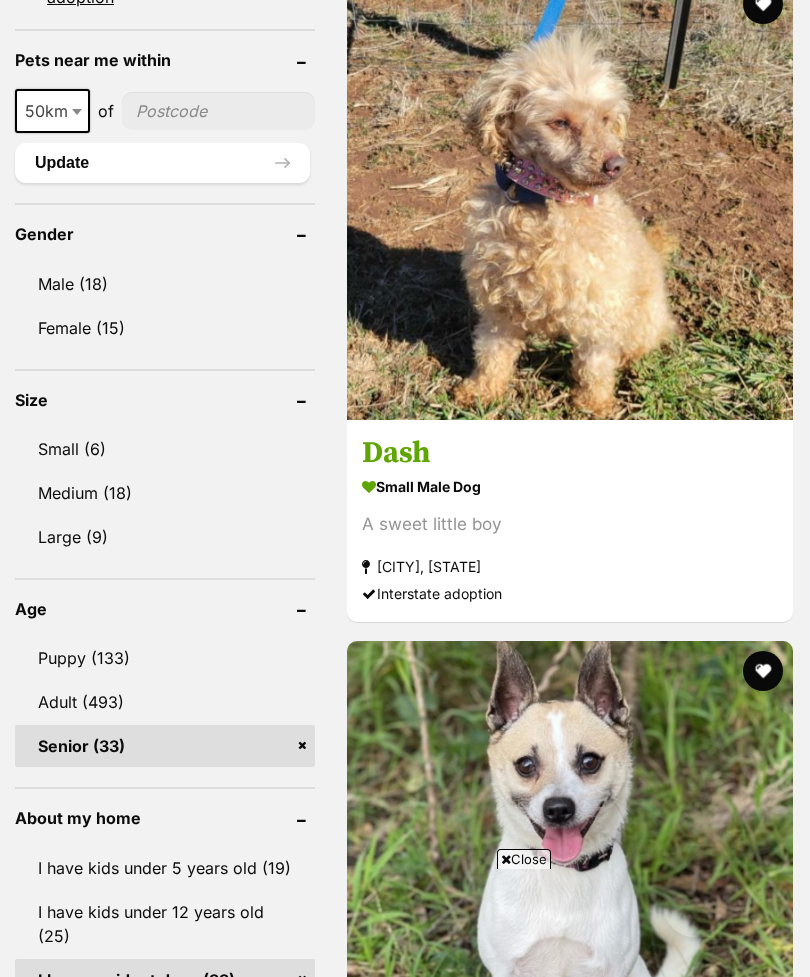 click on "Adult (493)" at bounding box center (165, 702) 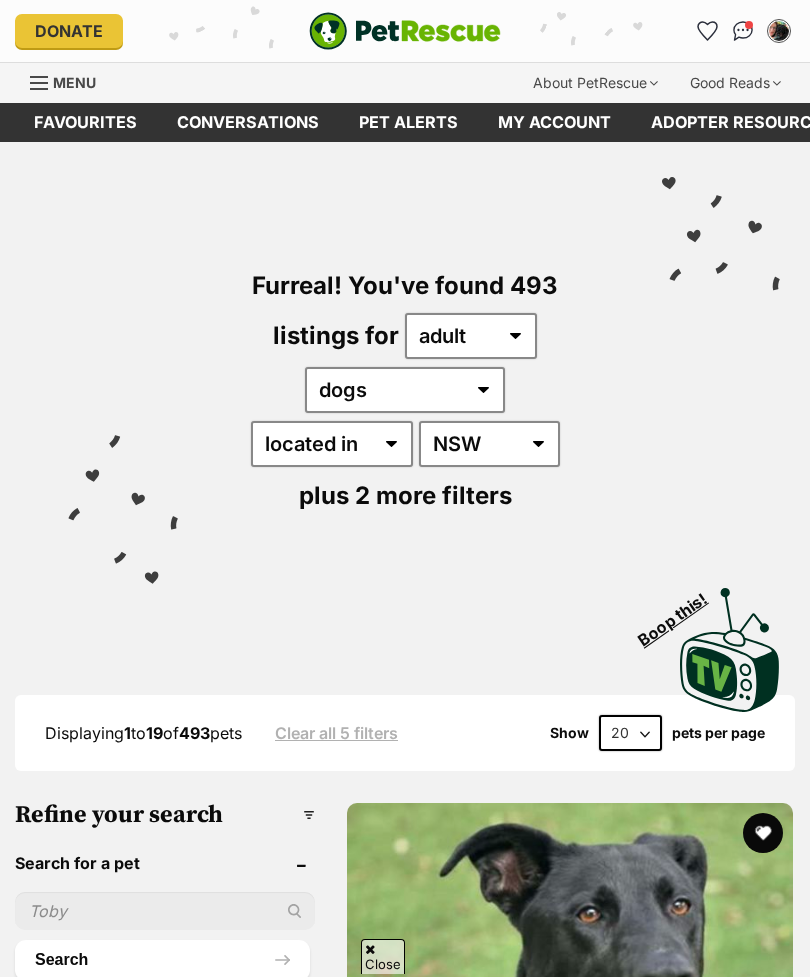 scroll, scrollTop: 658, scrollLeft: 0, axis: vertical 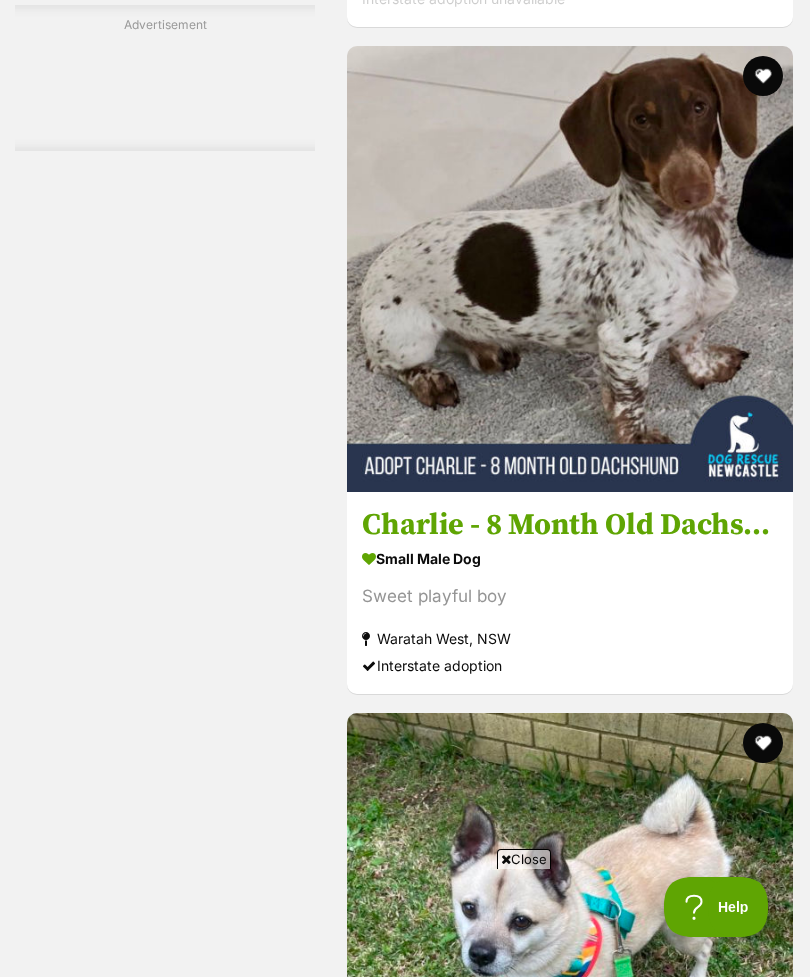 click at bounding box center (570, -398) 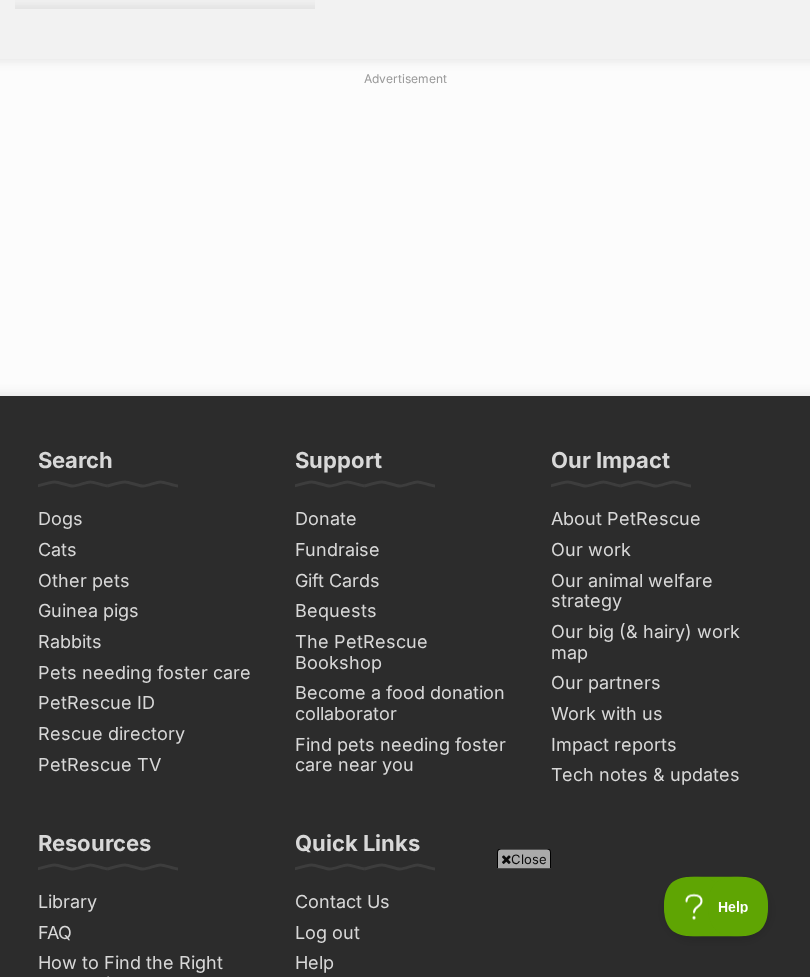 scroll, scrollTop: 15427, scrollLeft: 0, axis: vertical 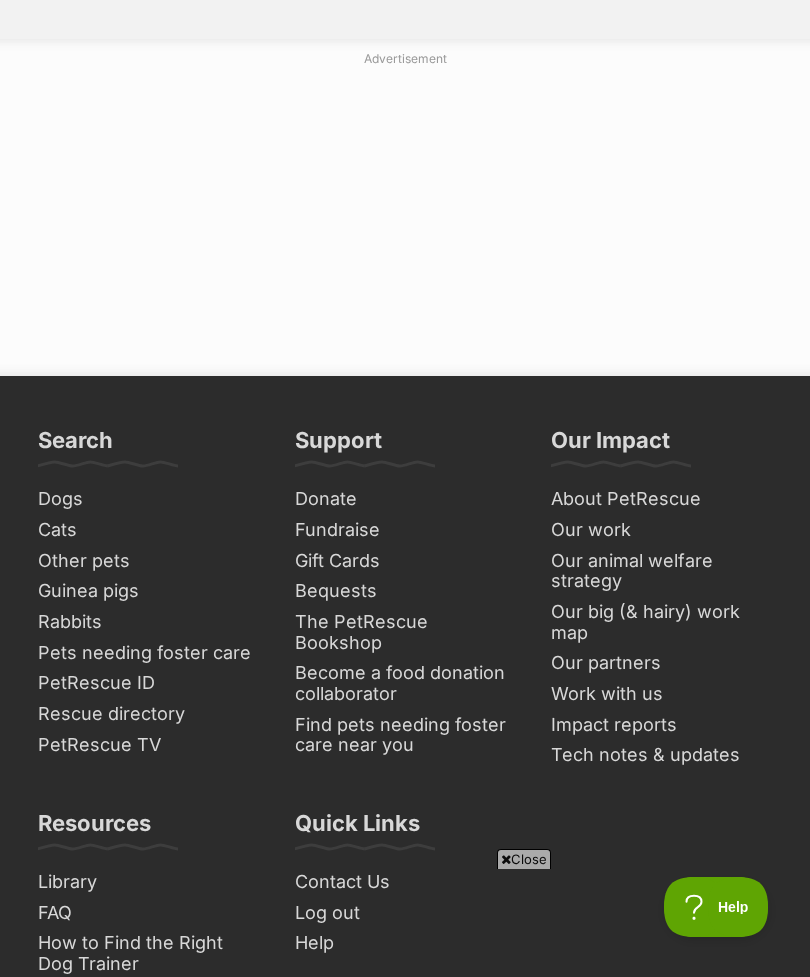 click on "Next" at bounding box center [570, -53] 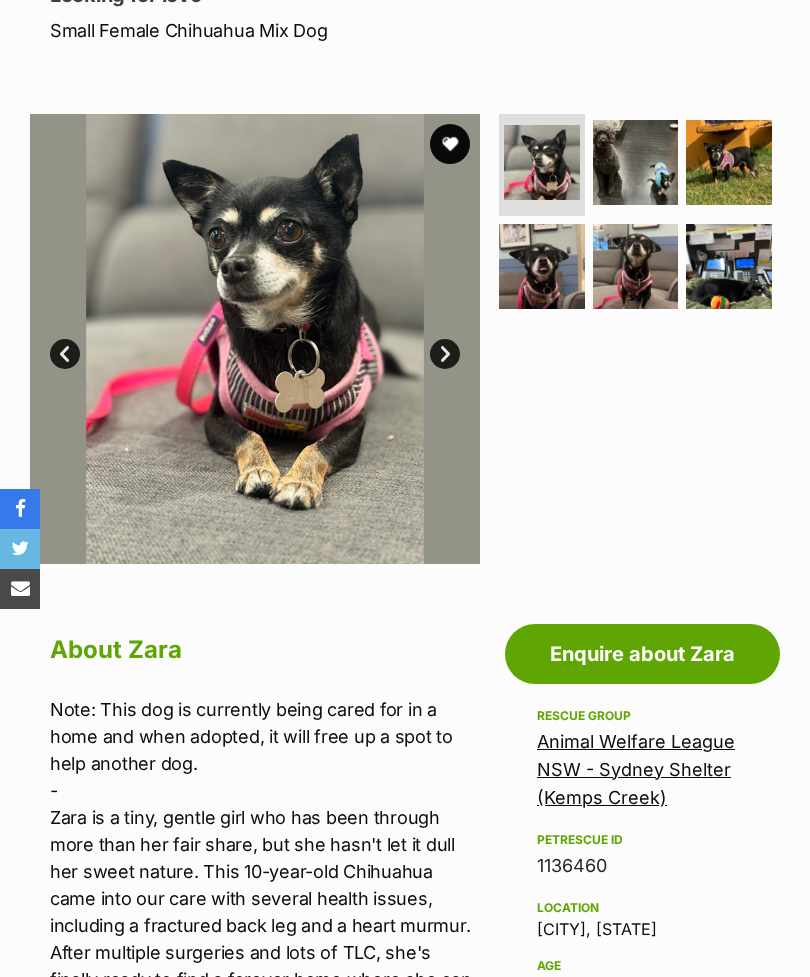 scroll, scrollTop: 0, scrollLeft: 0, axis: both 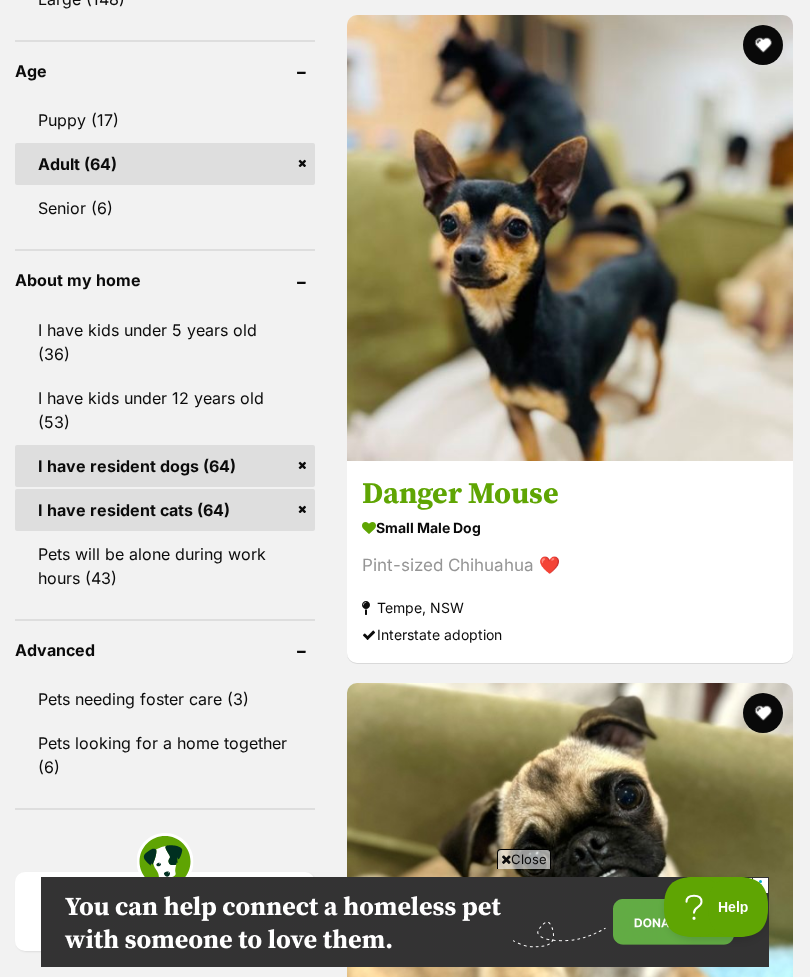 click on "Danger Mouse
small male Dog
Pint-sized Chihuahua ❤️
Tempe, NSW
Interstate adoption" at bounding box center (570, 562) 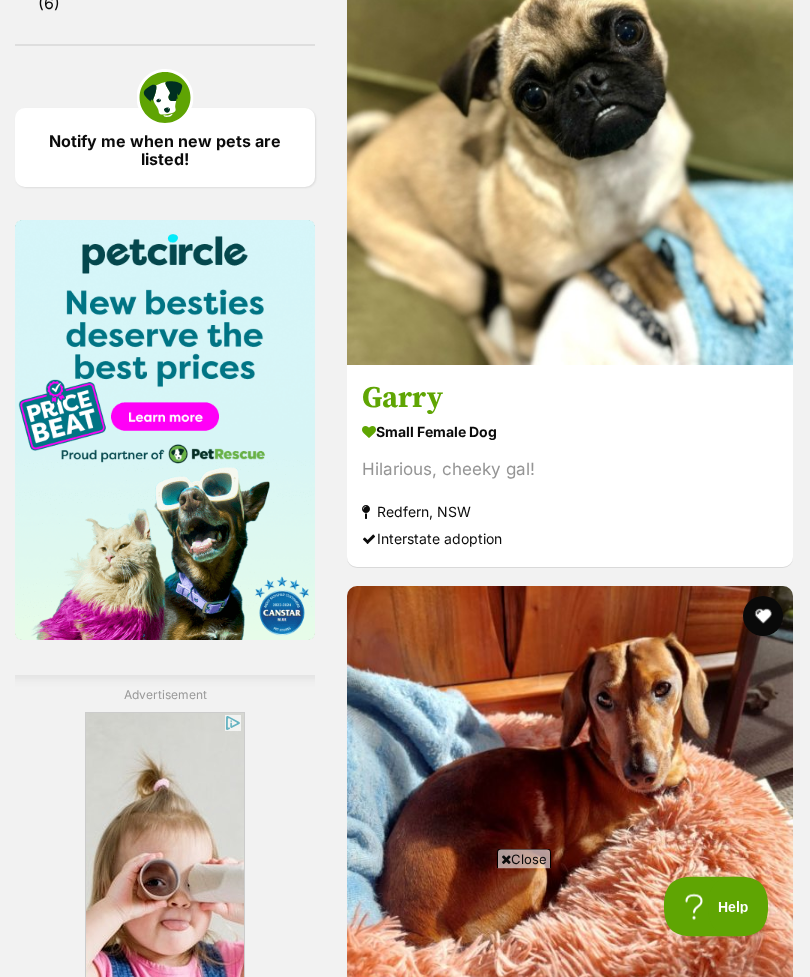 scroll, scrollTop: 2887, scrollLeft: 0, axis: vertical 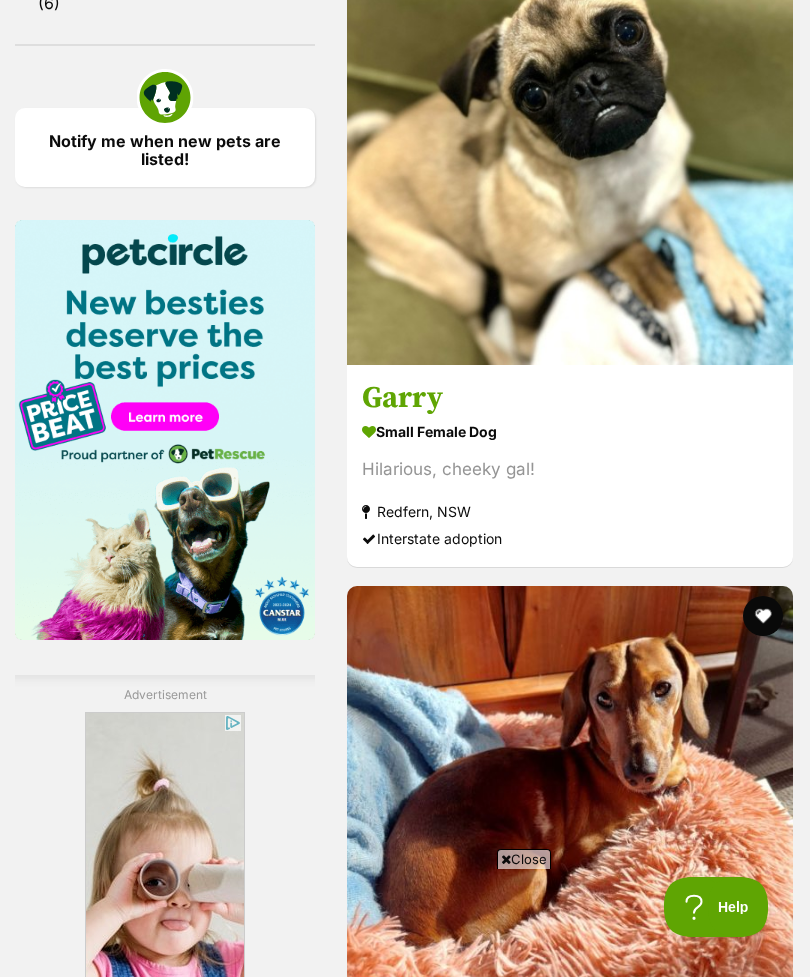 click at bounding box center [570, 142] 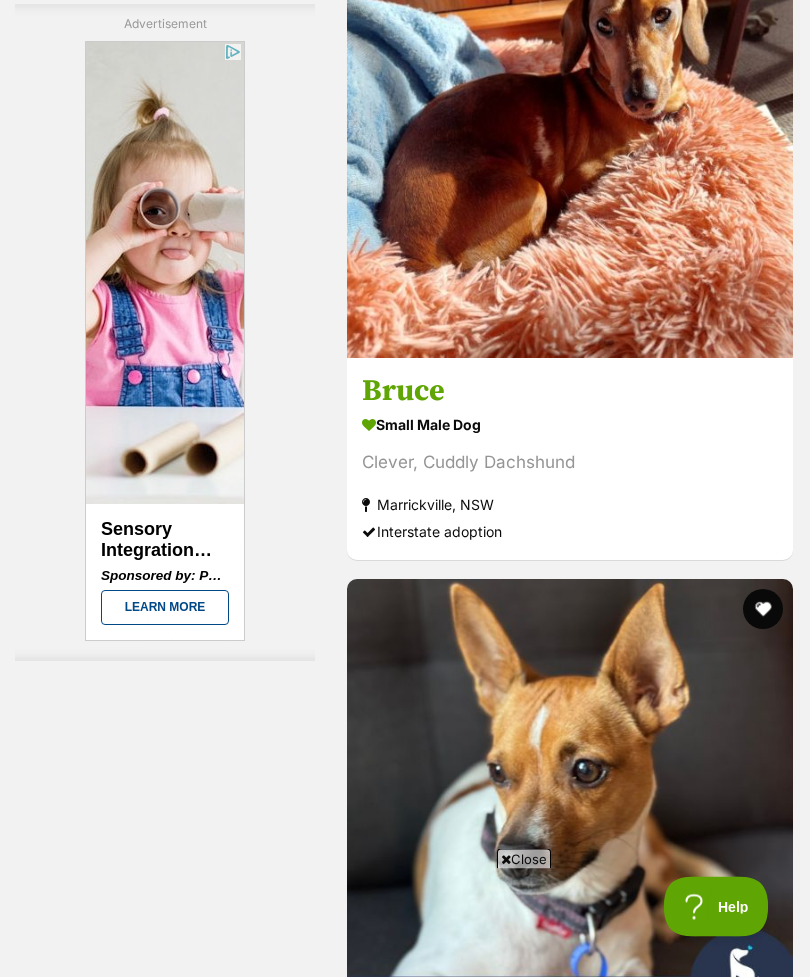 scroll, scrollTop: 3561, scrollLeft: 0, axis: vertical 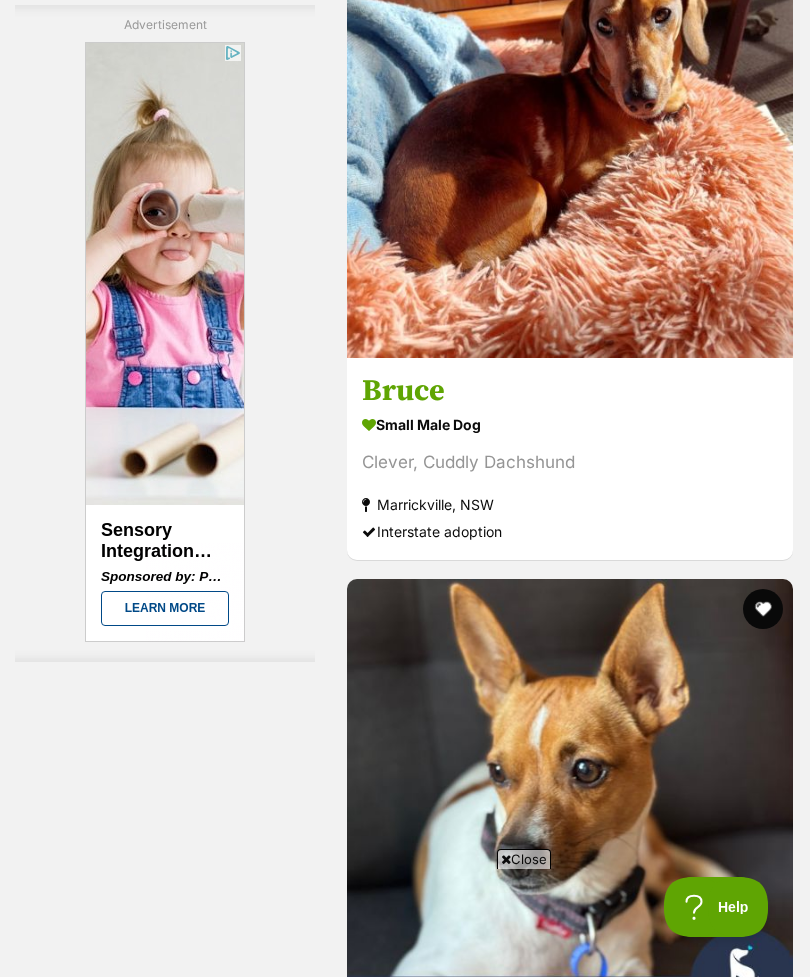 click at bounding box center (570, 135) 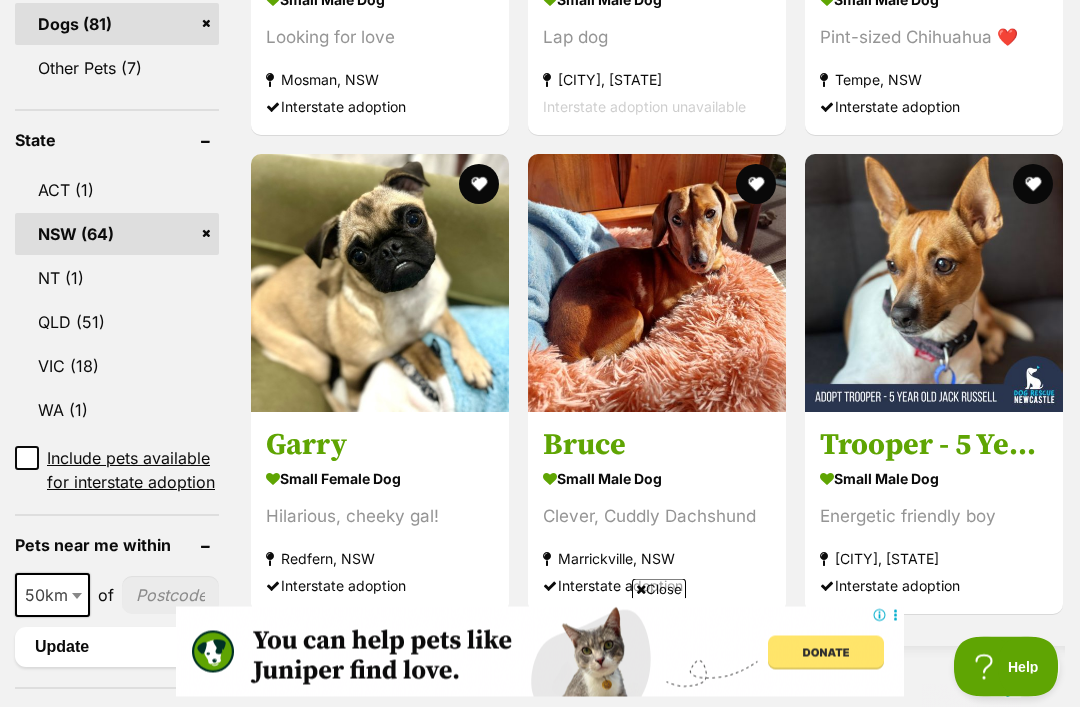 scroll, scrollTop: 1180, scrollLeft: 0, axis: vertical 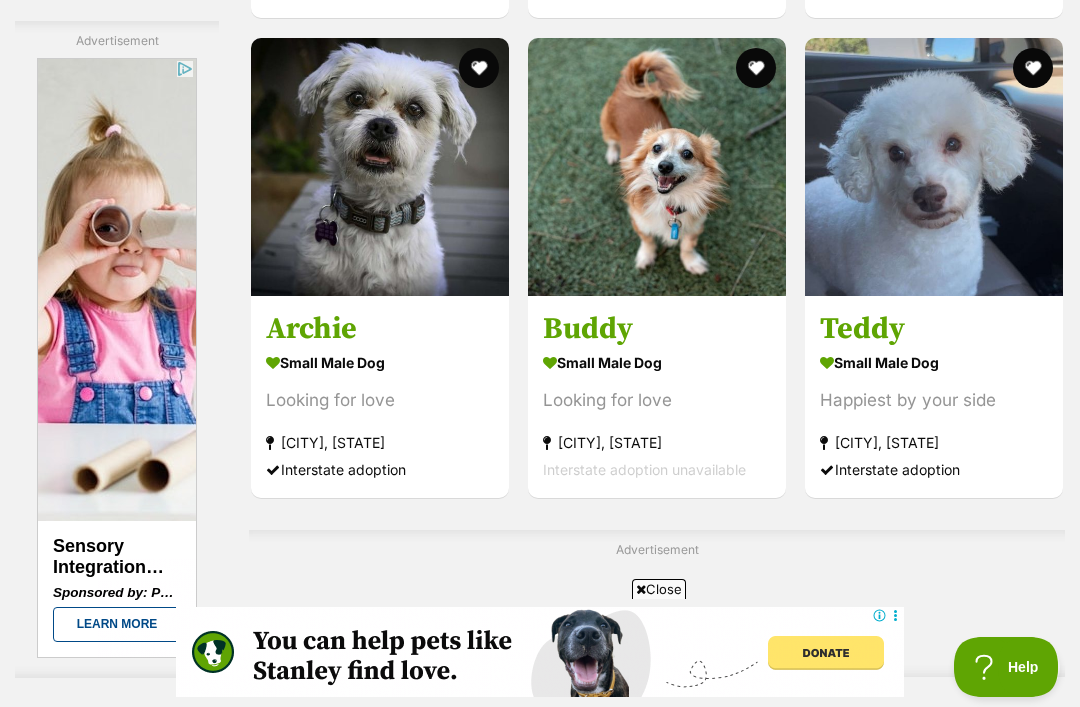 click on "Archie" at bounding box center (380, 329) 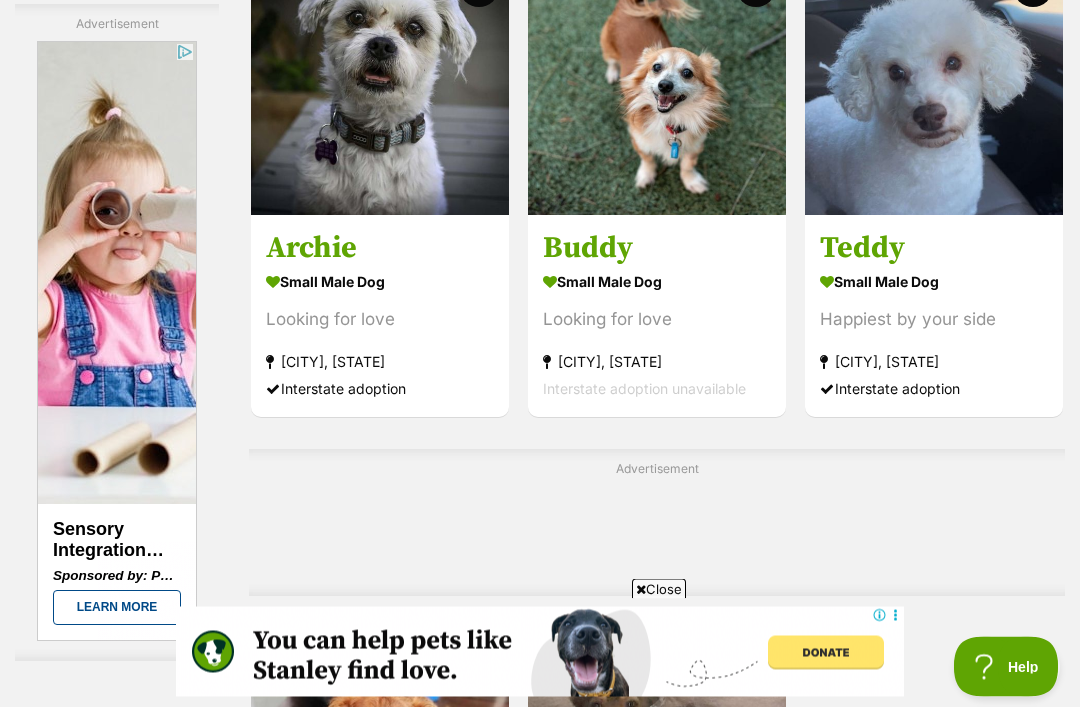 scroll, scrollTop: 3515, scrollLeft: 0, axis: vertical 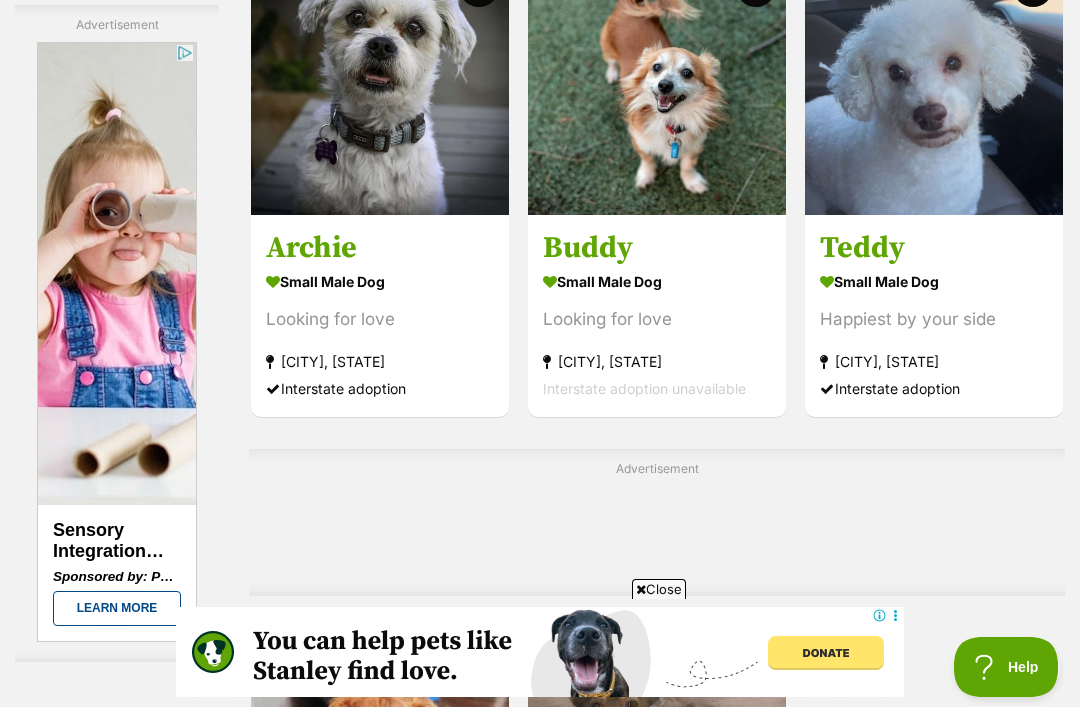click on "small male Dog
Looking for love
Yagoona West, NSW
Interstate adoption unavailable" at bounding box center [657, 334] 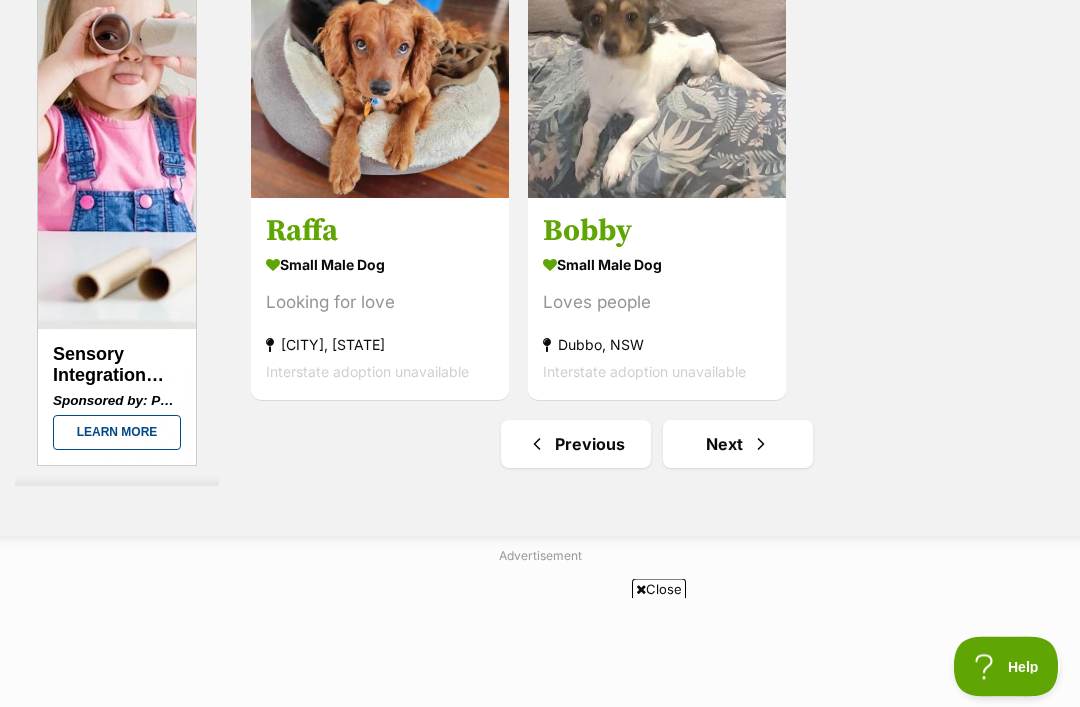 scroll, scrollTop: 4204, scrollLeft: 0, axis: vertical 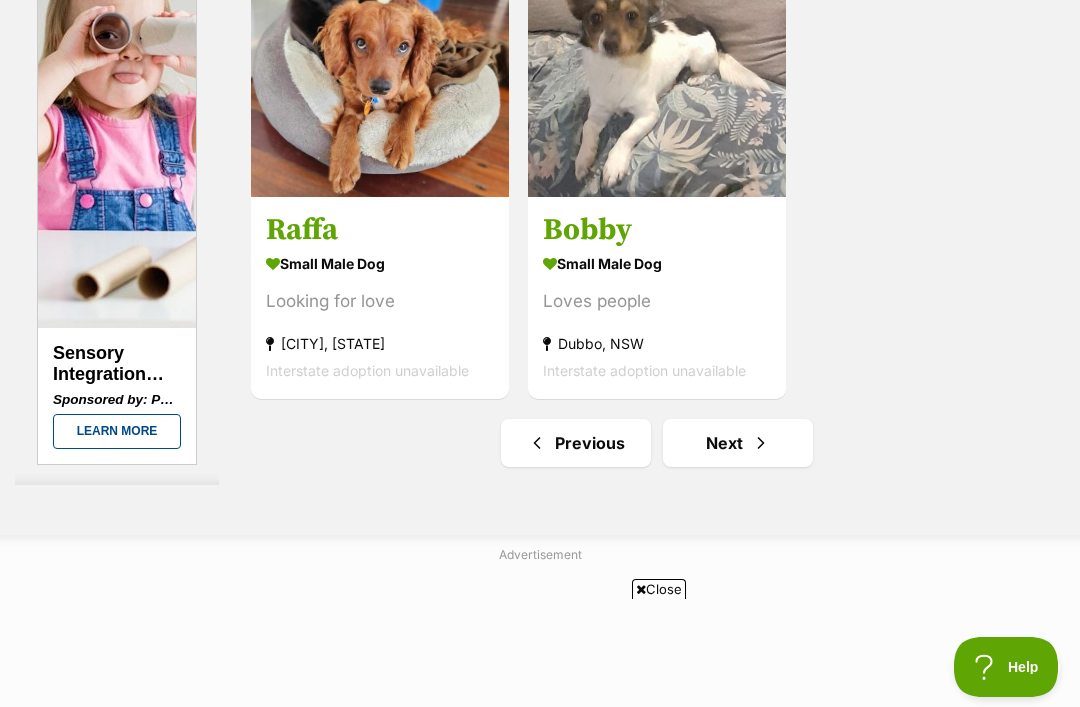 click on "small male Dog" at bounding box center [380, 263] 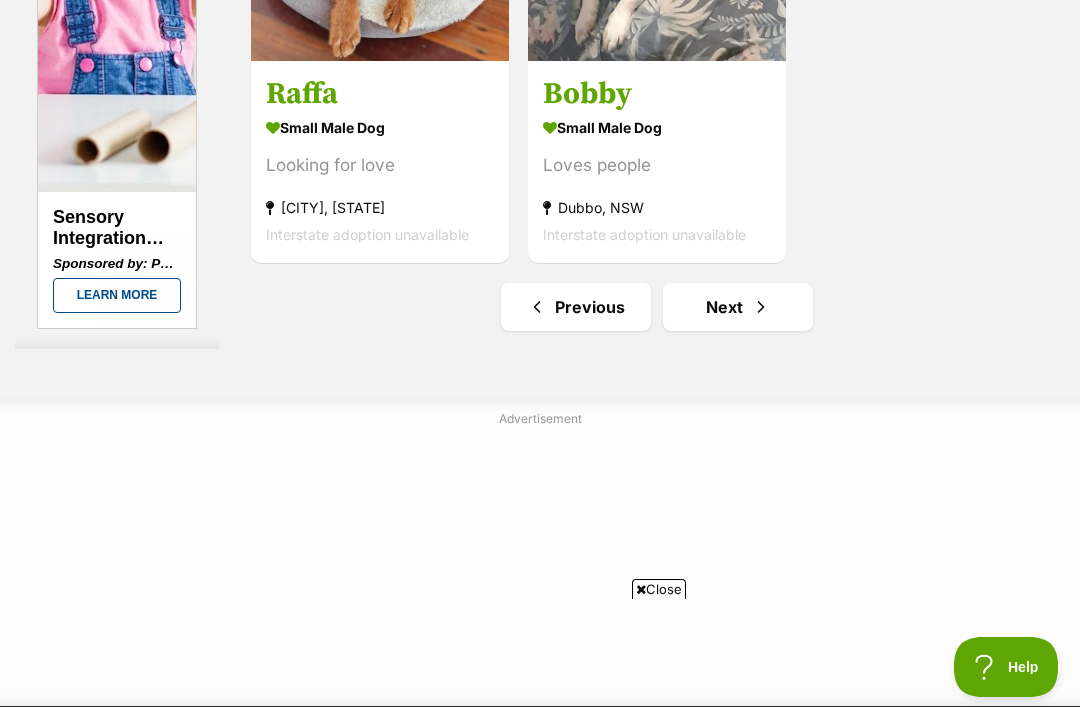 scroll, scrollTop: 4341, scrollLeft: 0, axis: vertical 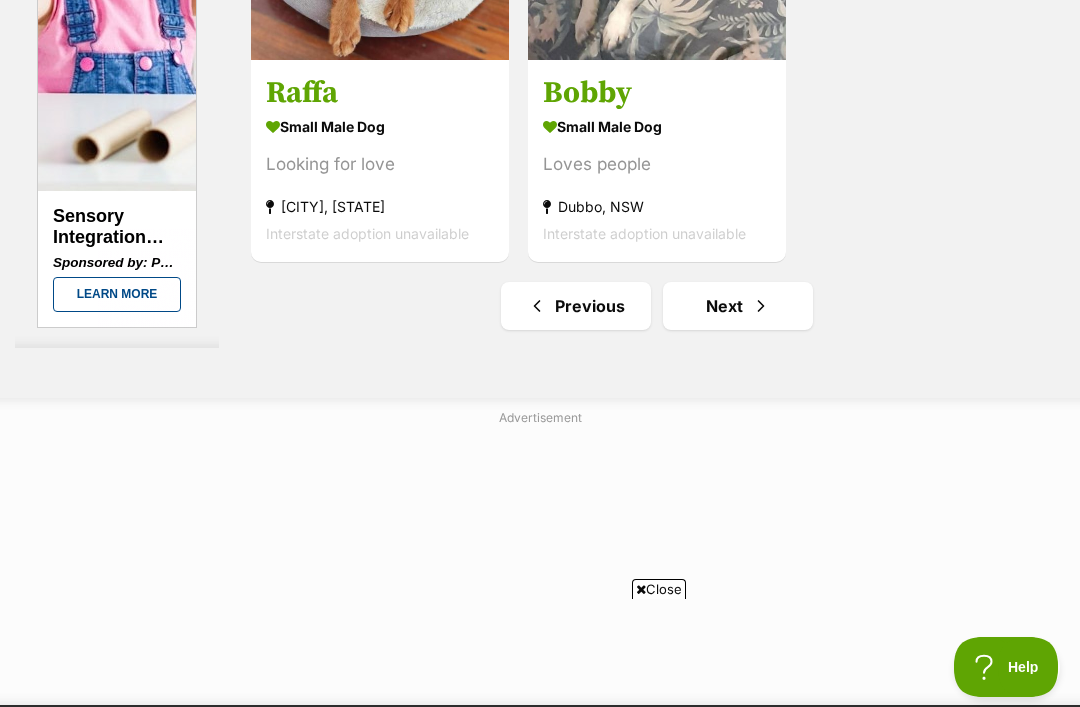 click on "Next" at bounding box center (738, 306) 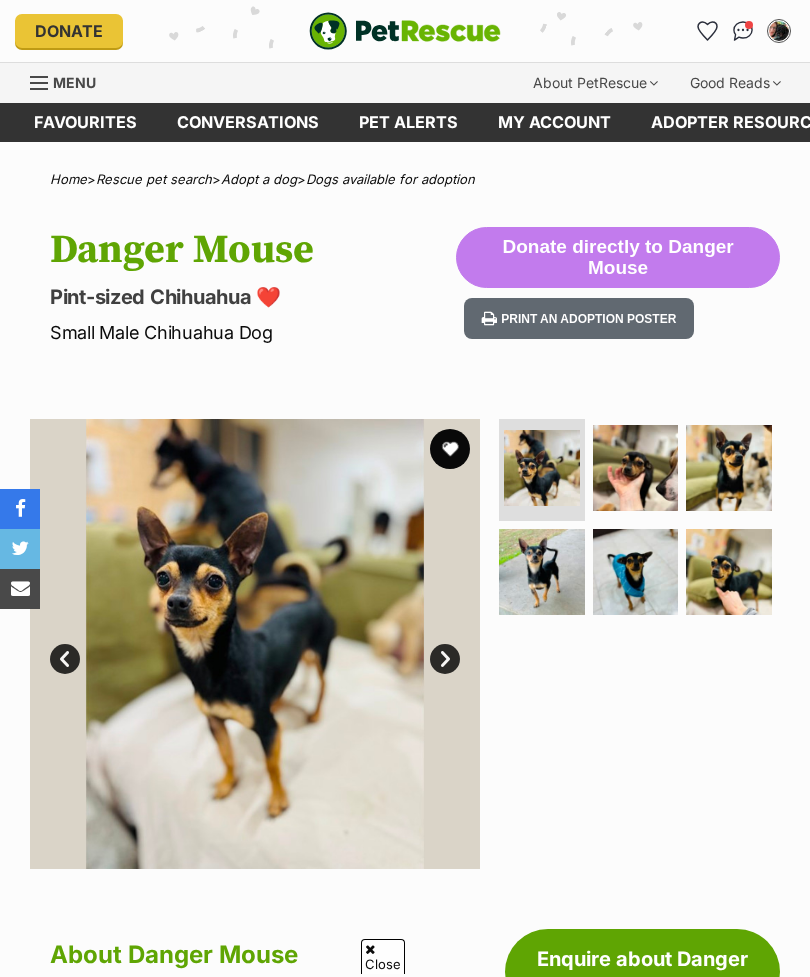 scroll, scrollTop: 393, scrollLeft: 0, axis: vertical 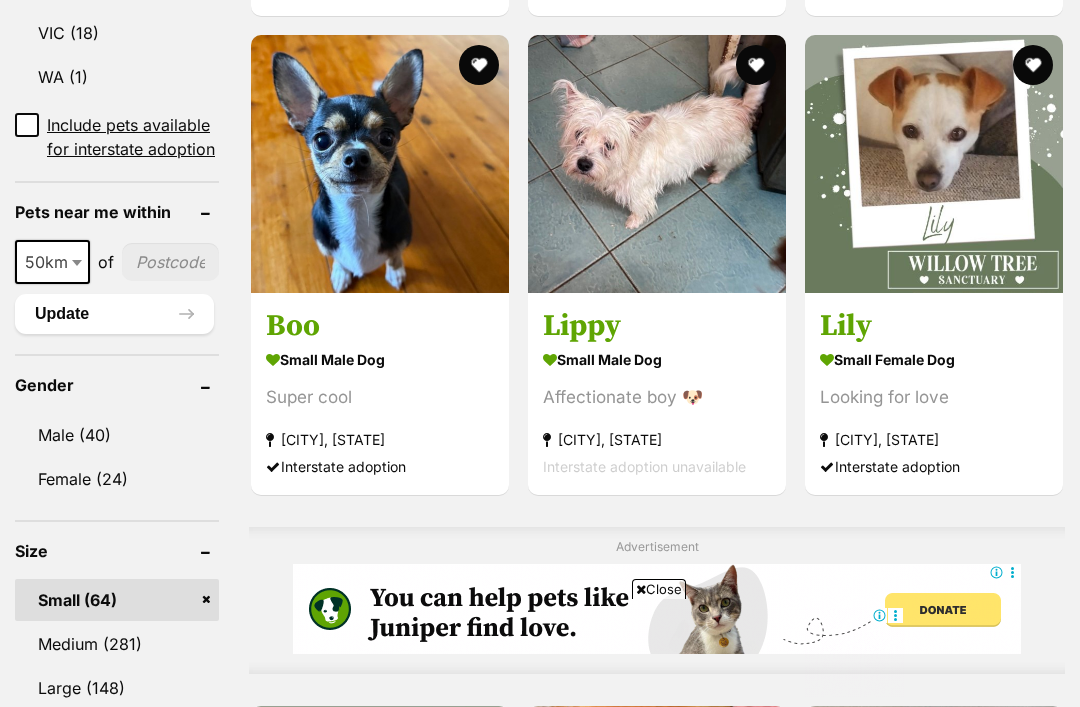 click on "Boo" at bounding box center (380, 326) 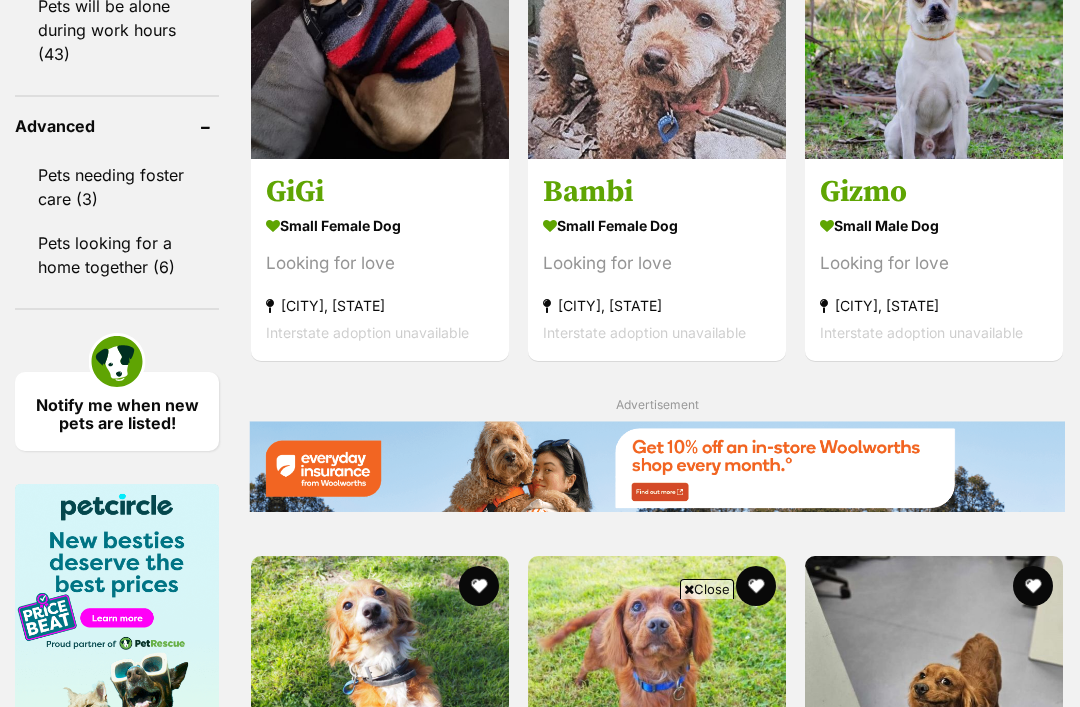 scroll, scrollTop: 0, scrollLeft: 0, axis: both 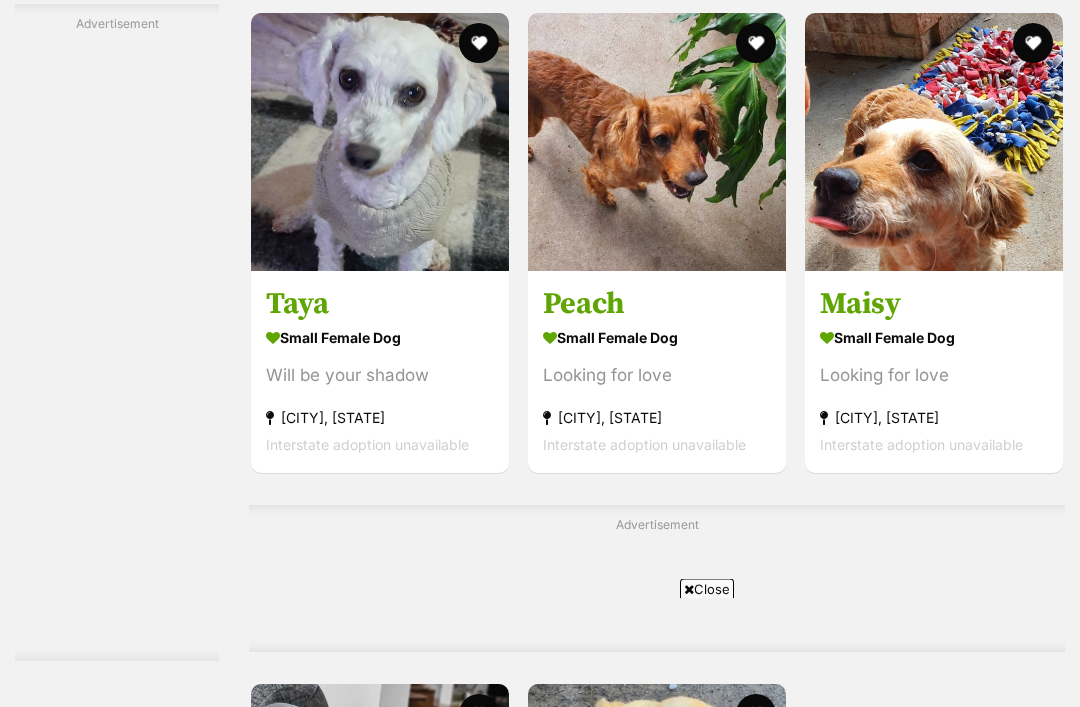 click on "small female Dog" at bounding box center (380, 338) 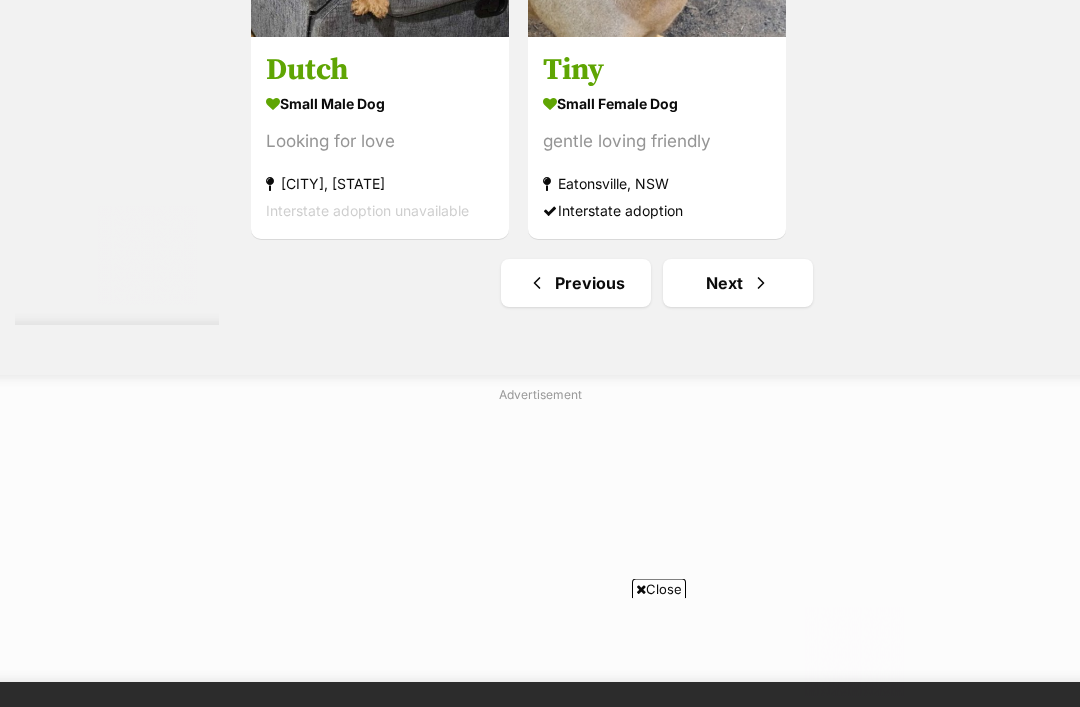 scroll, scrollTop: 4578, scrollLeft: 0, axis: vertical 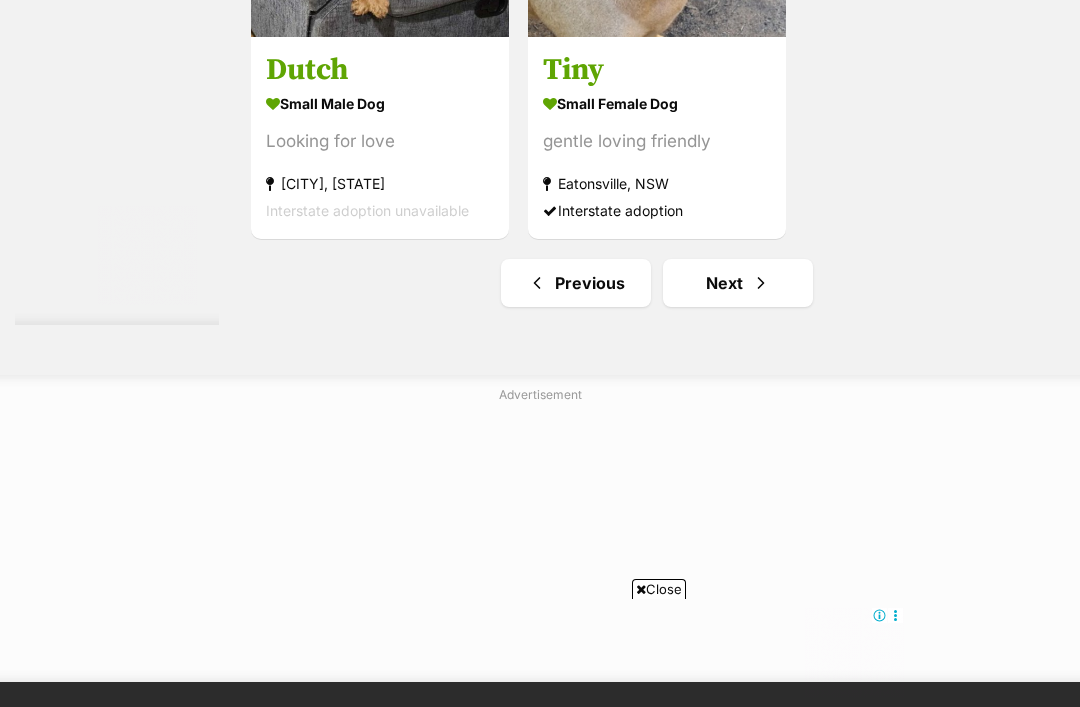 click at bounding box center (761, 283) 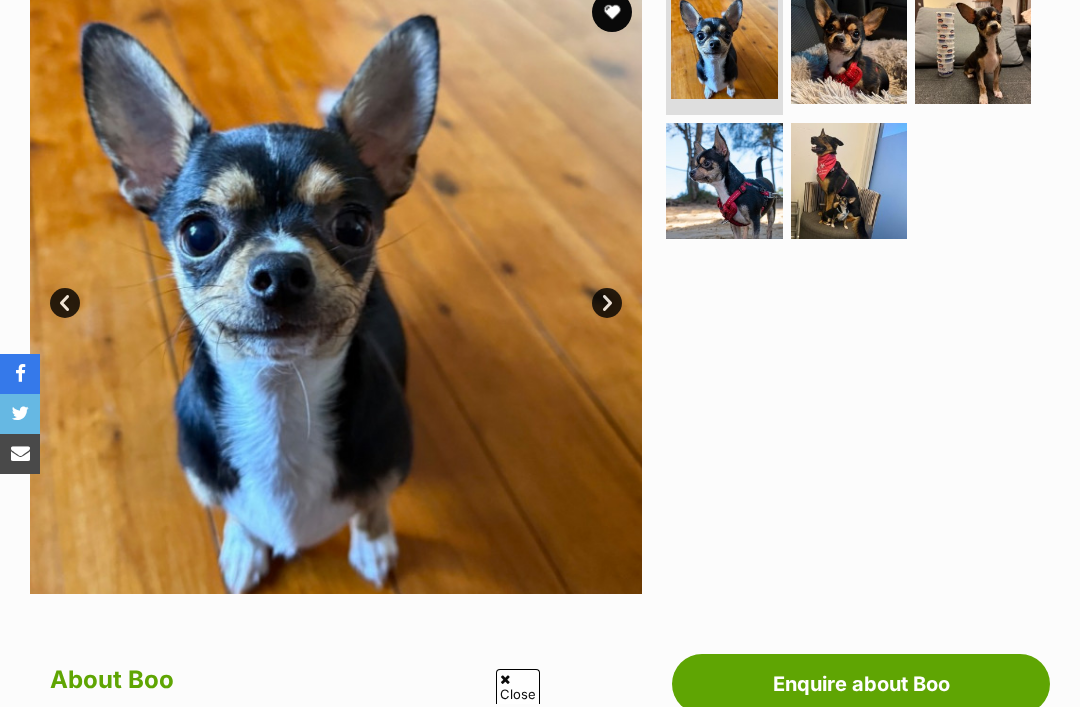 scroll, scrollTop: 0, scrollLeft: 0, axis: both 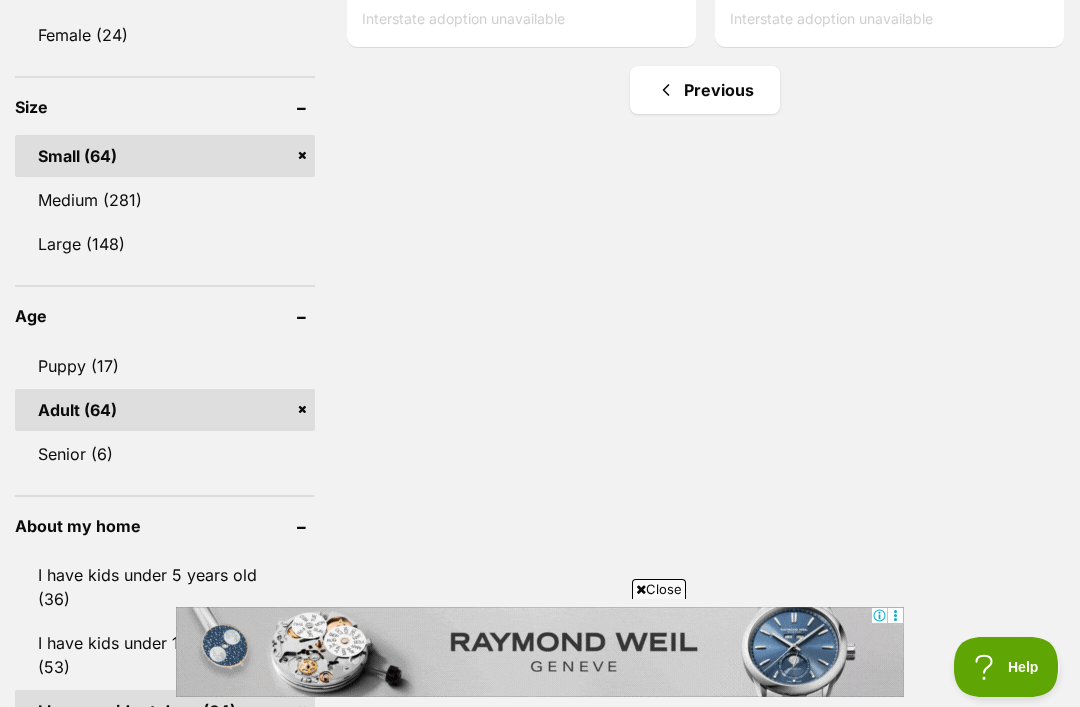 click on "Senior (6)" at bounding box center [165, 454] 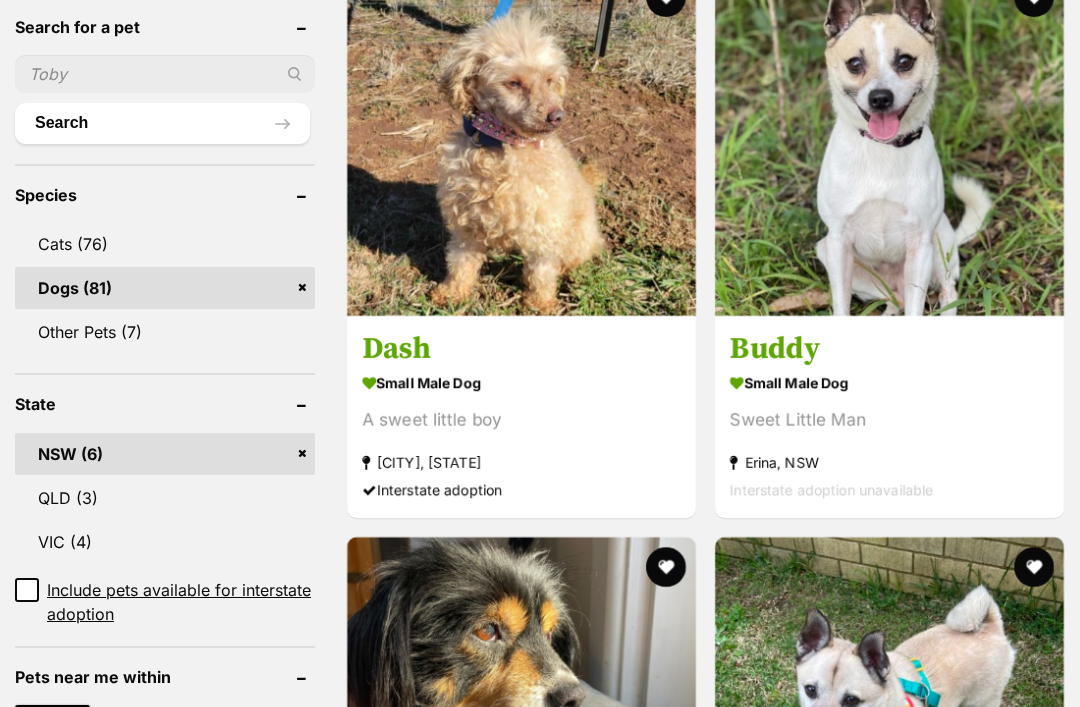 scroll, scrollTop: 740, scrollLeft: 0, axis: vertical 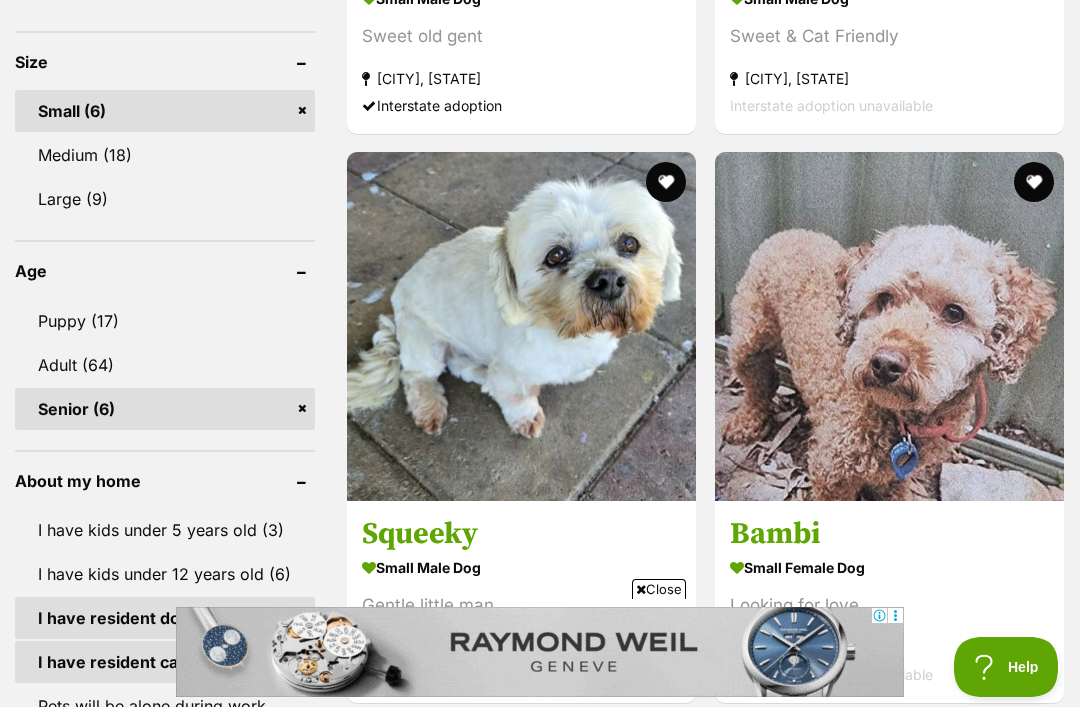 click on "Medium (18)" at bounding box center (165, 155) 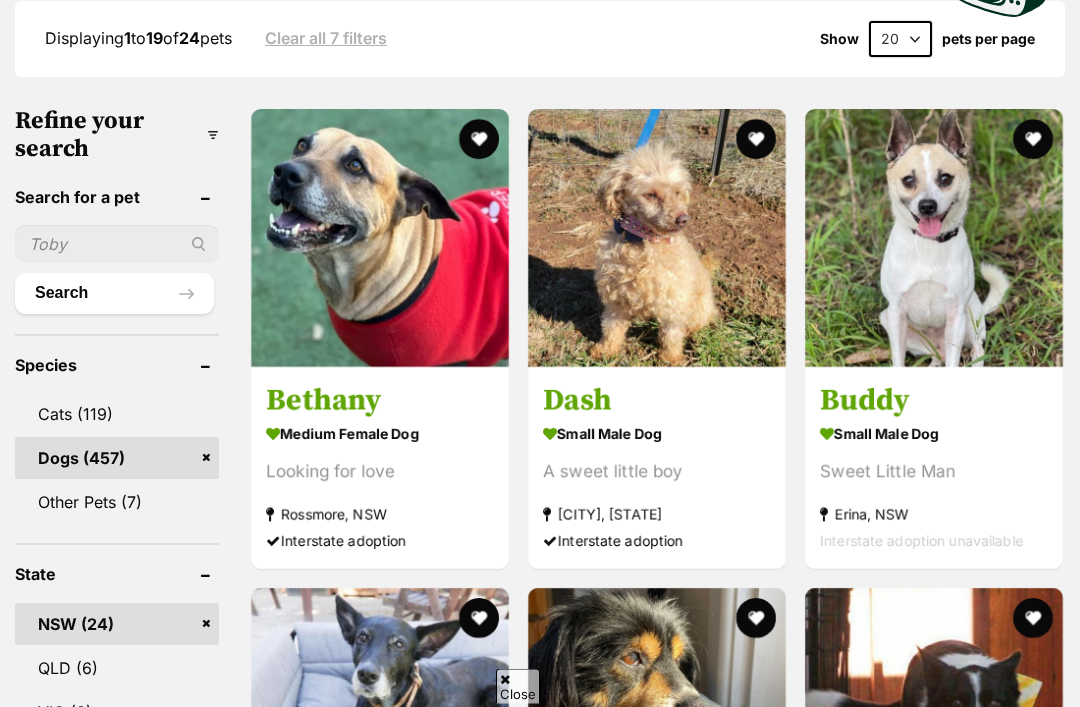 scroll, scrollTop: 604, scrollLeft: 0, axis: vertical 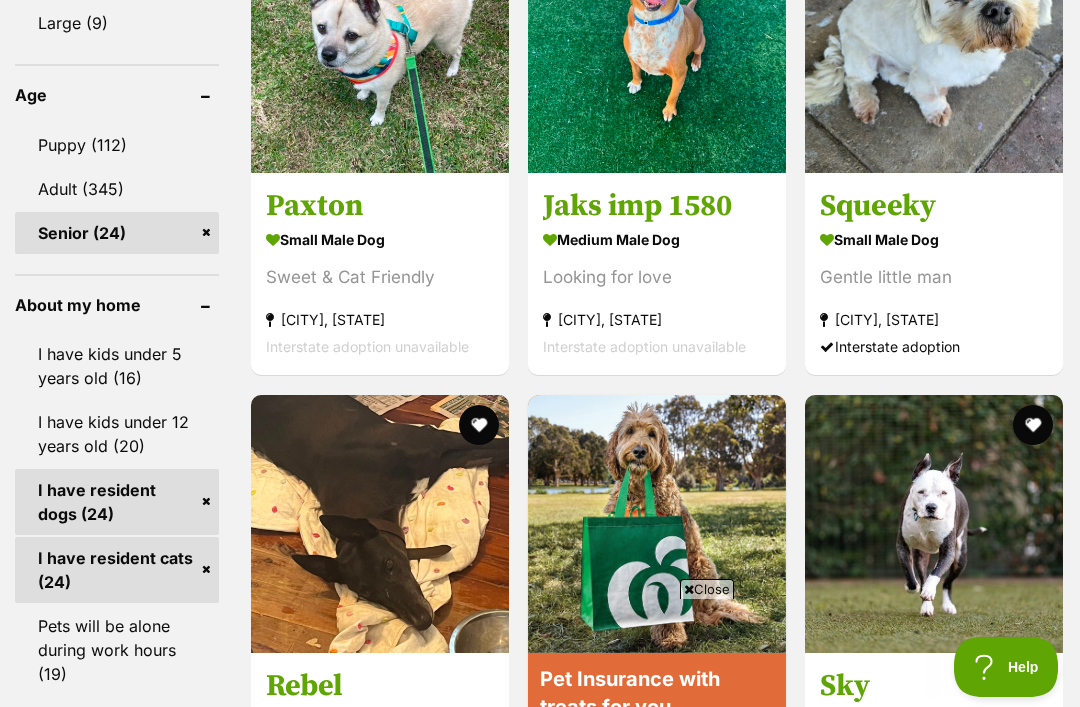 click on "Adult (345)" at bounding box center (117, 189) 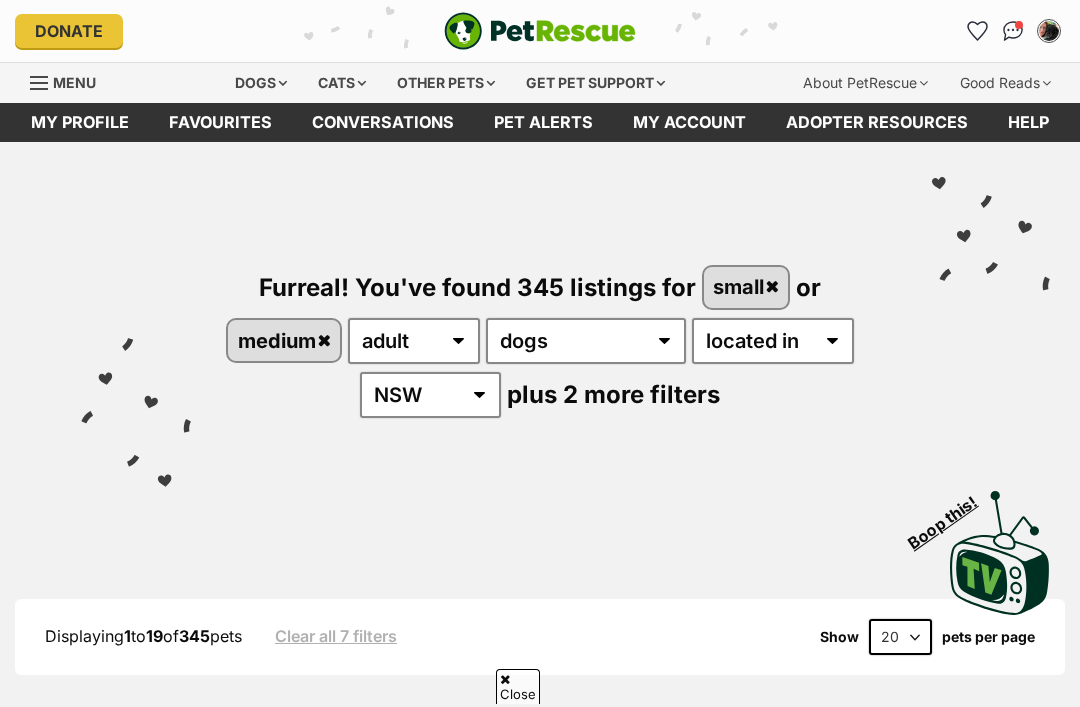 scroll, scrollTop: 137, scrollLeft: 0, axis: vertical 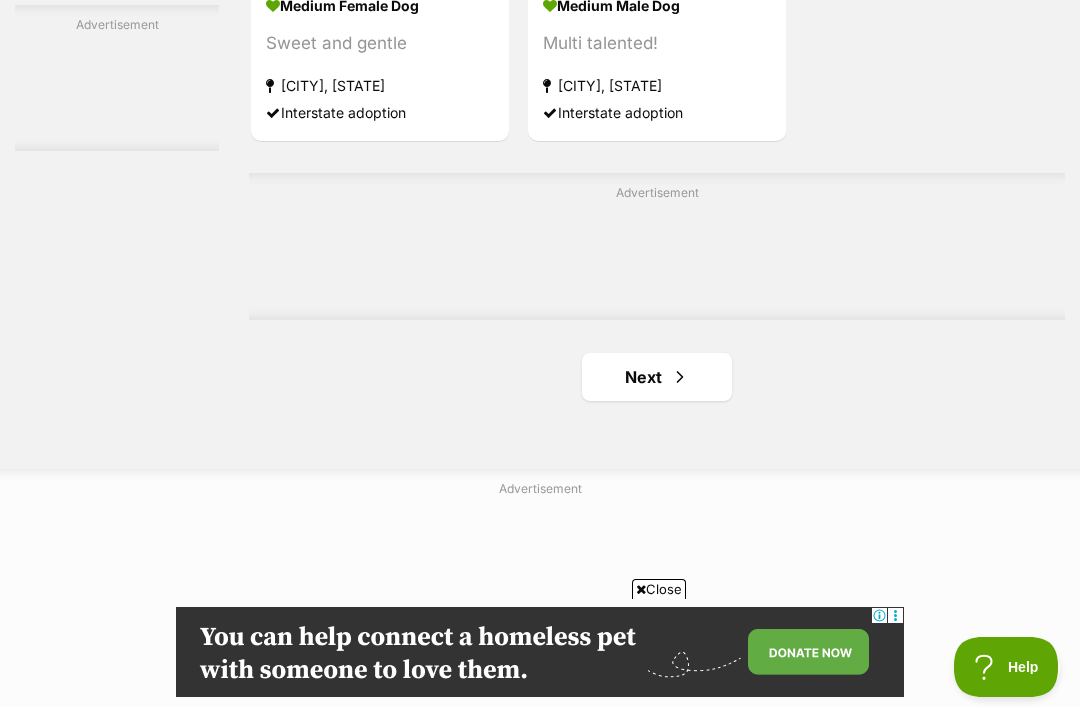 click on "Next" at bounding box center (657, 377) 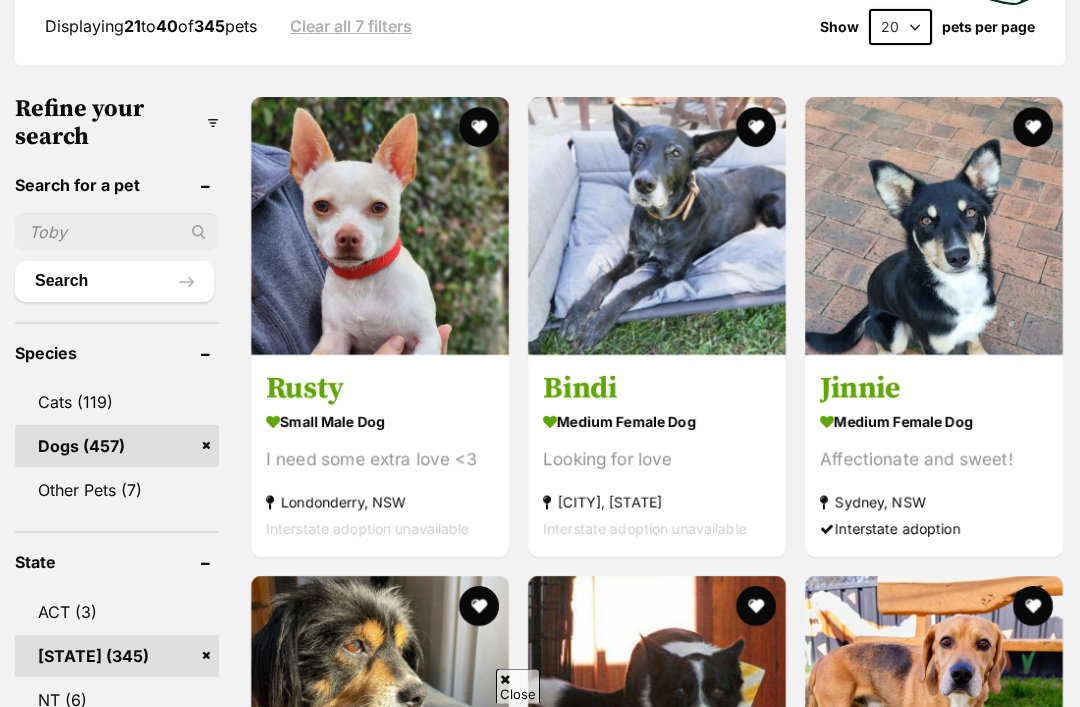 scroll, scrollTop: 0, scrollLeft: 0, axis: both 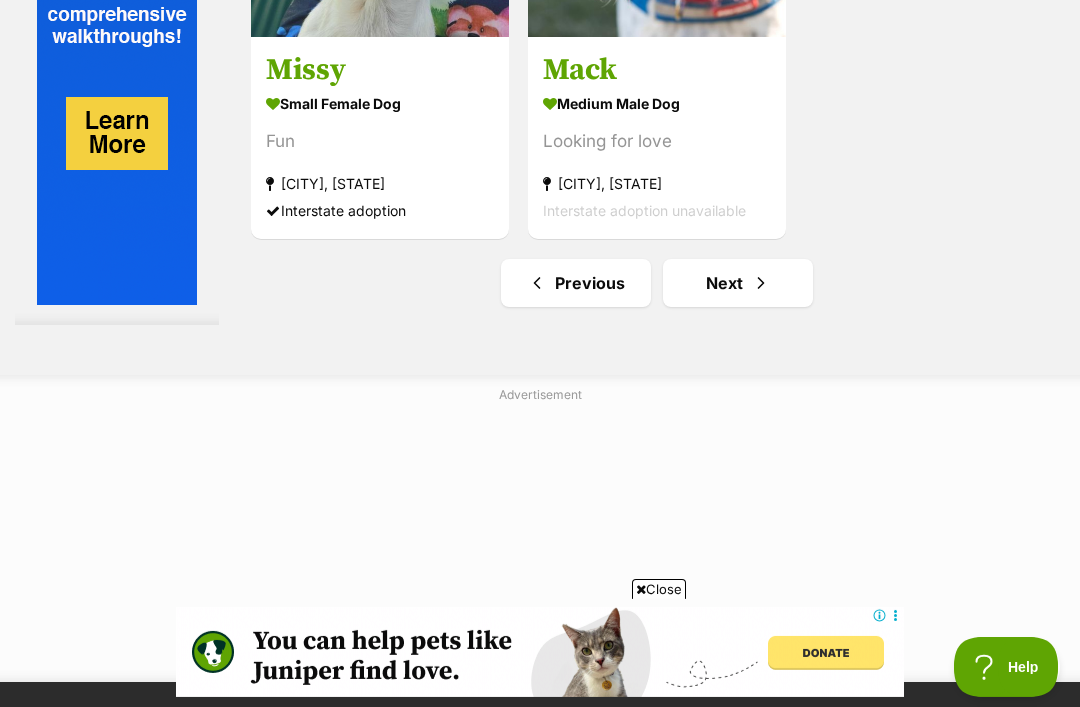click on "Next" at bounding box center [738, 283] 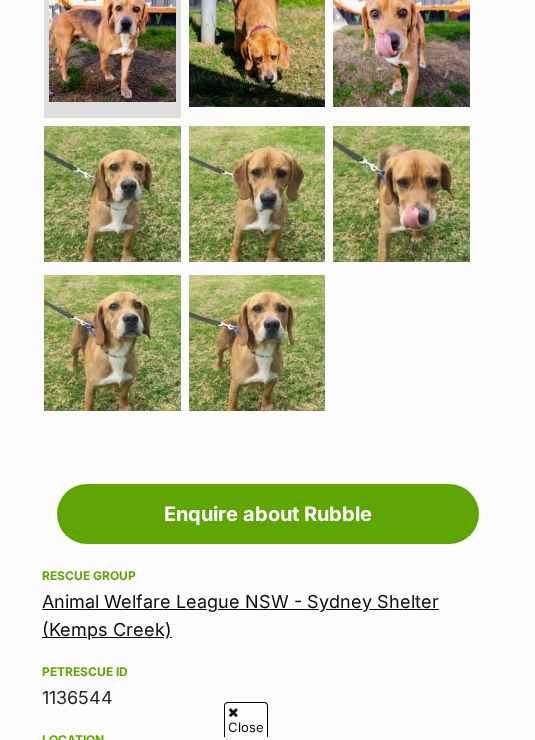 scroll, scrollTop: 1129, scrollLeft: 0, axis: vertical 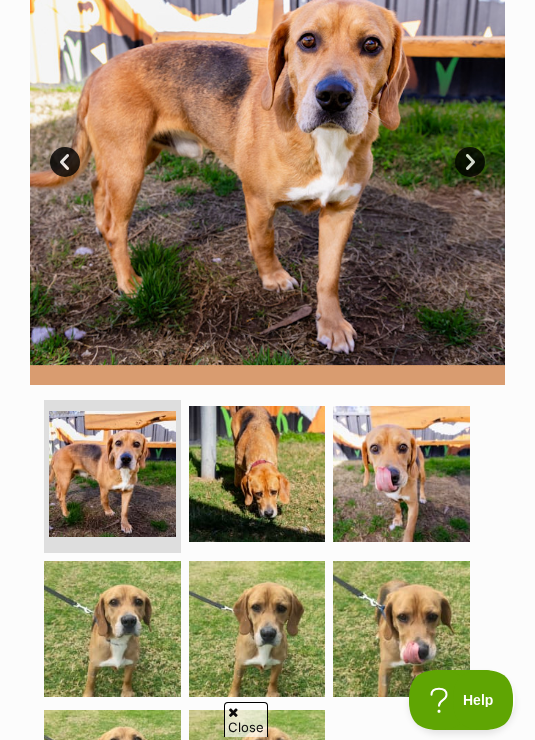 click on "Next" at bounding box center (470, 162) 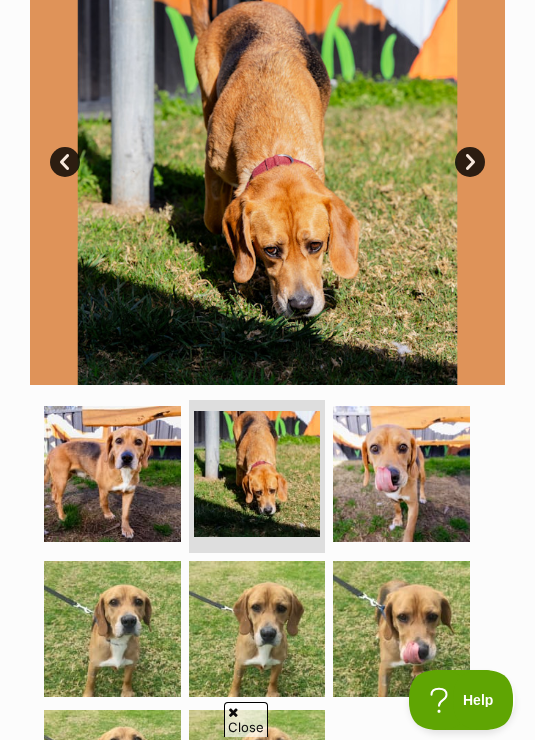 click on "Next" at bounding box center (470, 162) 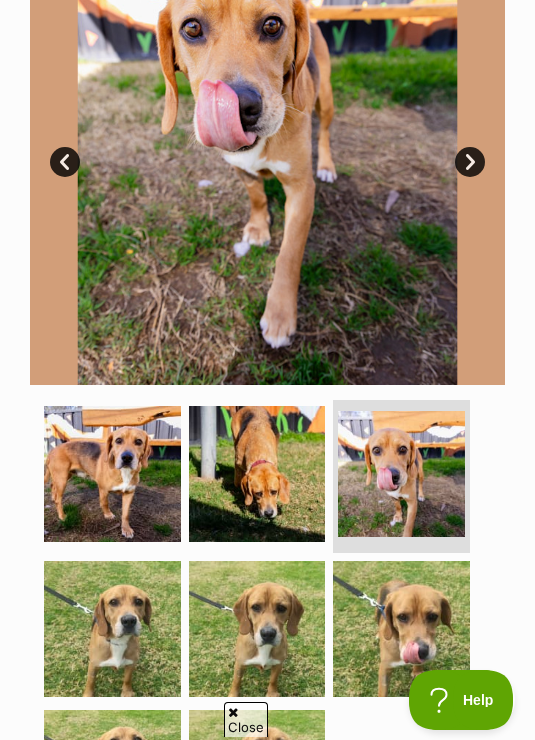 click on "Next" at bounding box center [470, 162] 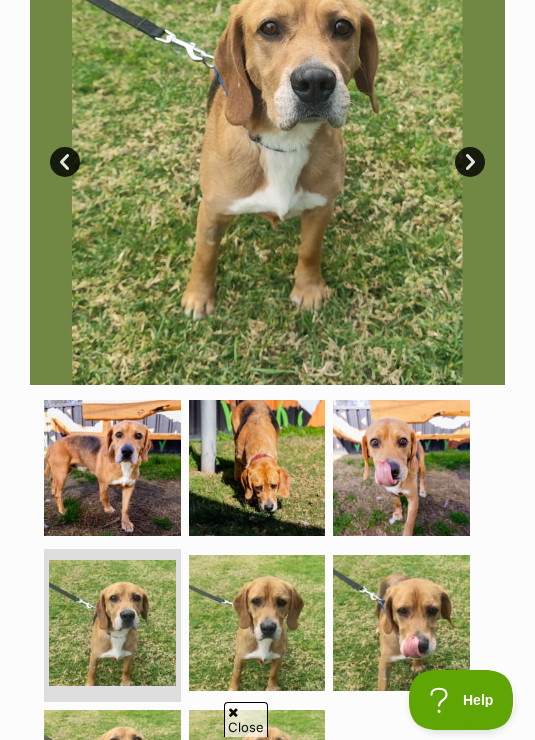 click at bounding box center (267, 147) 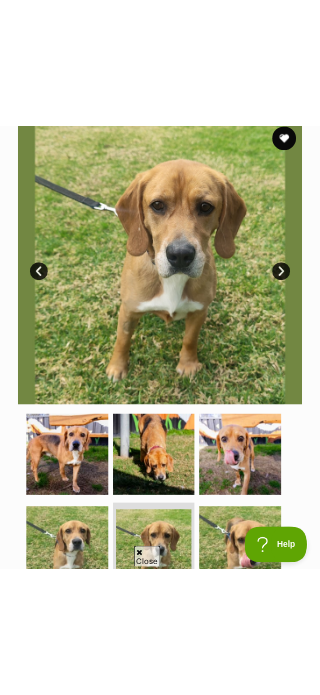 scroll, scrollTop: 370, scrollLeft: 0, axis: vertical 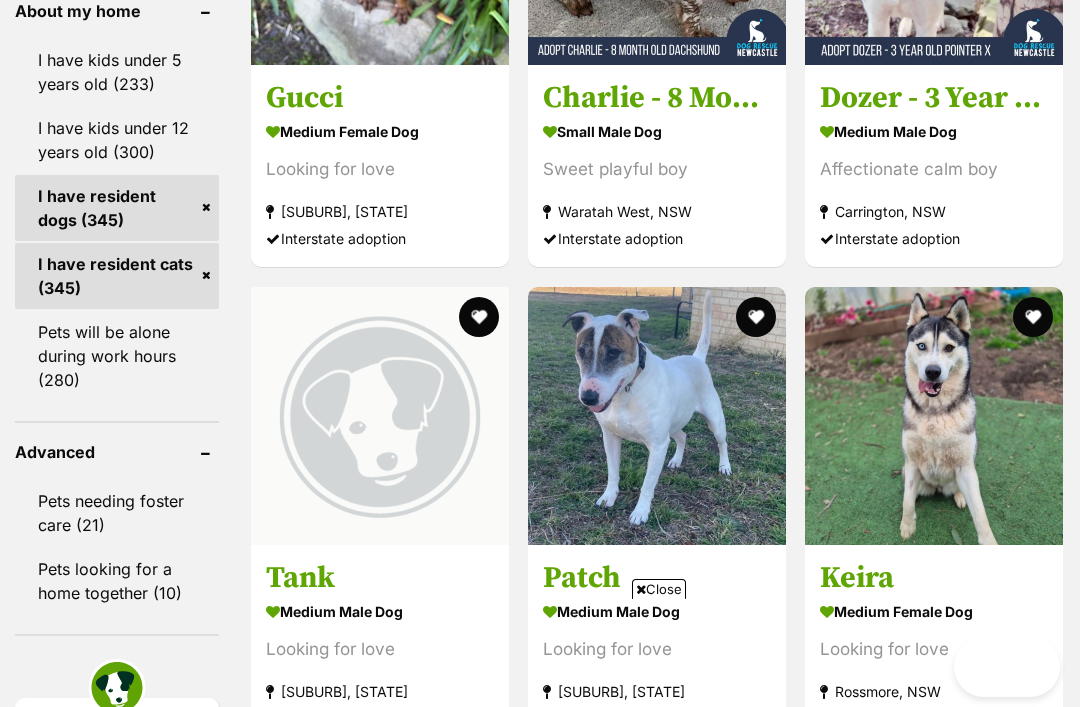 click on "medium male Dog" at bounding box center (657, 611) 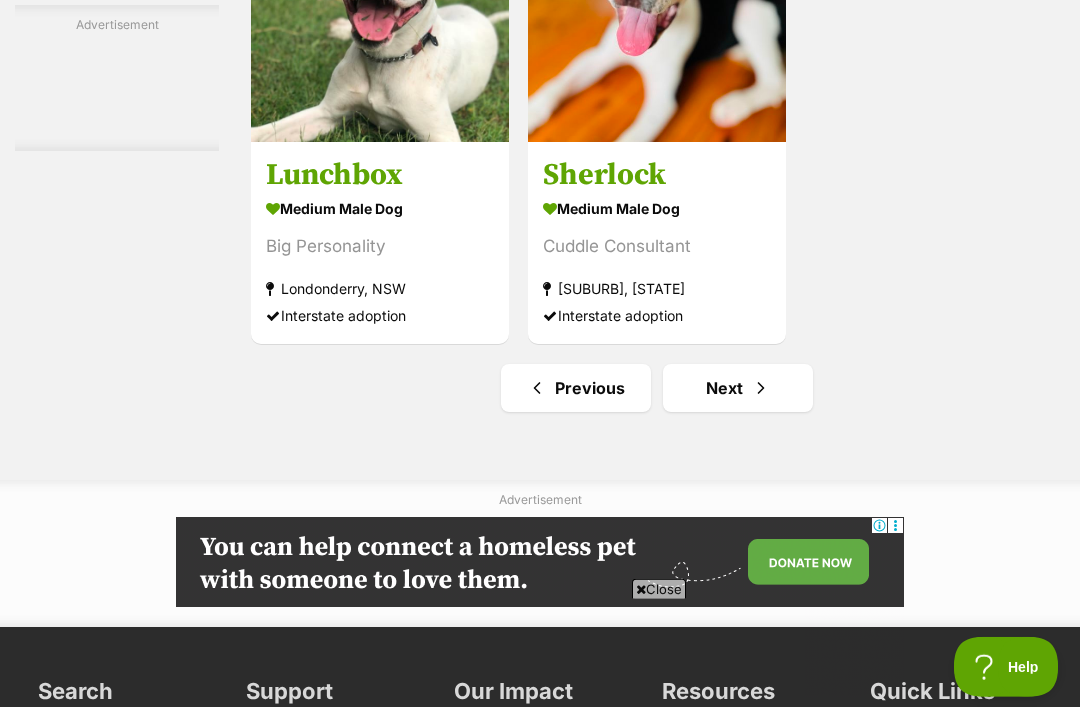 scroll, scrollTop: 4470, scrollLeft: 0, axis: vertical 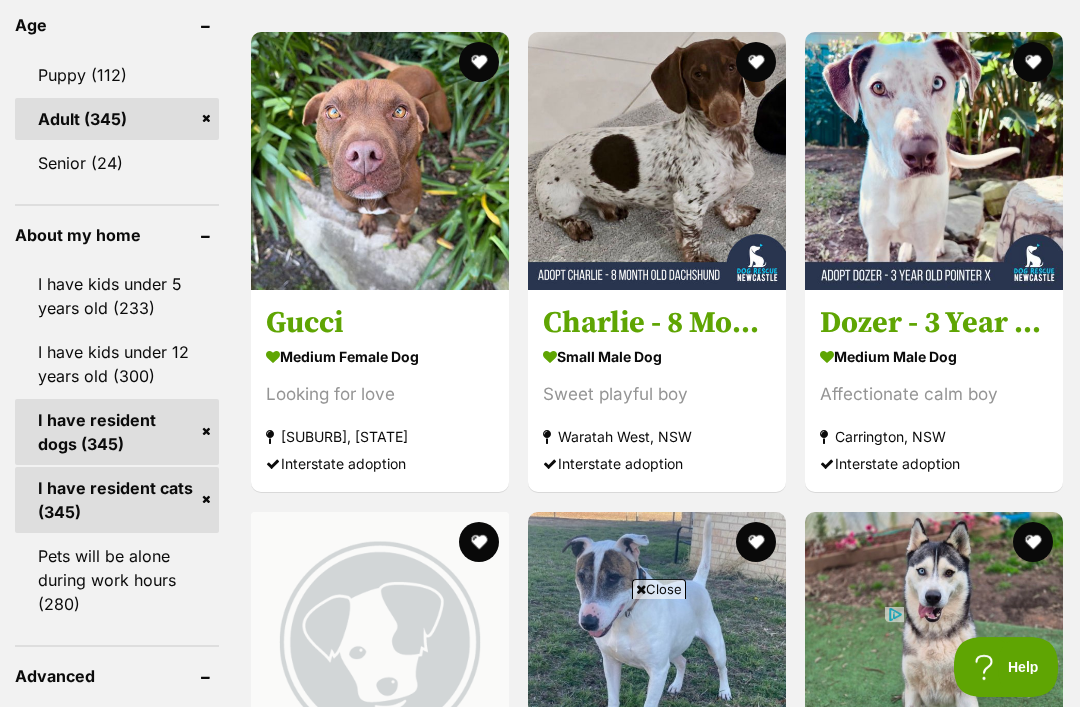 click on "Adult (345)" at bounding box center (117, 119) 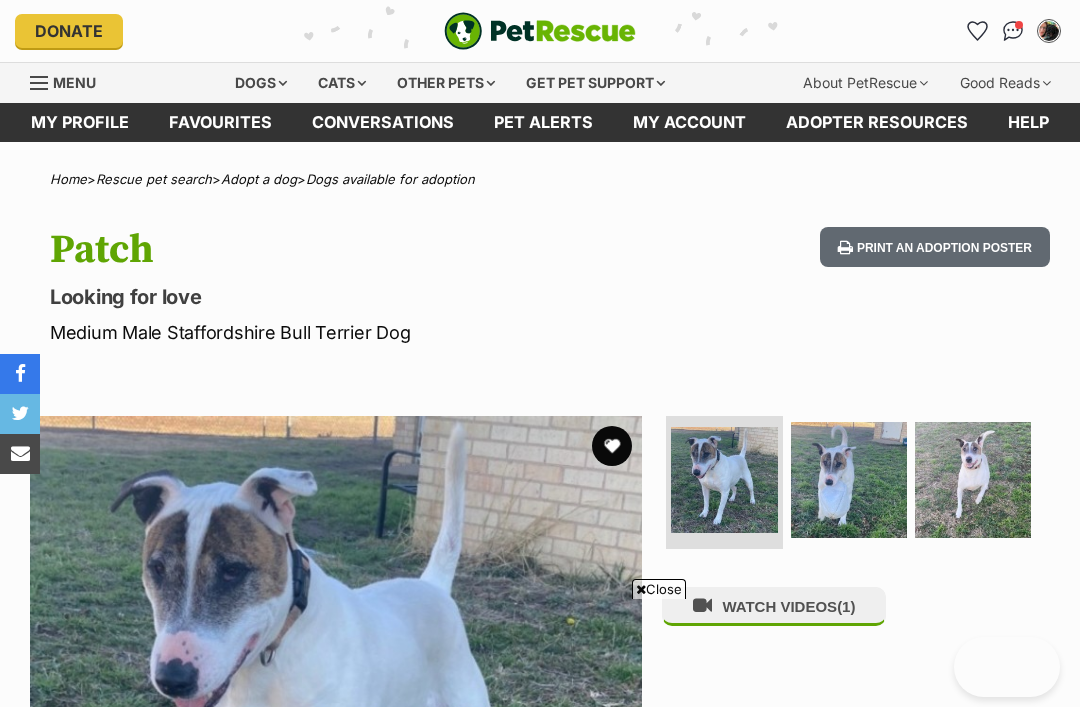 scroll, scrollTop: 1796, scrollLeft: 0, axis: vertical 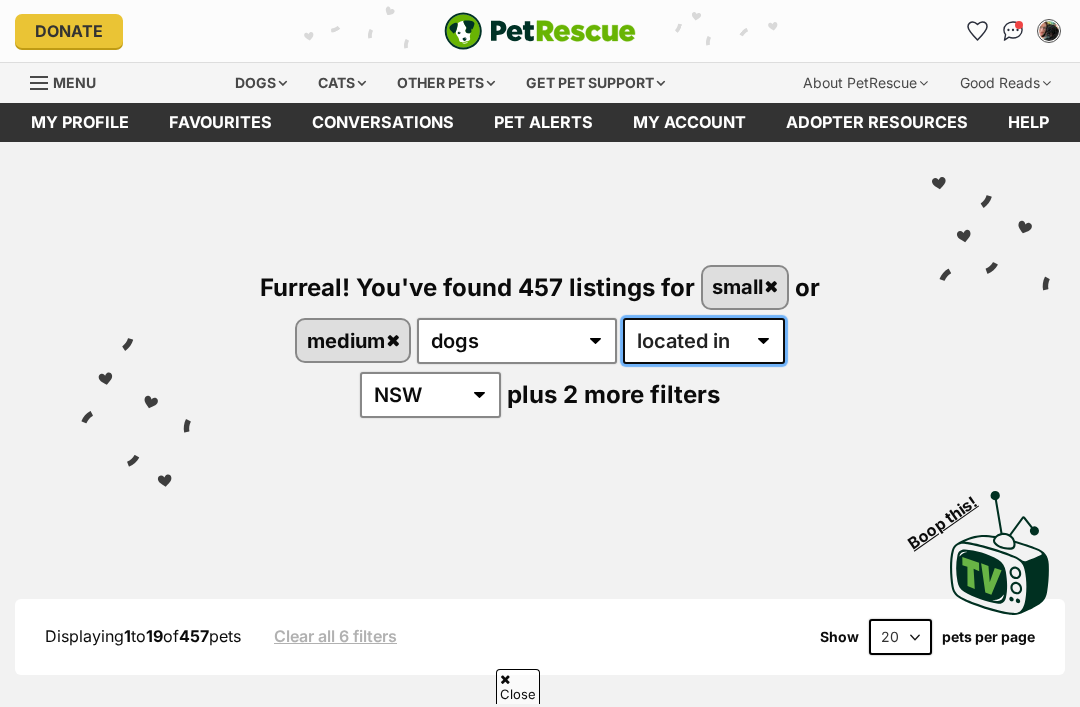 click on "available in
located in" at bounding box center (704, 341) 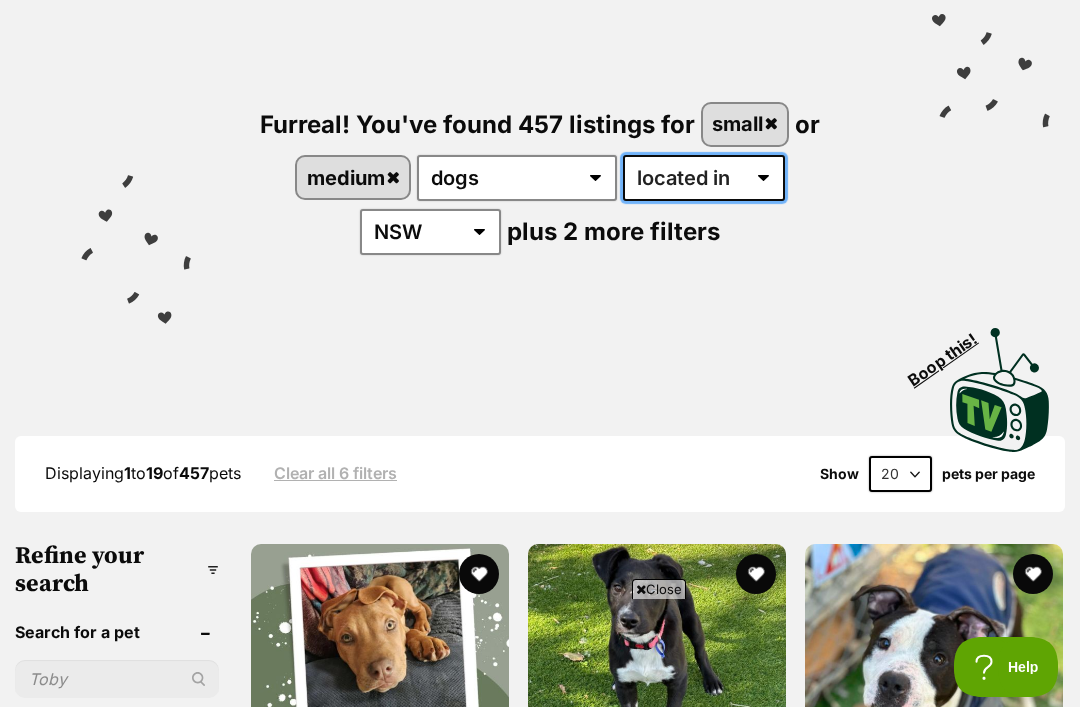 scroll, scrollTop: 2033, scrollLeft: 0, axis: vertical 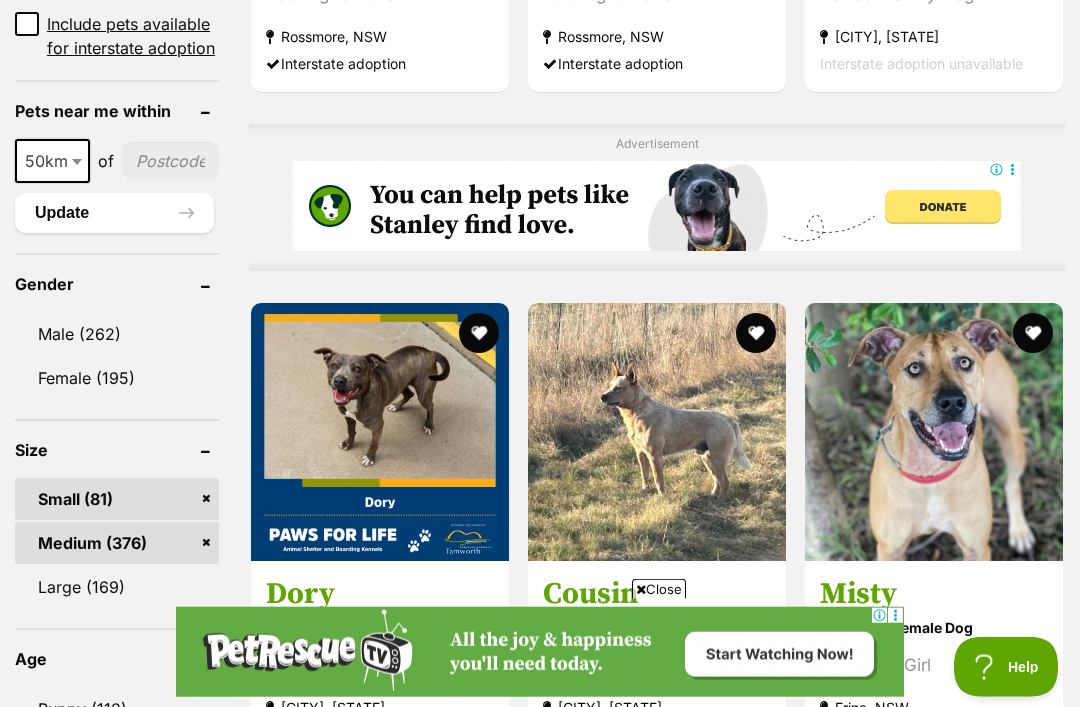 click on "Update" at bounding box center (114, 213) 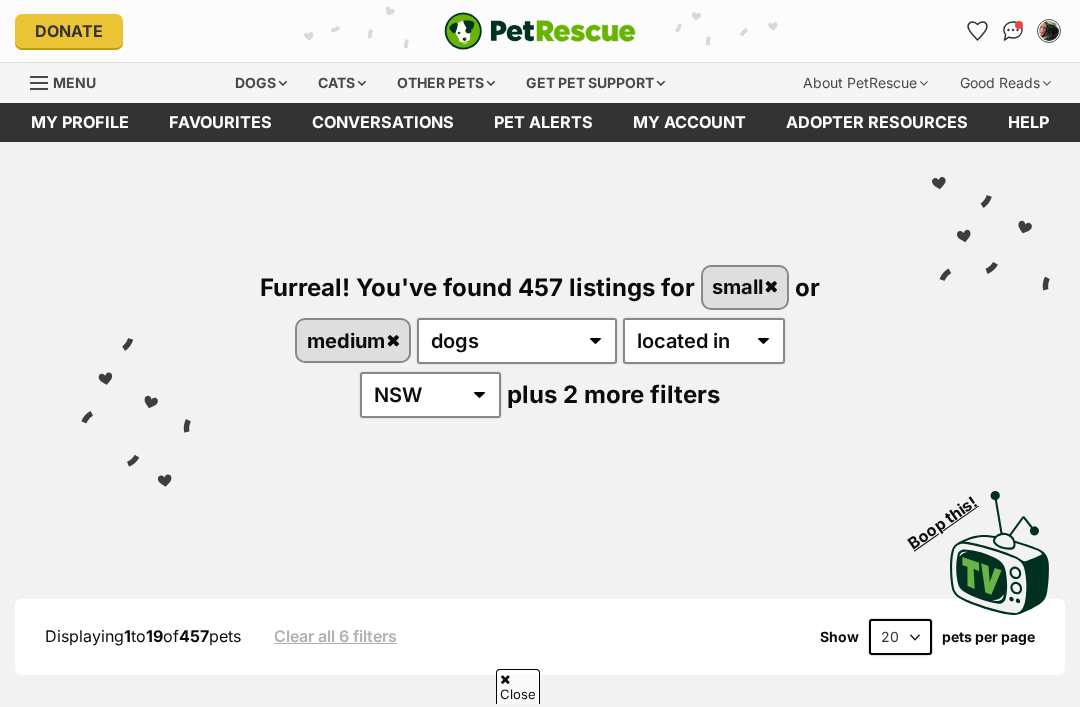 scroll, scrollTop: 821, scrollLeft: 0, axis: vertical 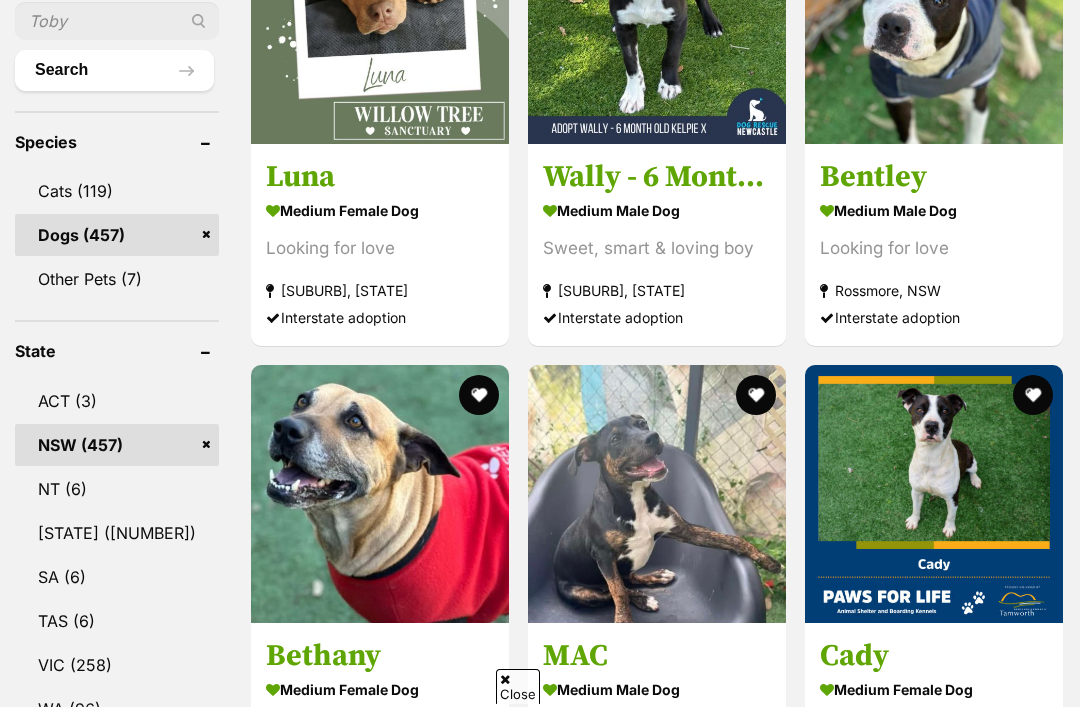 click at bounding box center (170, 894) 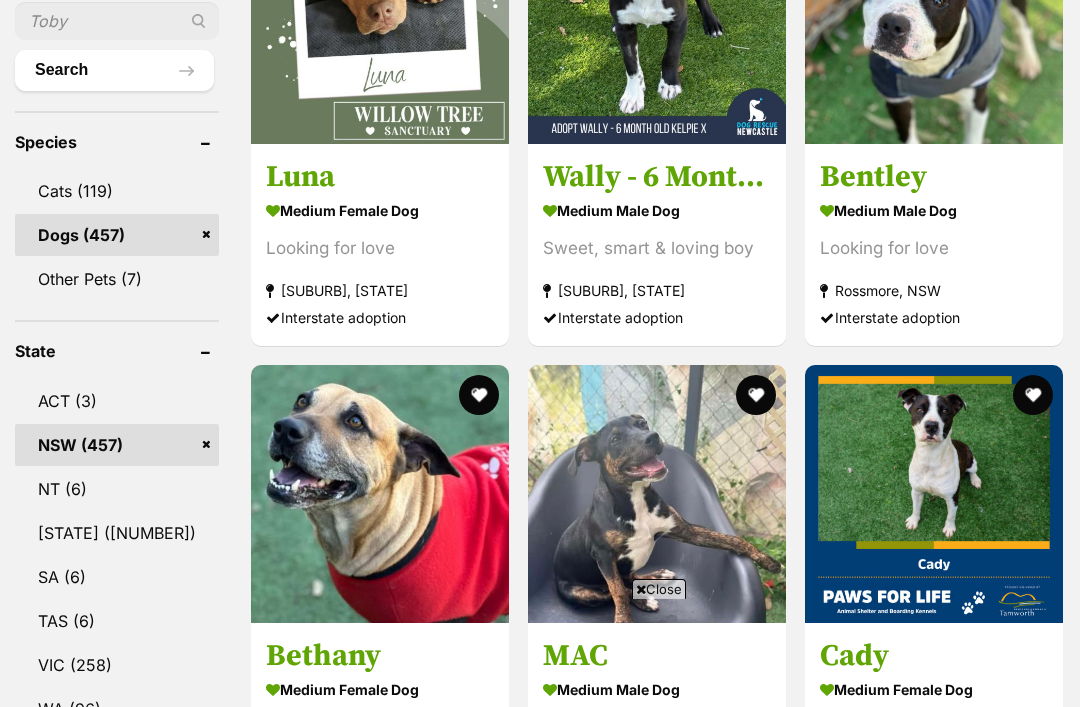 click at bounding box center (170, 894) 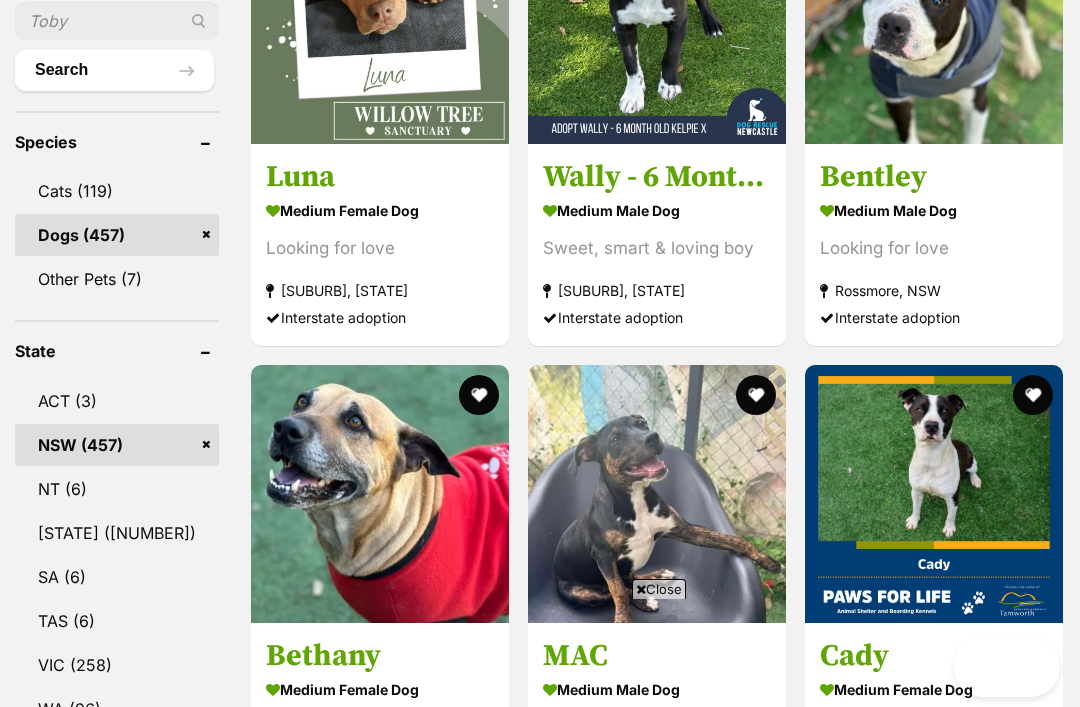scroll, scrollTop: 0, scrollLeft: 0, axis: both 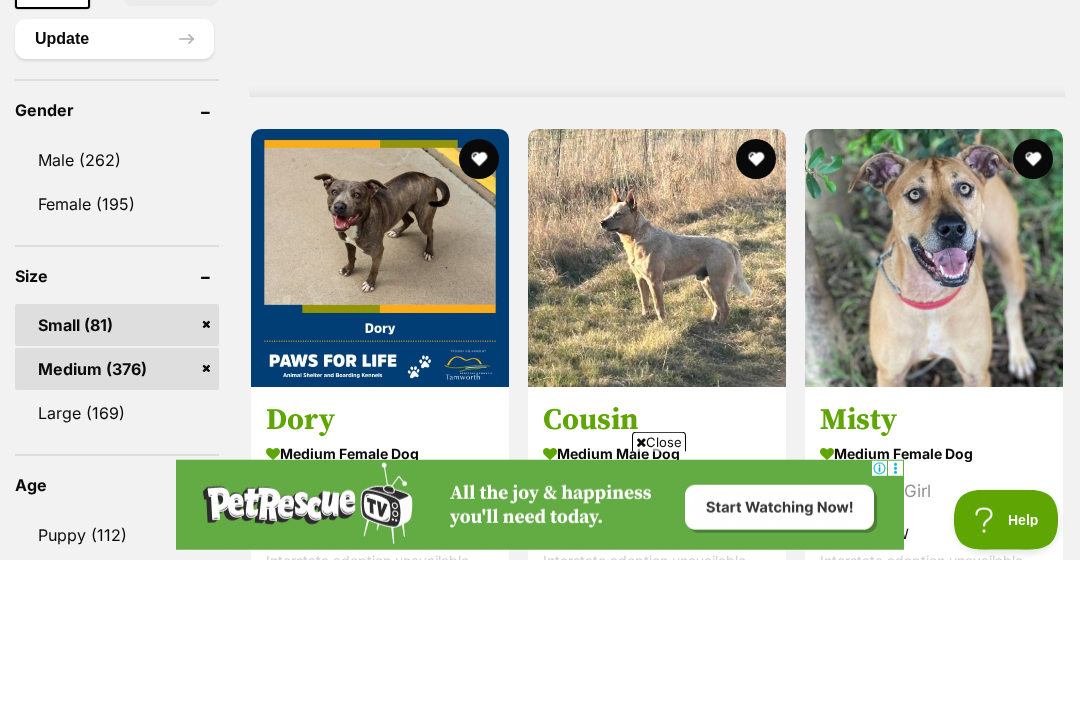 type on "2216" 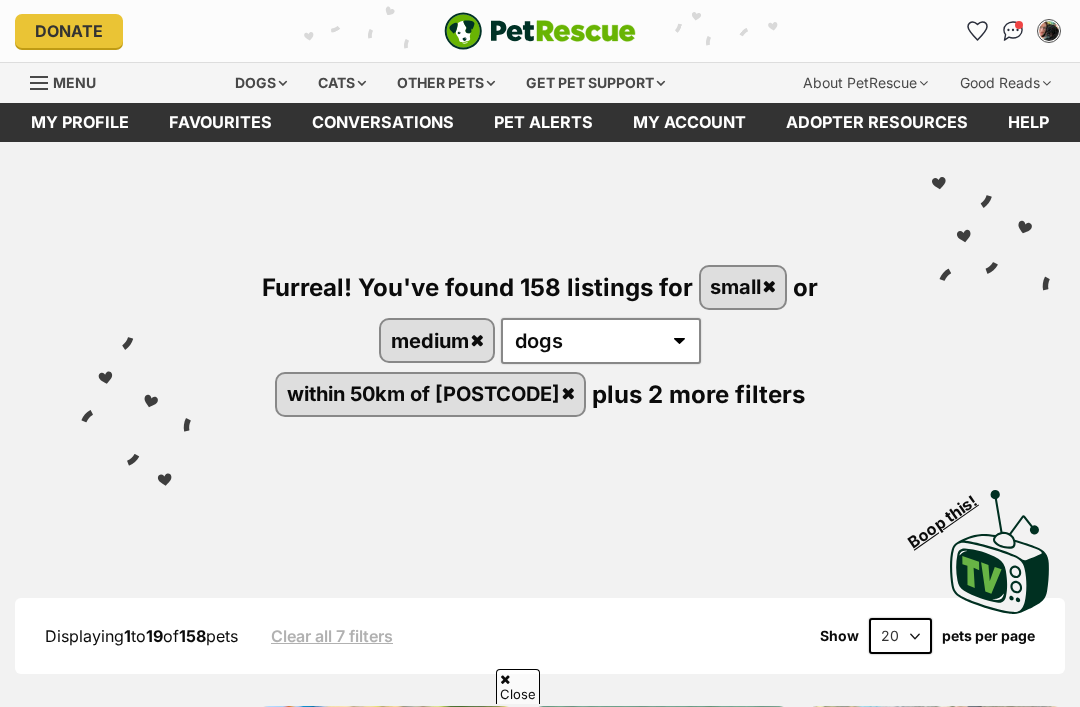 scroll, scrollTop: 748, scrollLeft: 0, axis: vertical 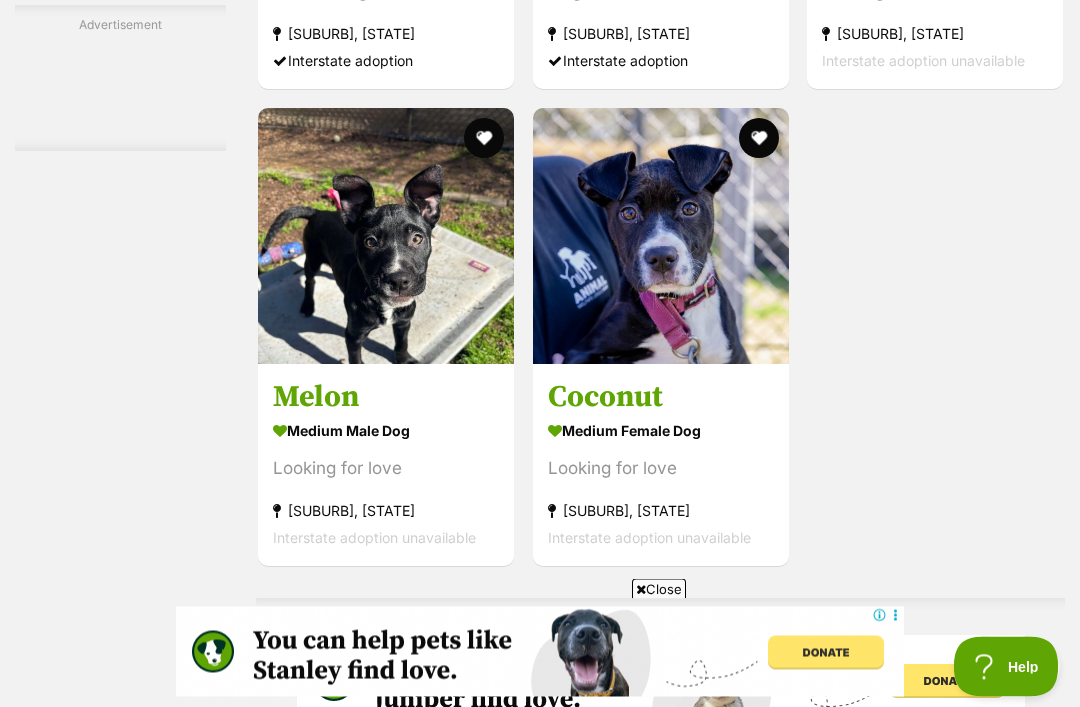 click at bounding box center [683, 803] 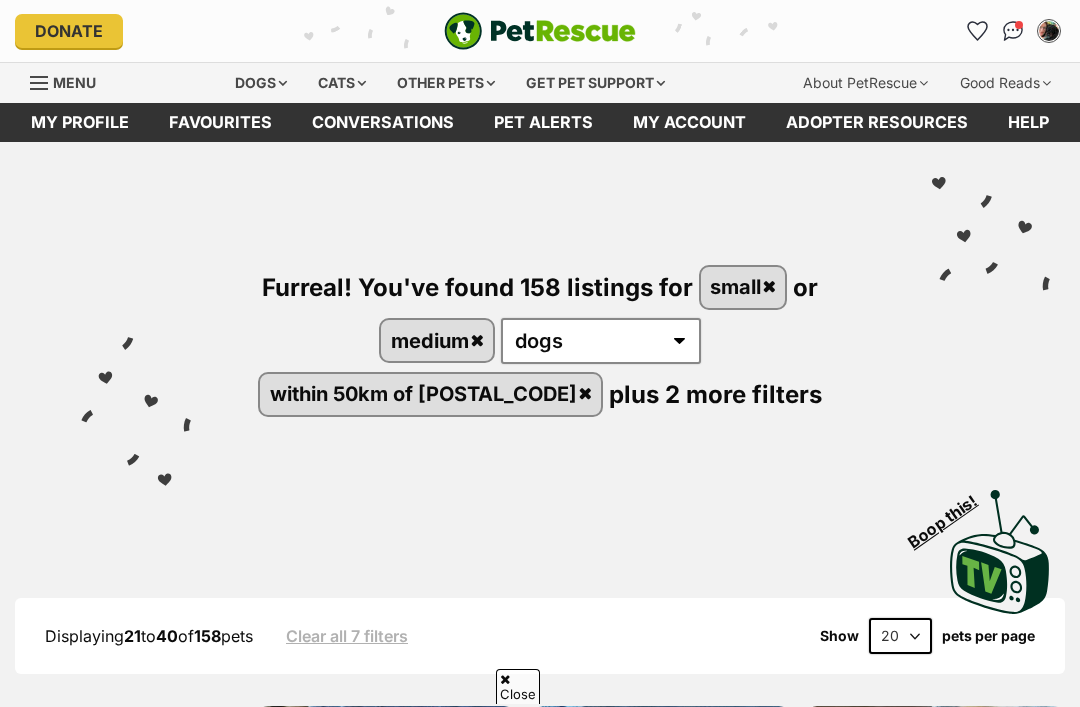 scroll, scrollTop: 3885, scrollLeft: 0, axis: vertical 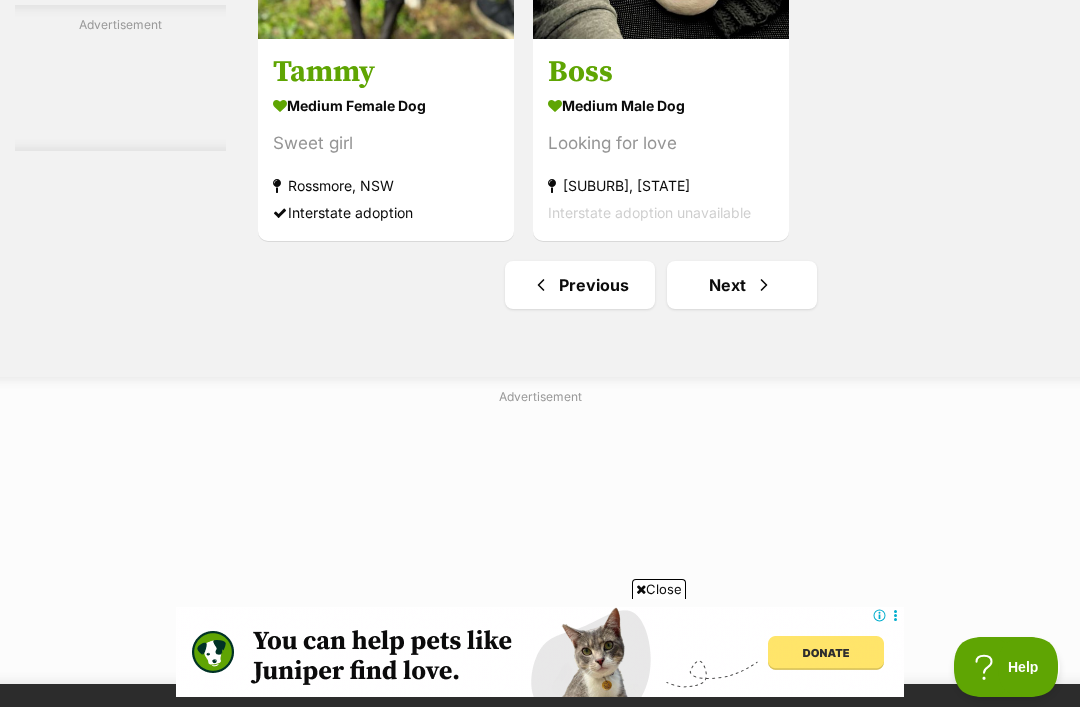 click on "Next" at bounding box center (742, 285) 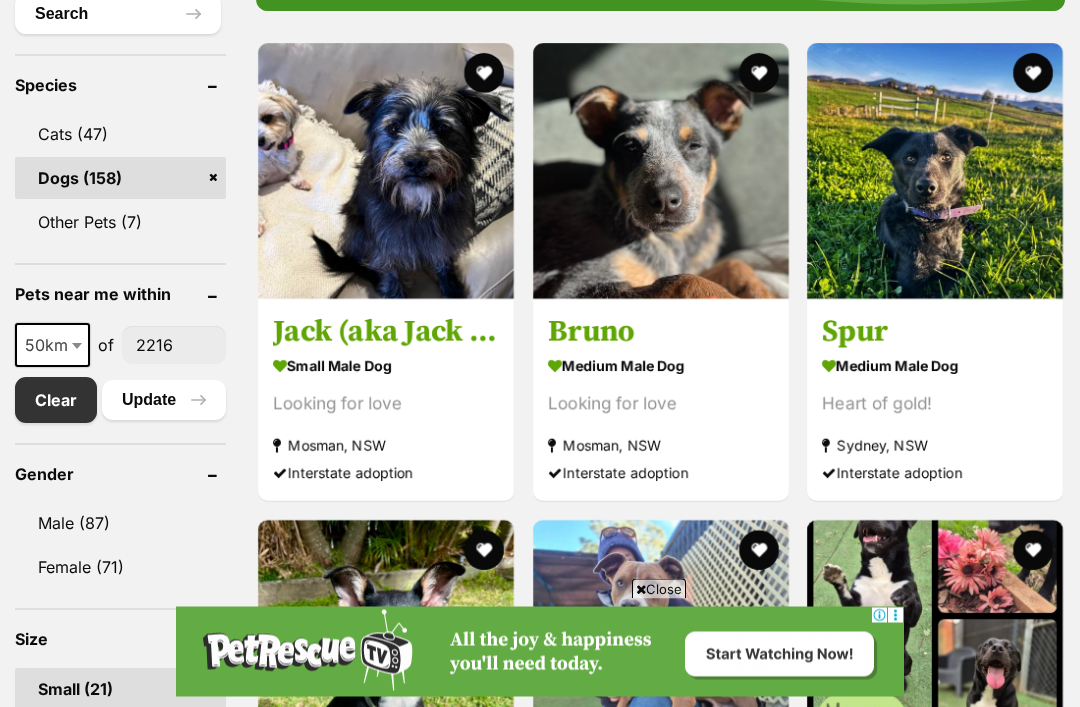 scroll, scrollTop: 0, scrollLeft: 0, axis: both 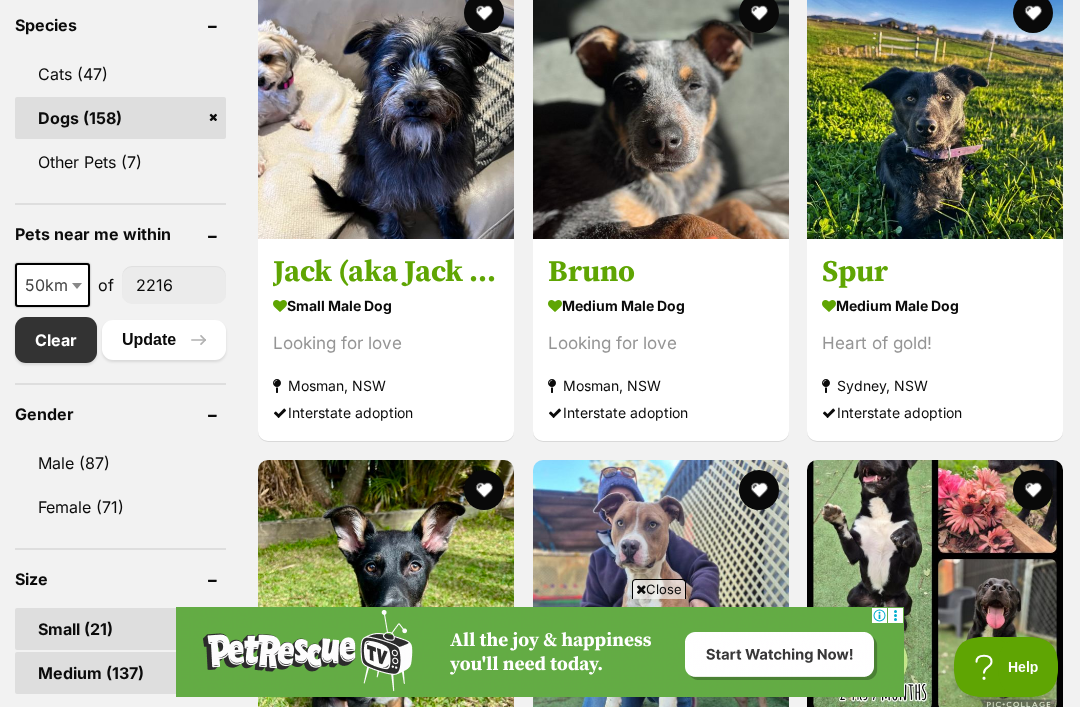 click on "Spur" at bounding box center (935, 272) 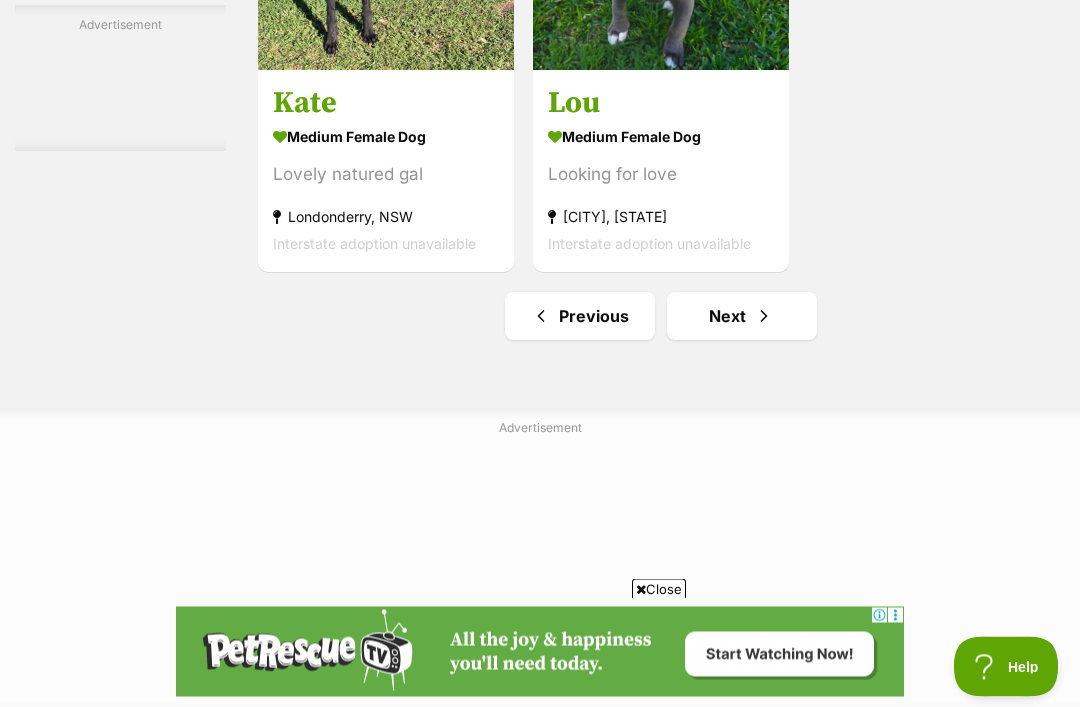 scroll, scrollTop: 4527, scrollLeft: 0, axis: vertical 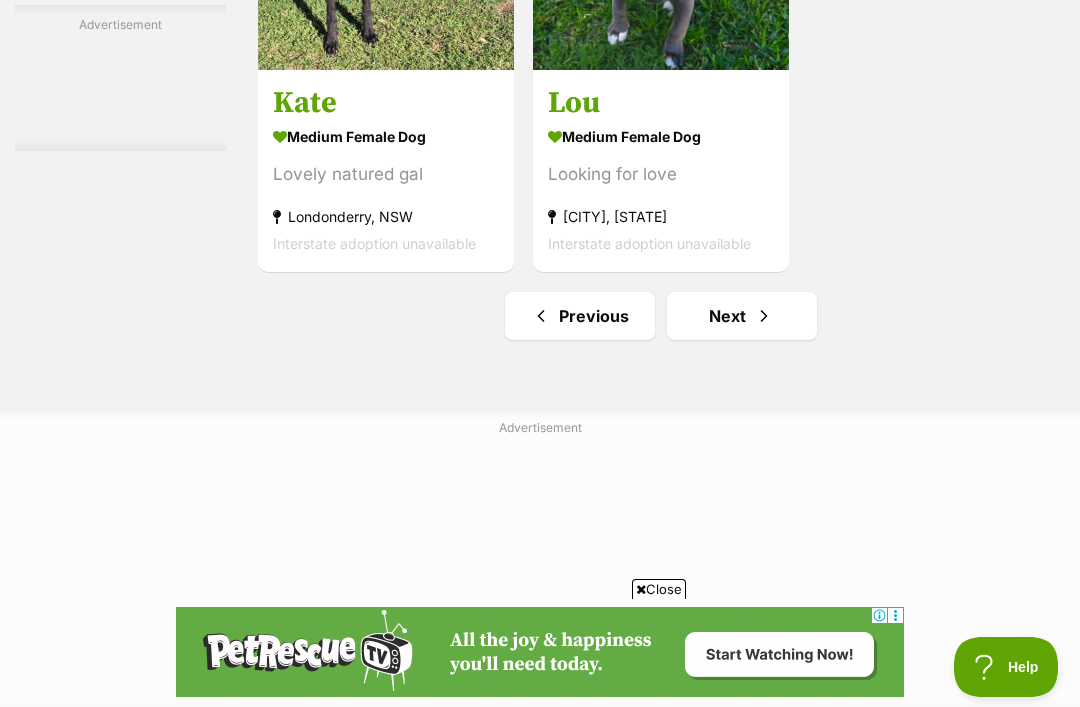 click on "Next" at bounding box center [742, 316] 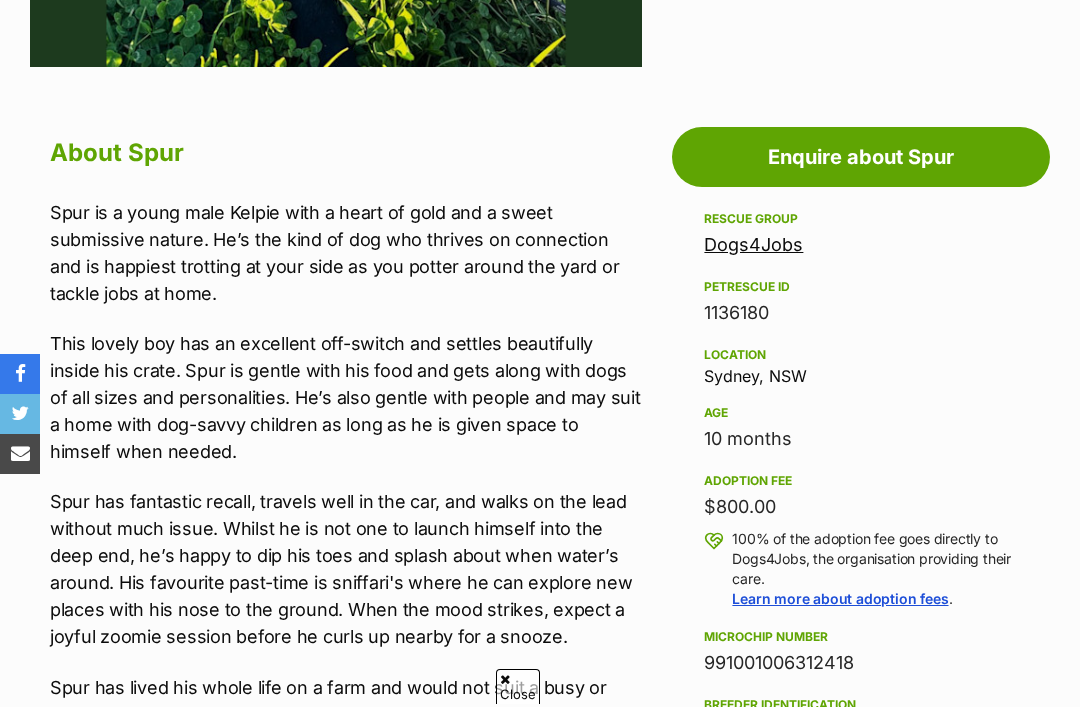 scroll, scrollTop: 0, scrollLeft: 0, axis: both 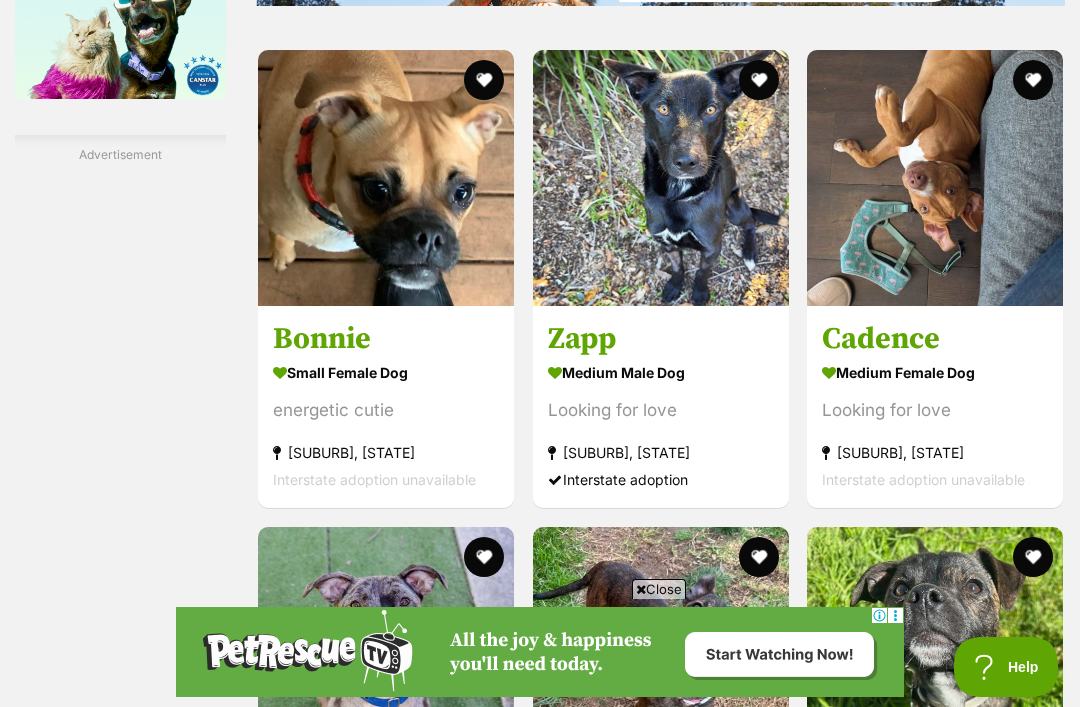 click 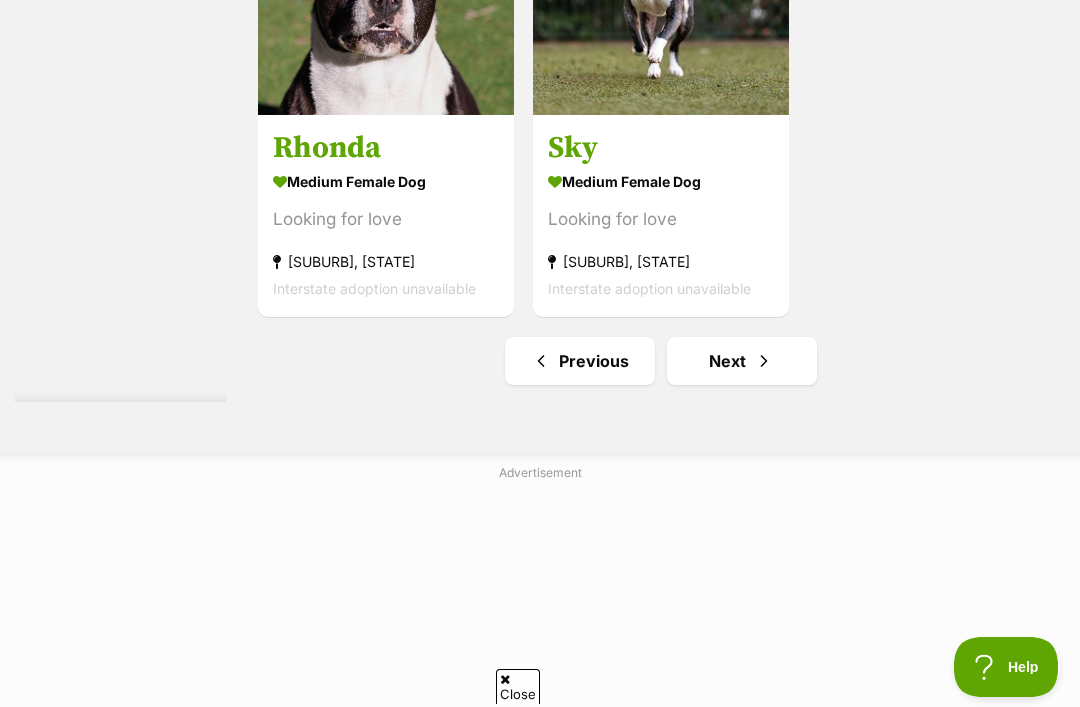 scroll, scrollTop: 0, scrollLeft: 0, axis: both 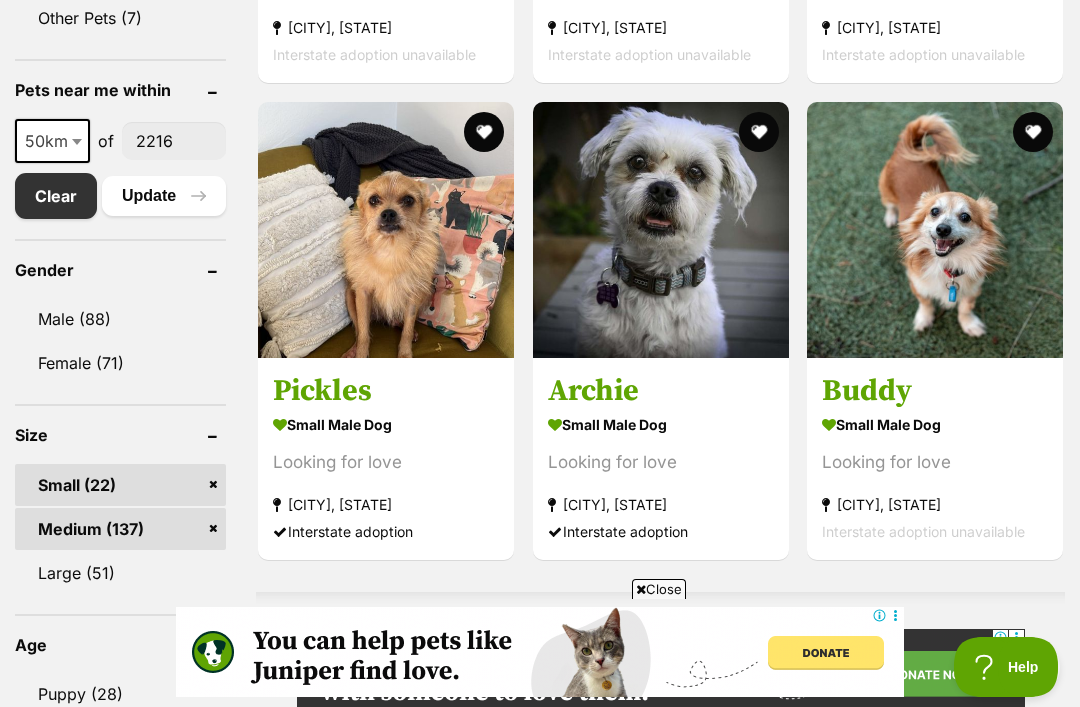 click at bounding box center [386, 230] 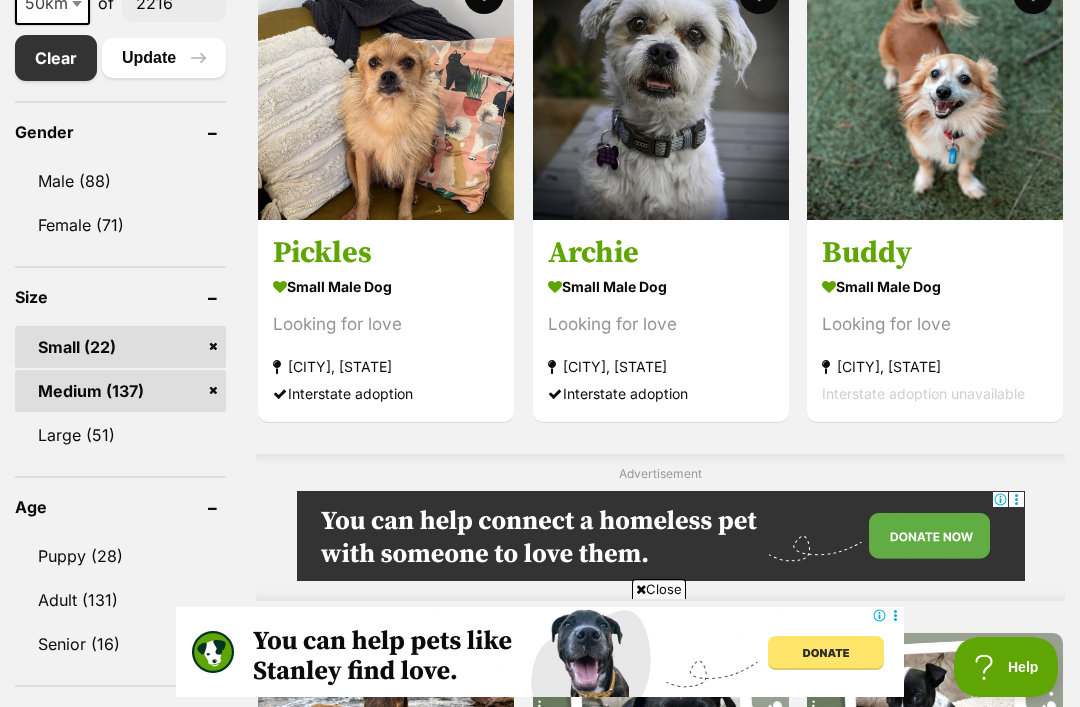 scroll, scrollTop: 0, scrollLeft: 0, axis: both 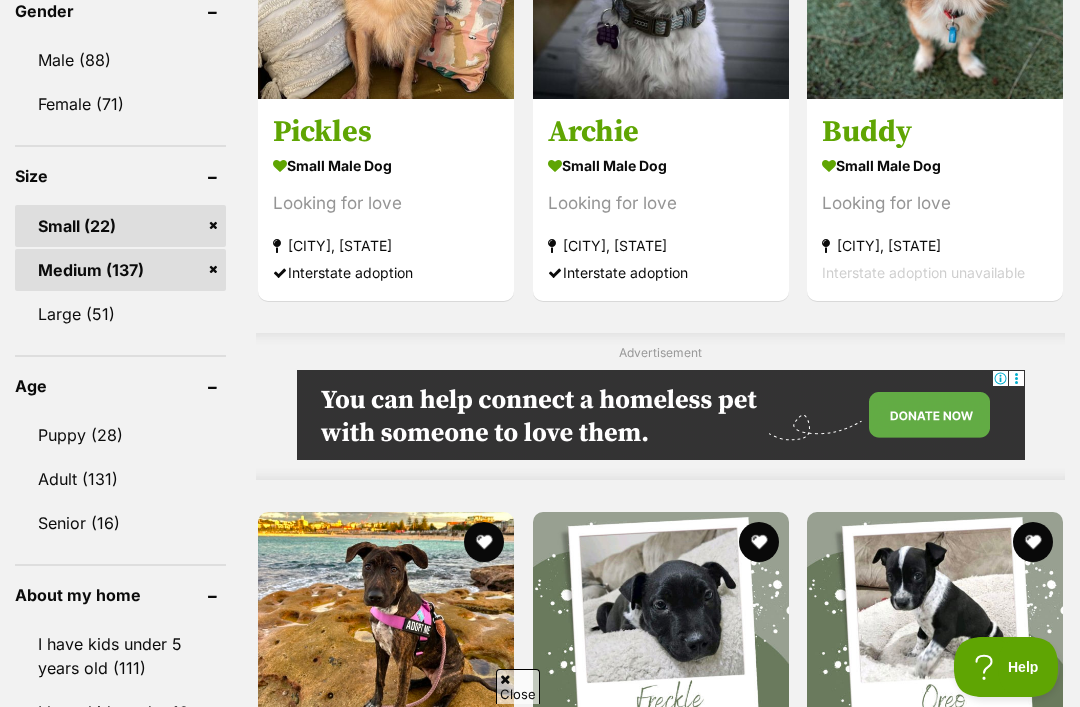 click on "Buddy" at bounding box center (935, 132) 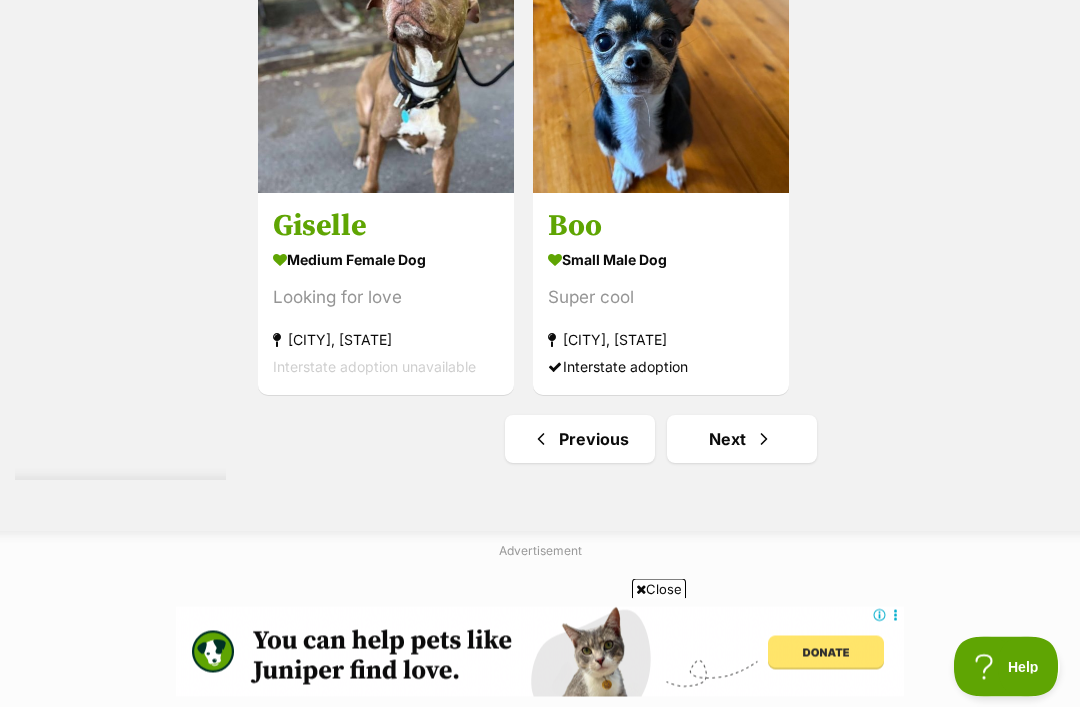 scroll, scrollTop: 4190, scrollLeft: 0, axis: vertical 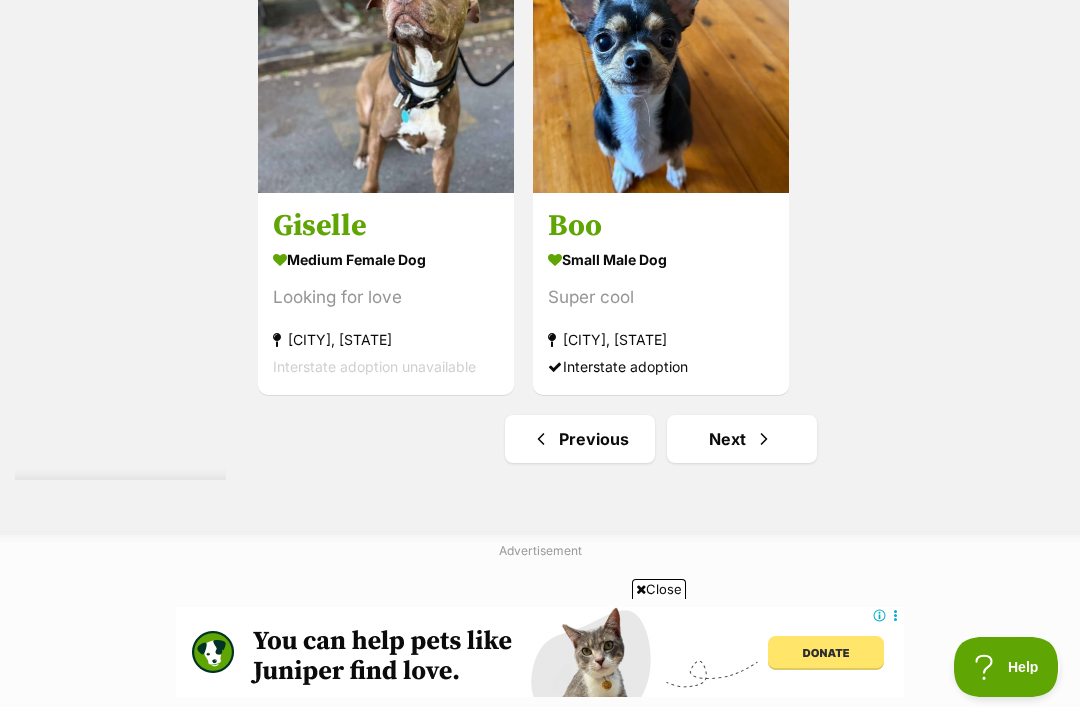 click on "small male Dog" at bounding box center [661, 259] 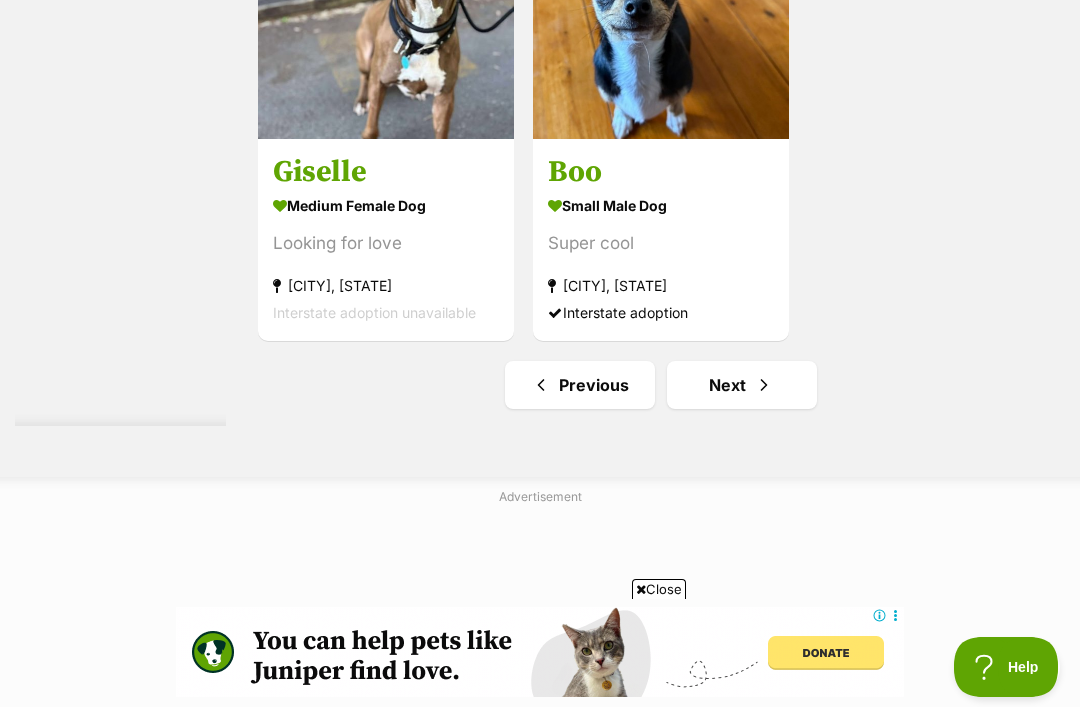 scroll, scrollTop: 4321, scrollLeft: 0, axis: vertical 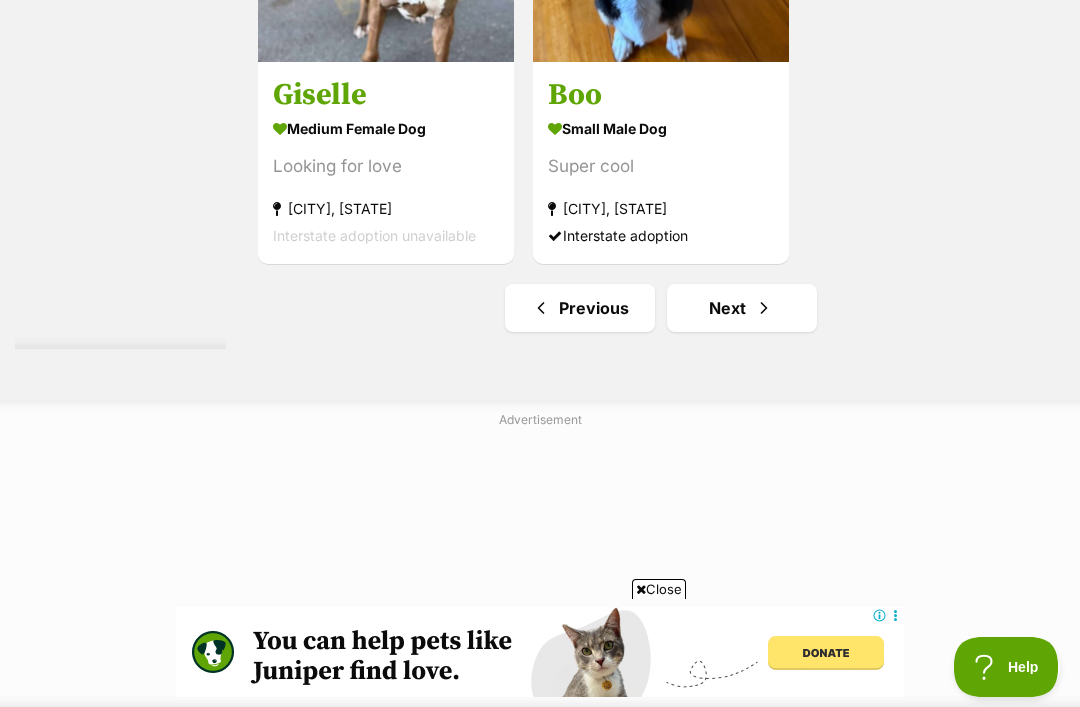 click at bounding box center [764, 308] 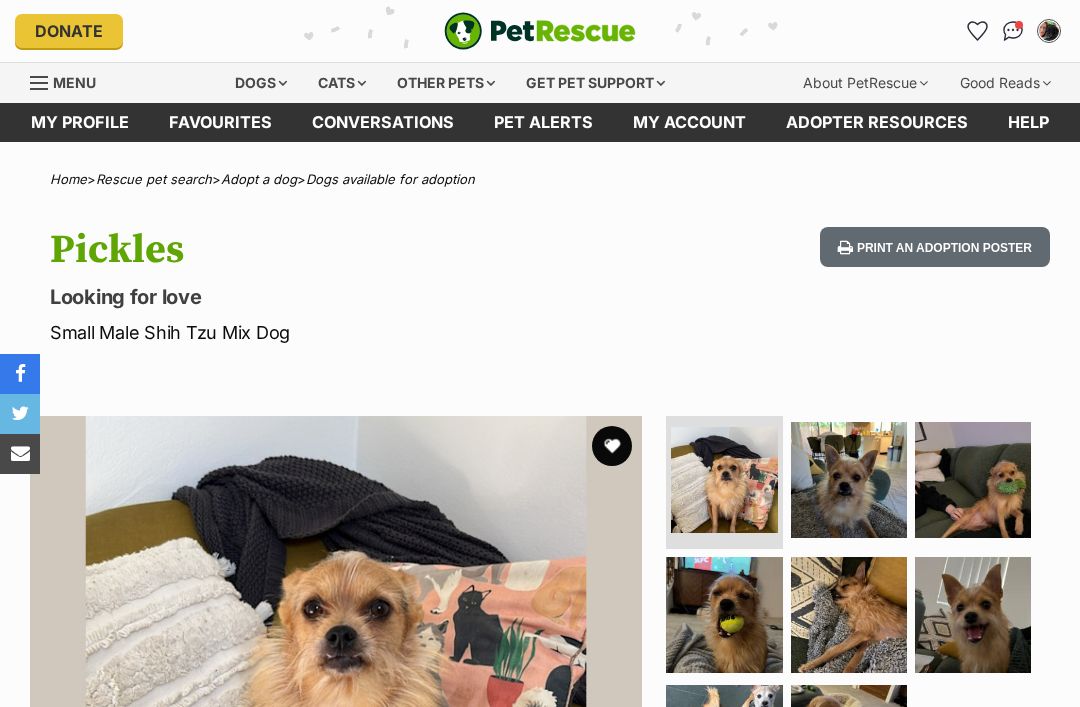 scroll, scrollTop: 412, scrollLeft: 0, axis: vertical 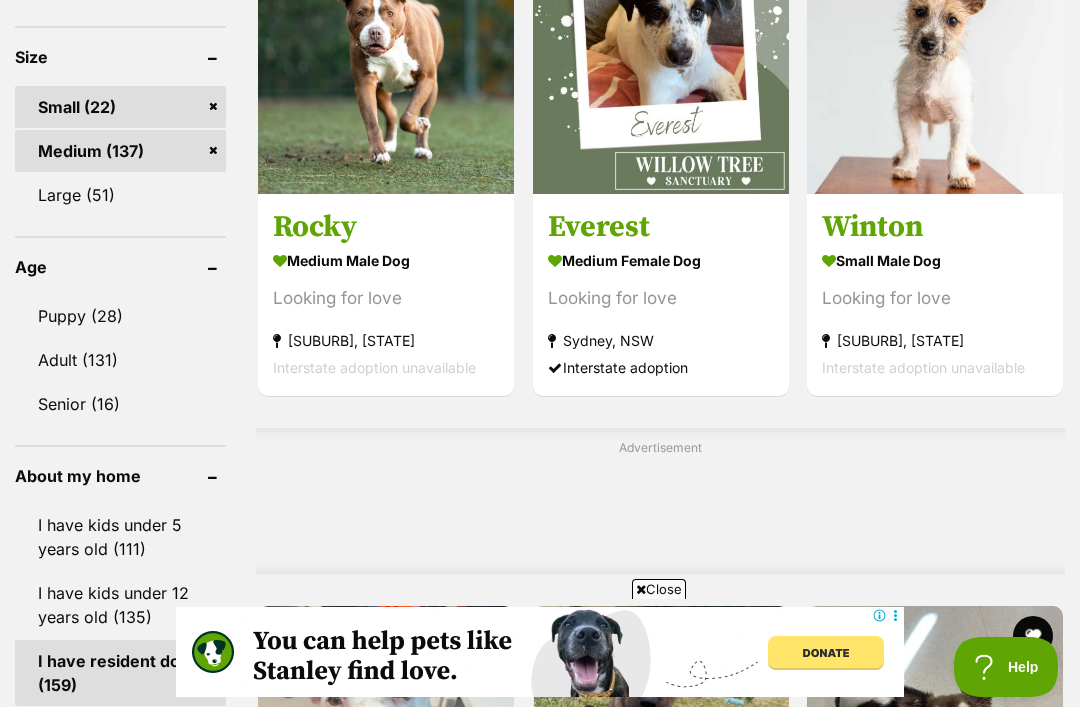 click at bounding box center [935, 66] 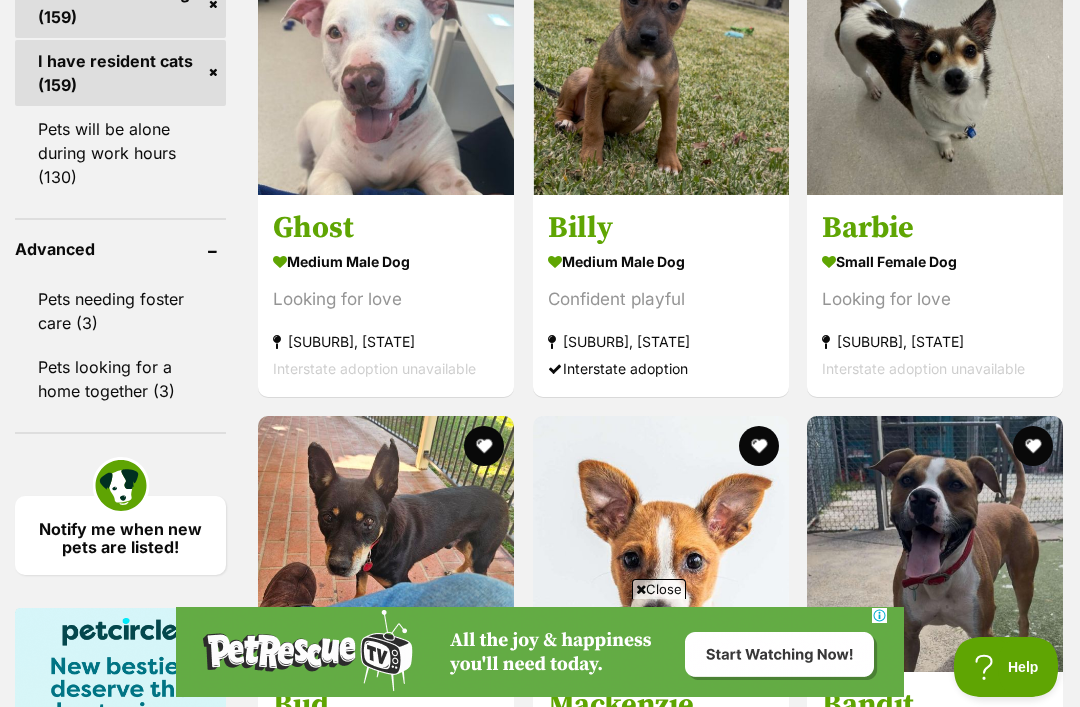 scroll, scrollTop: 0, scrollLeft: 0, axis: both 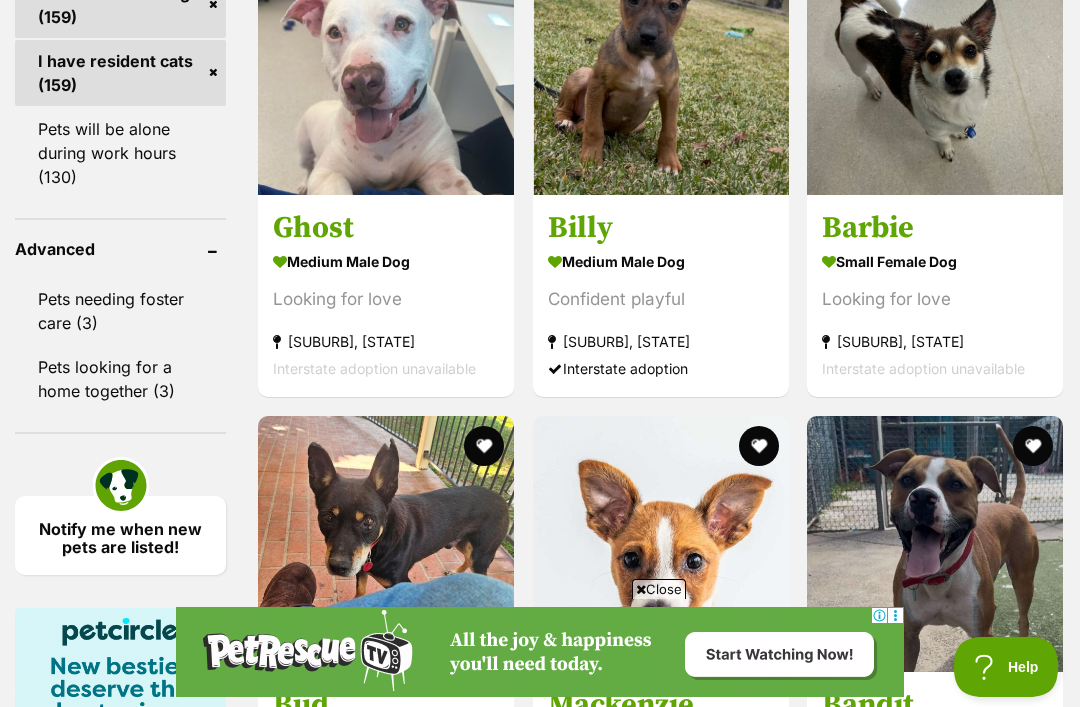 click at bounding box center (935, 67) 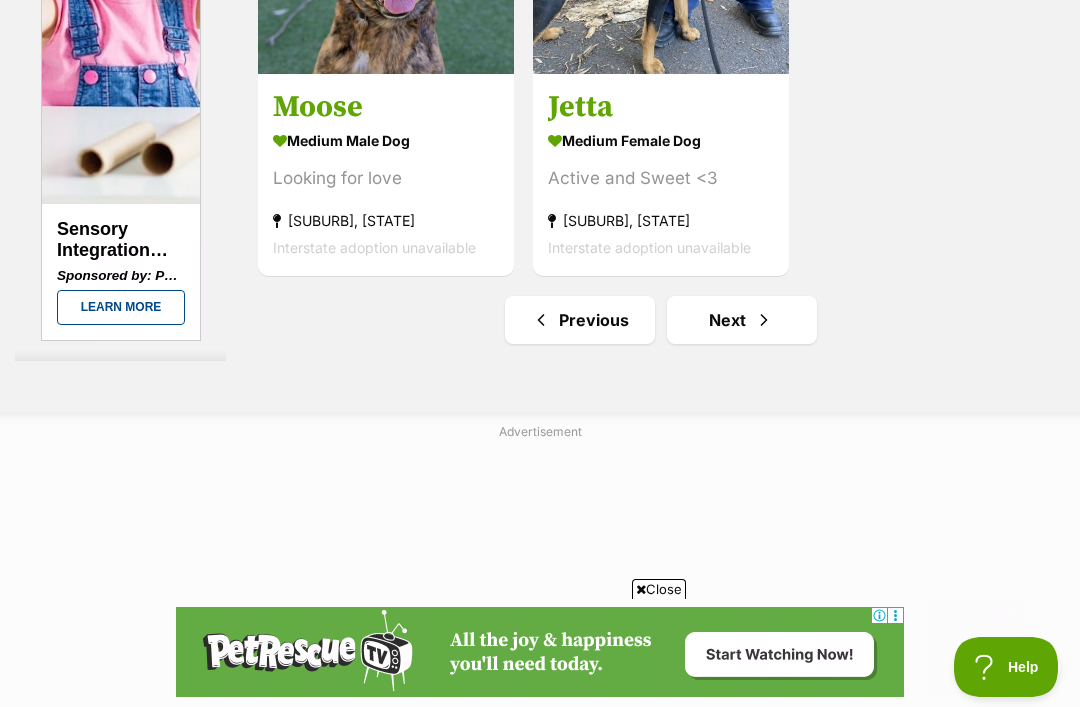 scroll, scrollTop: 4521, scrollLeft: 0, axis: vertical 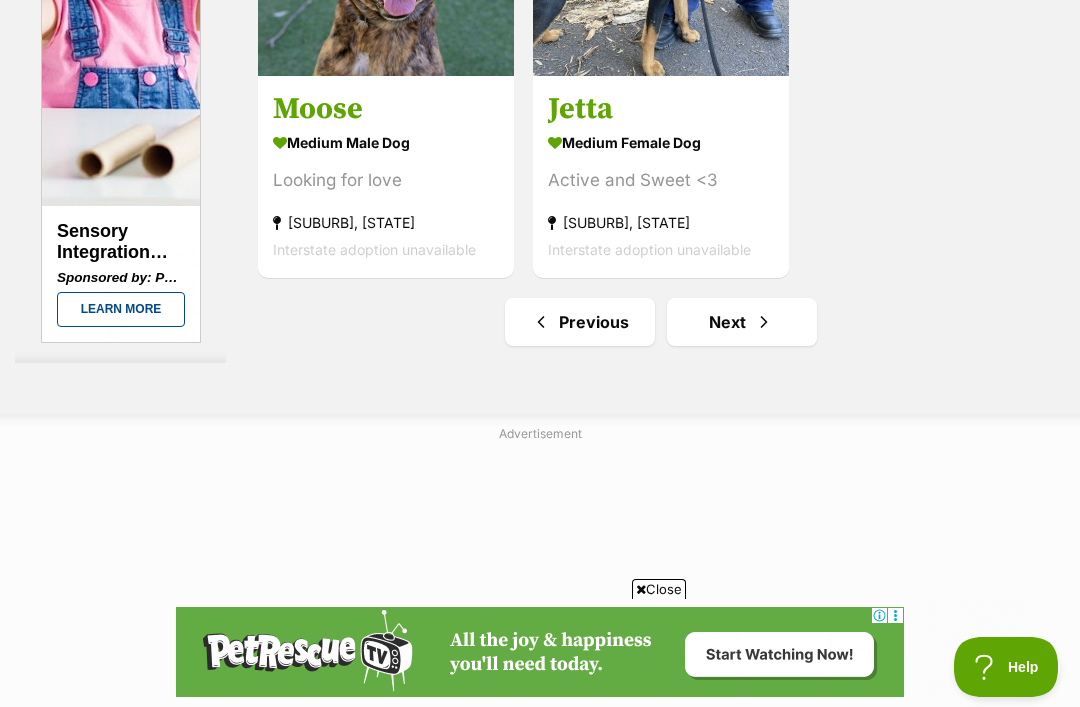 click on "Next" at bounding box center [742, 322] 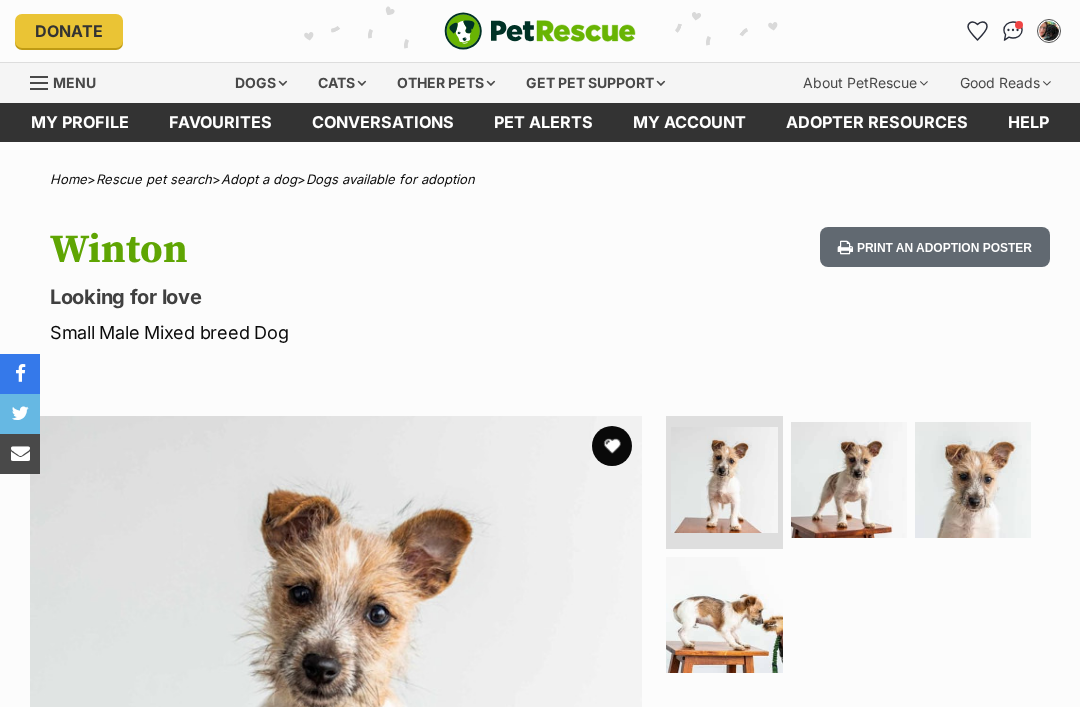 scroll, scrollTop: 533, scrollLeft: 0, axis: vertical 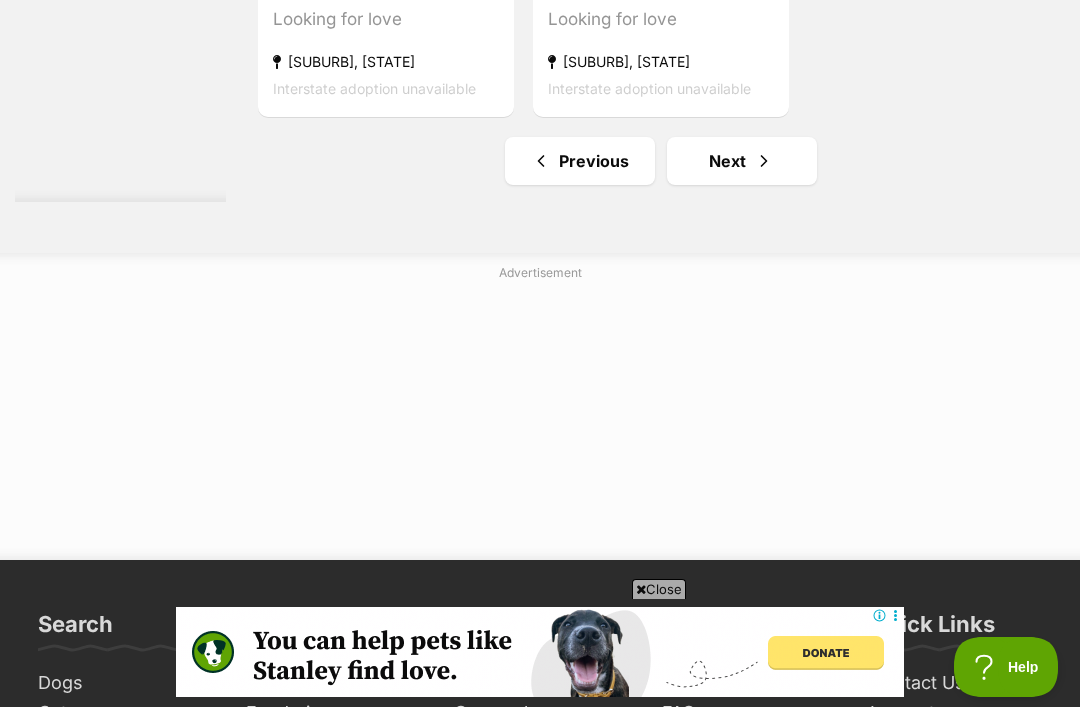 click on "Next" at bounding box center (742, 161) 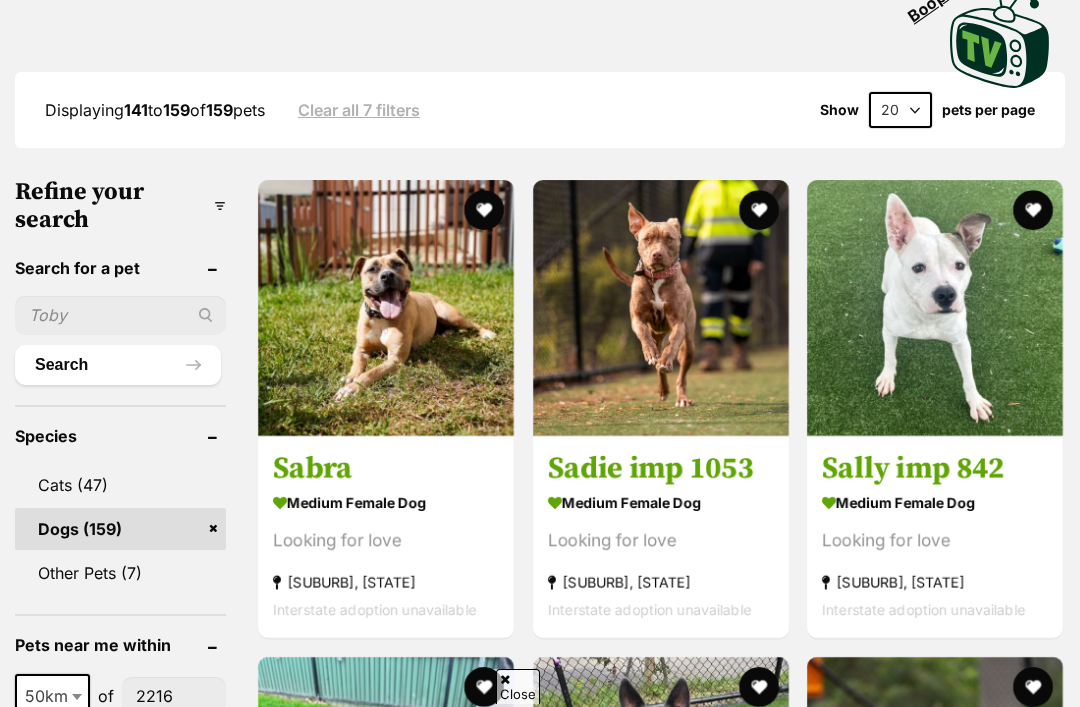 scroll, scrollTop: 0, scrollLeft: 0, axis: both 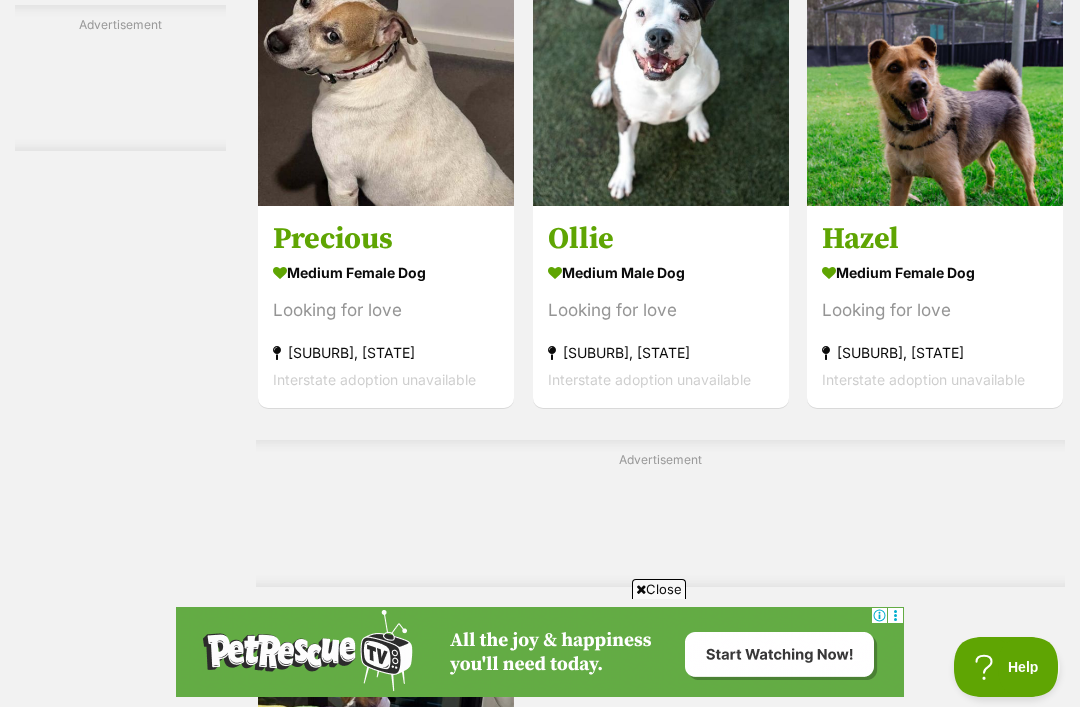 click at bounding box center (935, 78) 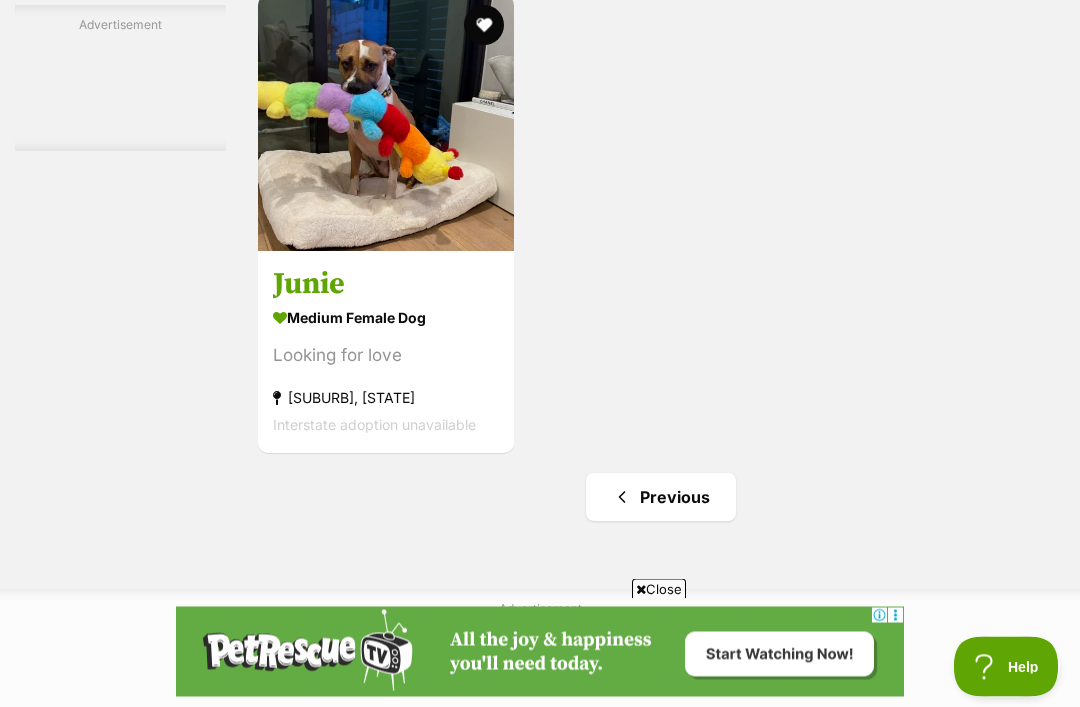 scroll, scrollTop: 4132, scrollLeft: 0, axis: vertical 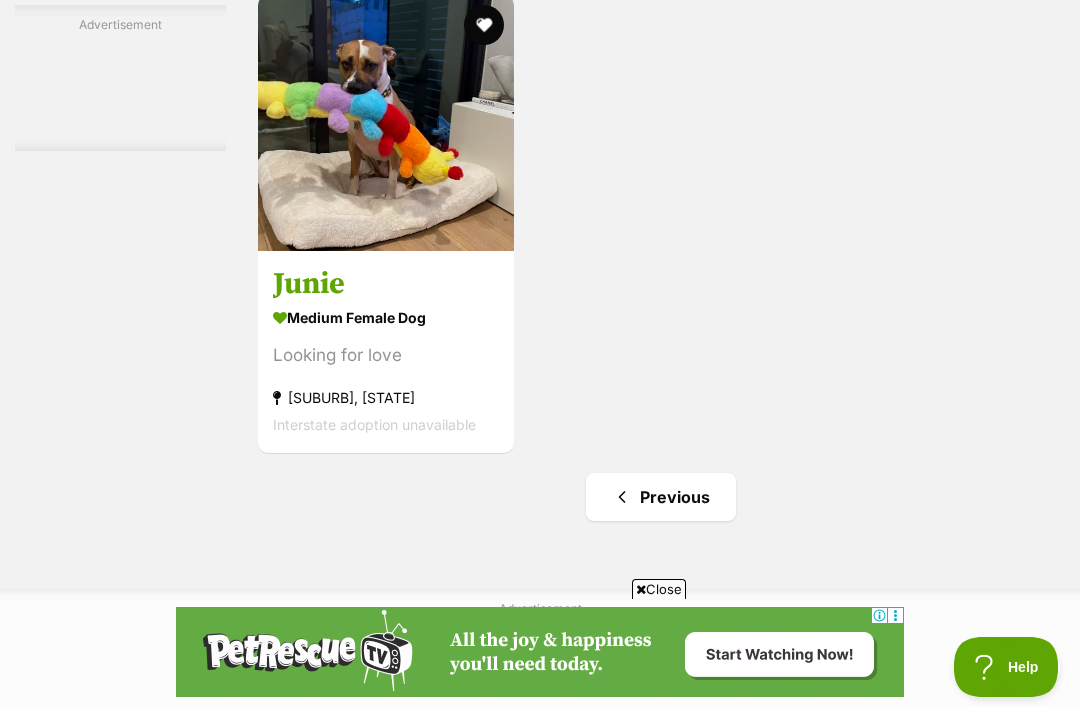 click on "Junie" at bounding box center [386, 284] 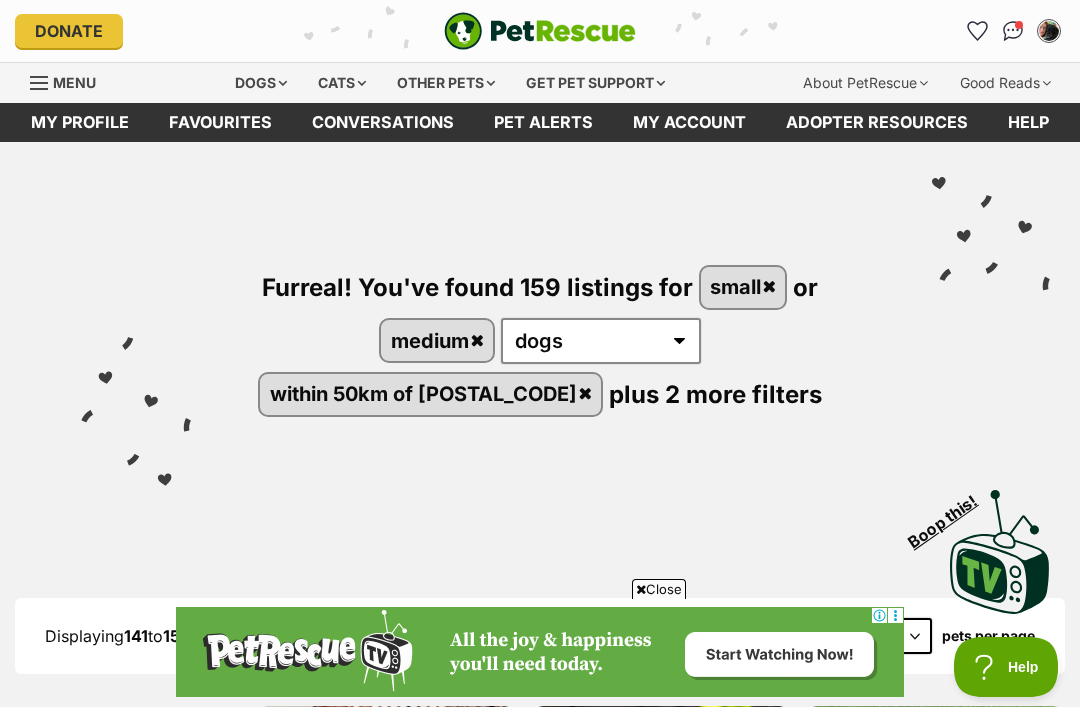 scroll, scrollTop: 4196, scrollLeft: 0, axis: vertical 